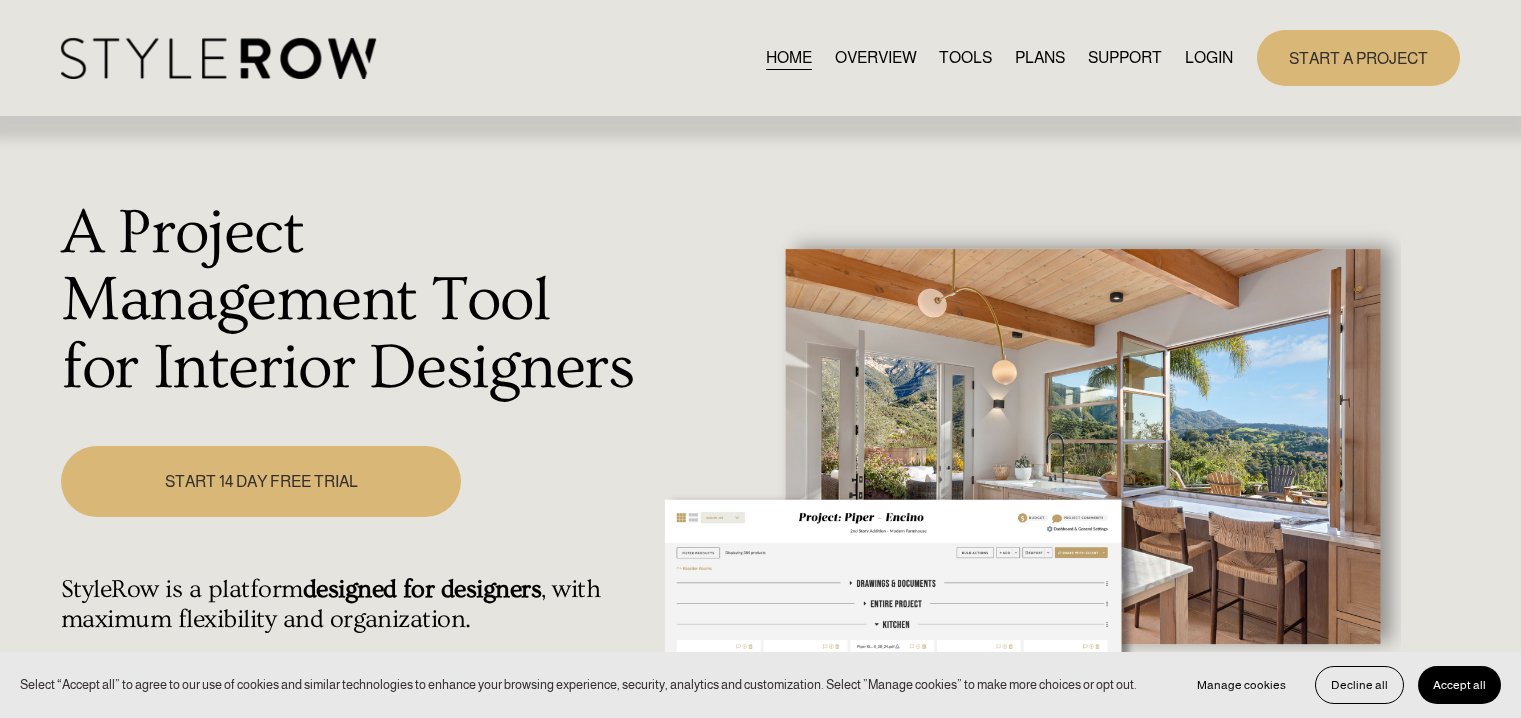 scroll, scrollTop: 0, scrollLeft: 0, axis: both 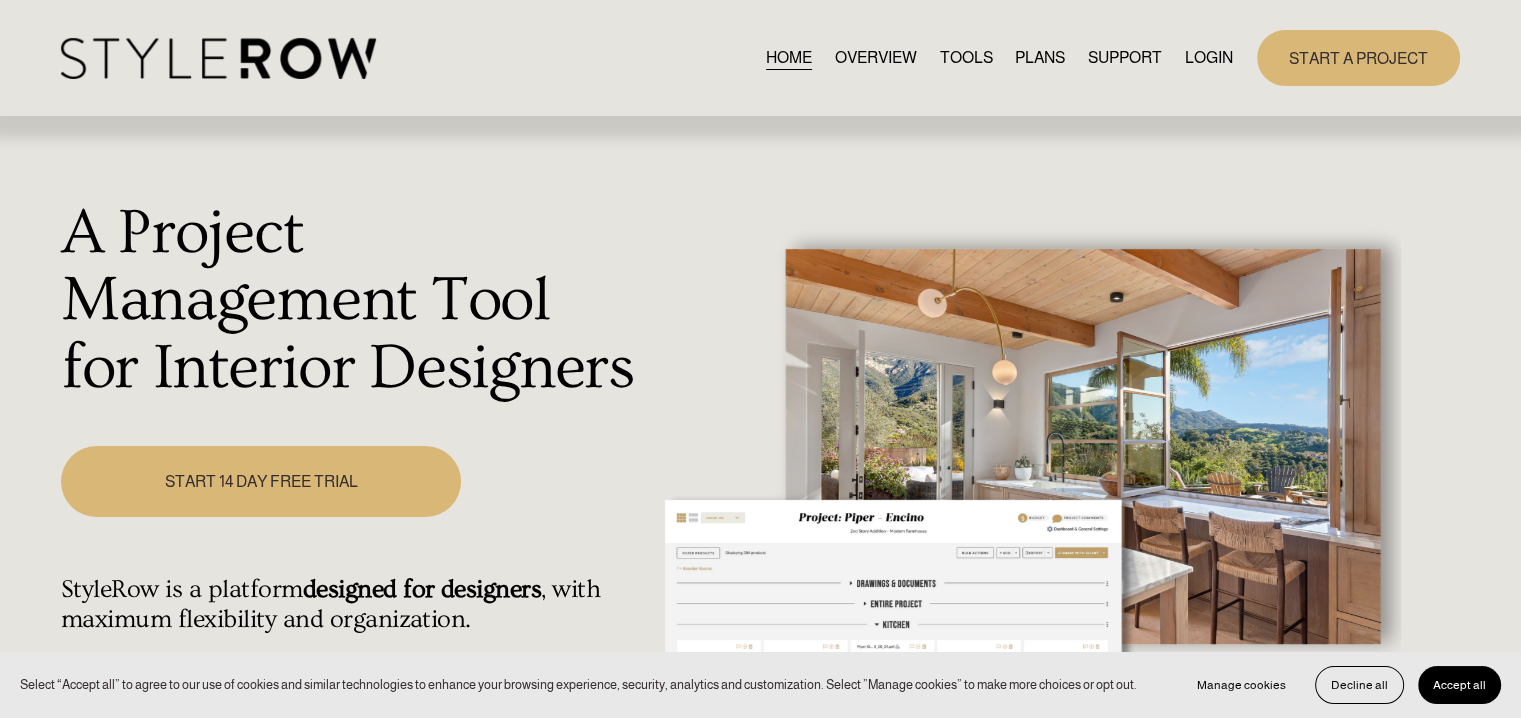click on "LOGIN" at bounding box center [1209, 57] 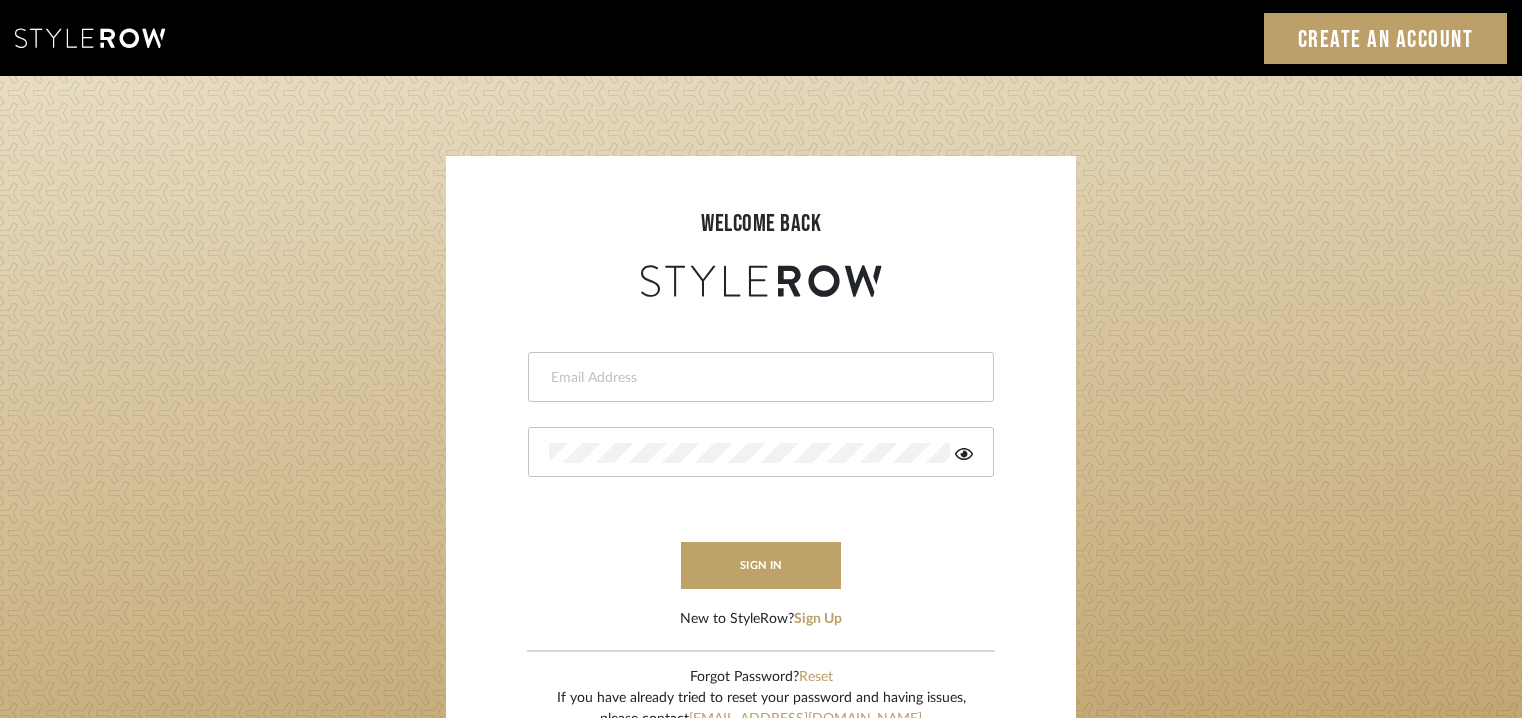 scroll, scrollTop: 0, scrollLeft: 0, axis: both 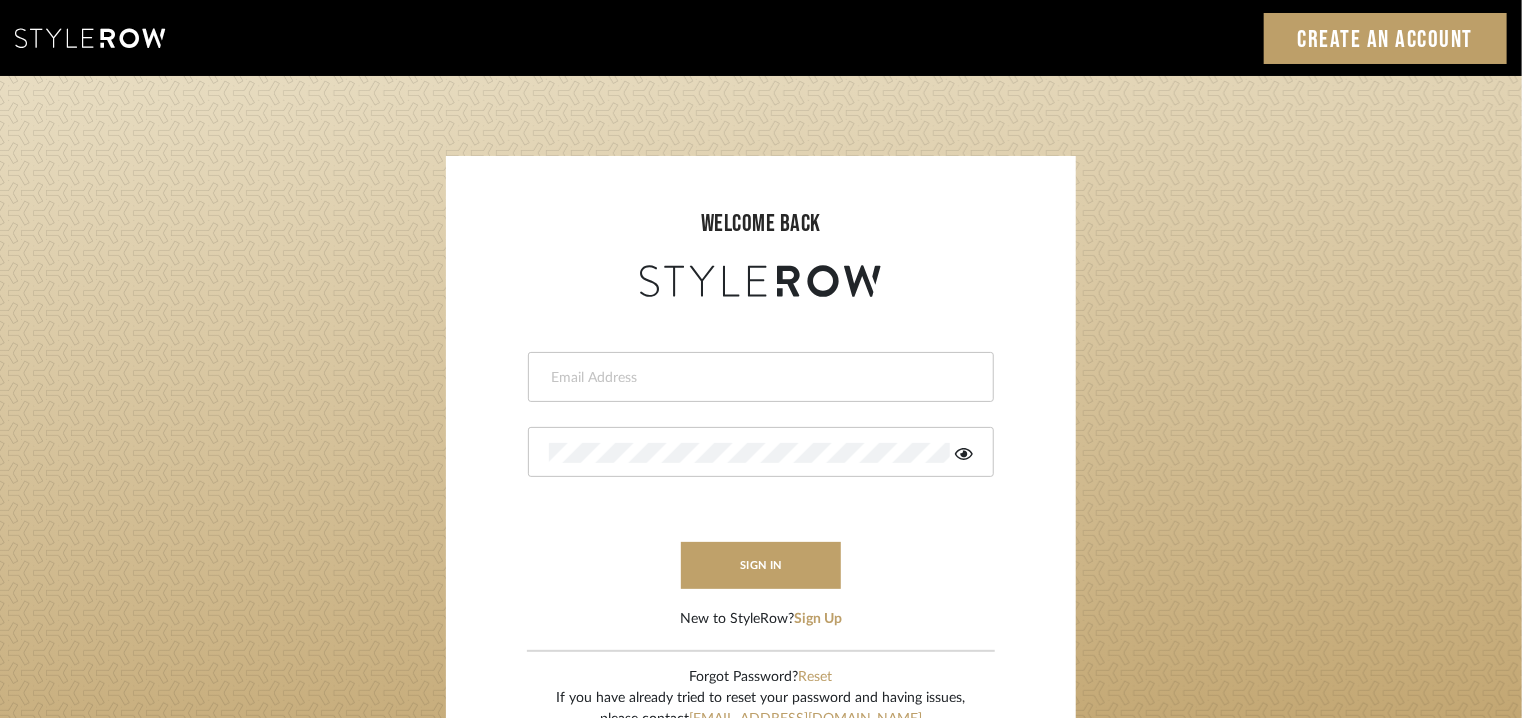 click at bounding box center (761, 377) 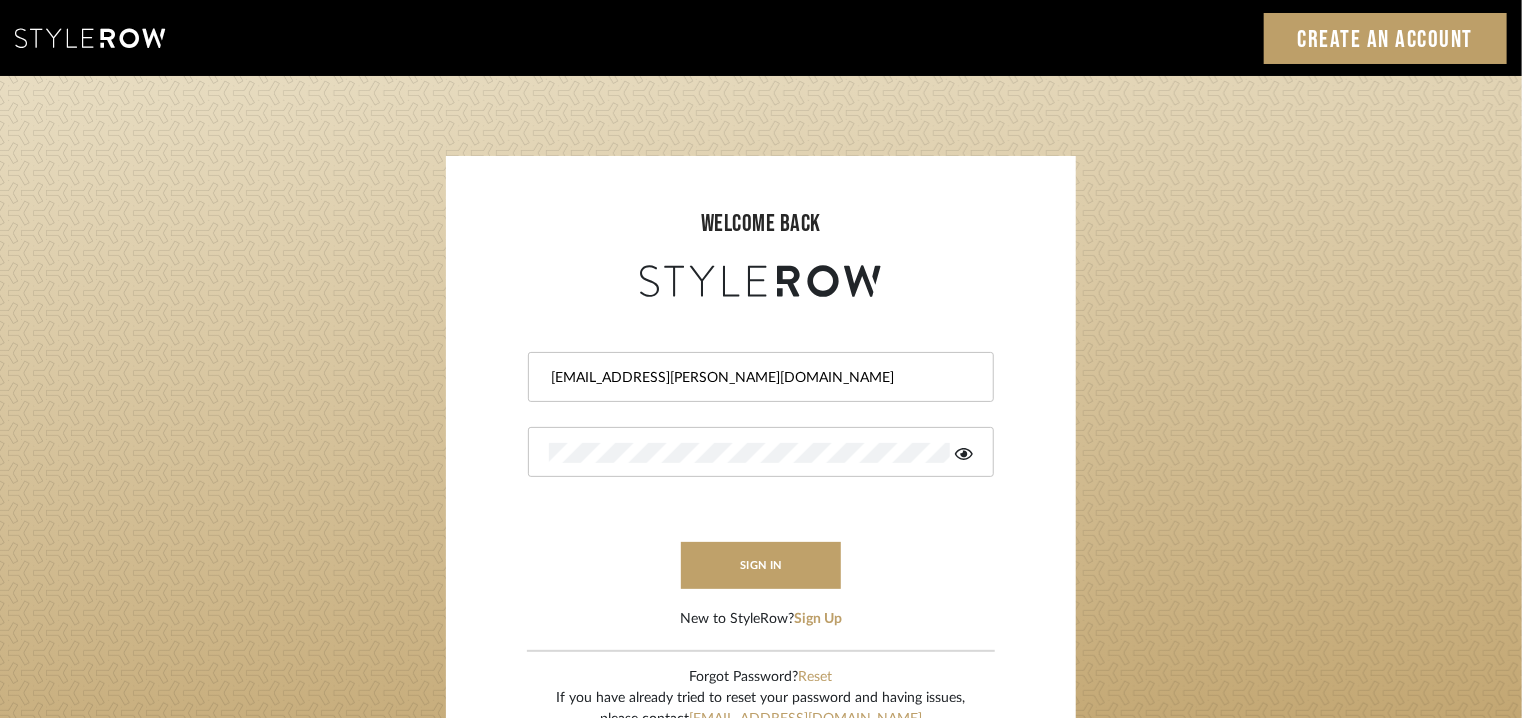 click at bounding box center [761, 452] 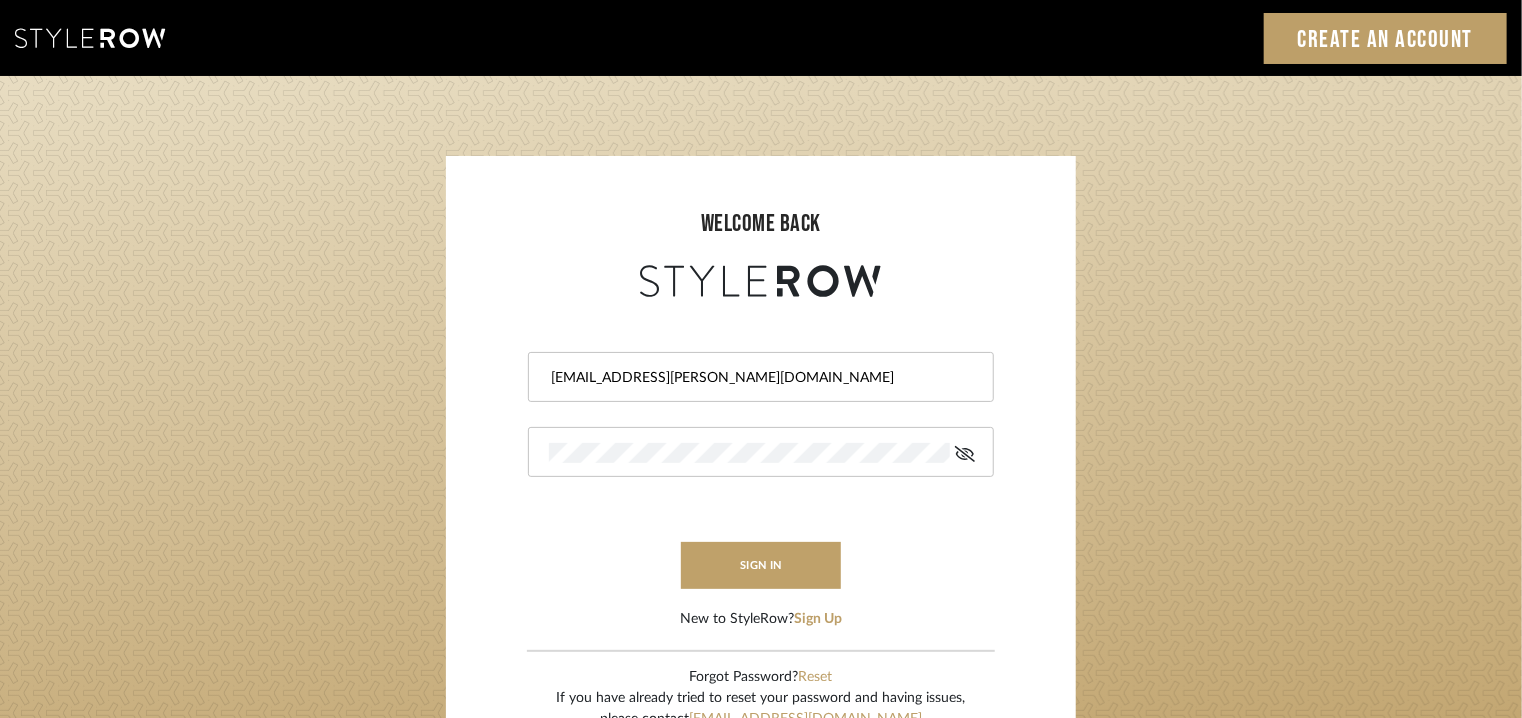 click at bounding box center [761, 452] 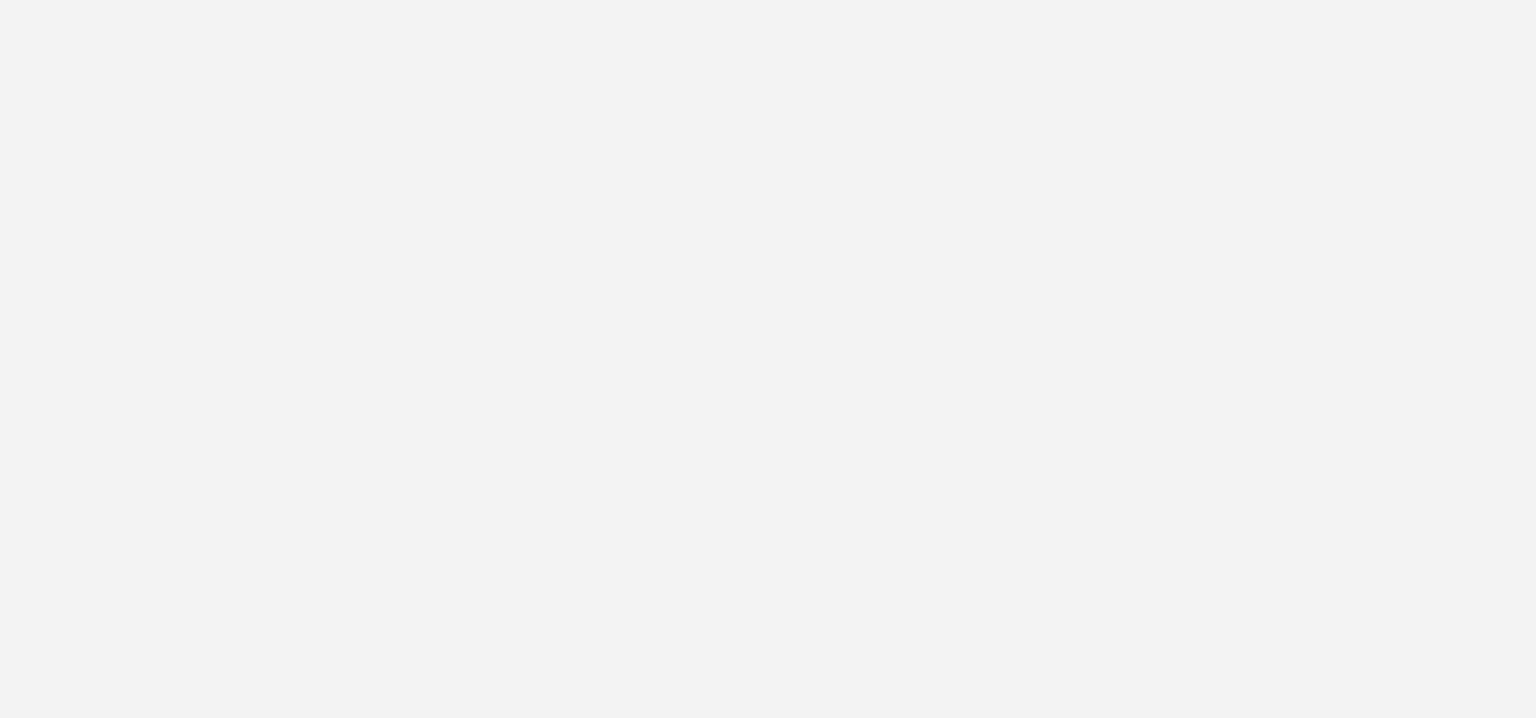 scroll, scrollTop: 0, scrollLeft: 0, axis: both 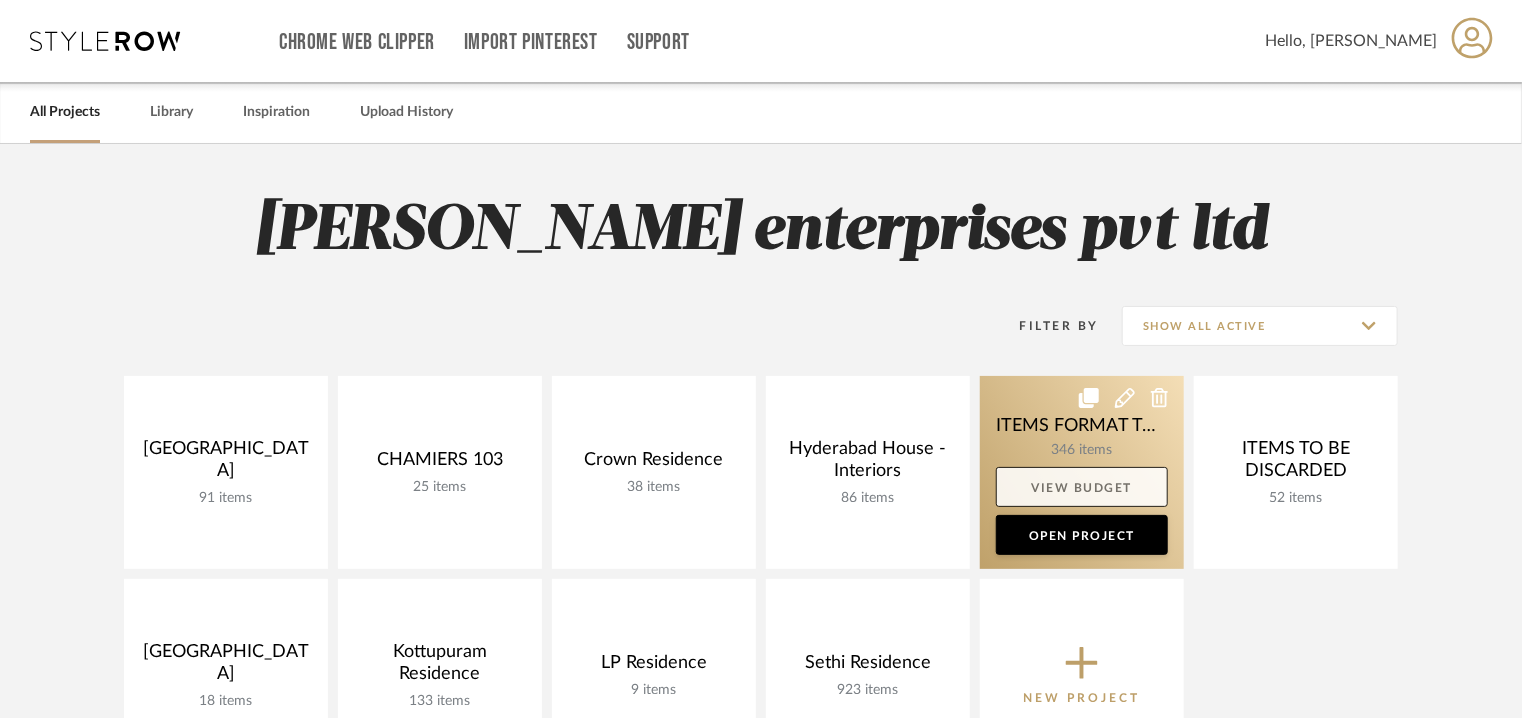 click on "View Budget" 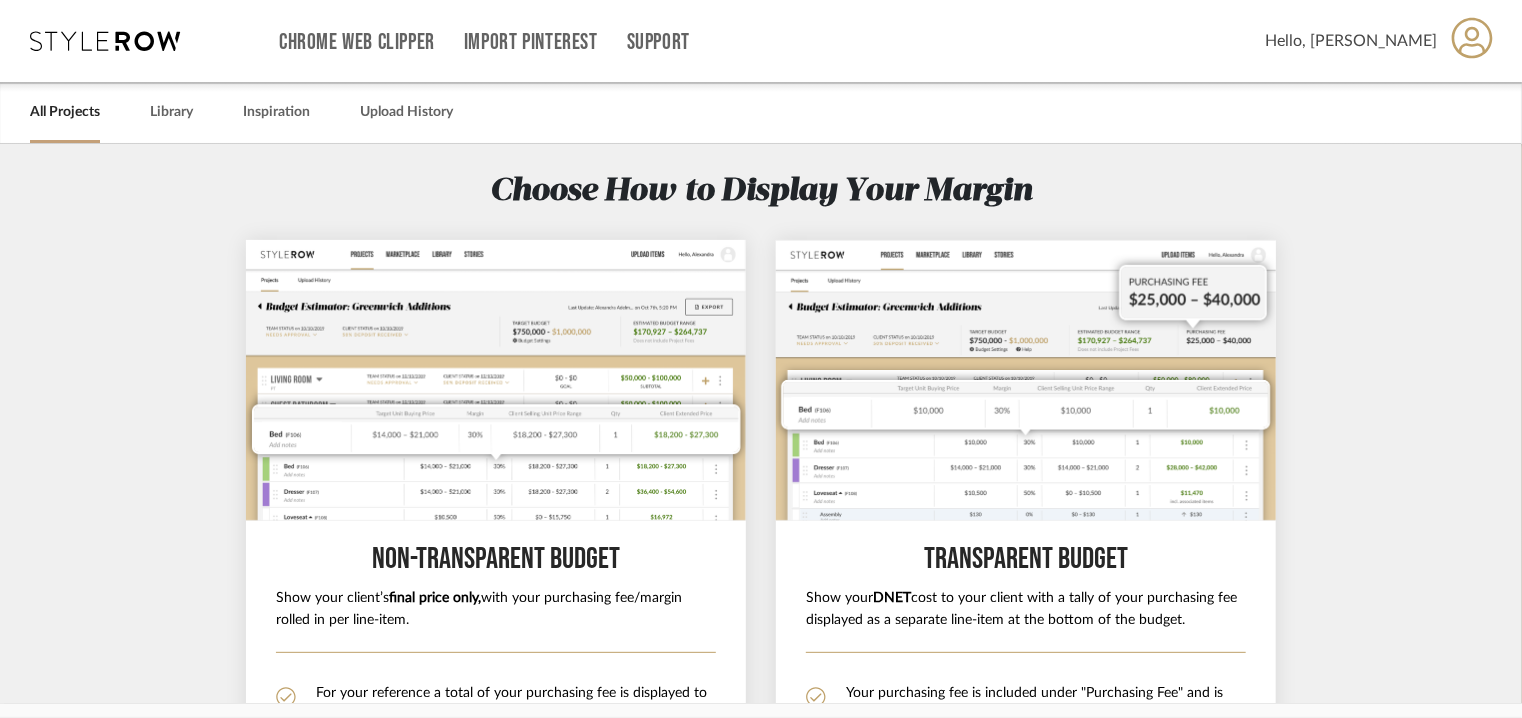 click on "All Projects" at bounding box center [65, 112] 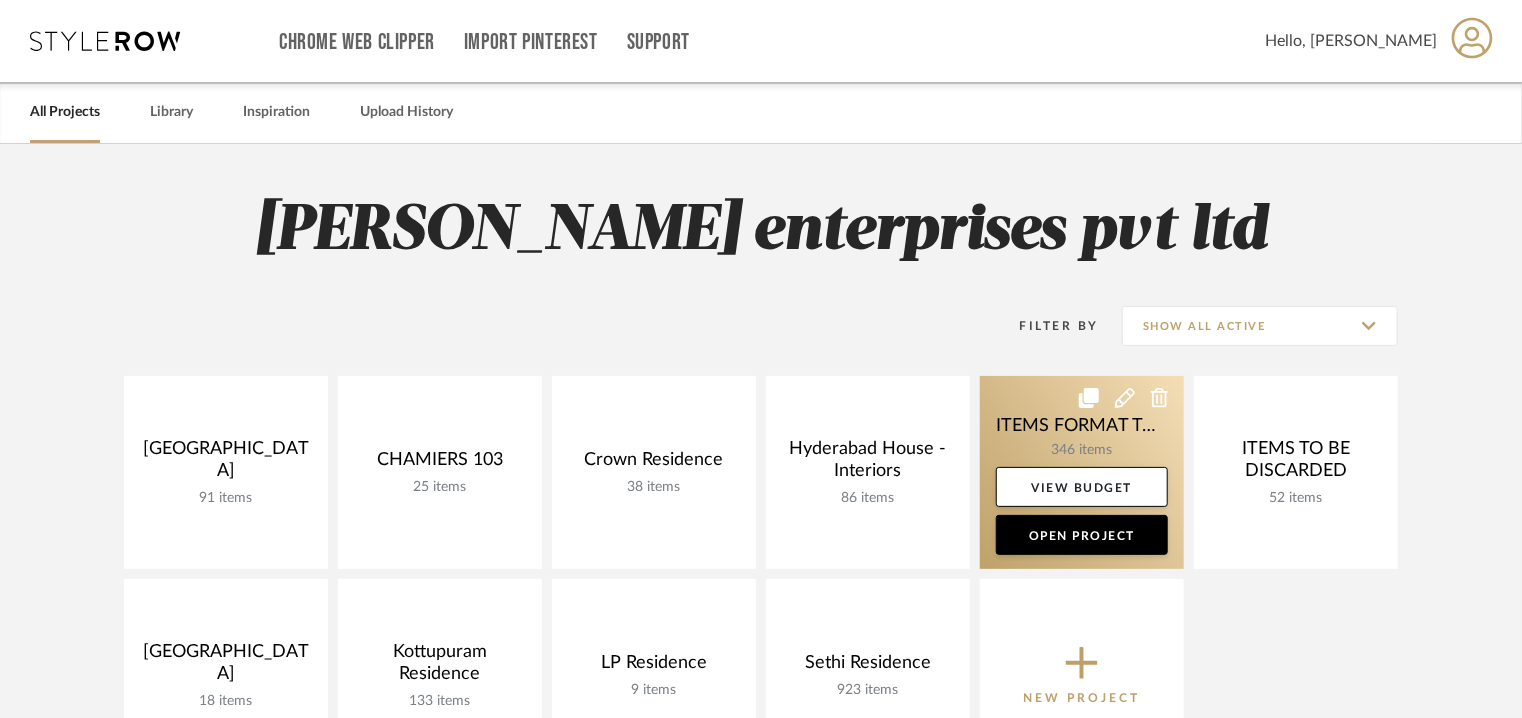 click 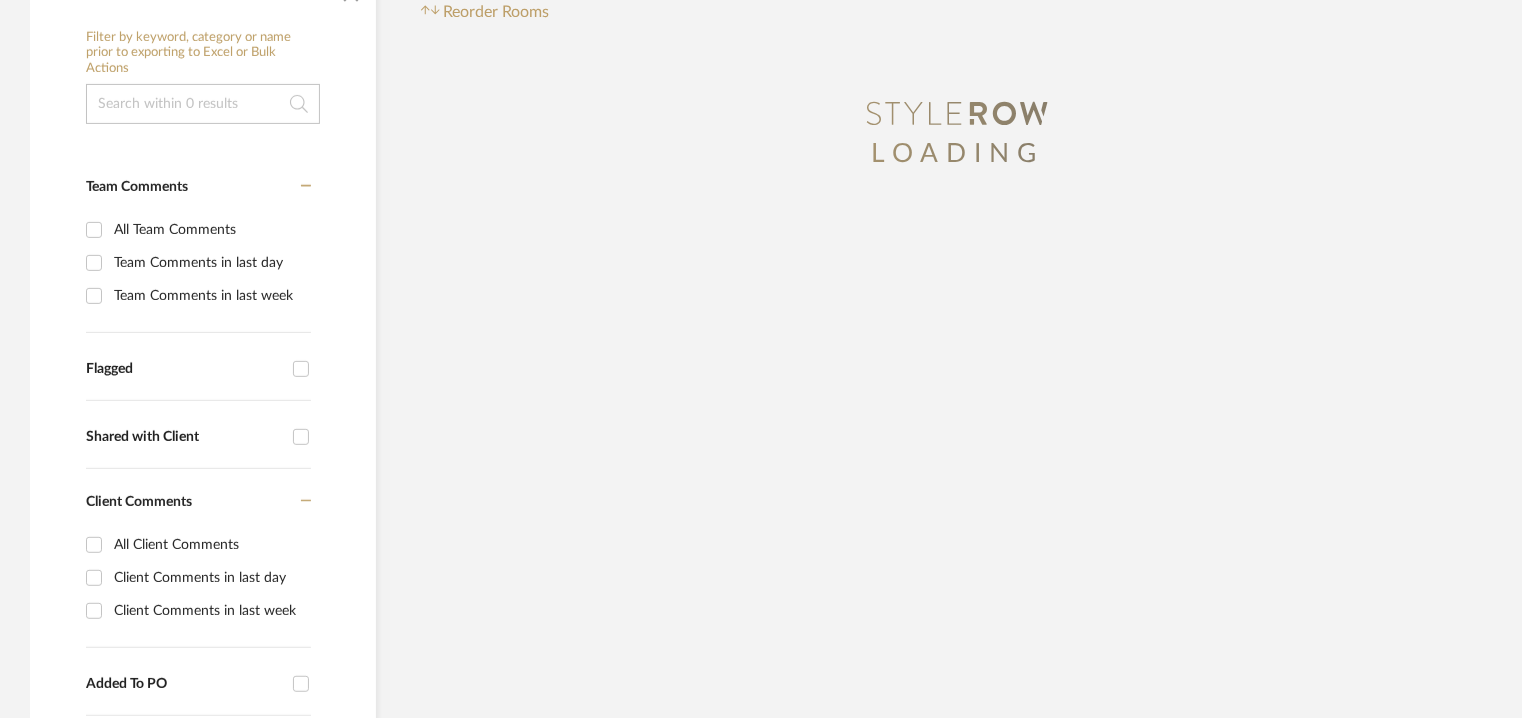 scroll, scrollTop: 500, scrollLeft: 0, axis: vertical 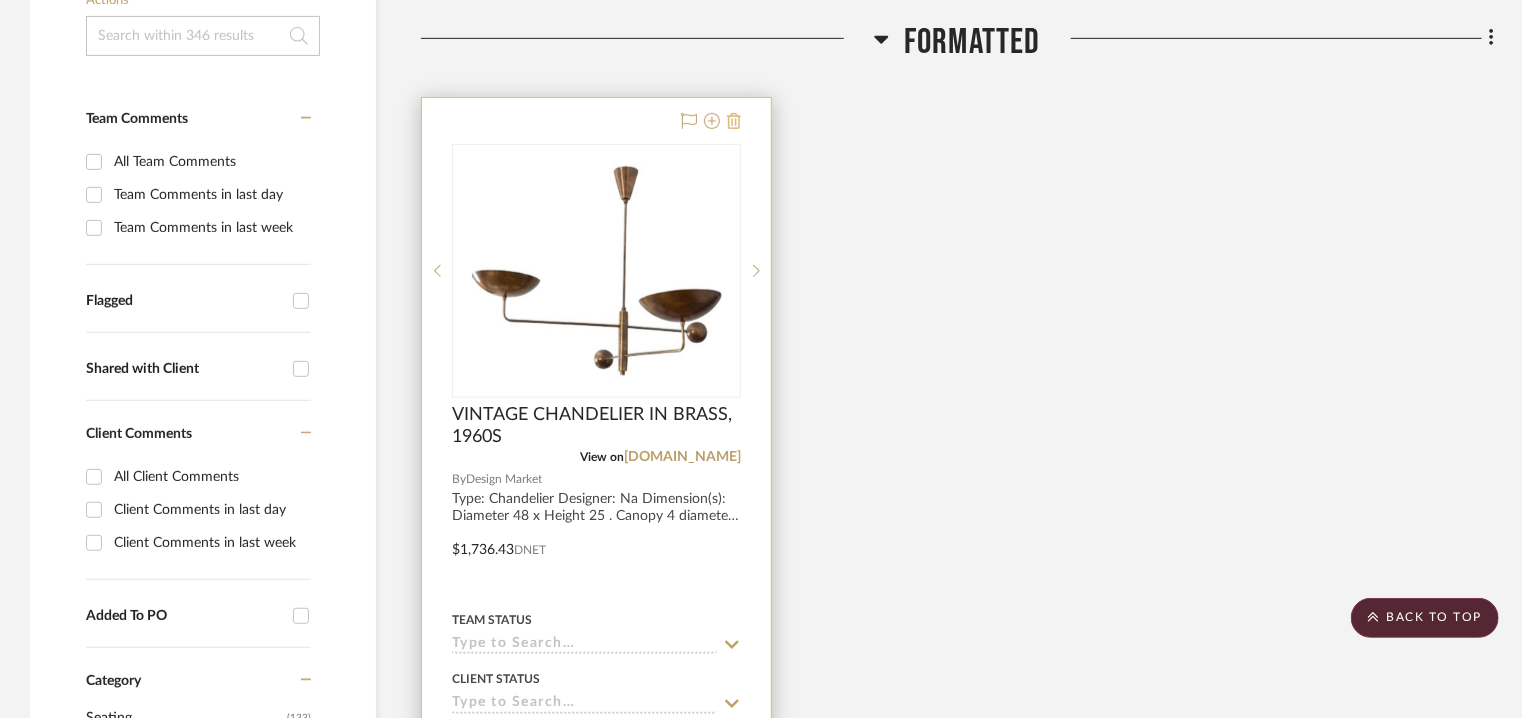 click 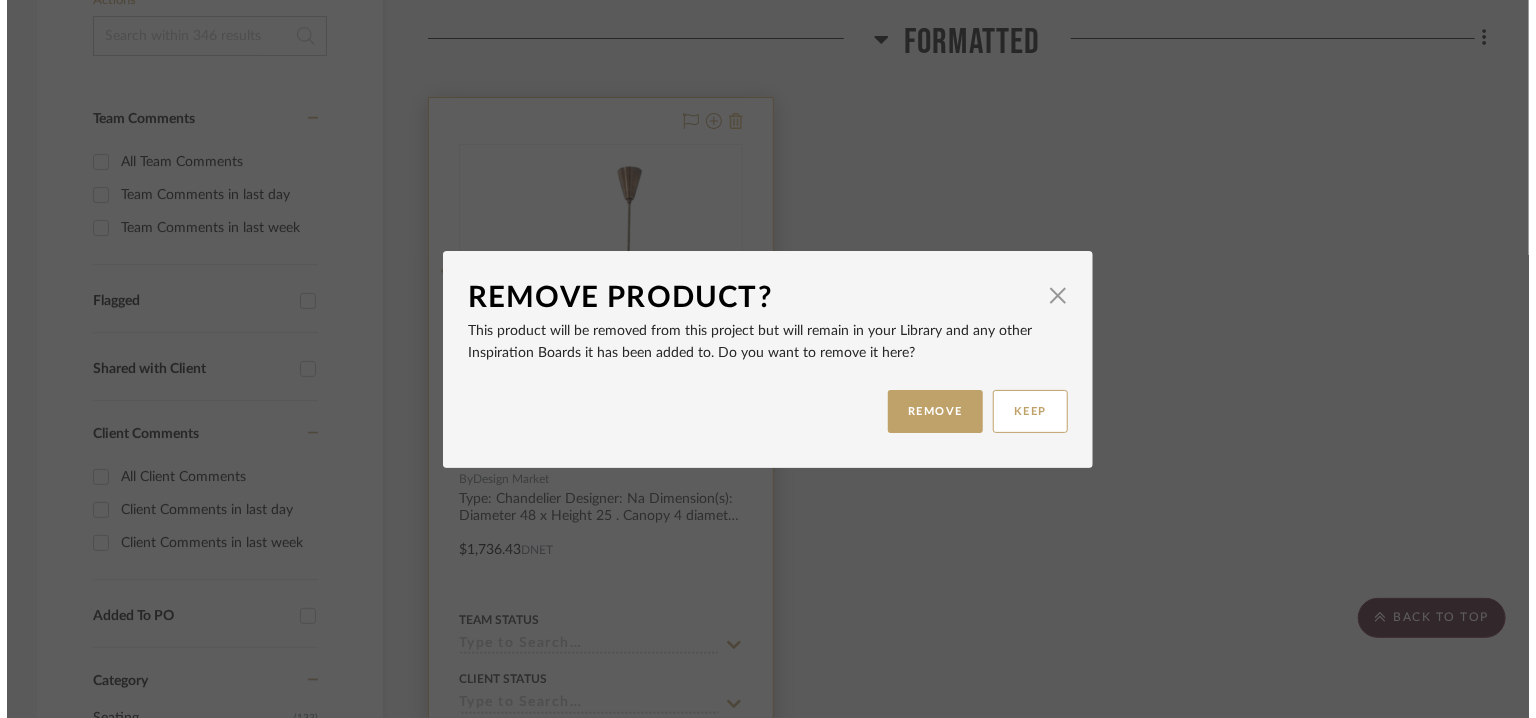 scroll, scrollTop: 0, scrollLeft: 0, axis: both 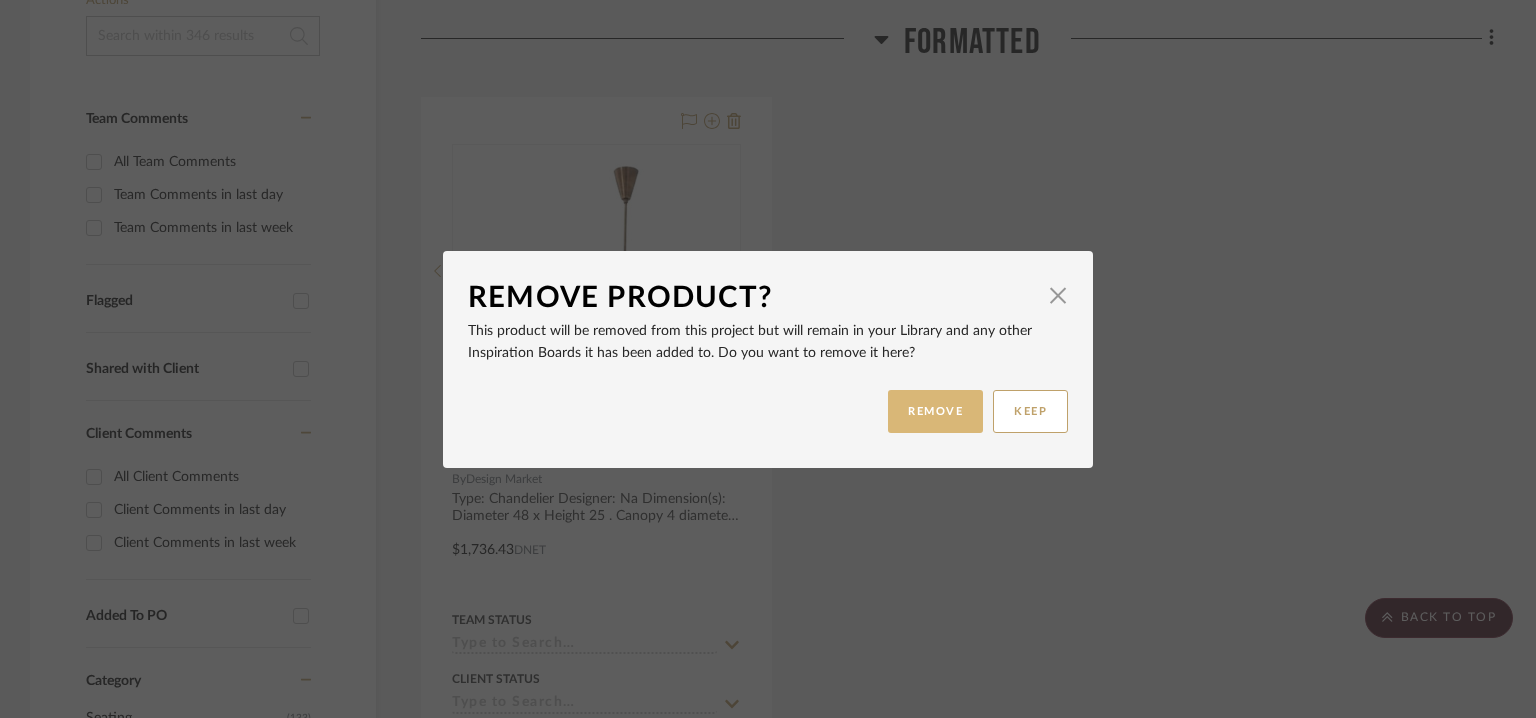 click on "REMOVE" at bounding box center [935, 411] 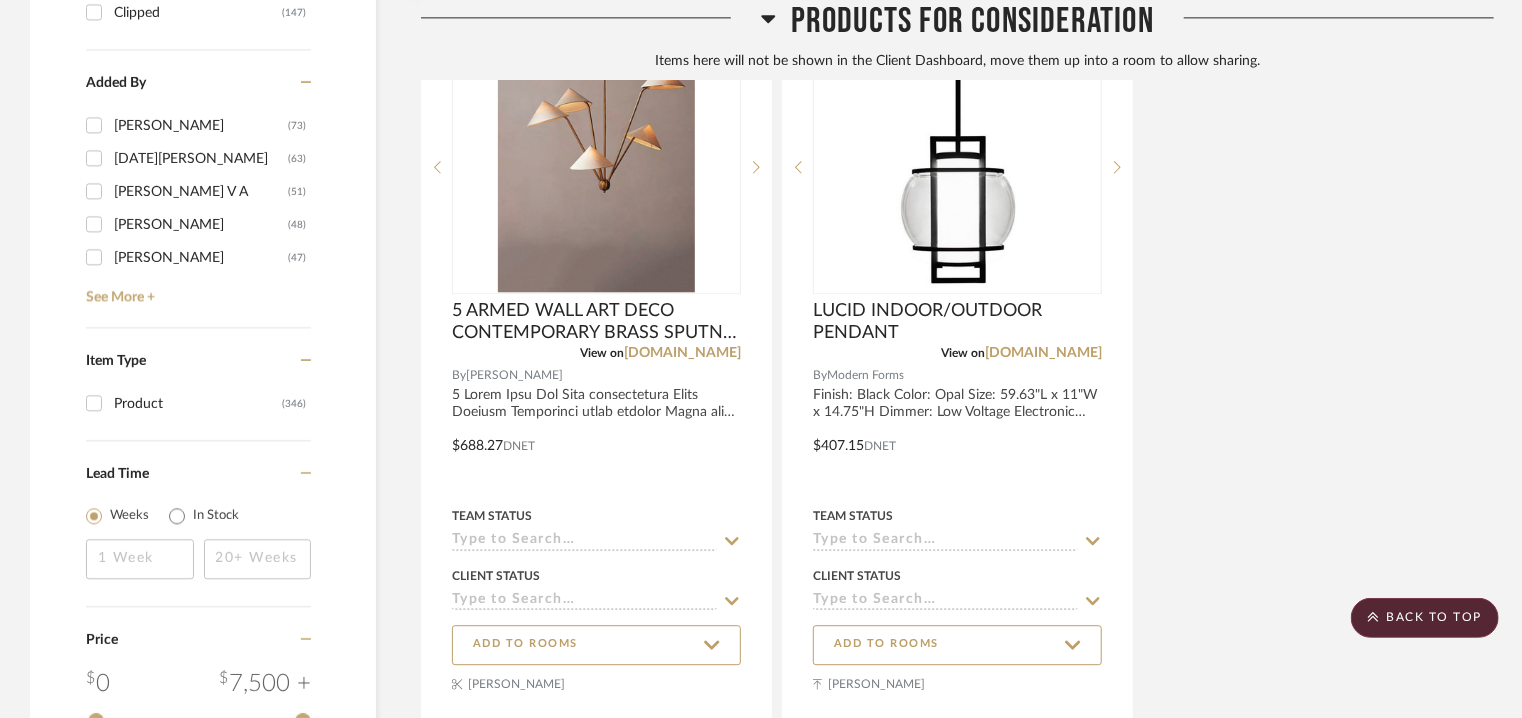 scroll, scrollTop: 2400, scrollLeft: 0, axis: vertical 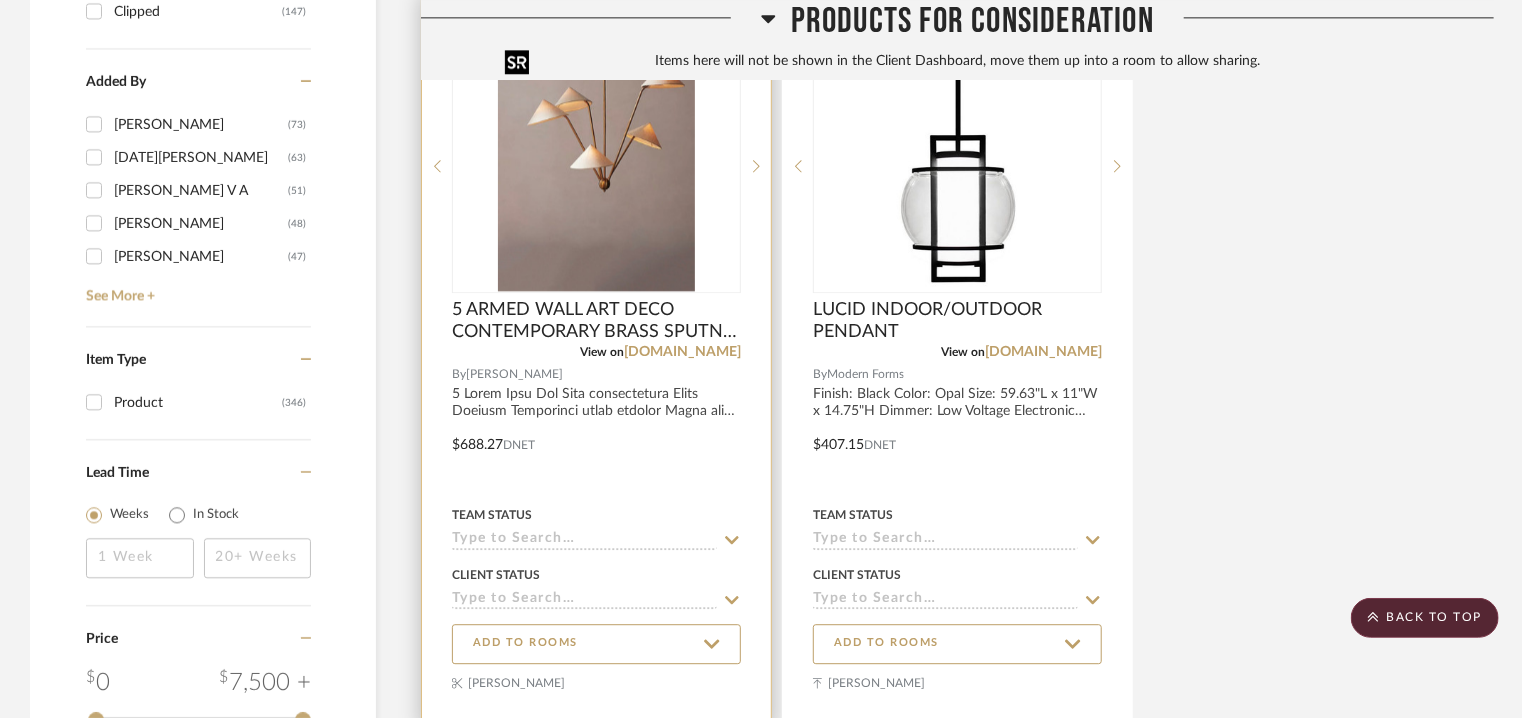 click at bounding box center [597, 166] 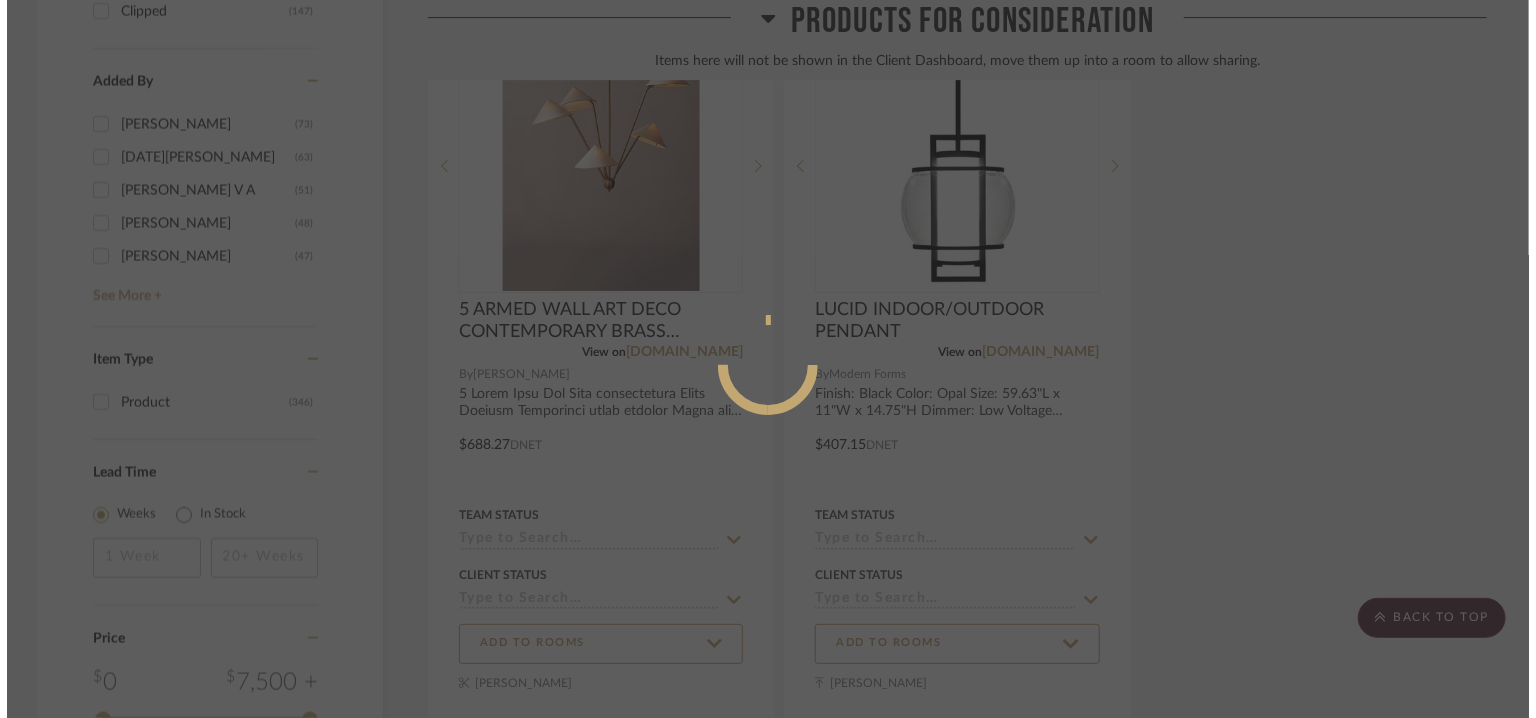 scroll, scrollTop: 0, scrollLeft: 0, axis: both 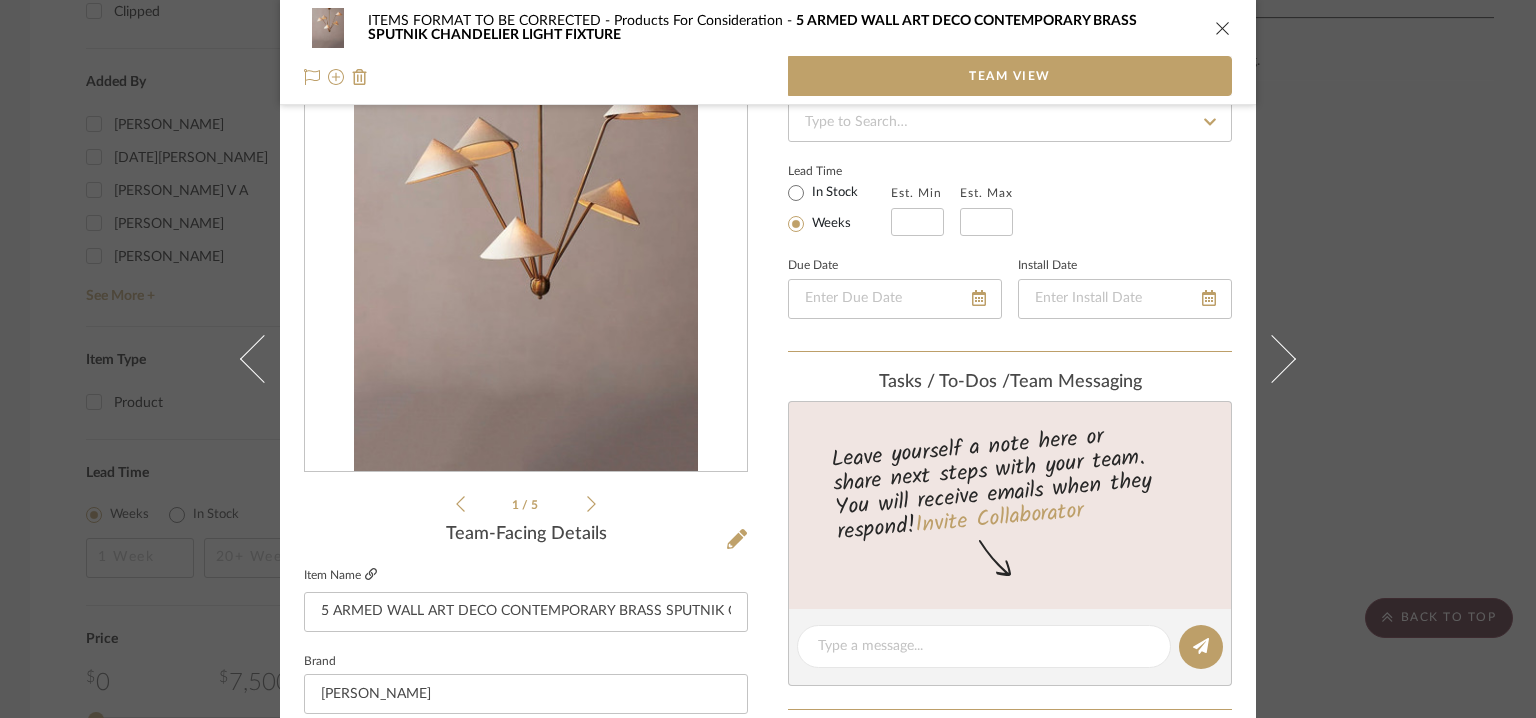click 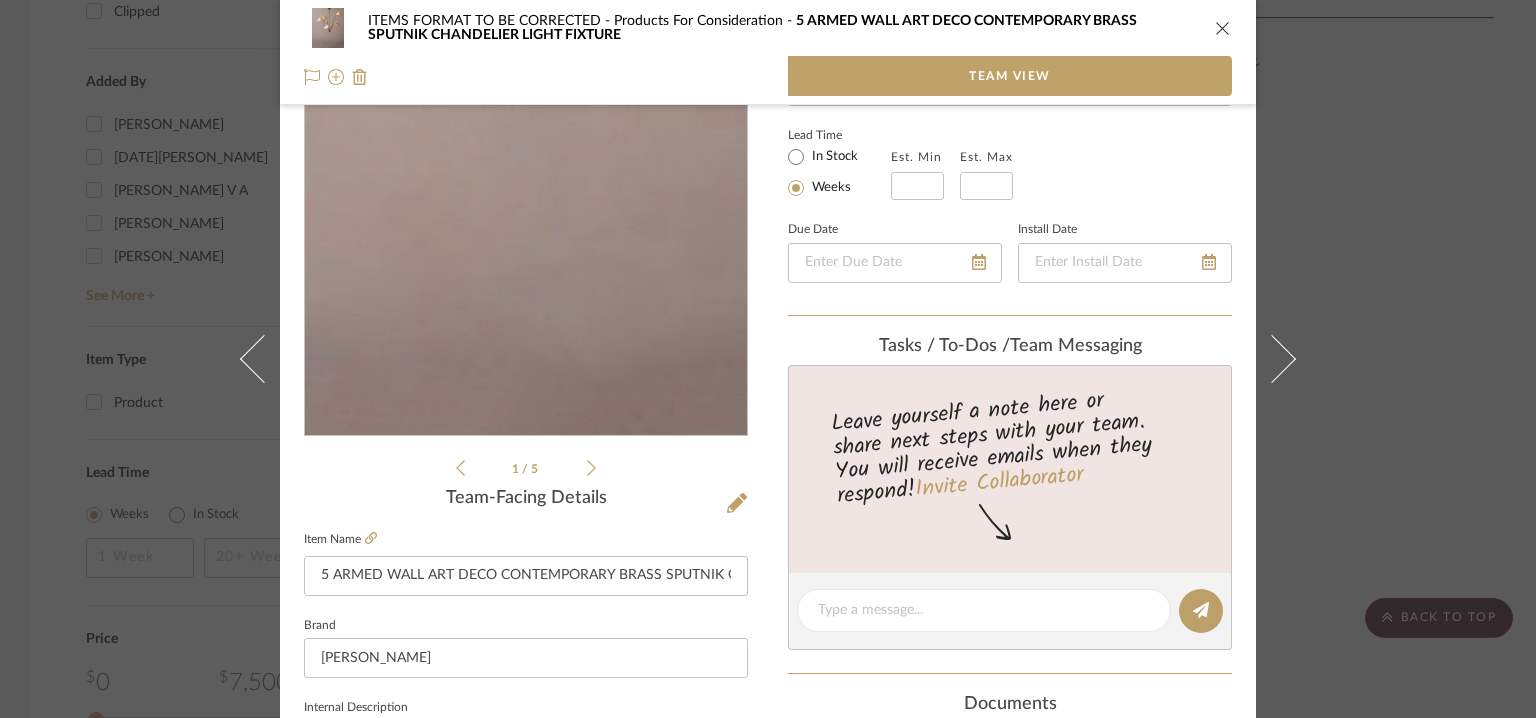 scroll, scrollTop: 200, scrollLeft: 0, axis: vertical 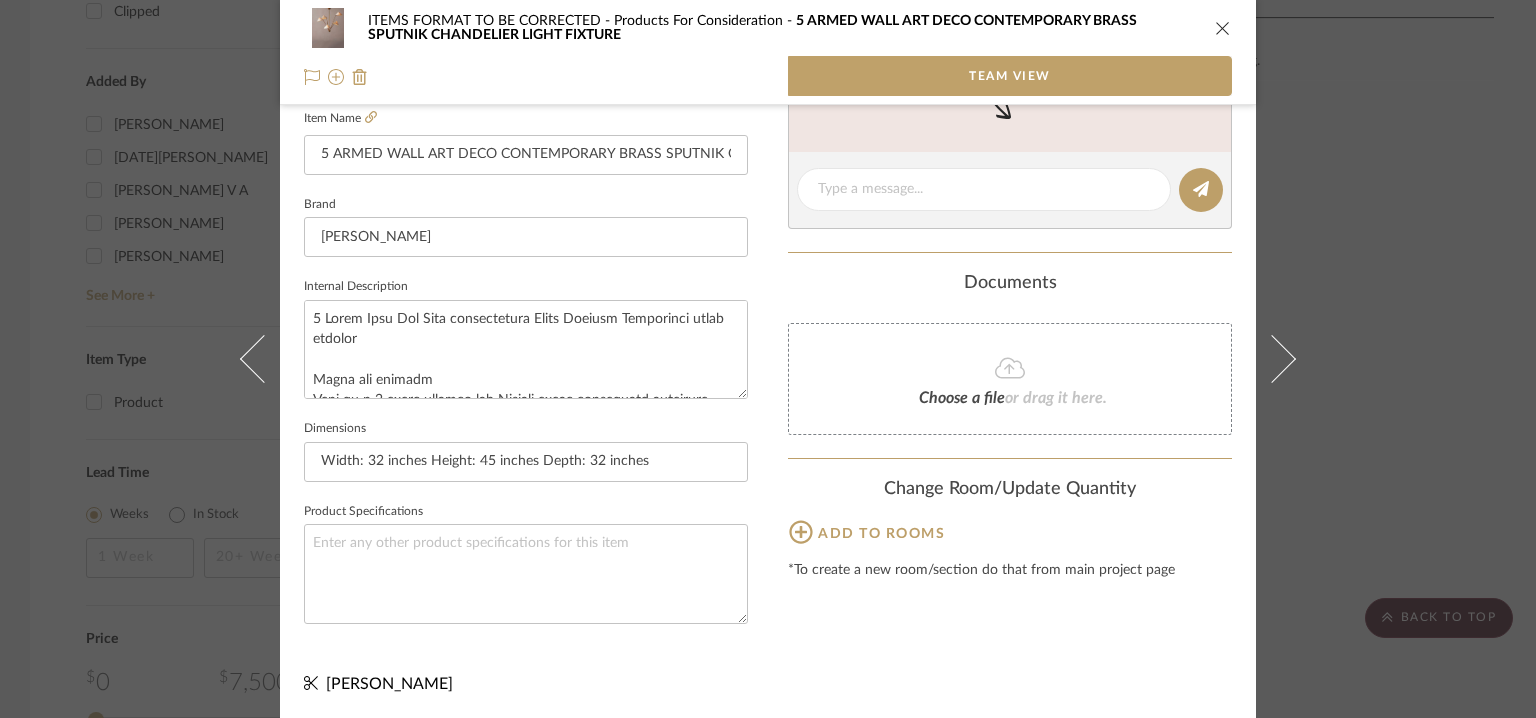 click 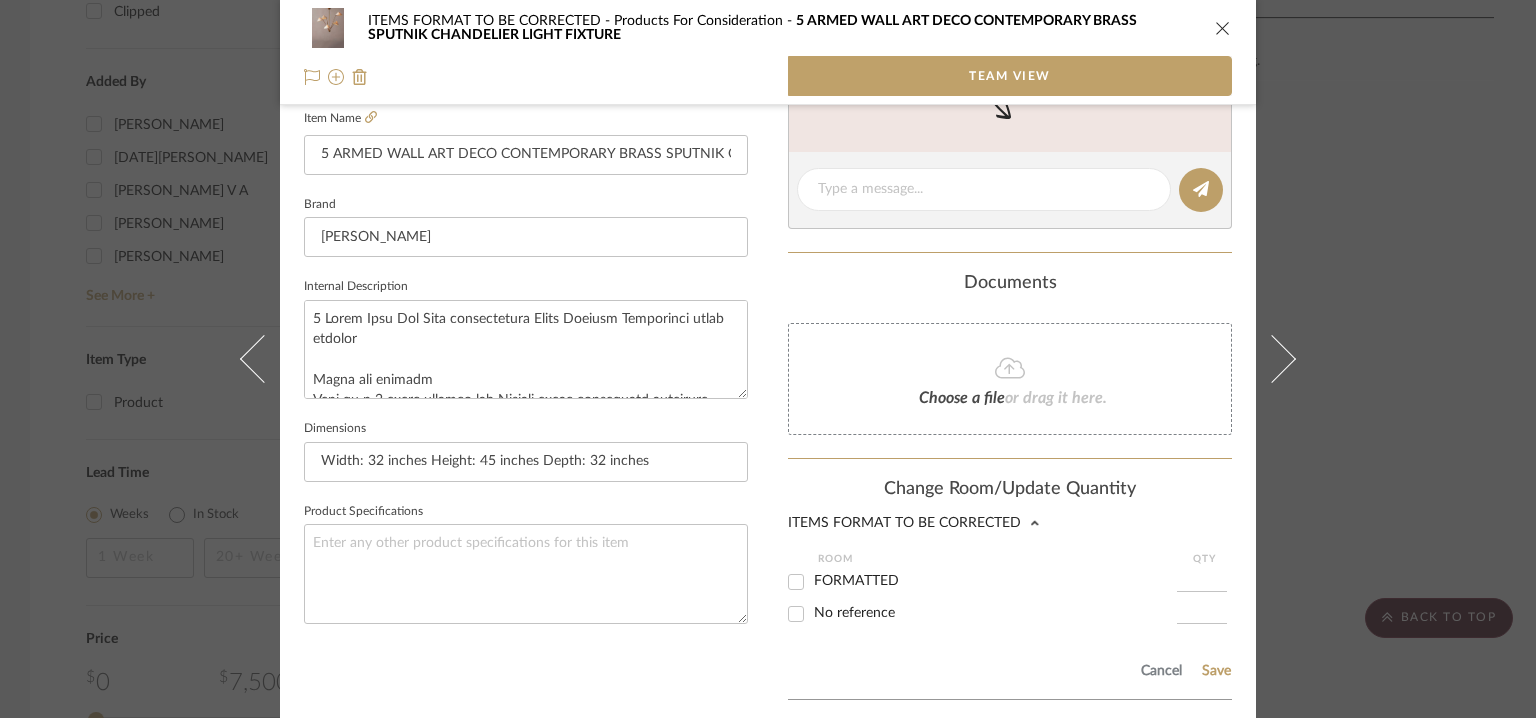 click on "FORMATTED" at bounding box center (796, 582) 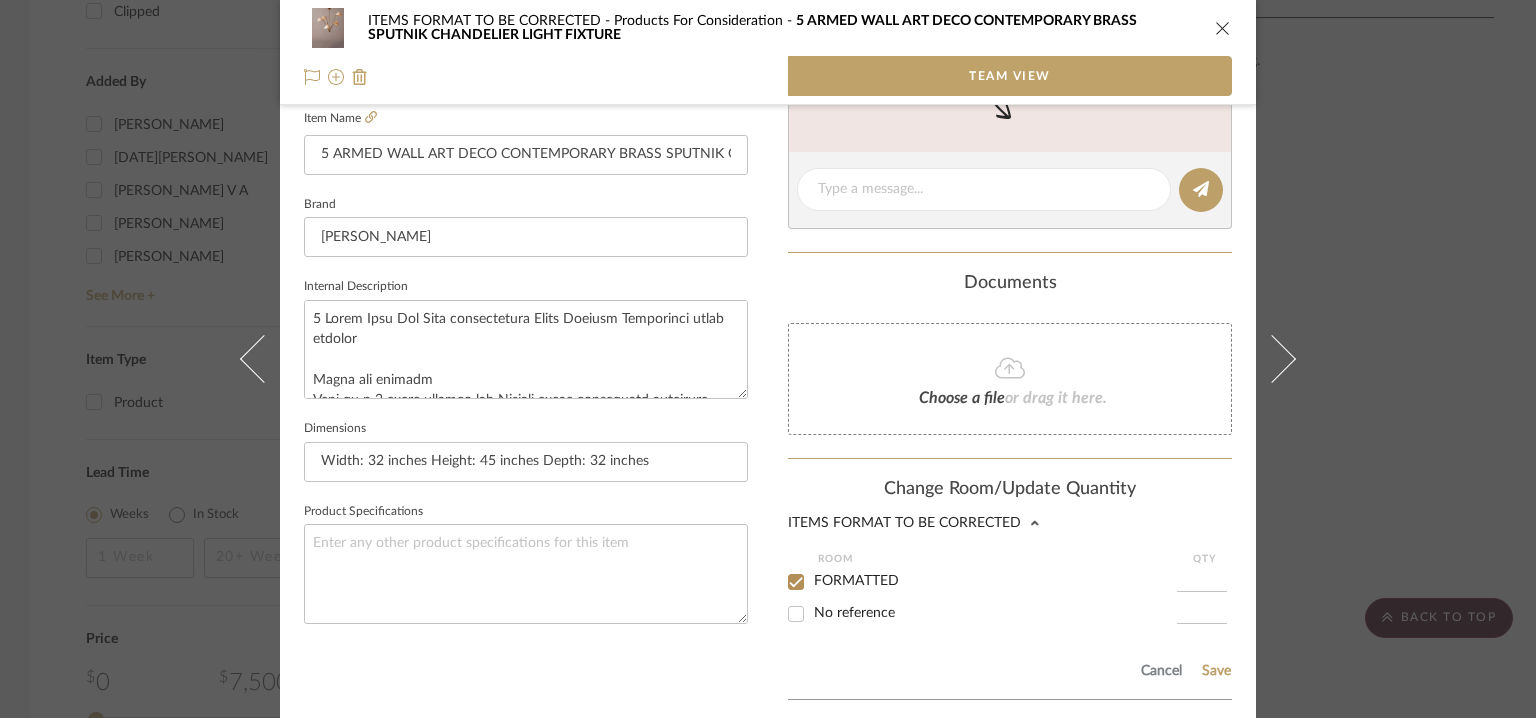 checkbox on "true" 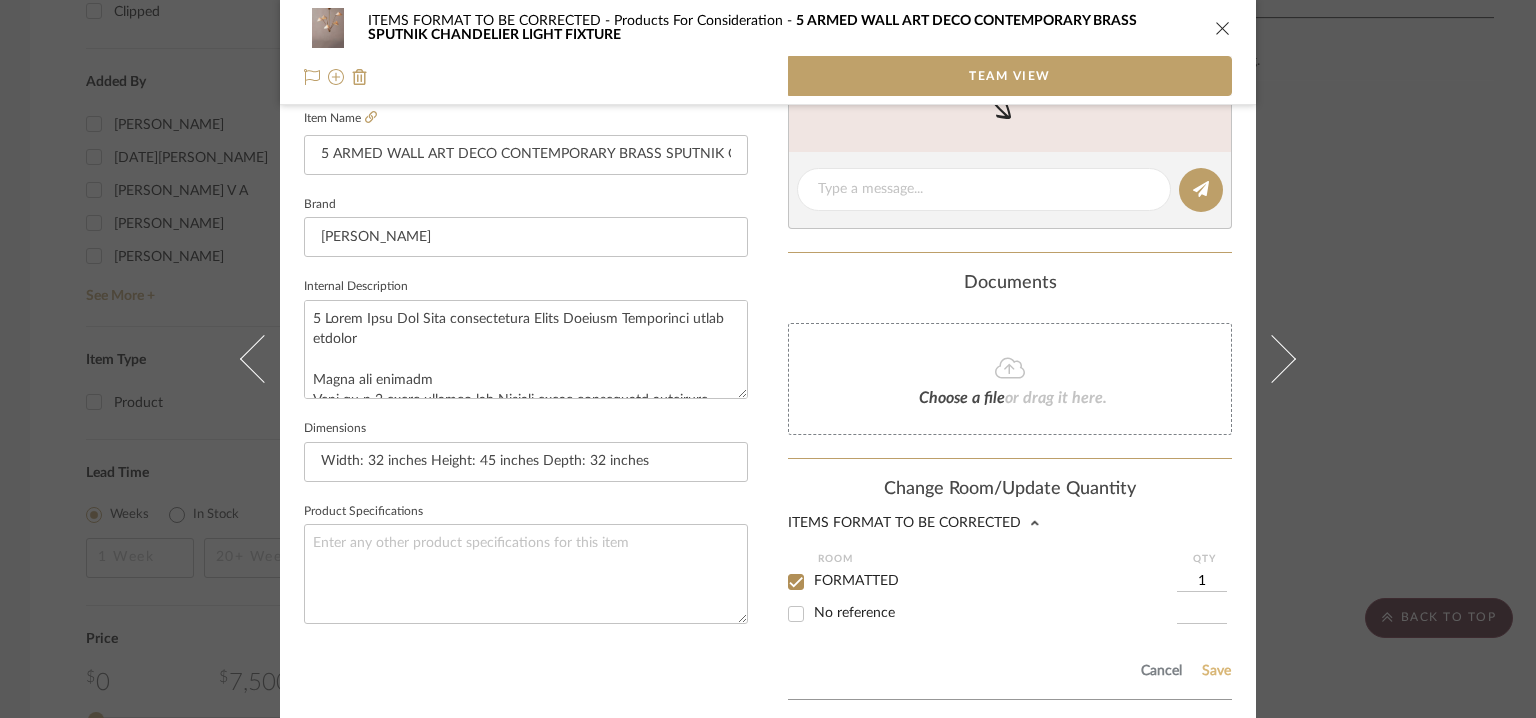 click on "Save" 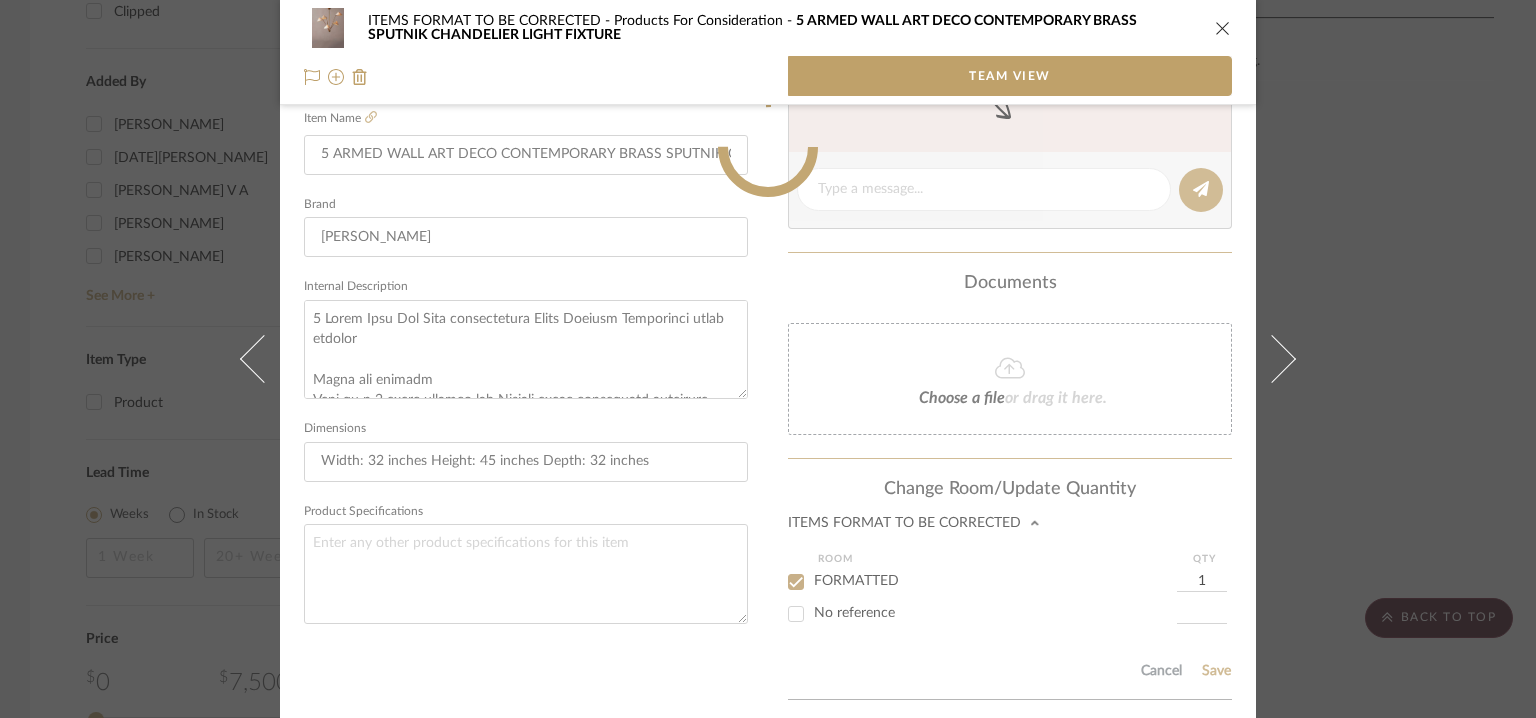 type 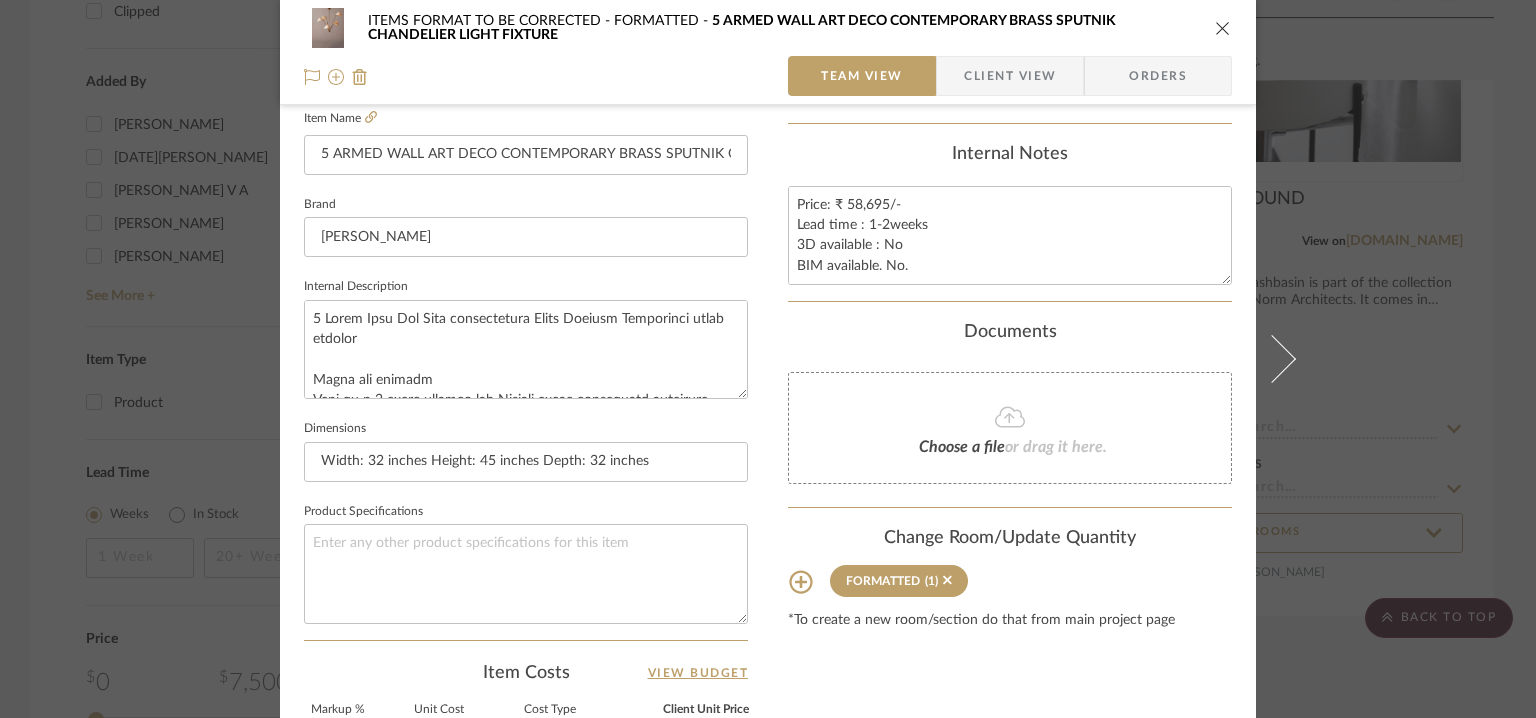 type 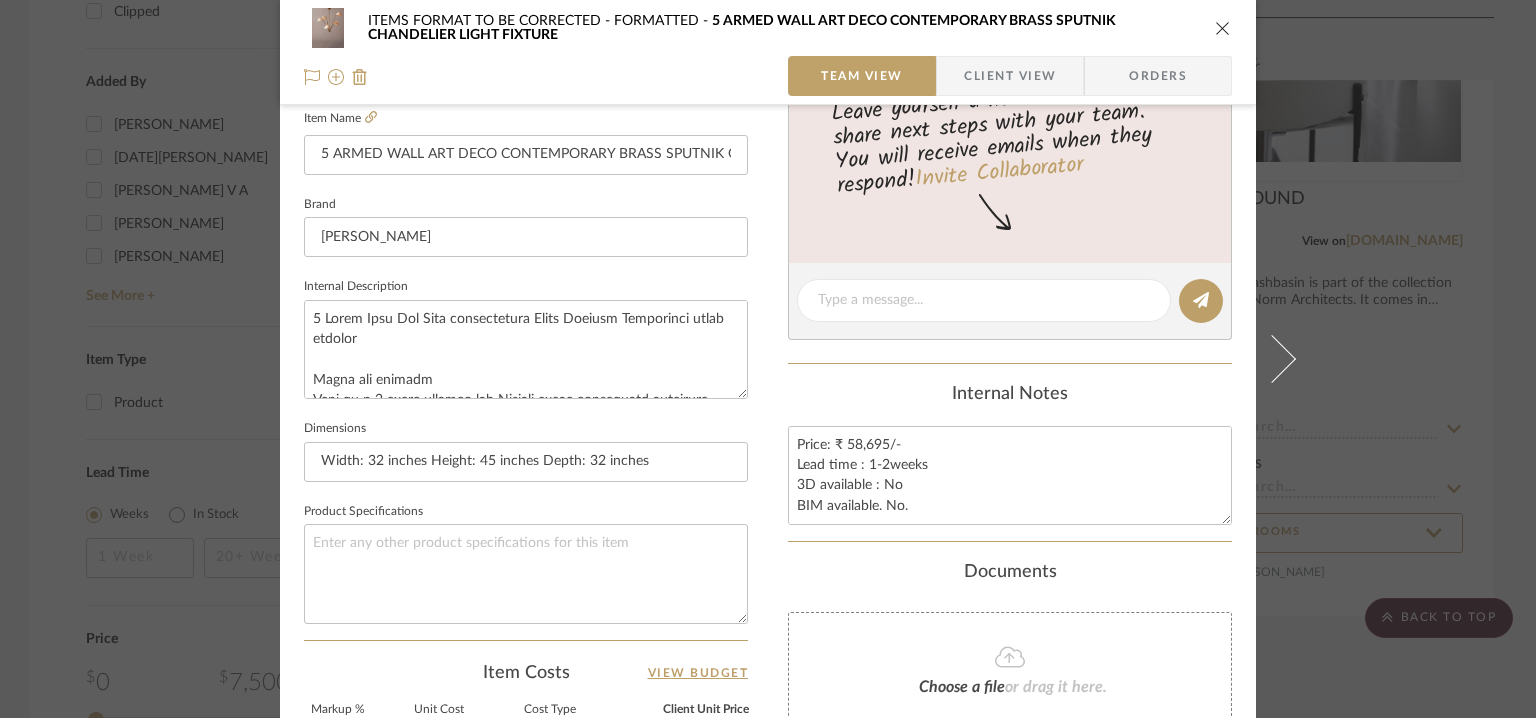 click at bounding box center (1223, 28) 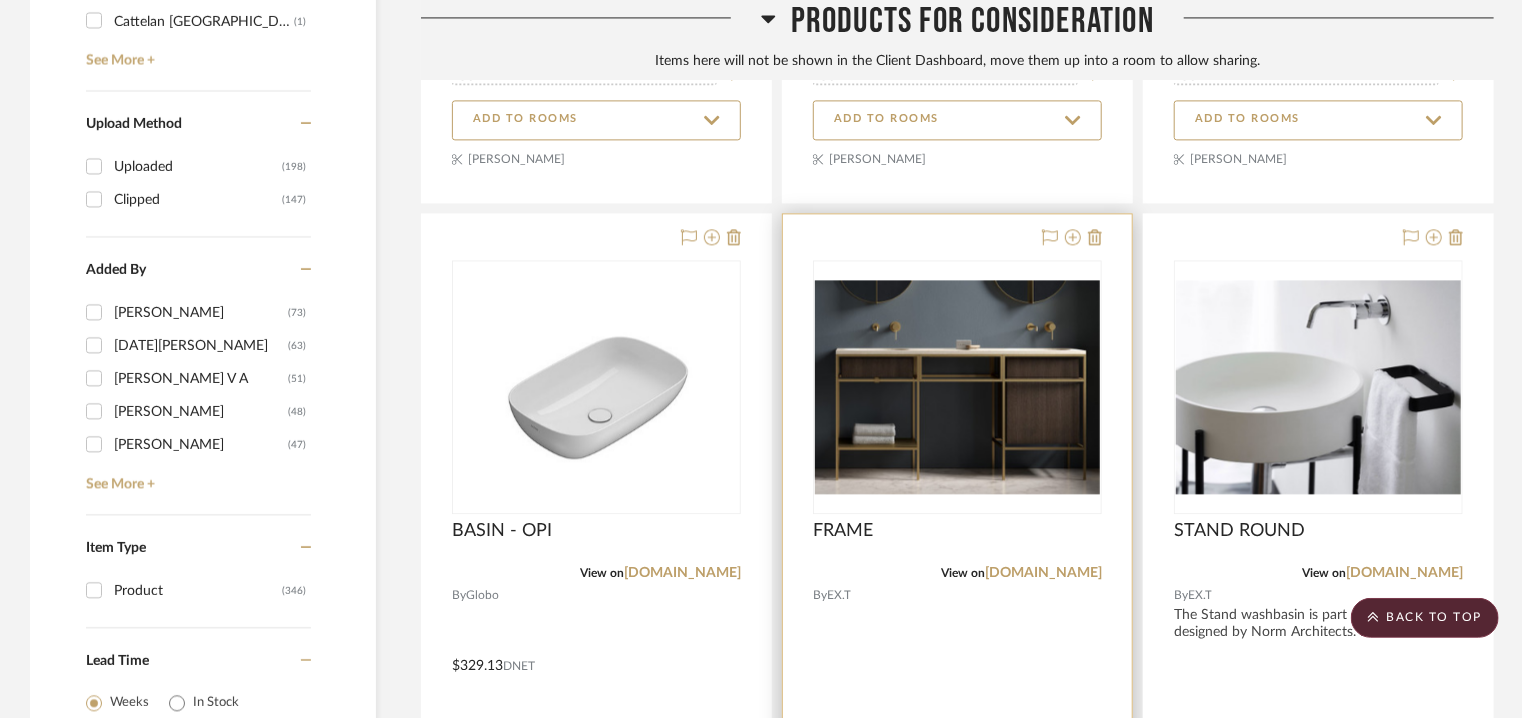 scroll, scrollTop: 2200, scrollLeft: 0, axis: vertical 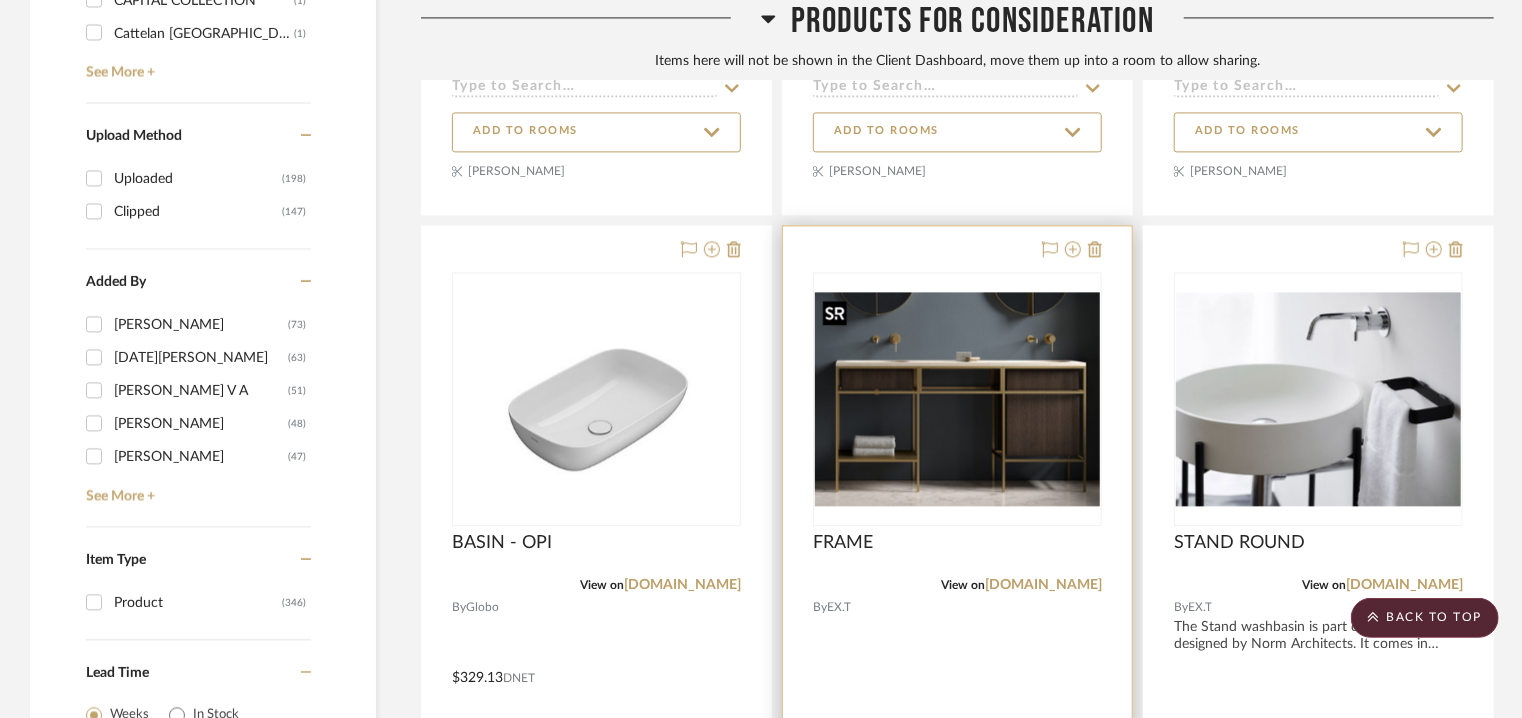 click at bounding box center (957, 399) 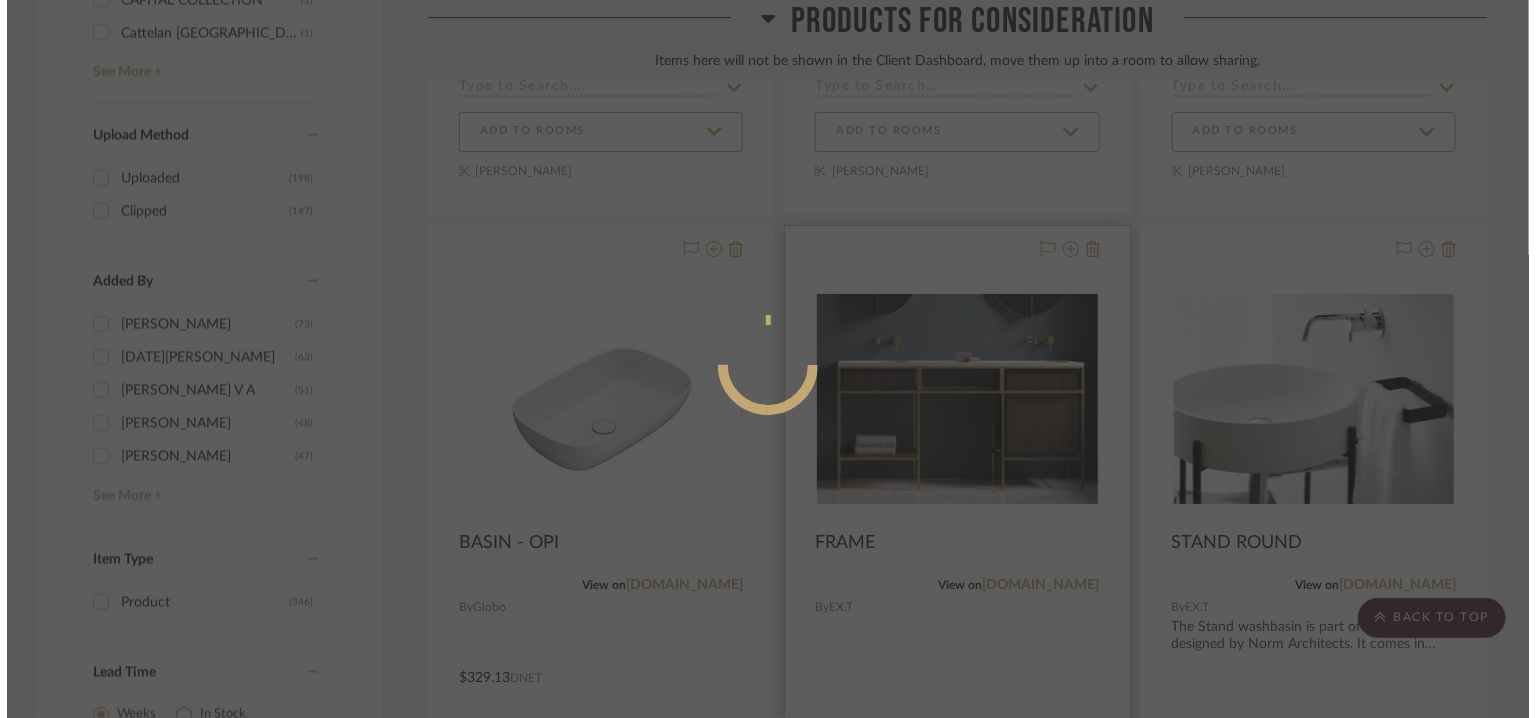 scroll, scrollTop: 0, scrollLeft: 0, axis: both 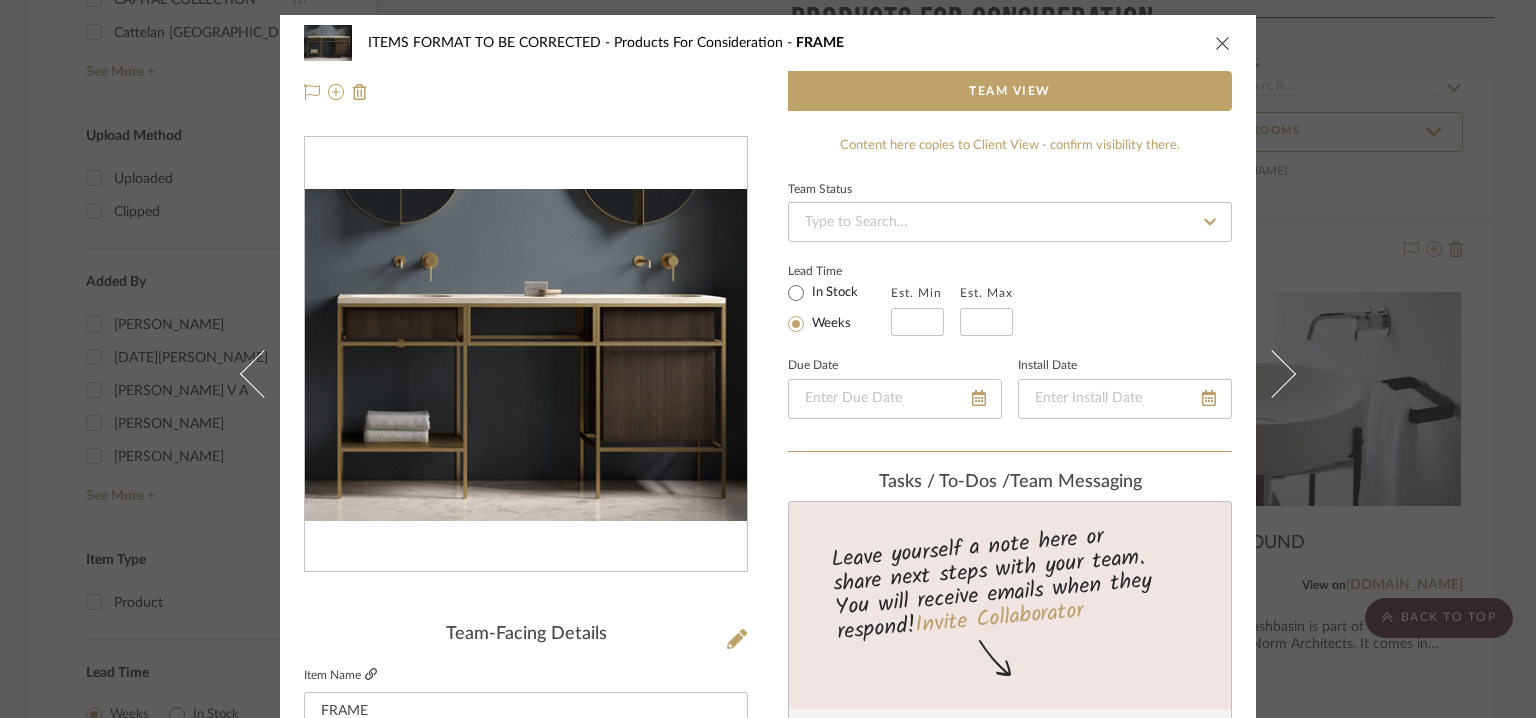 click 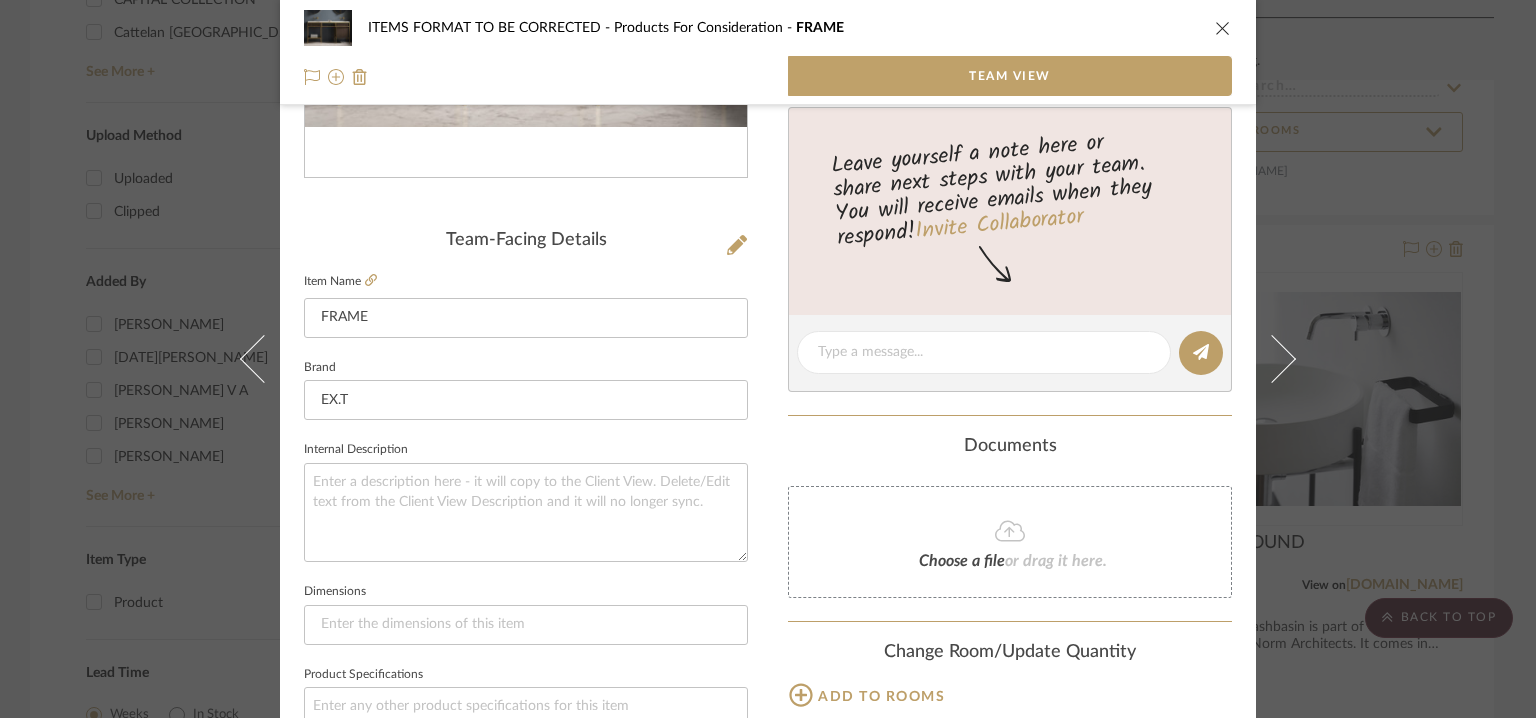 scroll, scrollTop: 0, scrollLeft: 0, axis: both 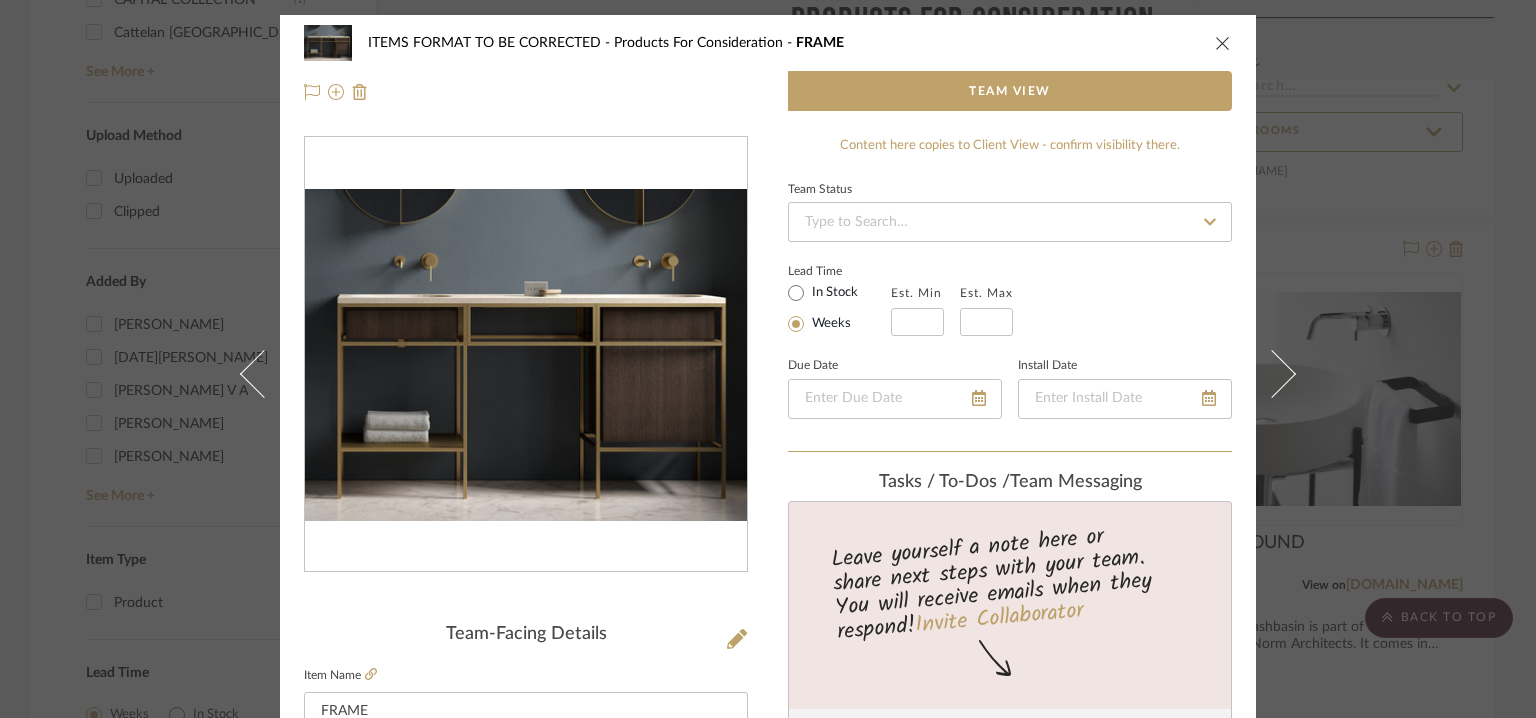 click at bounding box center (1223, 43) 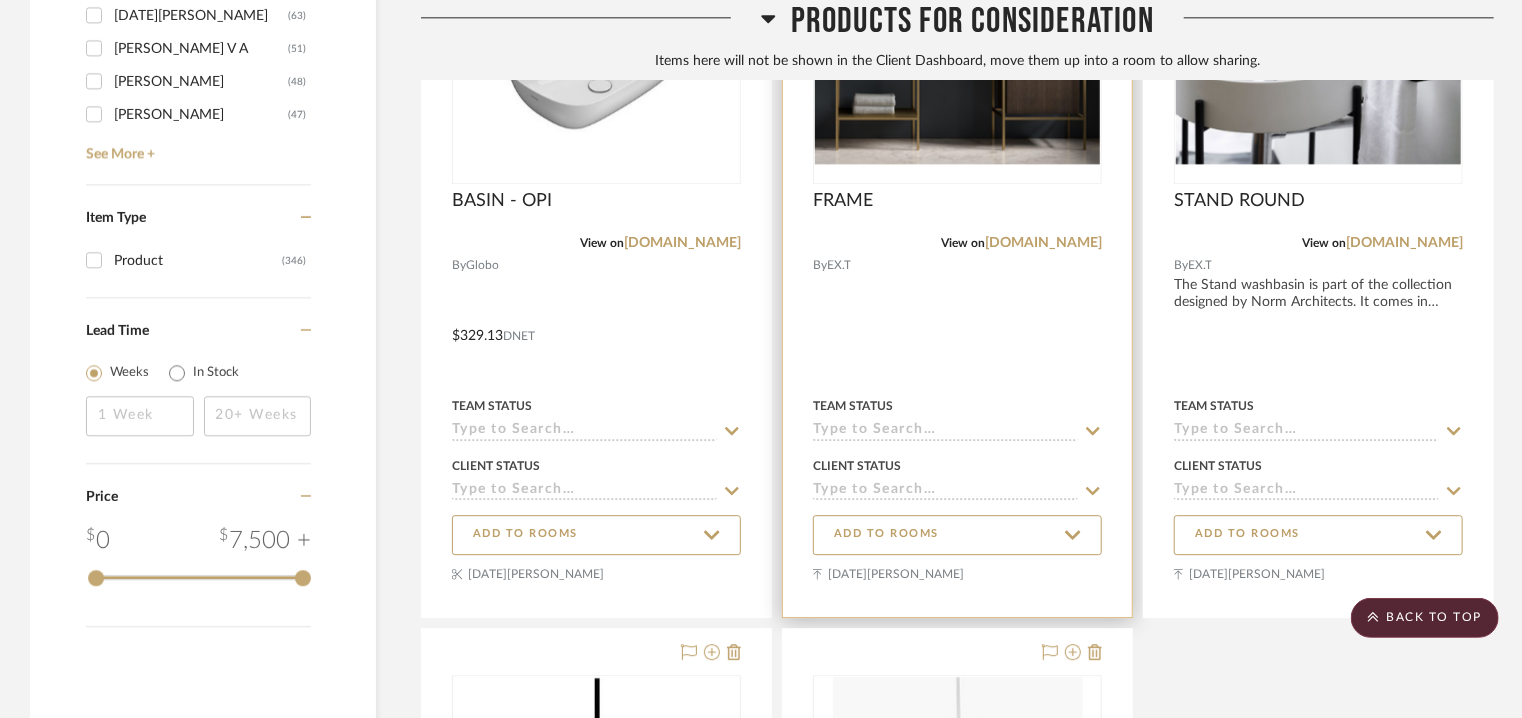 scroll, scrollTop: 2700, scrollLeft: 0, axis: vertical 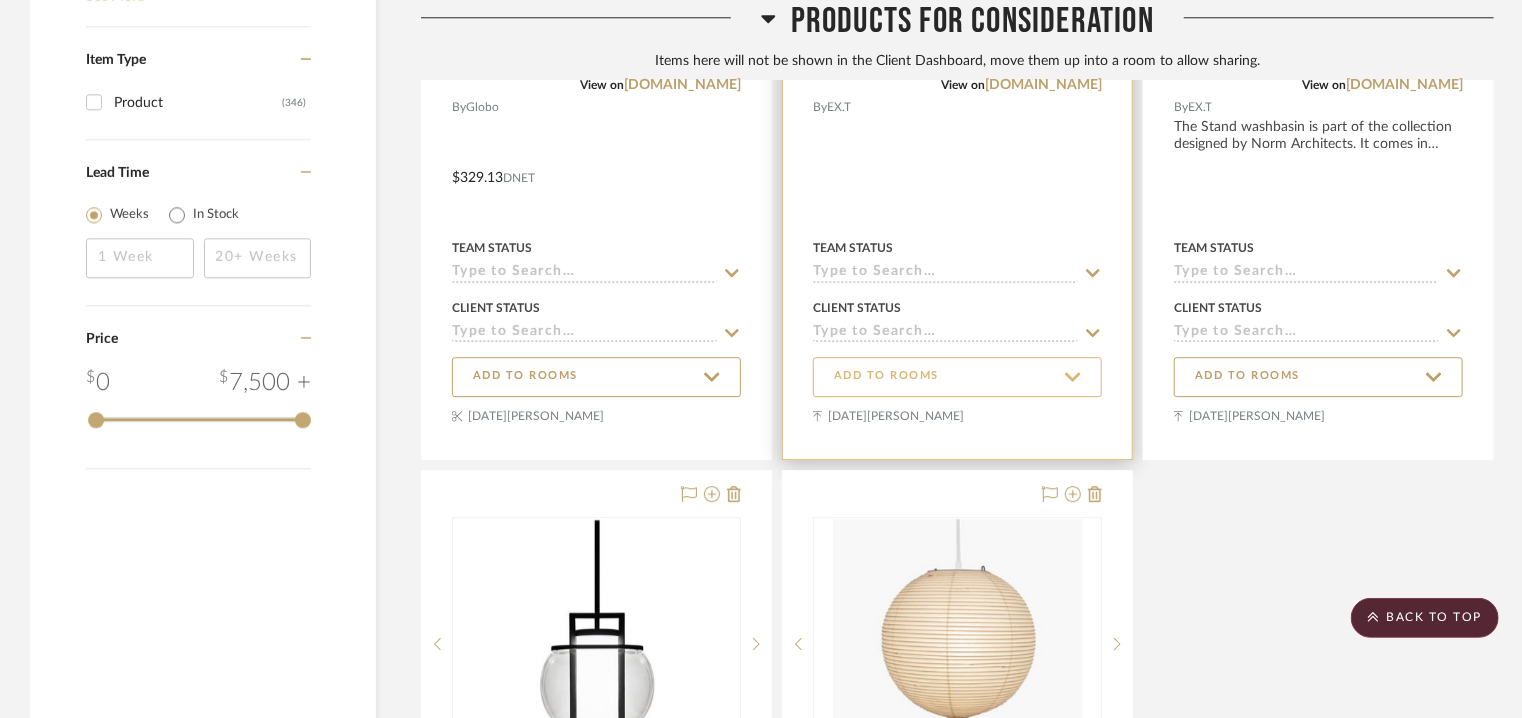 click 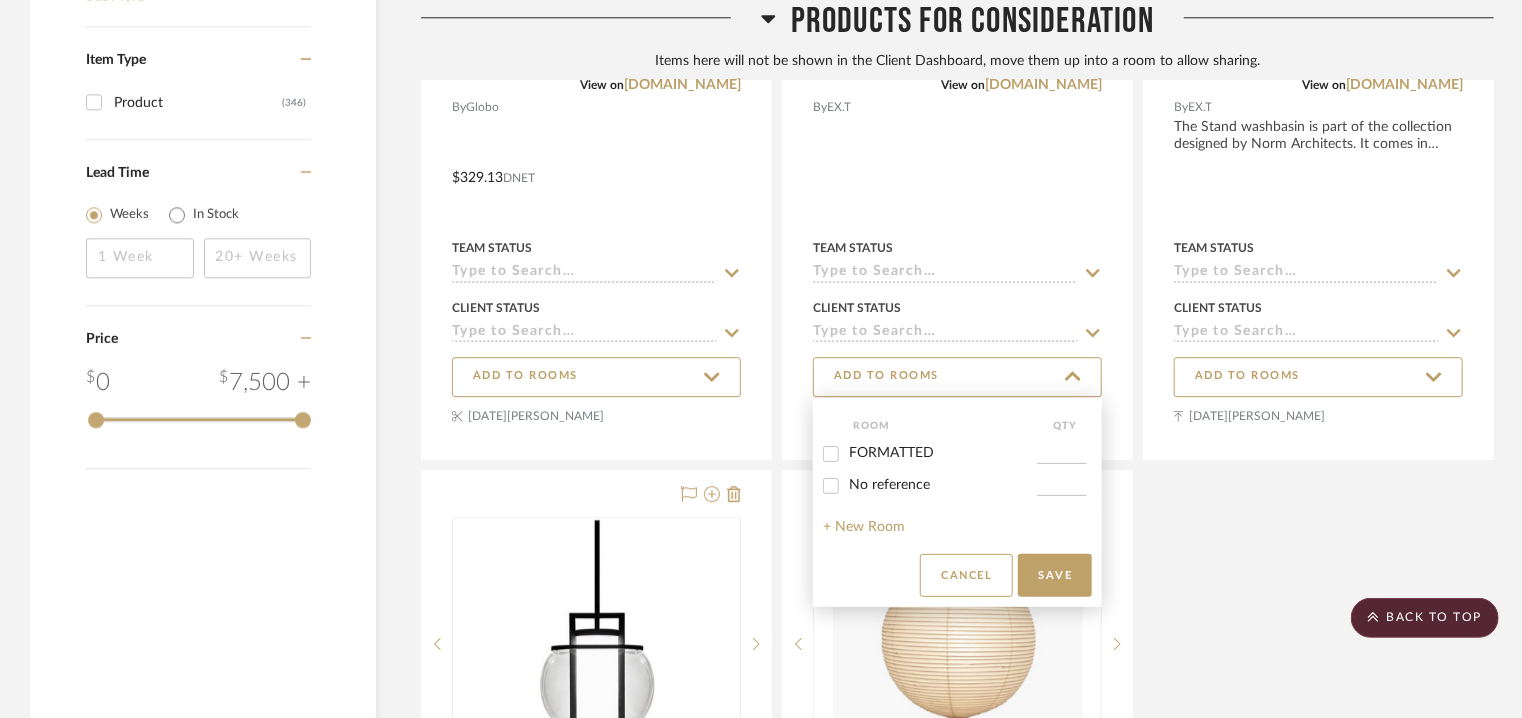 click on "FORMATTED" at bounding box center (831, 454) 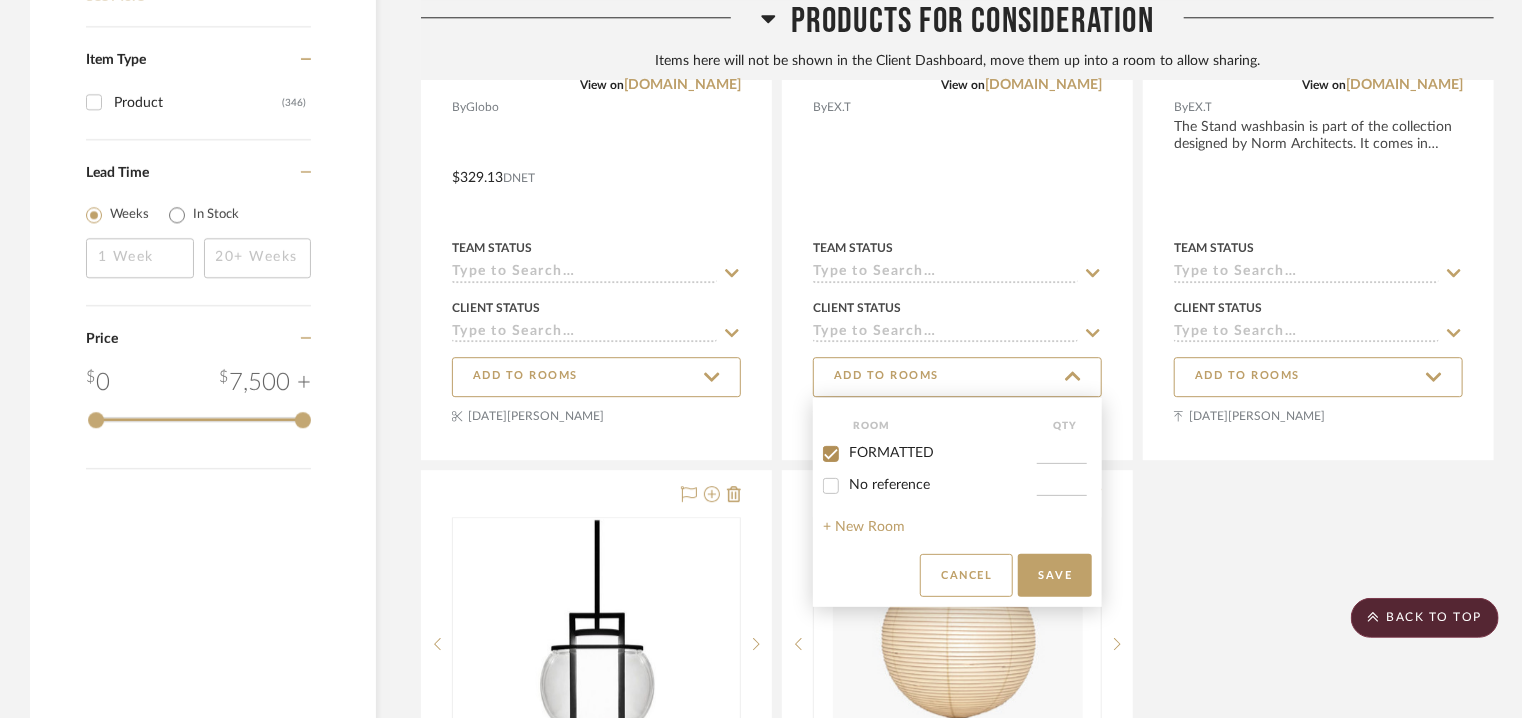 checkbox on "true" 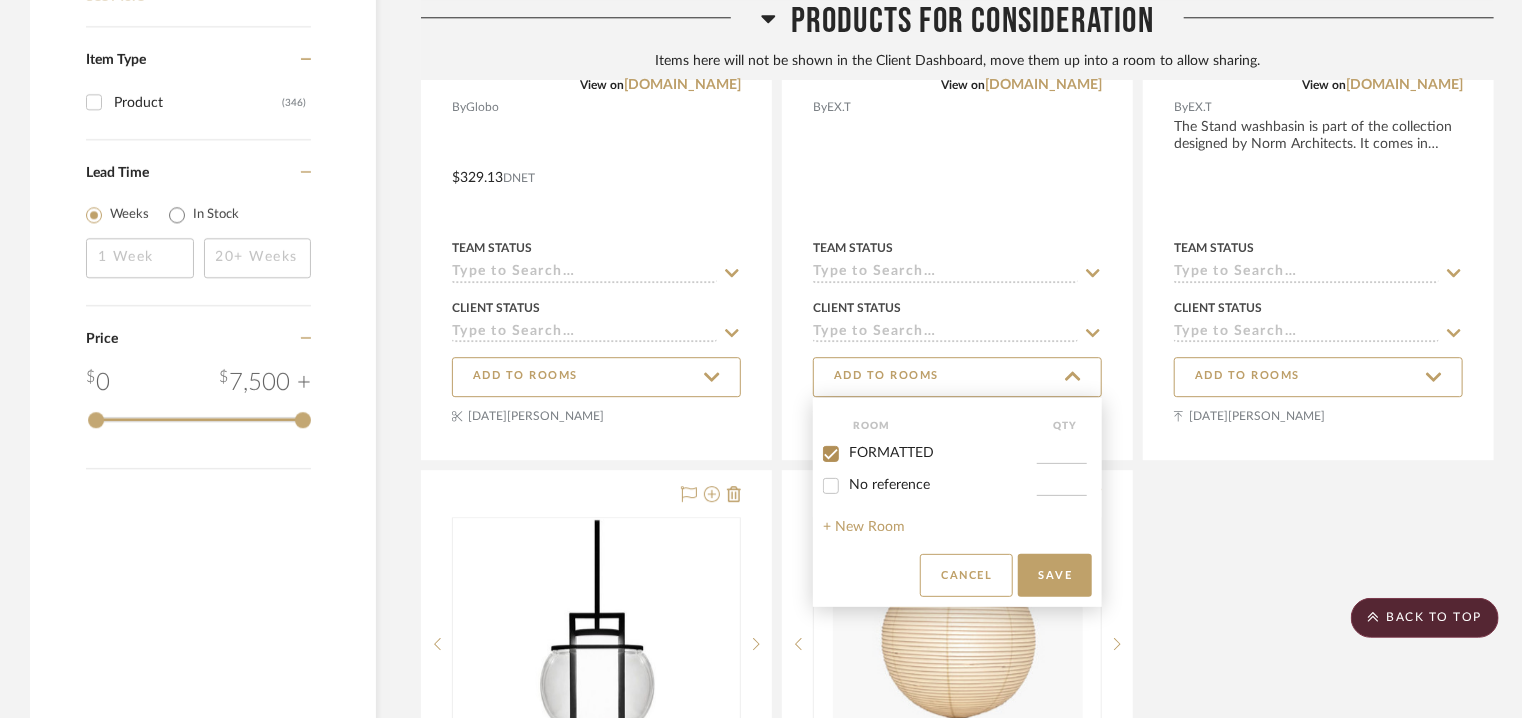 type on "1" 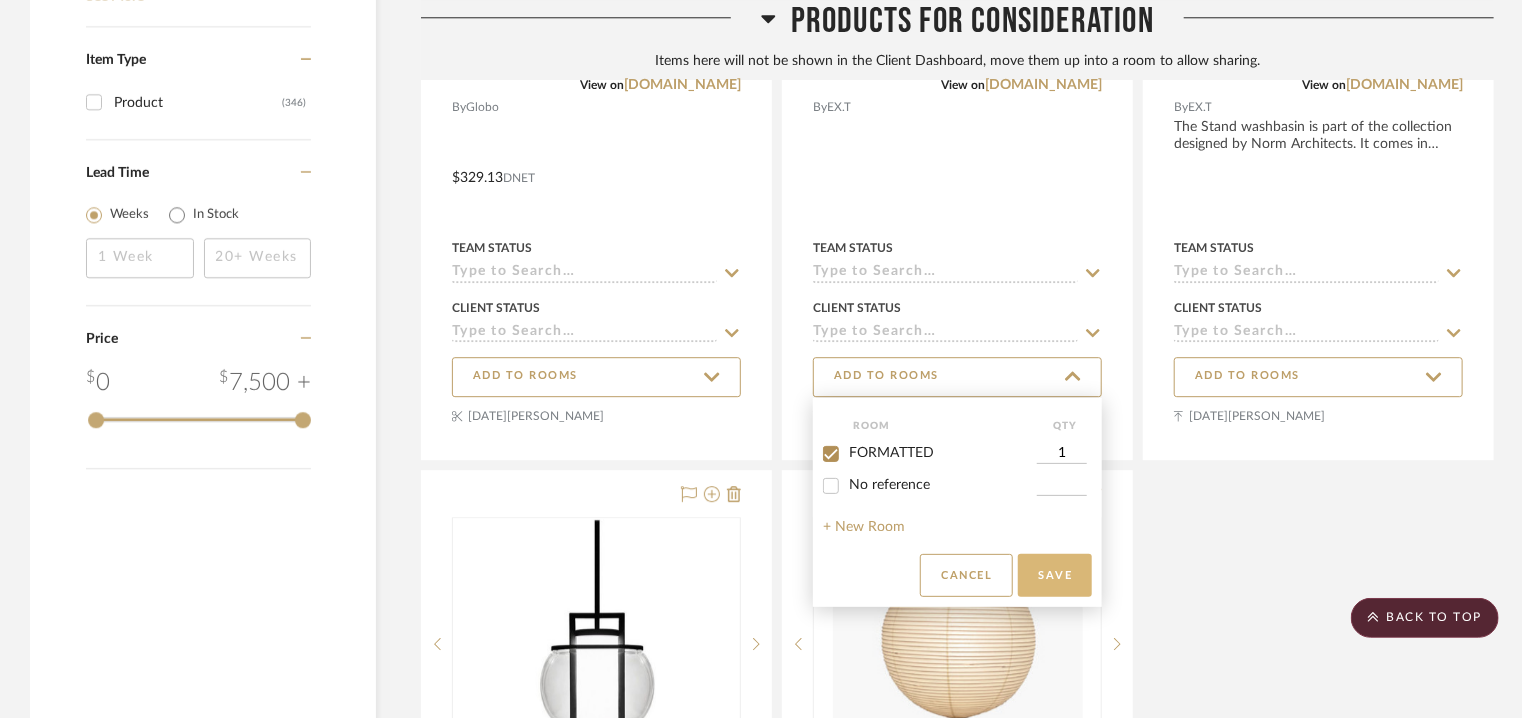 click on "Save" at bounding box center (1055, 575) 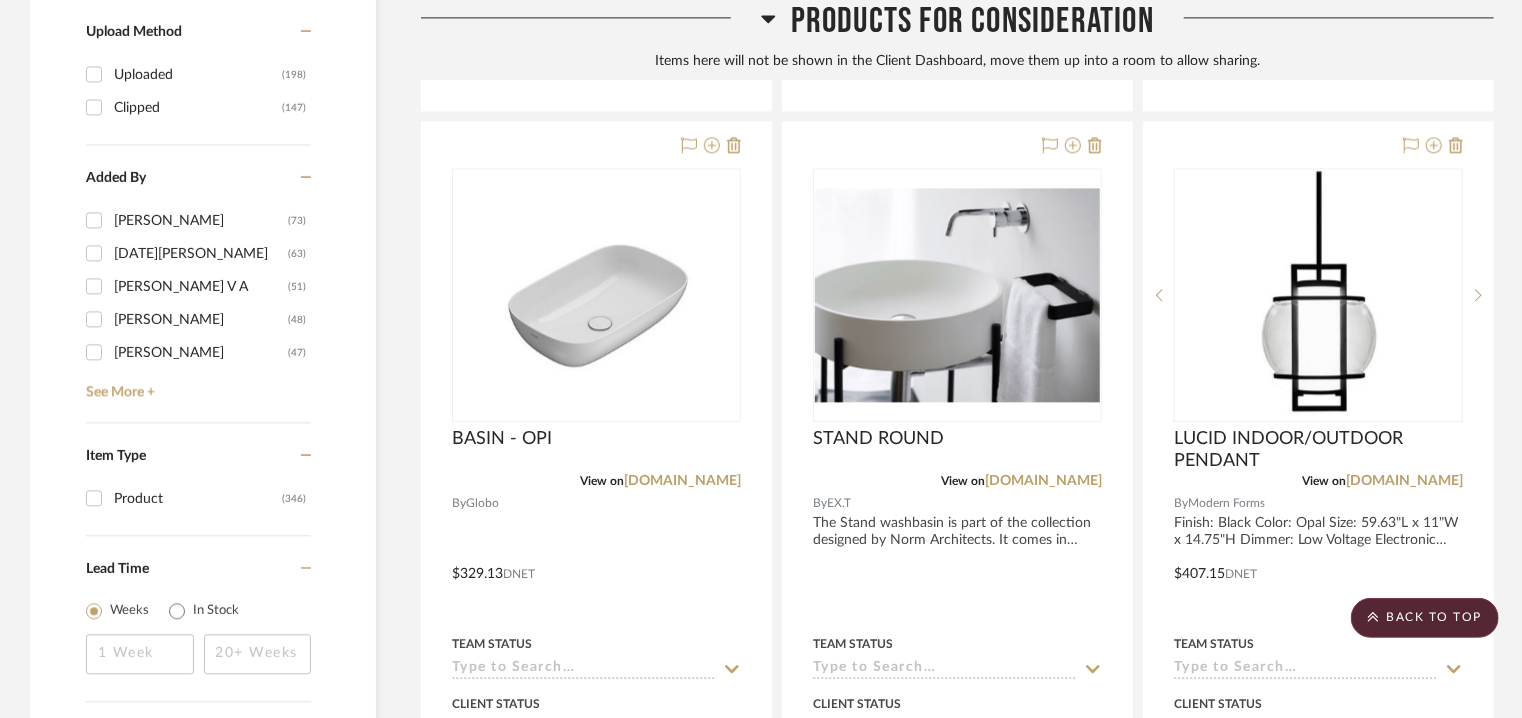 scroll, scrollTop: 2300, scrollLeft: 0, axis: vertical 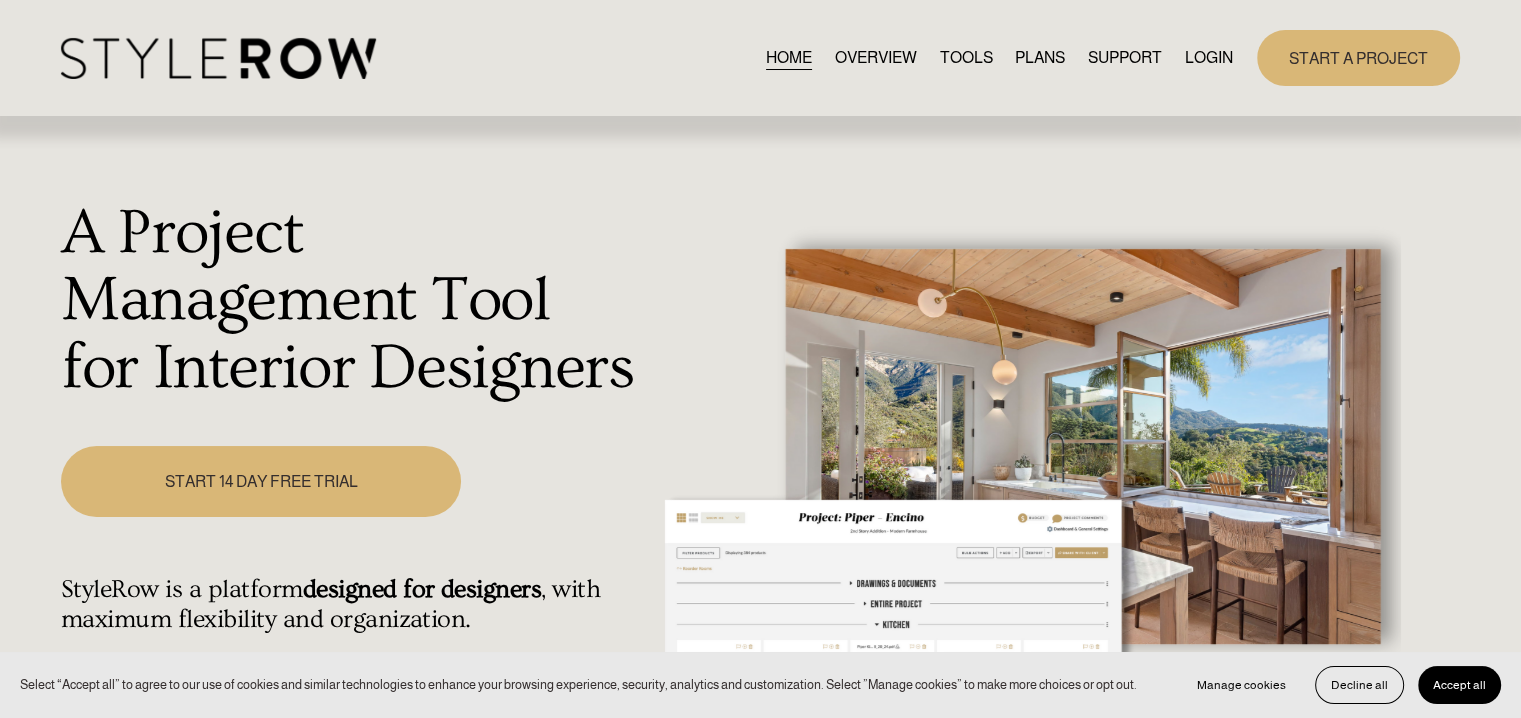 click on "LOGIN" at bounding box center [1209, 57] 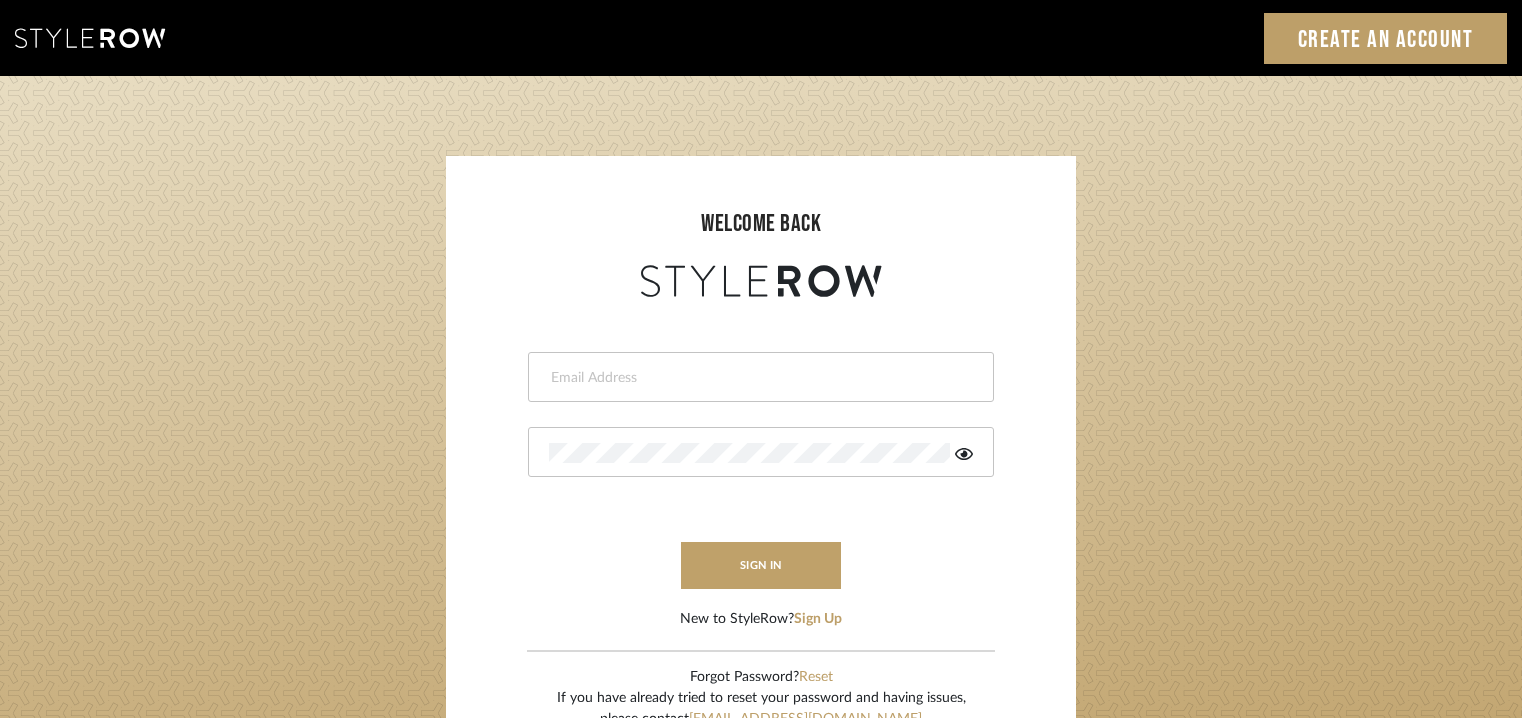 scroll, scrollTop: 0, scrollLeft: 0, axis: both 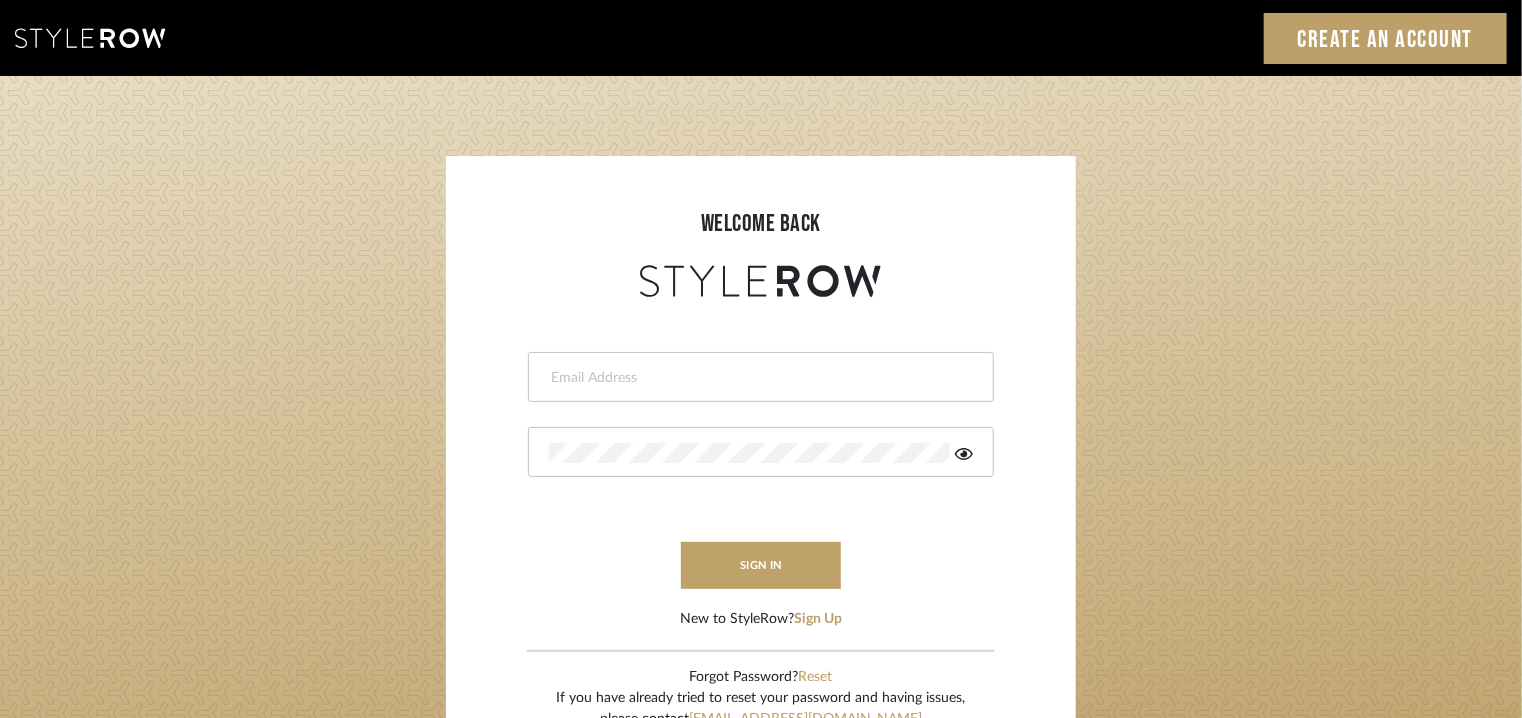 click at bounding box center (761, 377) 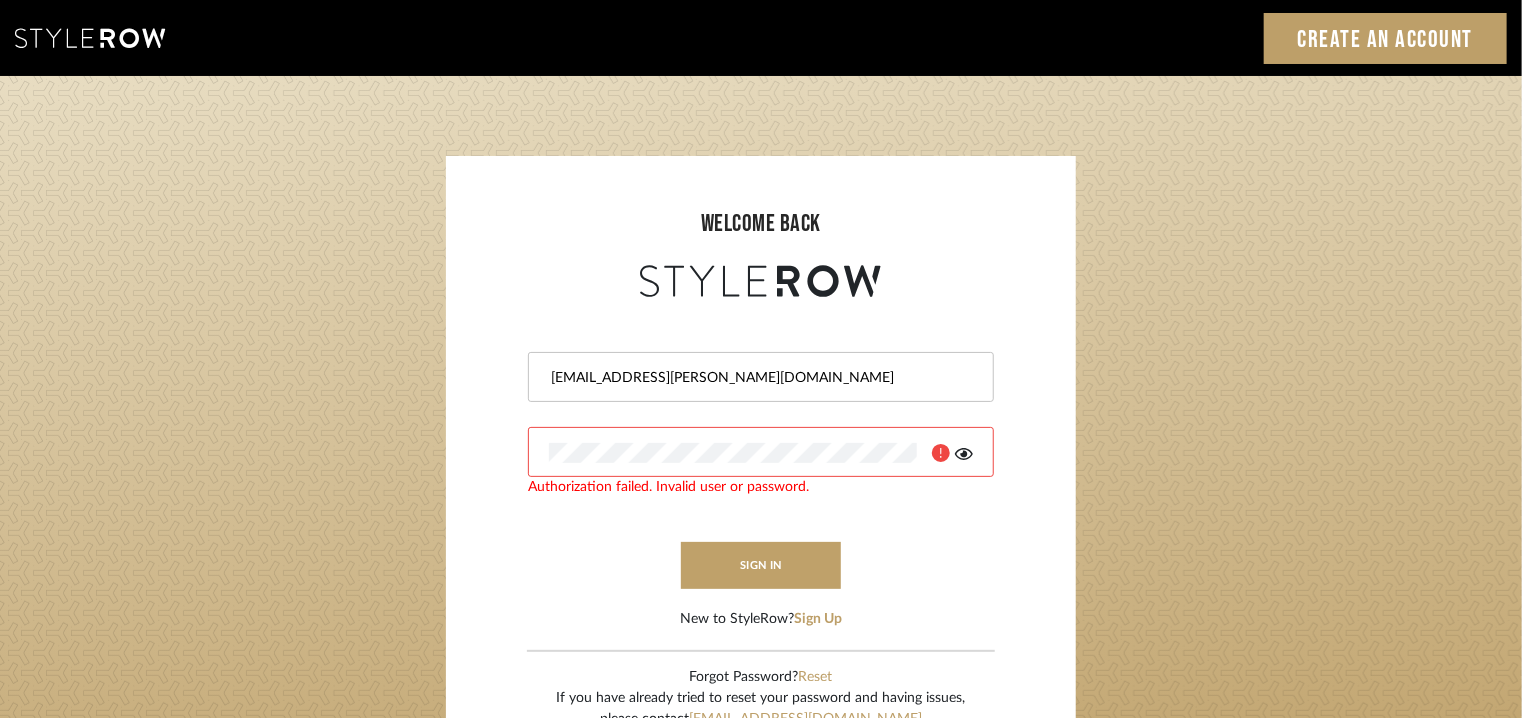 click 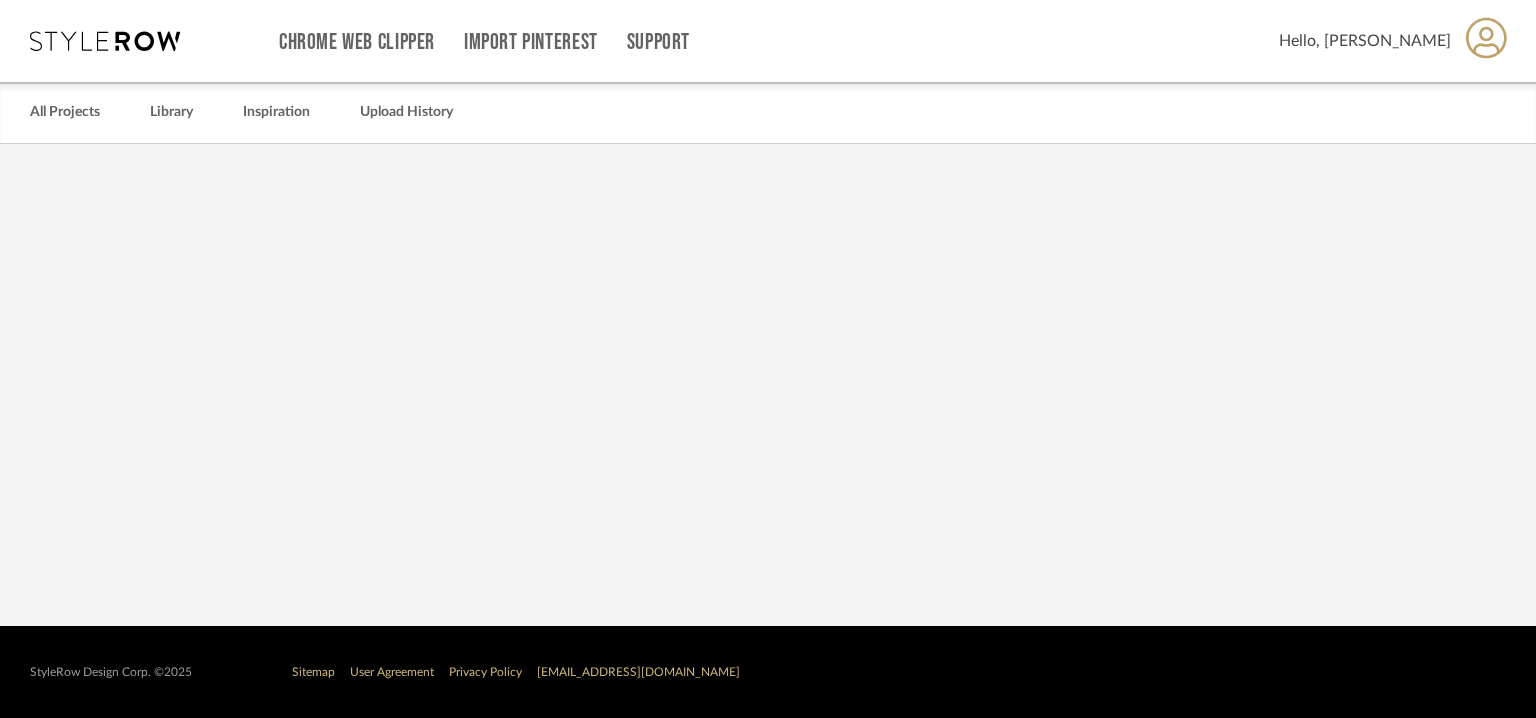 scroll, scrollTop: 0, scrollLeft: 0, axis: both 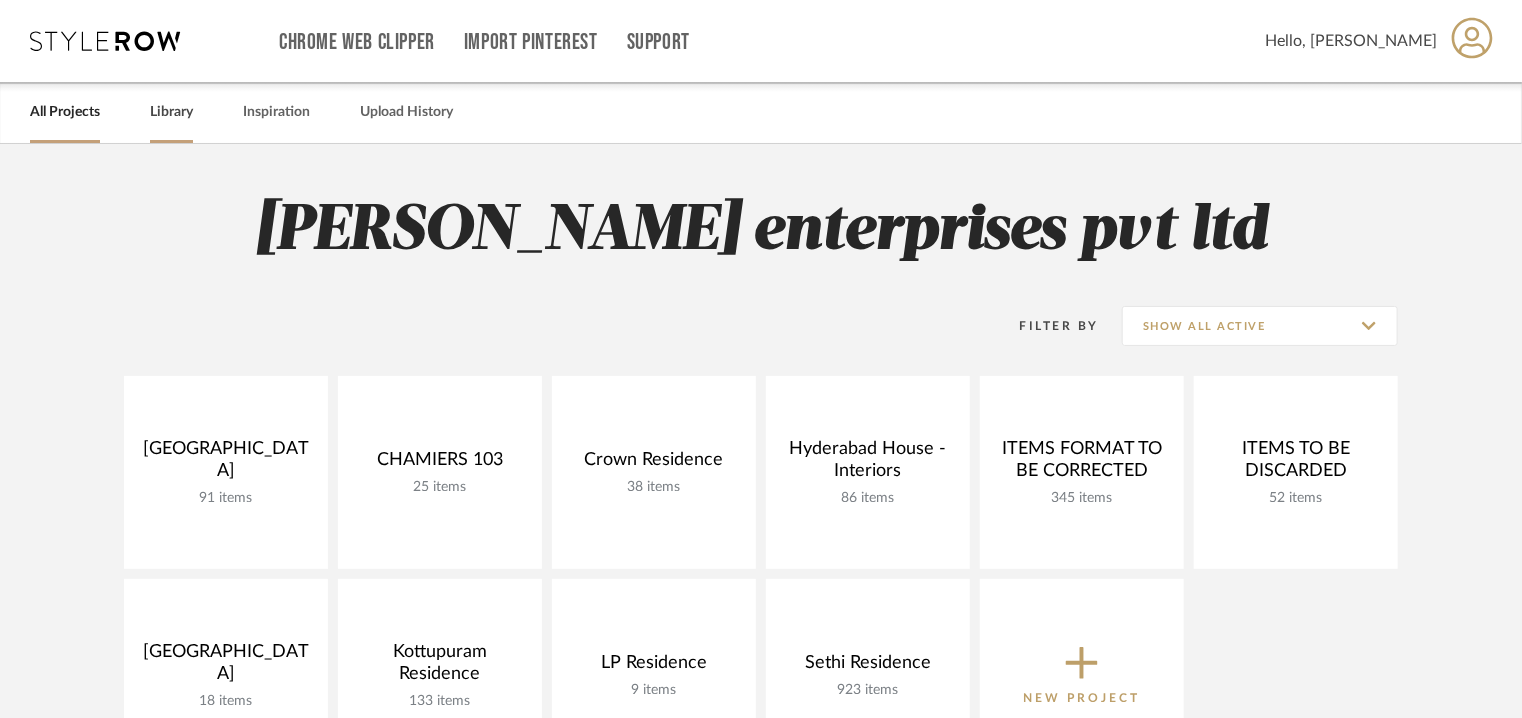 click on "Library" at bounding box center [171, 112] 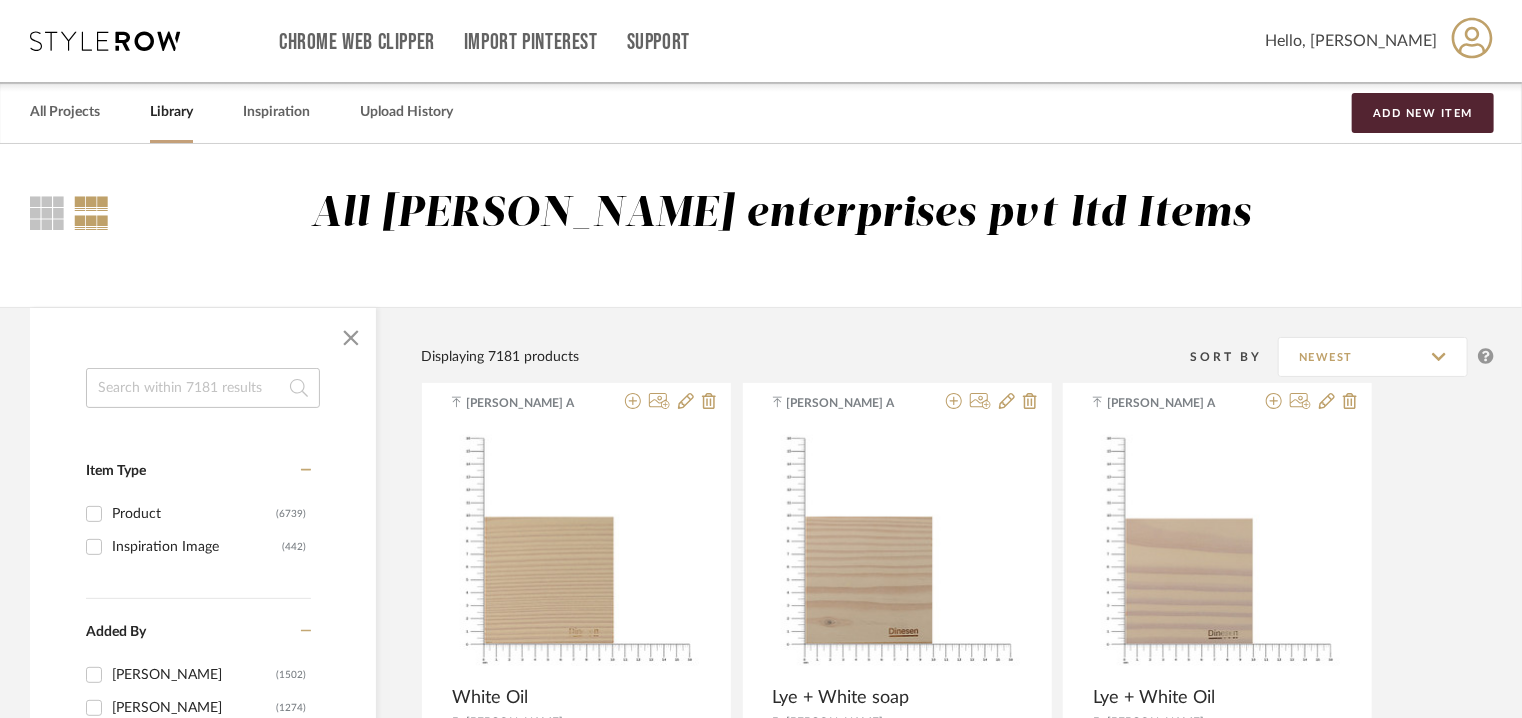 drag, startPoint x: 217, startPoint y: 397, endPoint x: 204, endPoint y: 393, distance: 13.601471 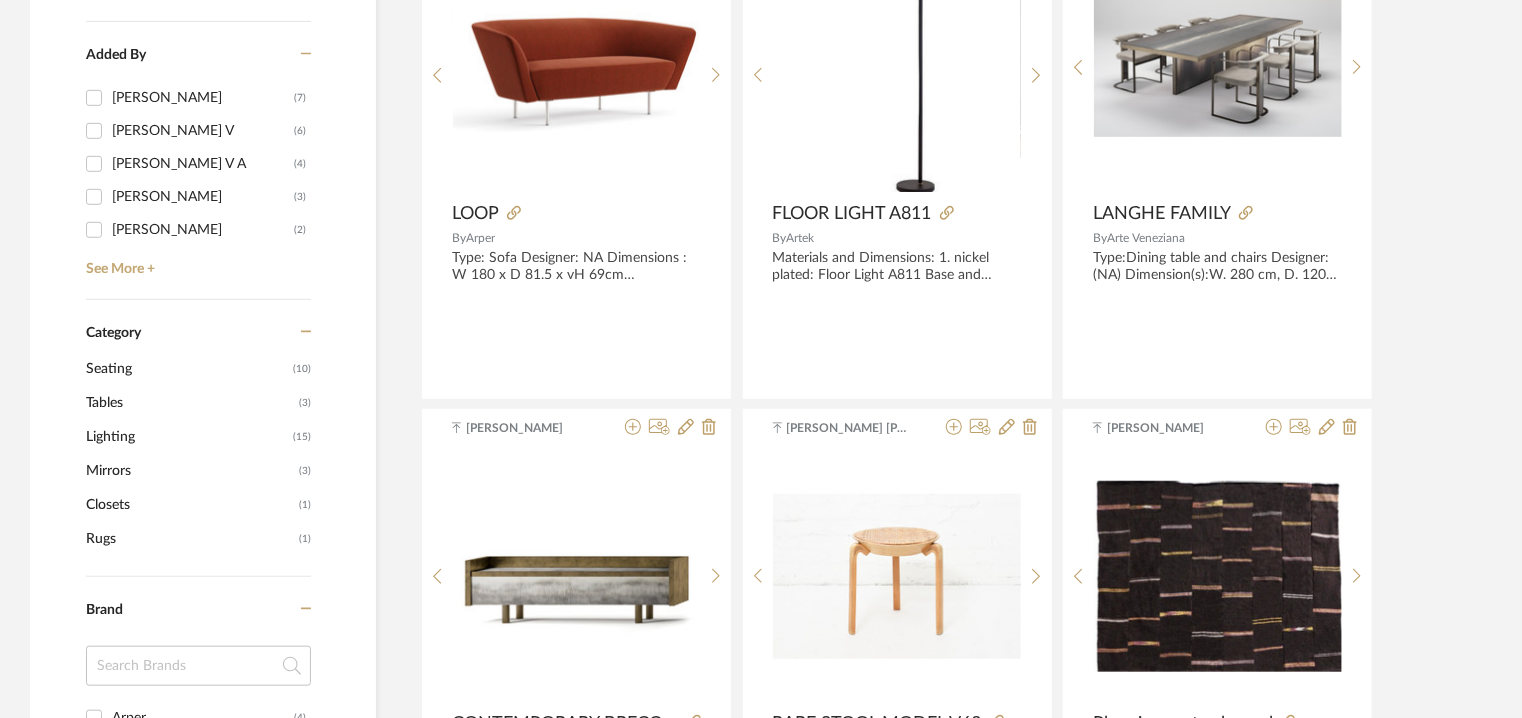 scroll, scrollTop: 900, scrollLeft: 0, axis: vertical 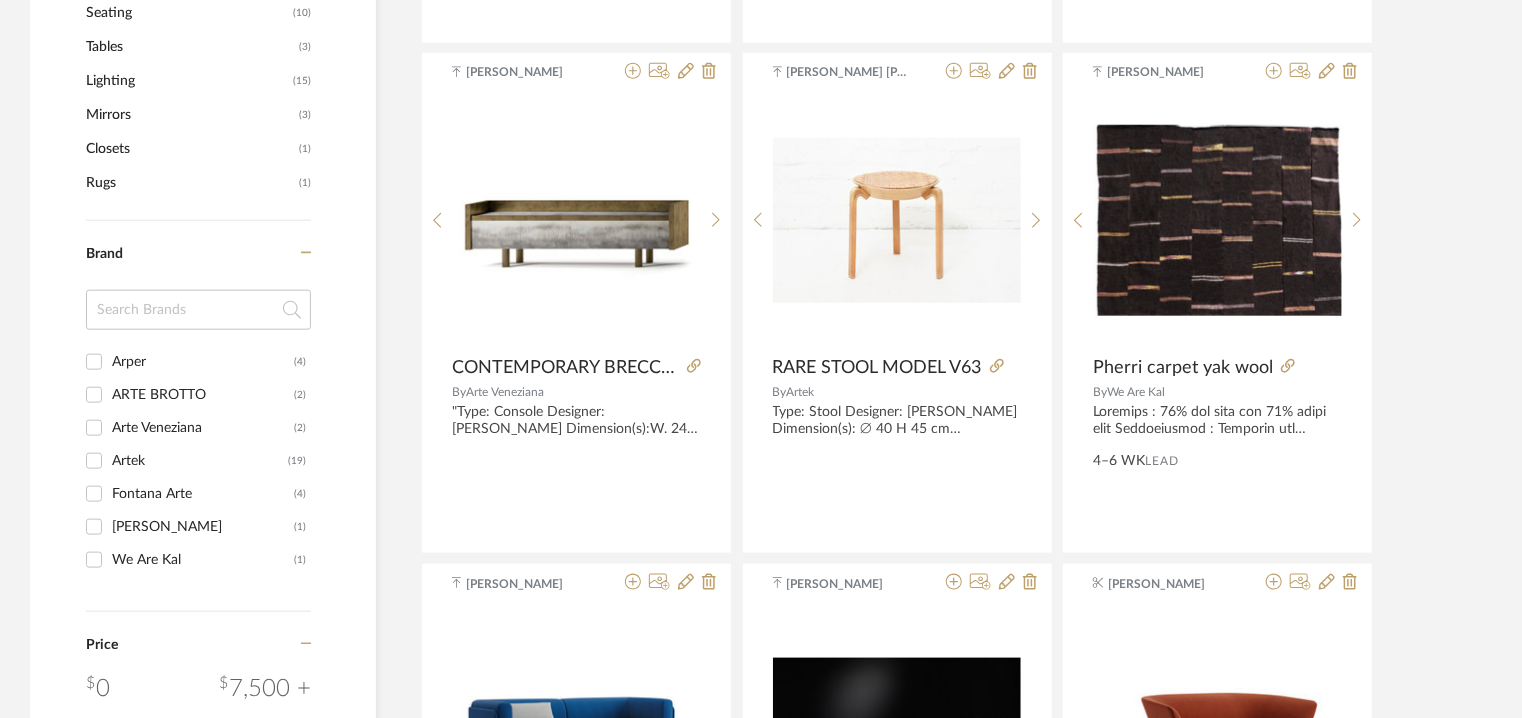 type on "5 armed" 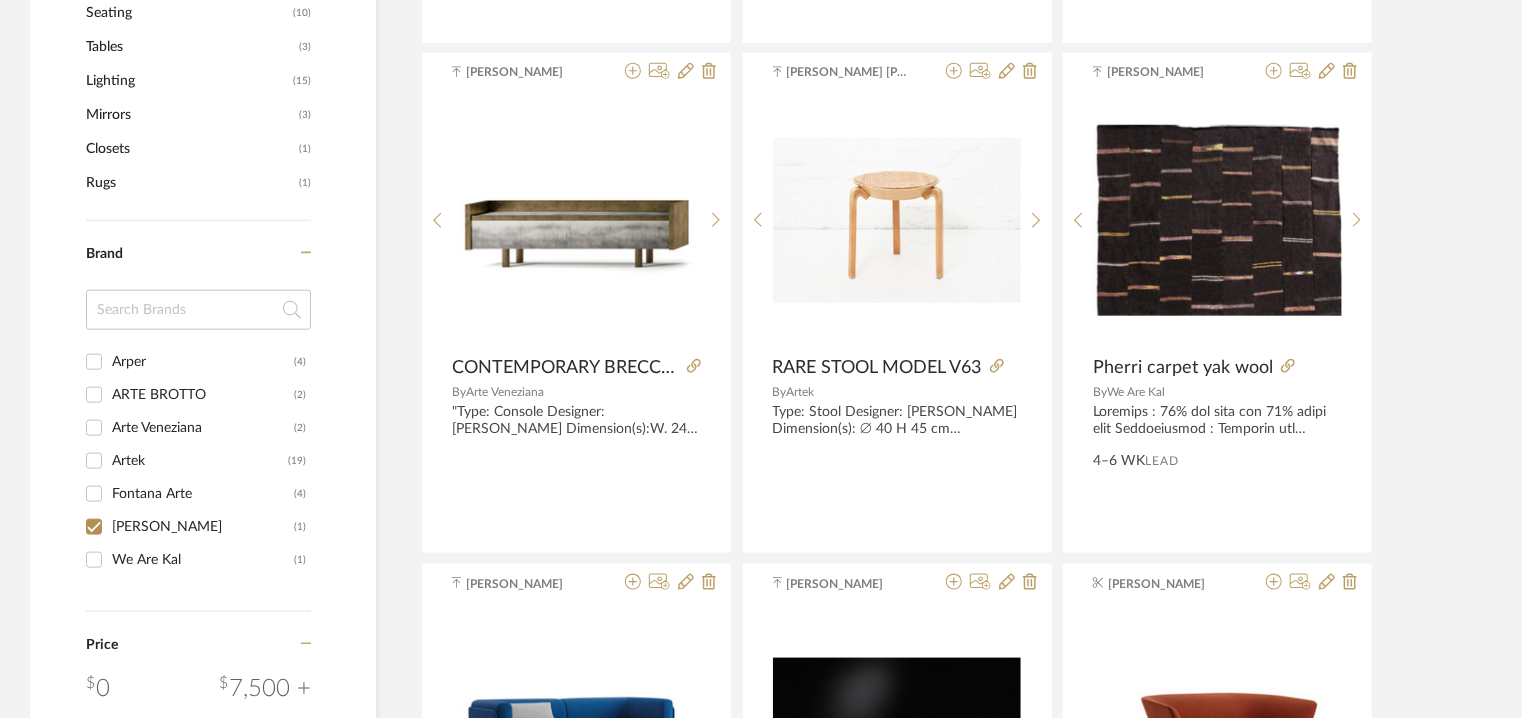 checkbox on "true" 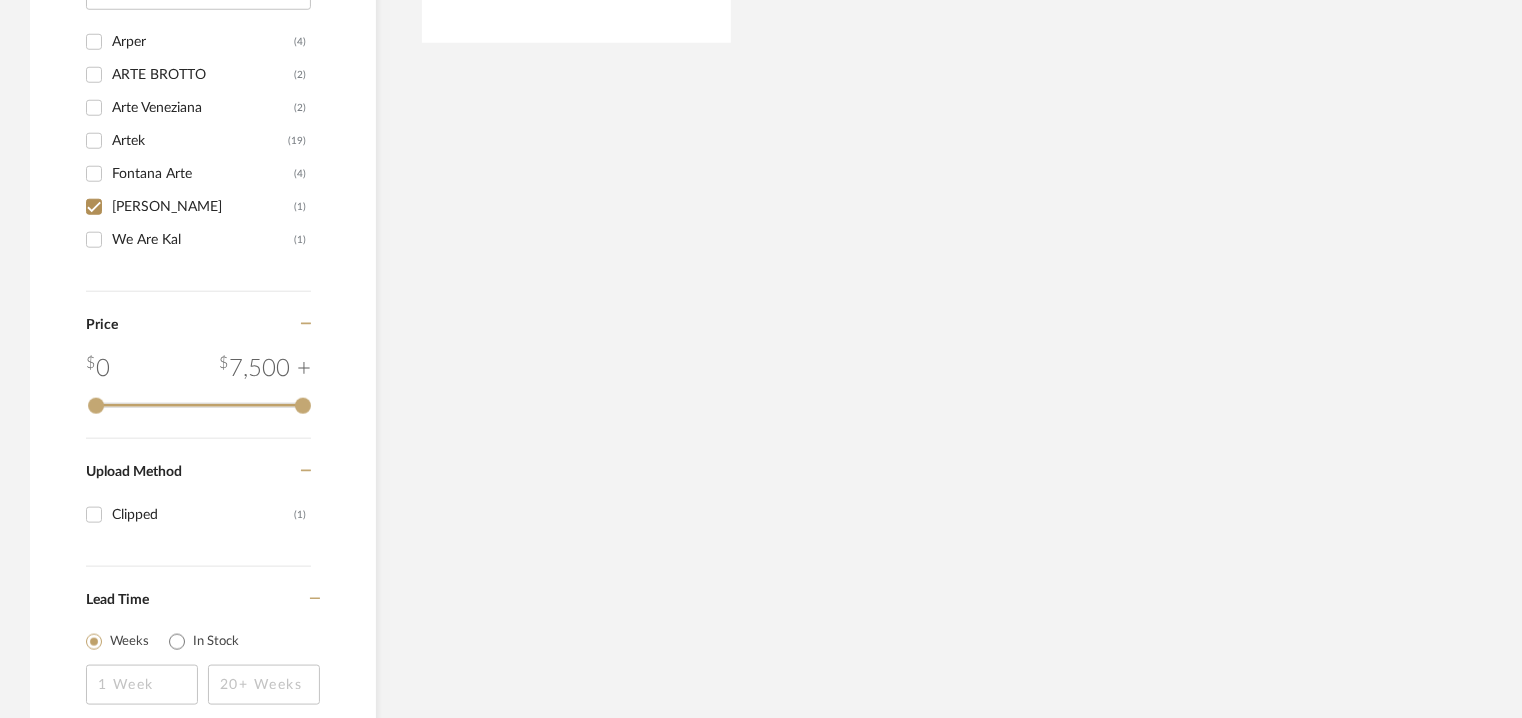 scroll, scrollTop: 682, scrollLeft: 0, axis: vertical 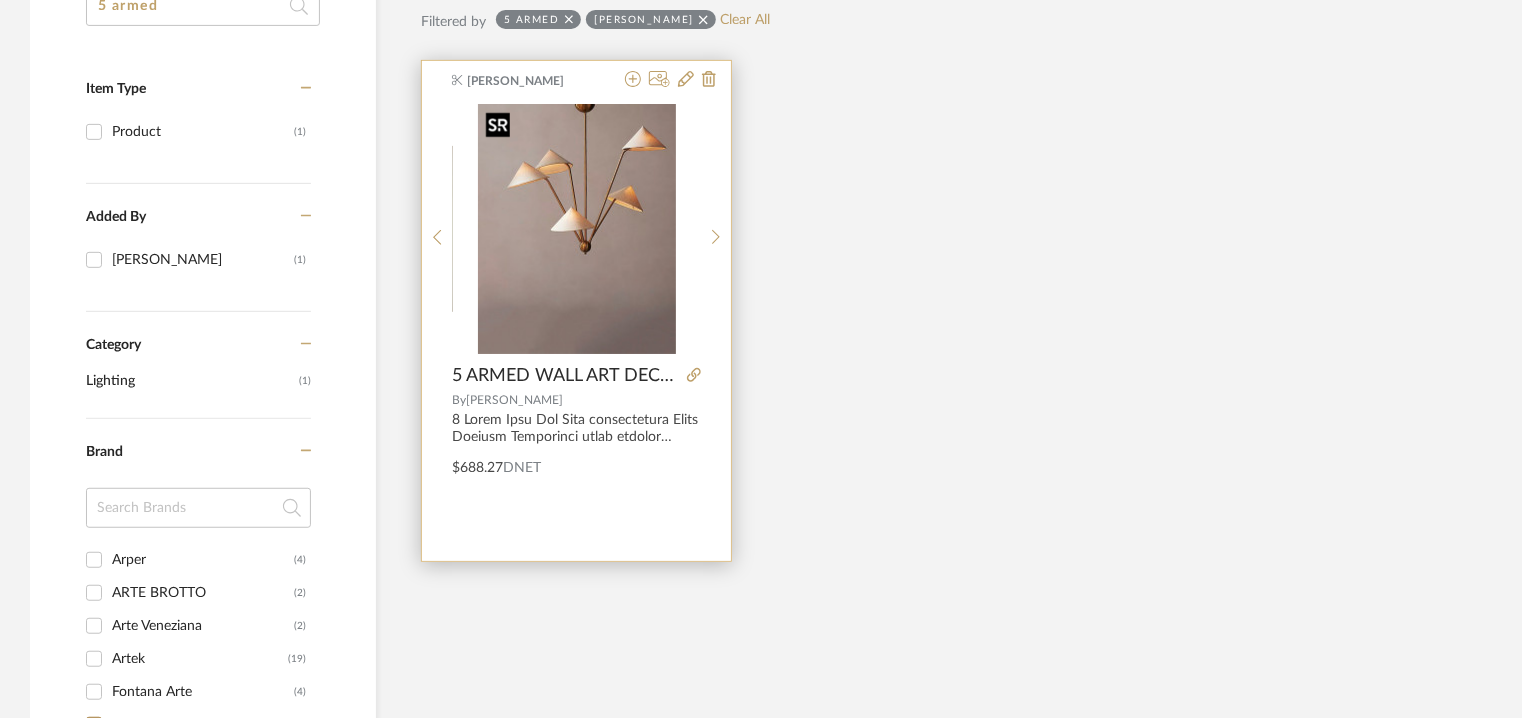 click at bounding box center [577, 229] 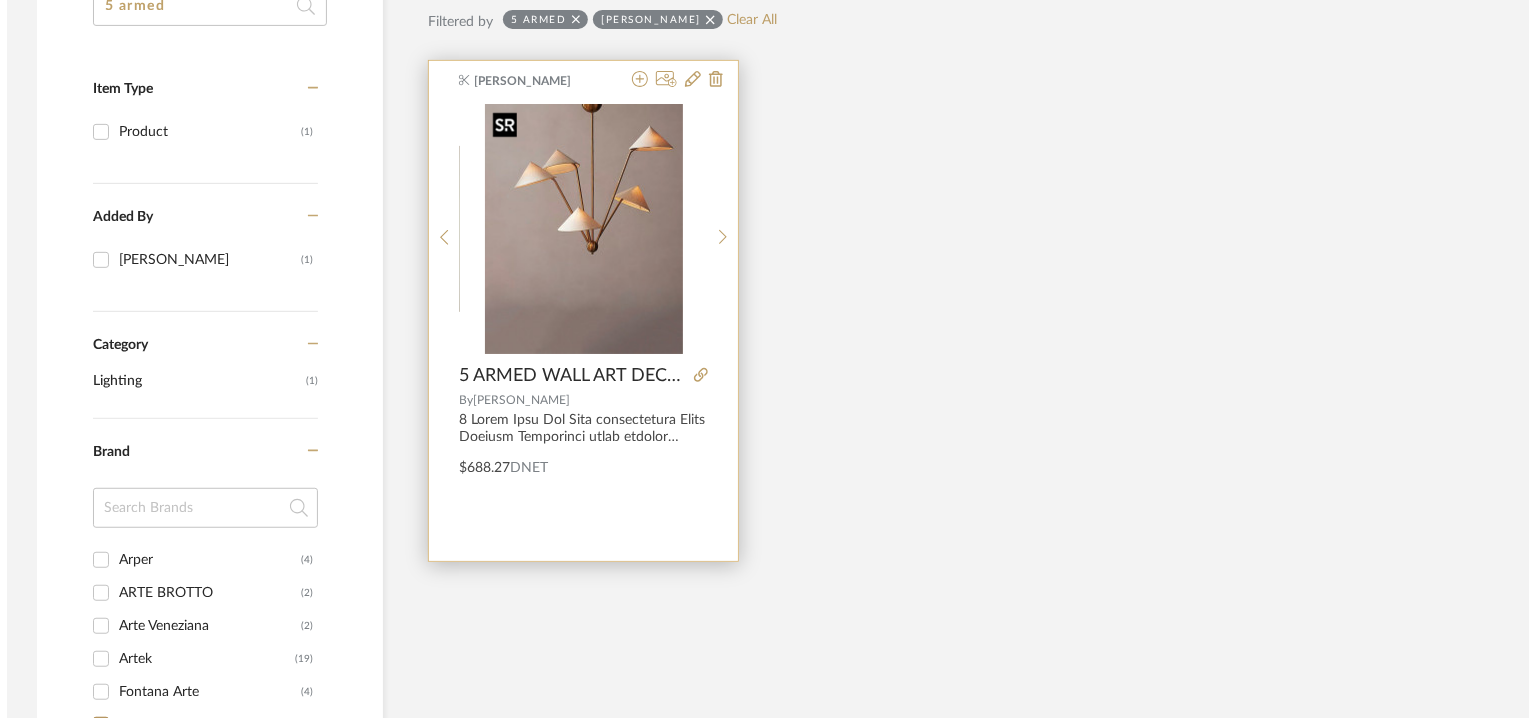 scroll, scrollTop: 0, scrollLeft: 0, axis: both 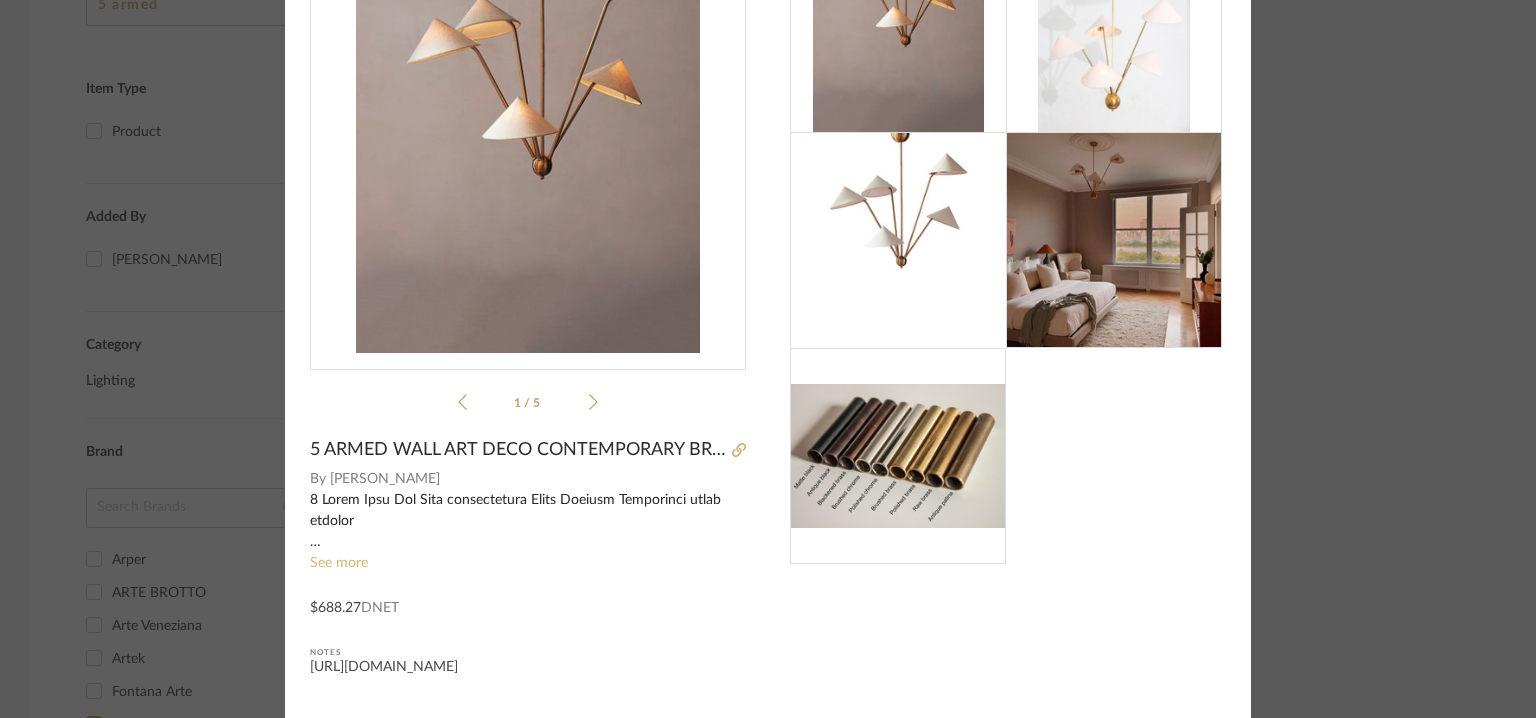 click on "See more" 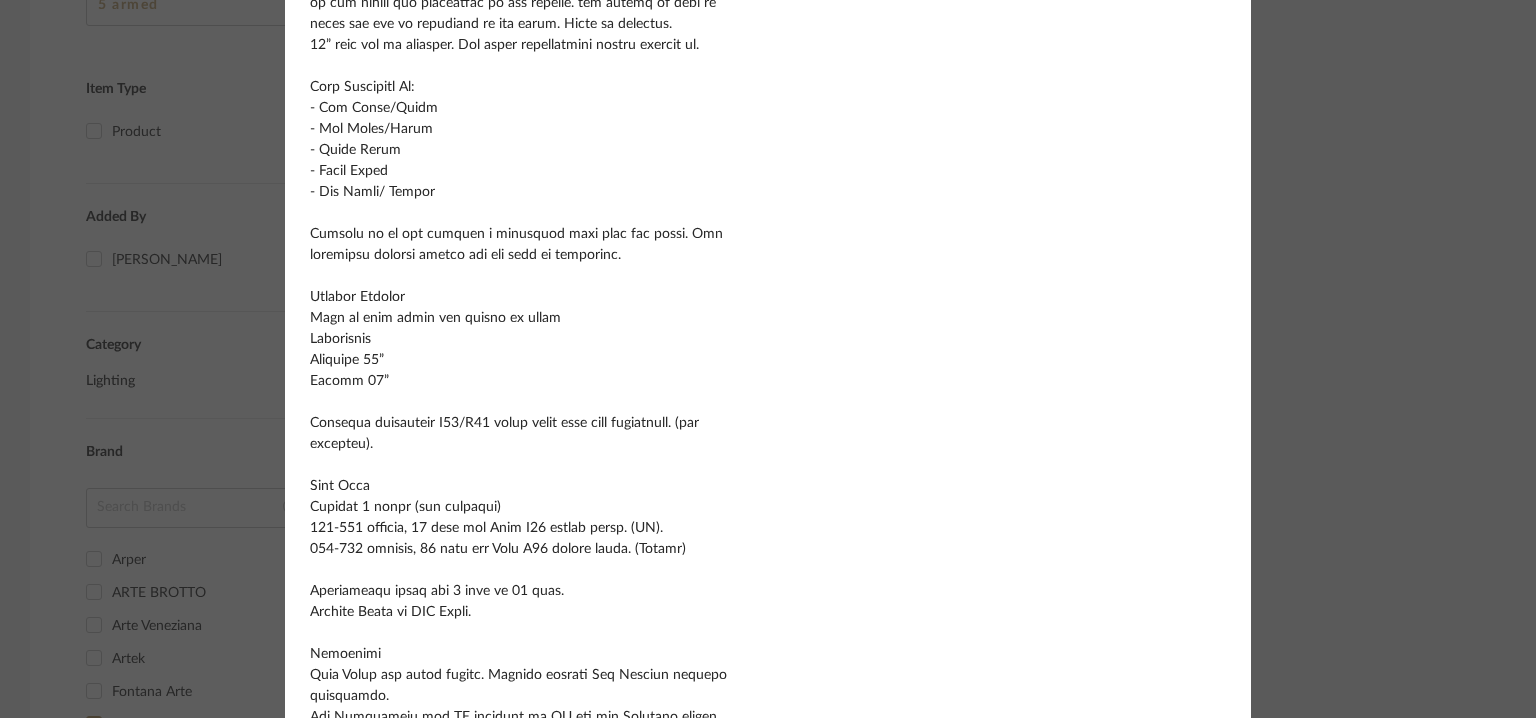 scroll, scrollTop: 1066, scrollLeft: 0, axis: vertical 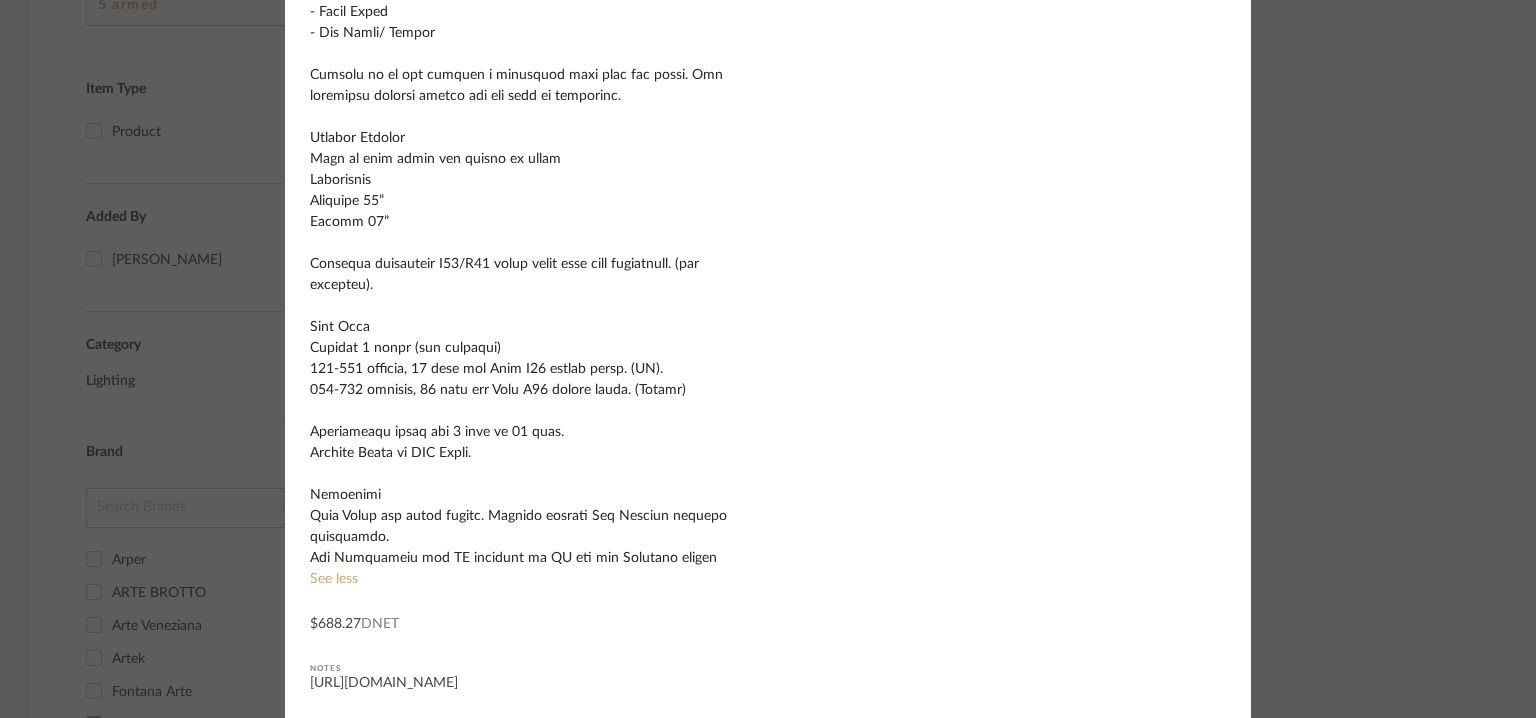 click at bounding box center (1008, -150) 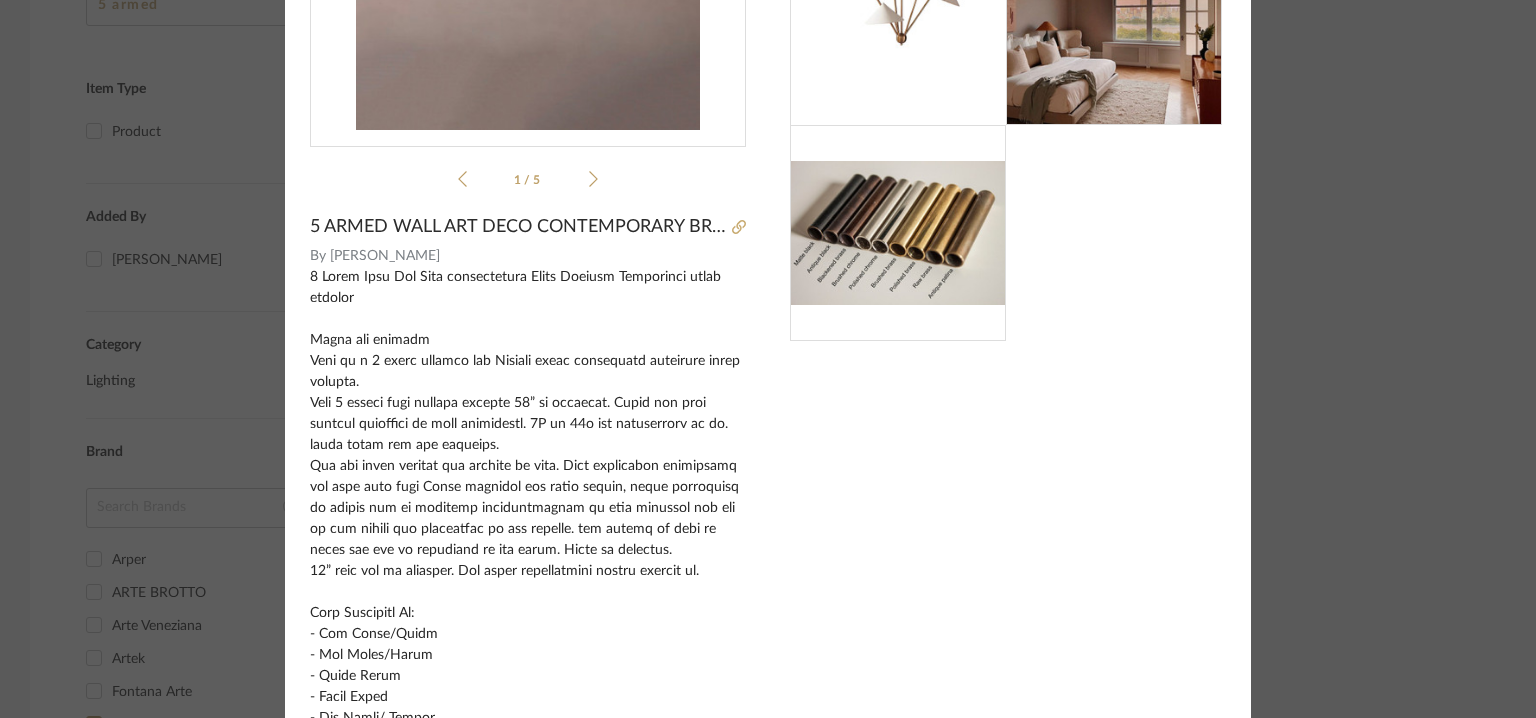scroll, scrollTop: 0, scrollLeft: 0, axis: both 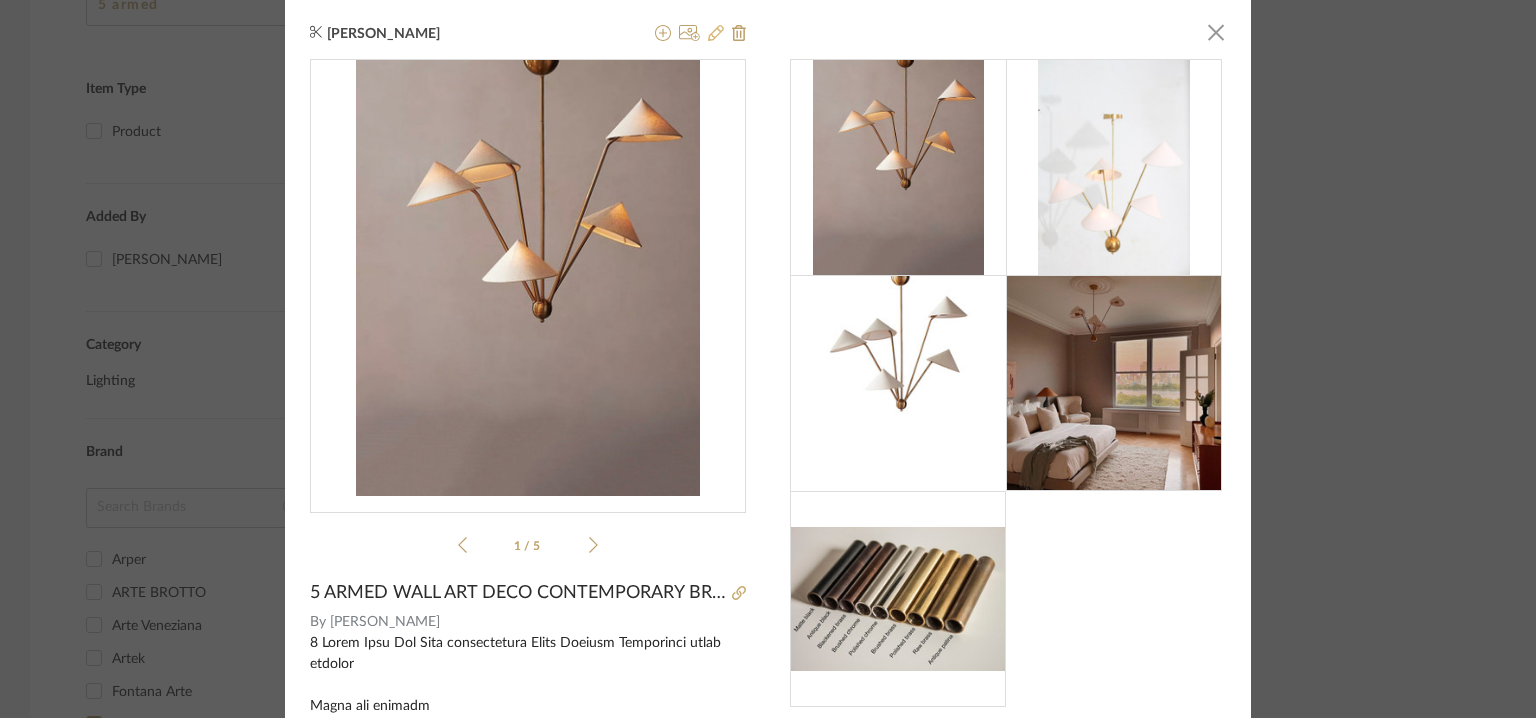 click 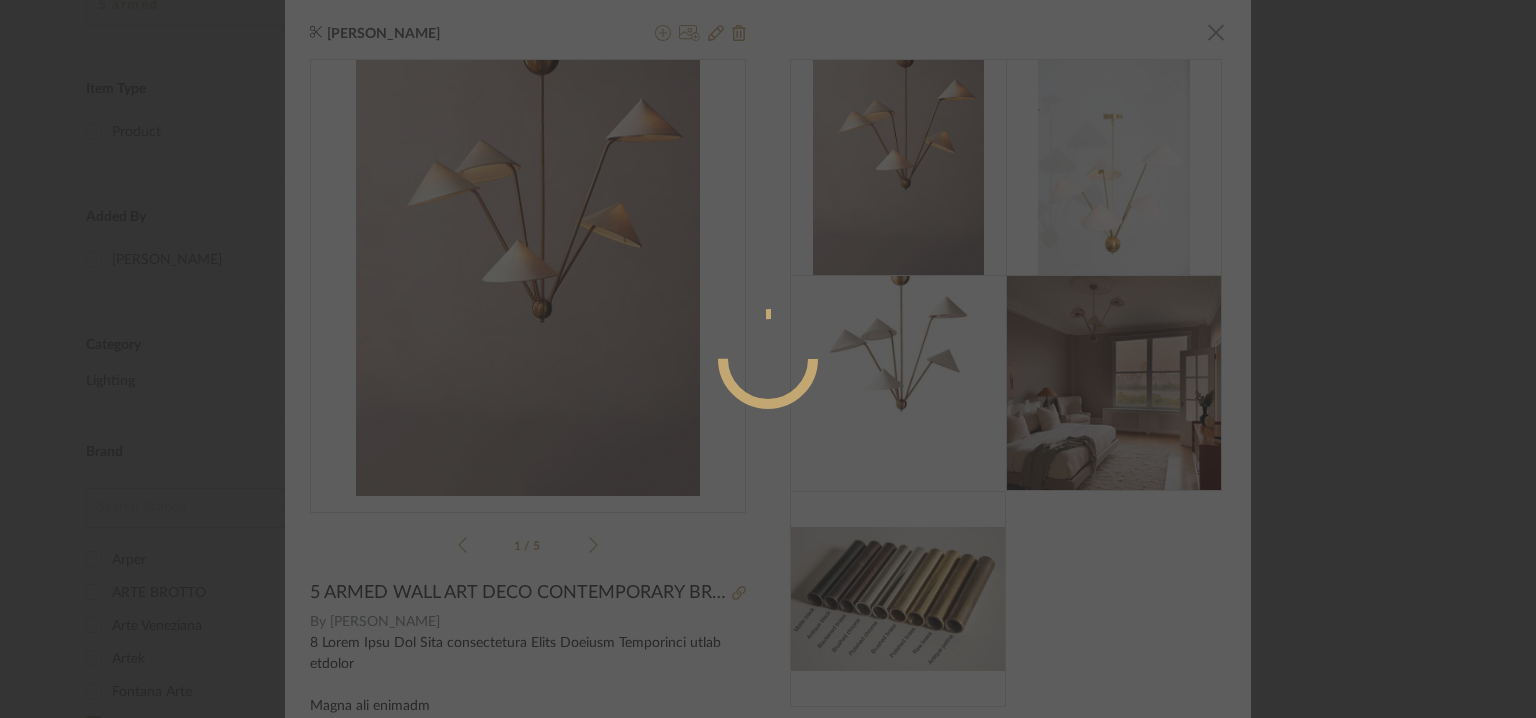 radio on "true" 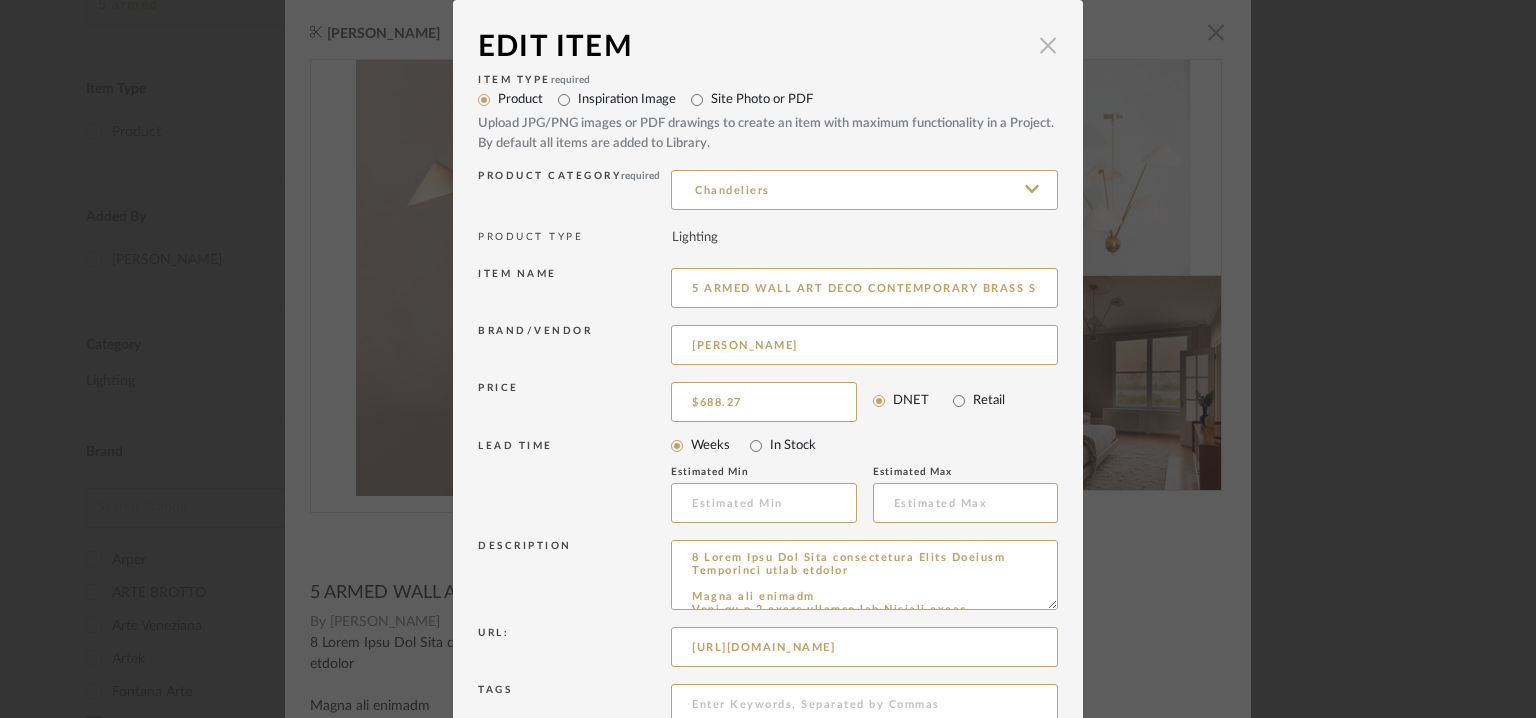 click at bounding box center [1048, 45] 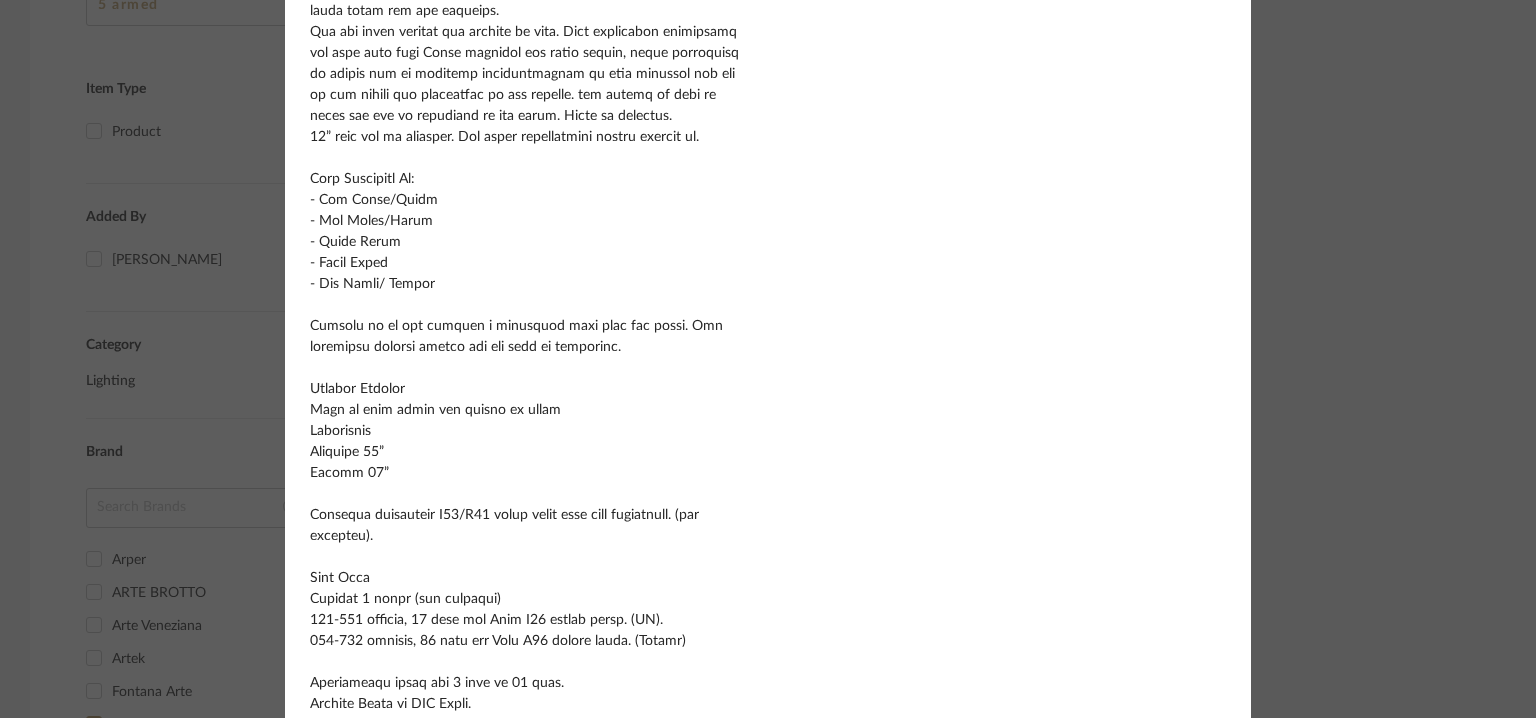 scroll, scrollTop: 1000, scrollLeft: 0, axis: vertical 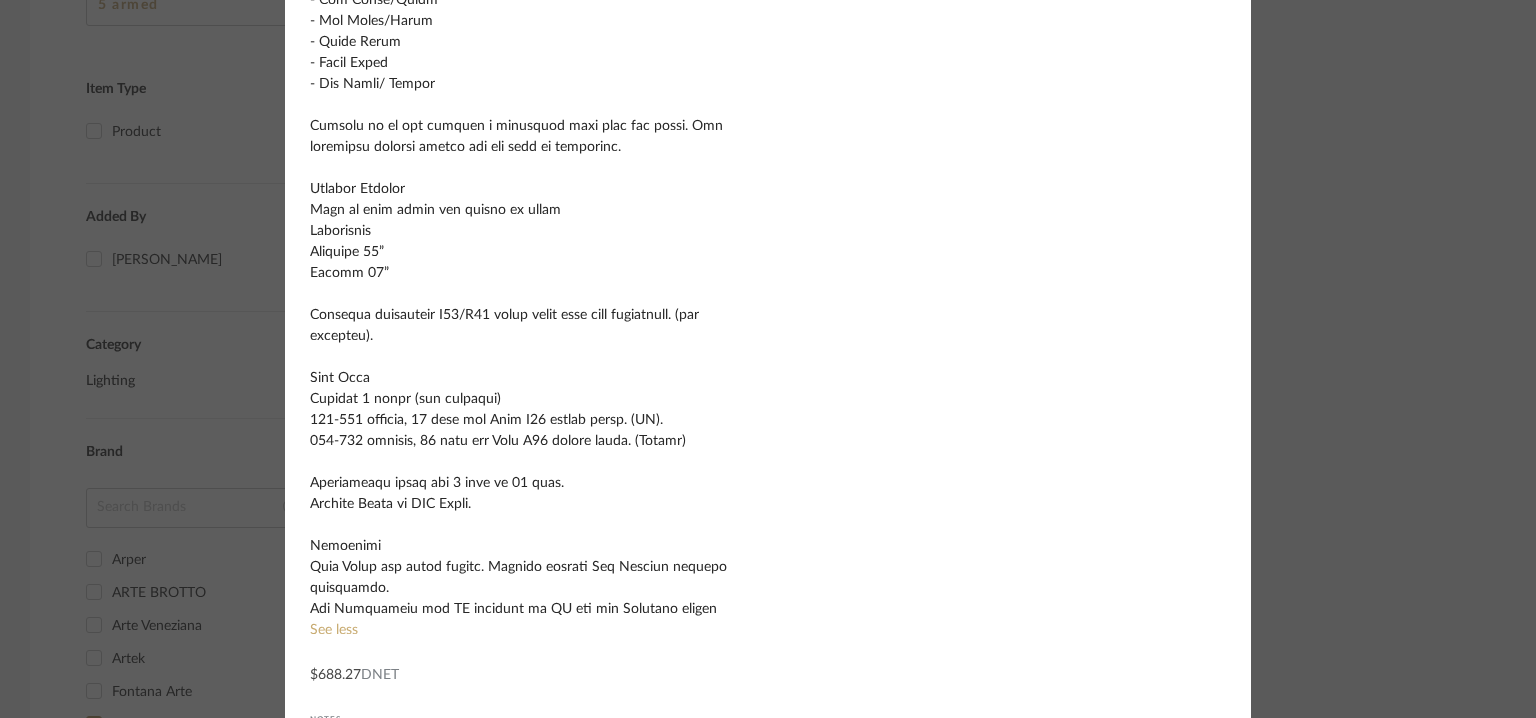 type 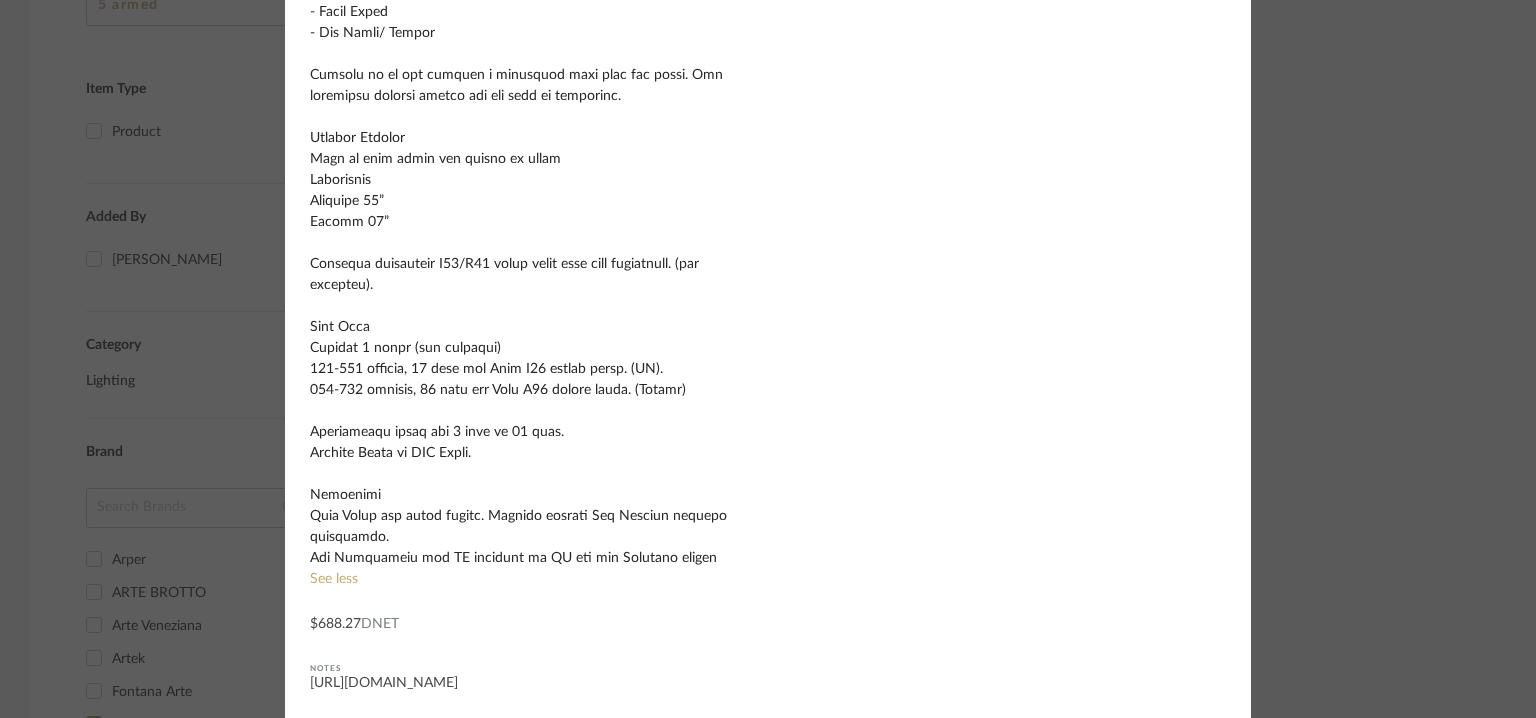 scroll, scrollTop: 1090, scrollLeft: 0, axis: vertical 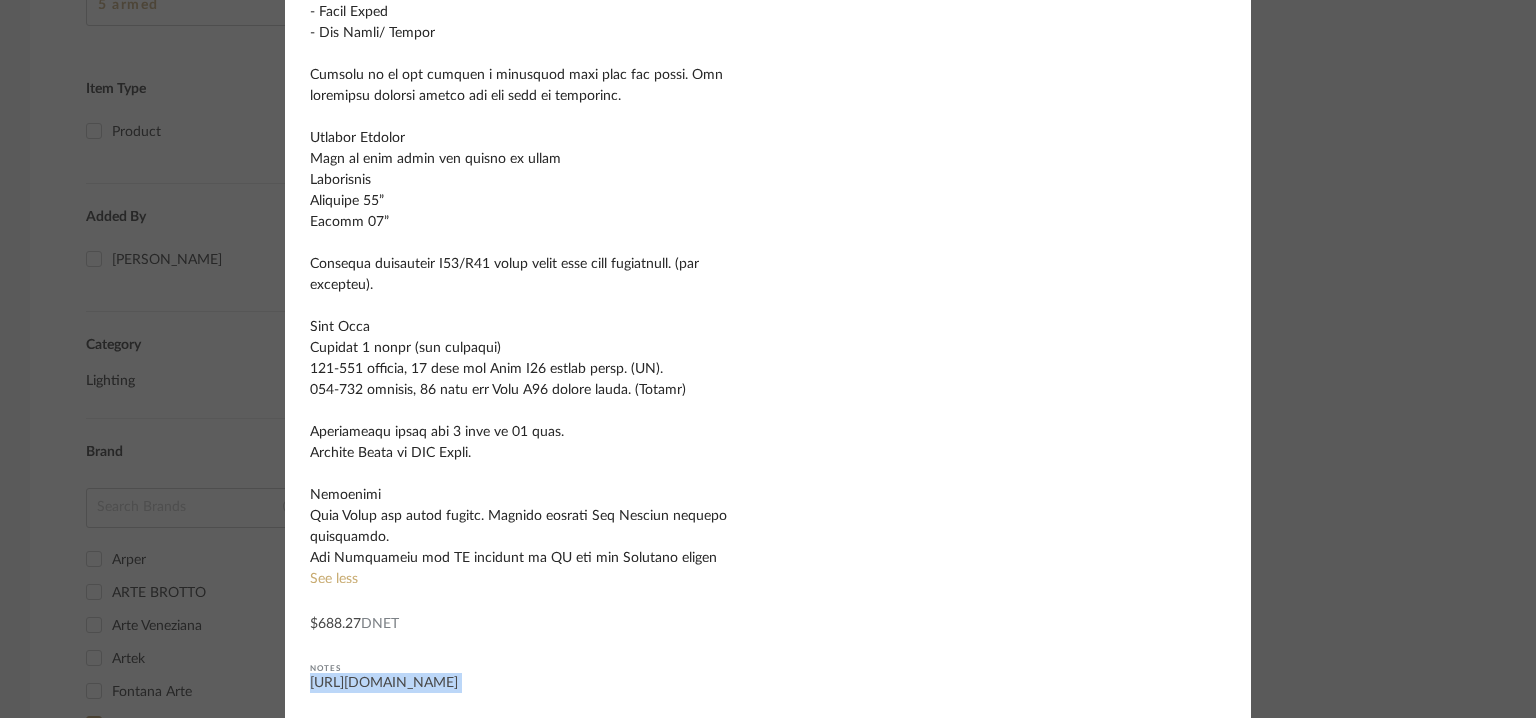 drag, startPoint x: 305, startPoint y: 637, endPoint x: 1205, endPoint y: 704, distance: 902.4904 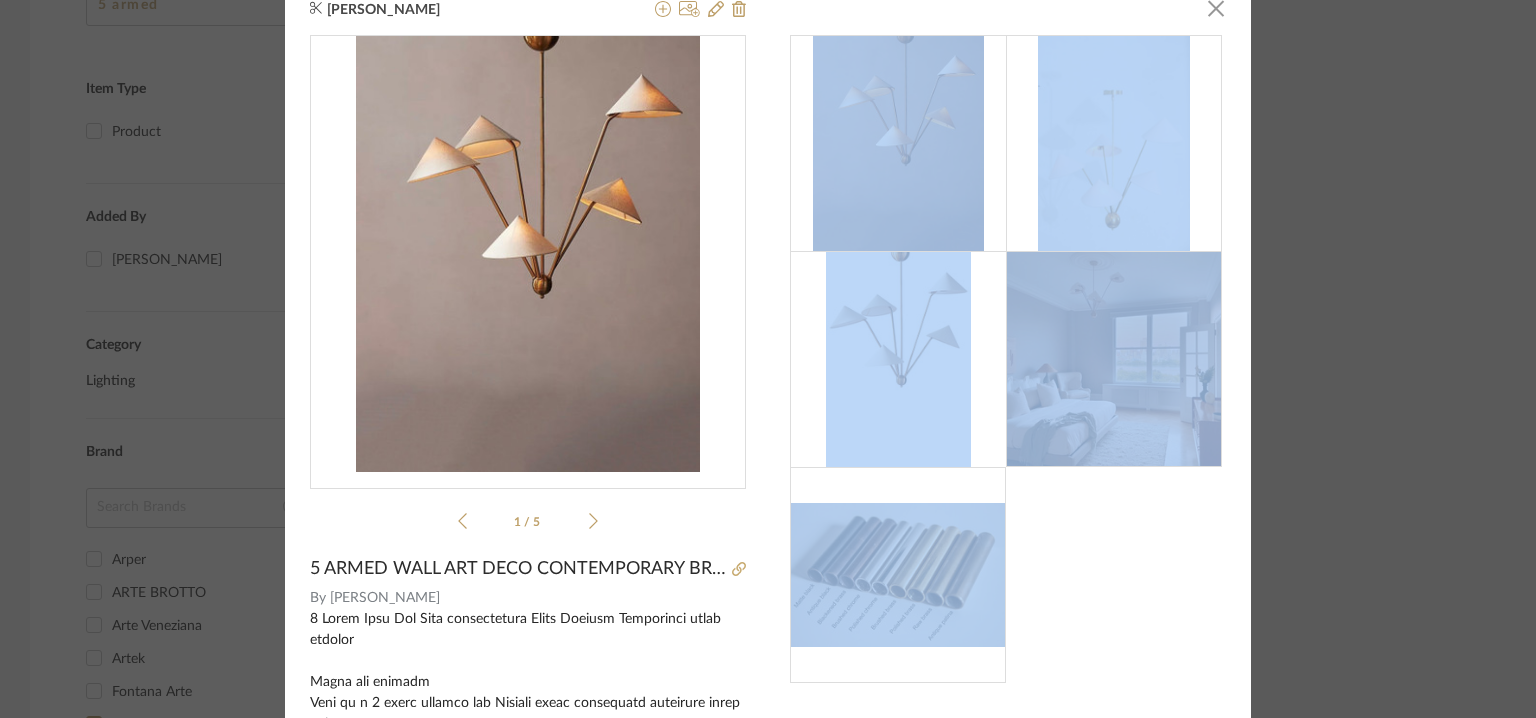scroll, scrollTop: 0, scrollLeft: 0, axis: both 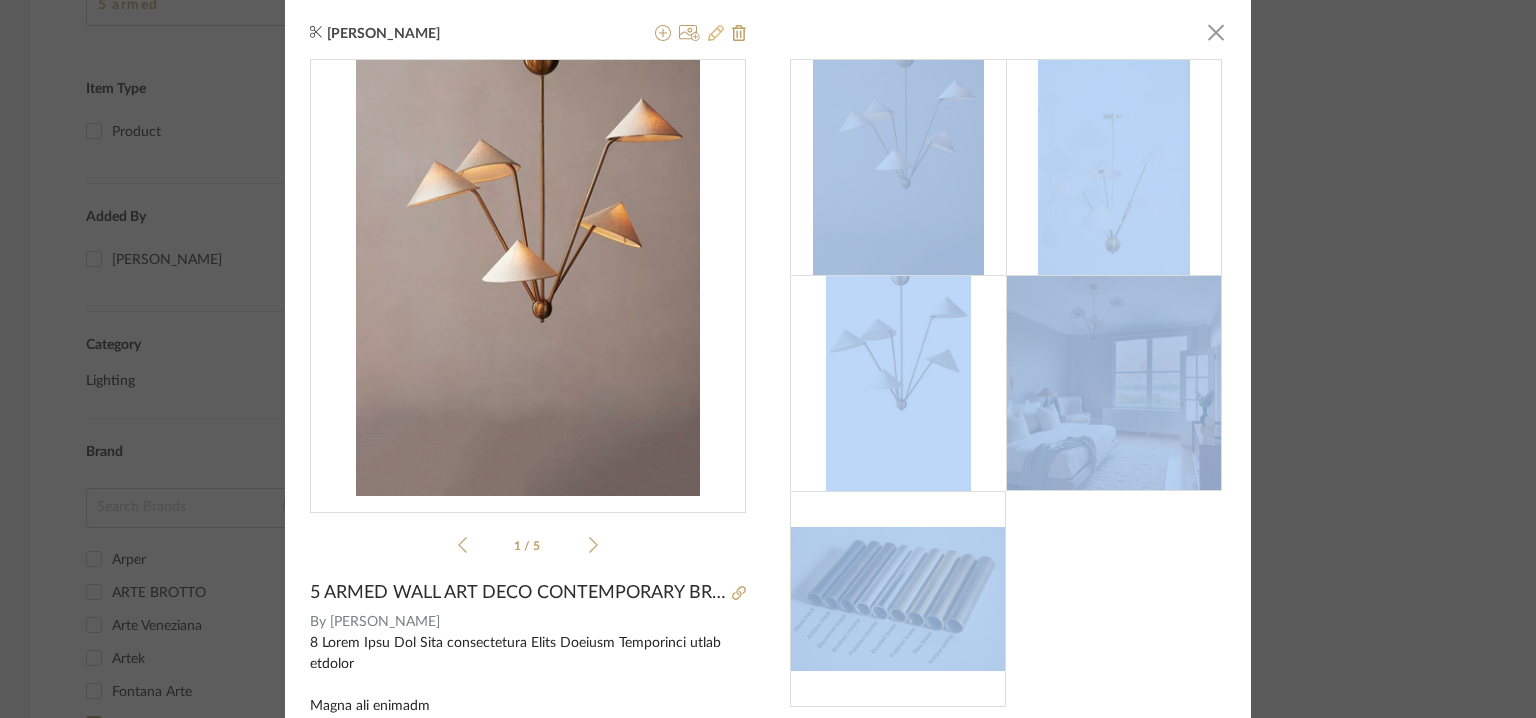 click 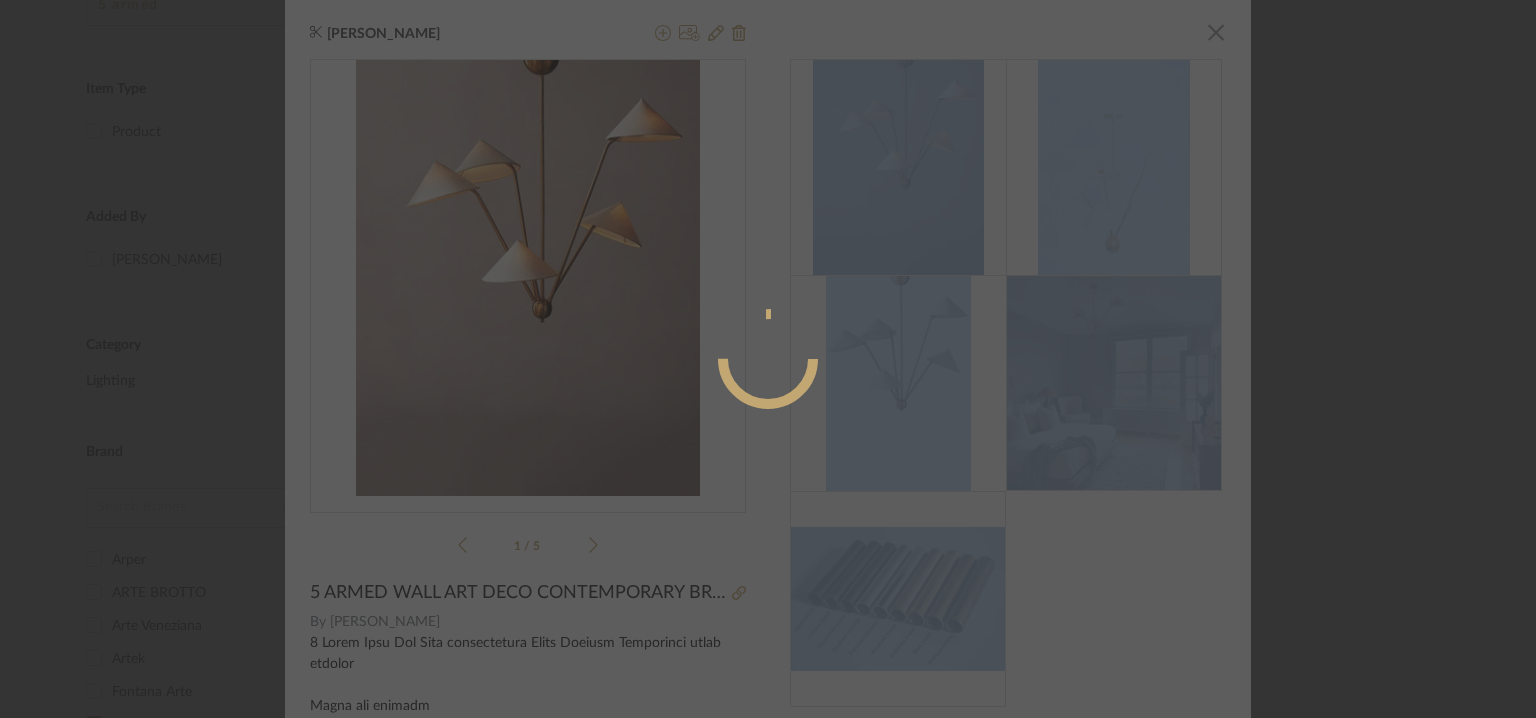 radio on "true" 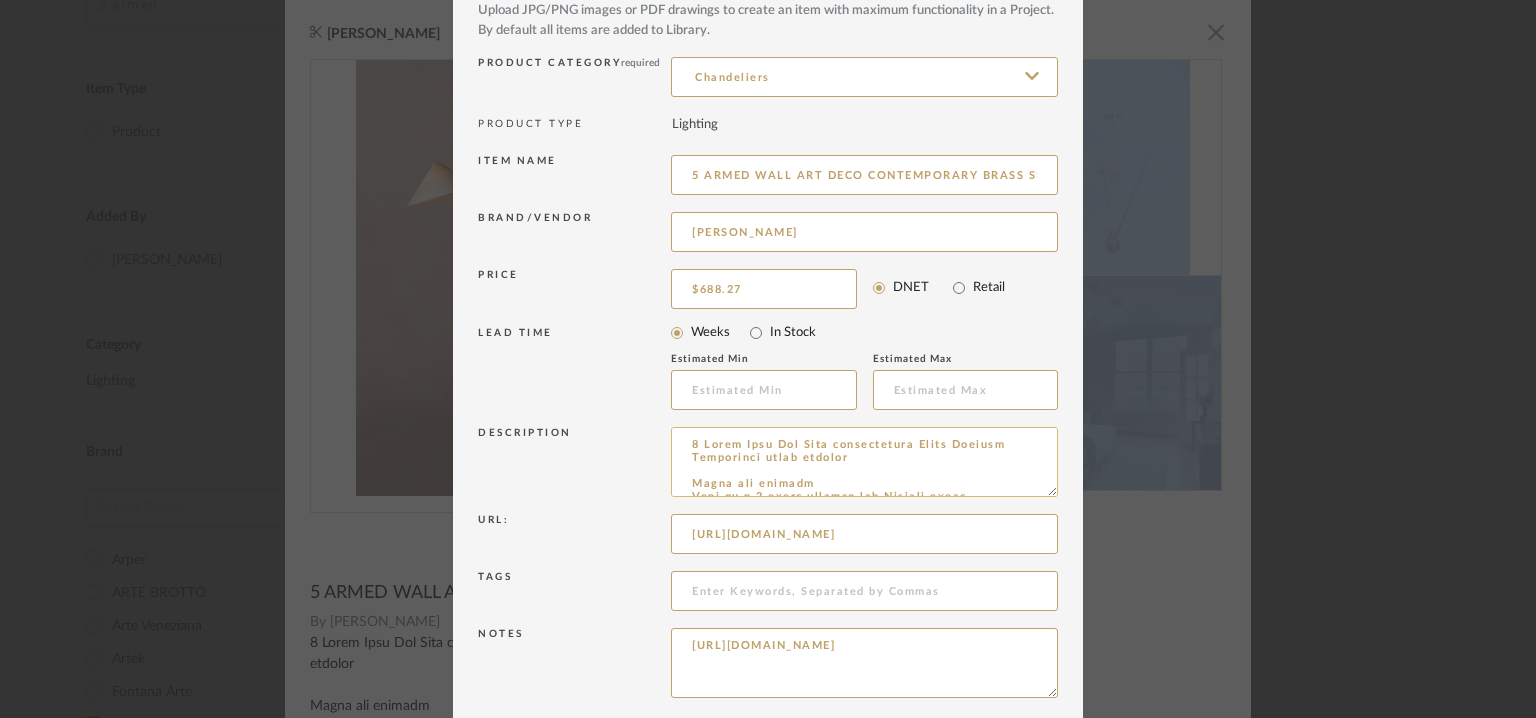 scroll, scrollTop: 192, scrollLeft: 0, axis: vertical 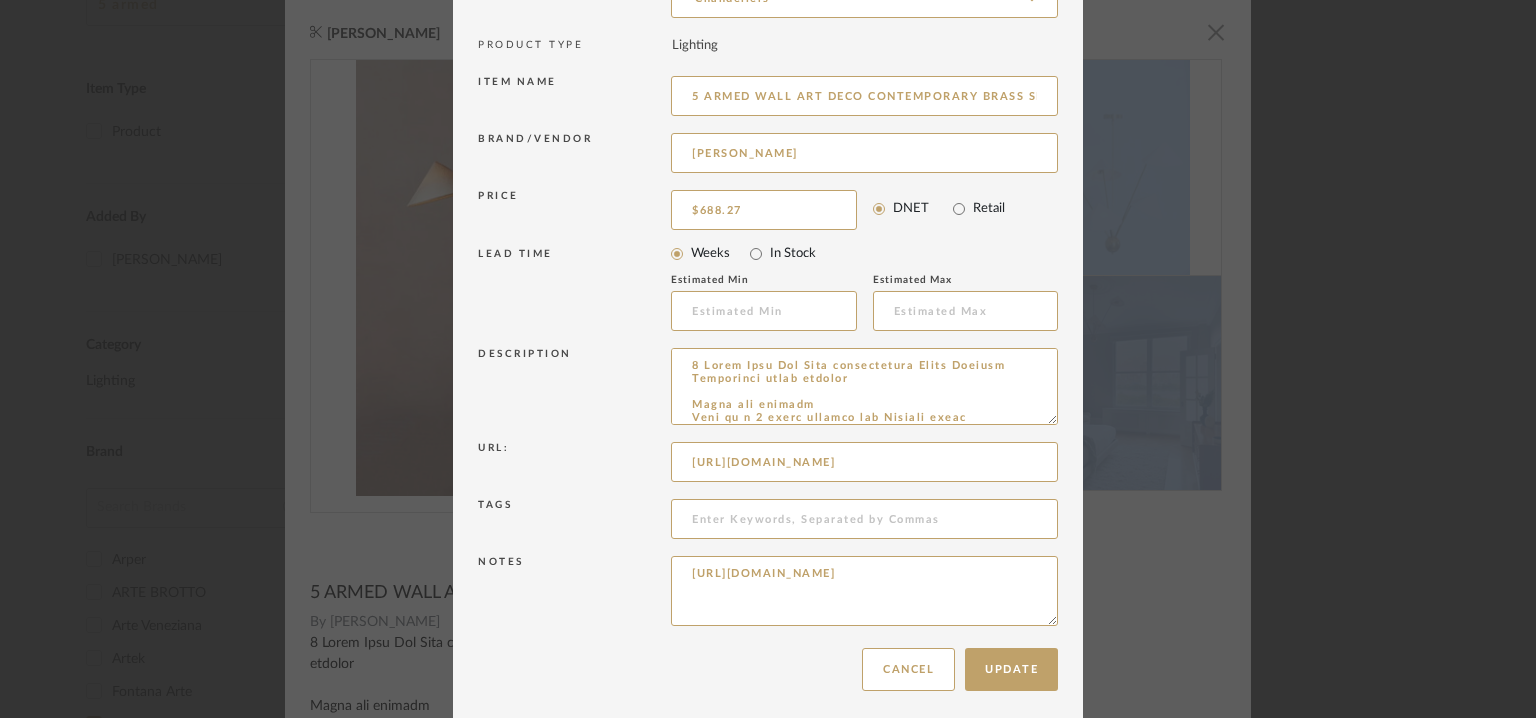 drag, startPoint x: 1041, startPoint y: 413, endPoint x: 1083, endPoint y: 776, distance: 365.42166 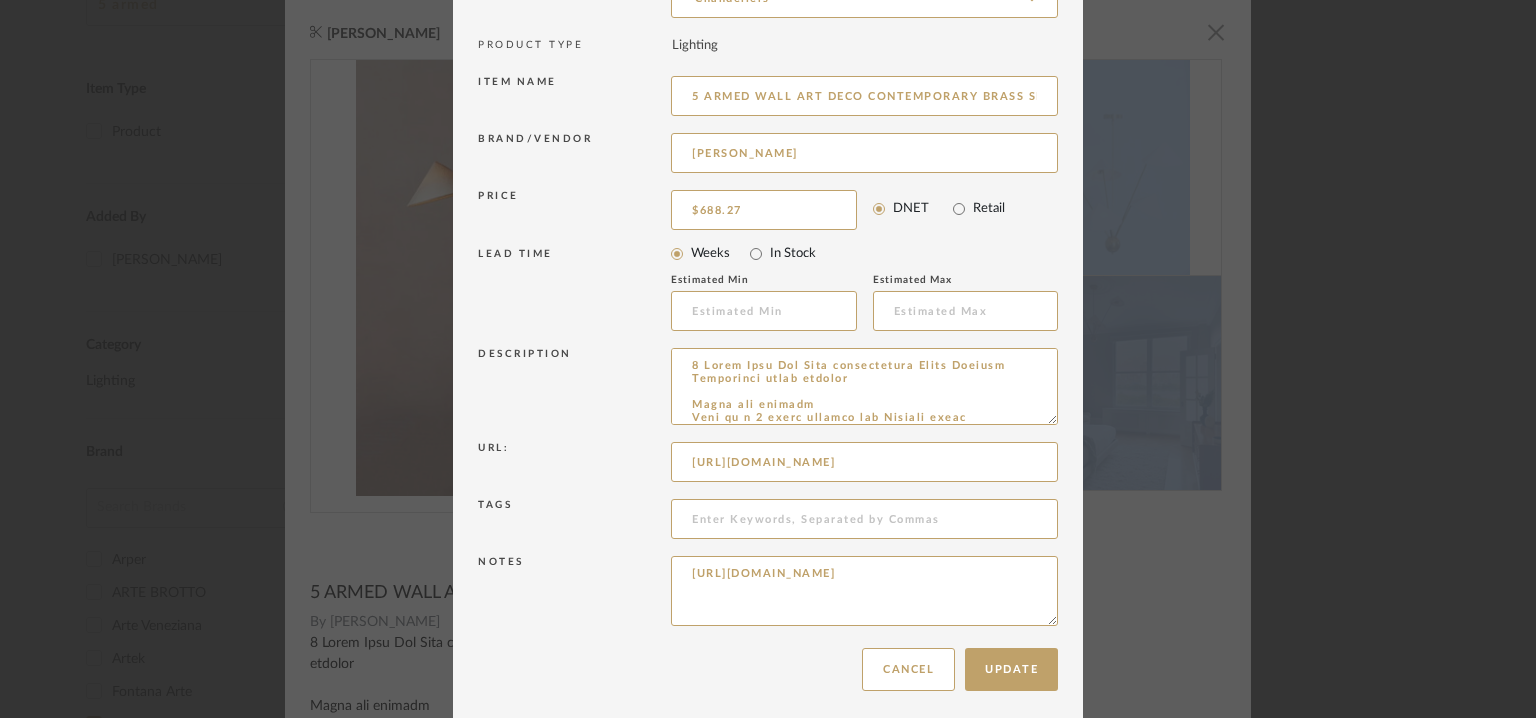 click on "Chrome Web Clipper   Import Pinterest   Support   All Projects   Library   Inspiration   Upload History   Add New Item  Hello, Tehseen  All Mancini enterprises pvt ltd Items 5 armed Item Type Product  (1)  Added By Manasi Bhargava  (1)  Category  Lighting   (1)  Brand Arper  (4)  ARTE BROTTO  (2)  Arte Veneziana  (2)  Artek  (19)  Fontana Arte  (4)  Martin Arvidsson  (1)  We Are Kal  (1)  Price 0  7,500 +  0 7500 Upload Method Clipped  (1)  Lead Time Weeks In Stock Displaying 1 products  Sort By  Newest Filtered by 5 armed Martin Arvidsson  Clear All  Manasi Bhargava 5 ARMED WALL ART DECO CONTEMPORARY BRASS SPUTNIK CHANDELIER LIGHT FIXTURE By   Martin Arvidsson  $688.27  DNET StyleRow Design Corp. ©2025 Sitemap User Agreement Privacy Policy support@stylerow.com Sitemap User Agreement Privacy Policy StyleRow, Inc. ©2025 support@stylerow.com
Items without photos are sorted to the bottom of the category for your convenience. Chandeliers Manasi Bhargava × 1 / 5 By Martin Arvidsson See less" at bounding box center (768, -23) 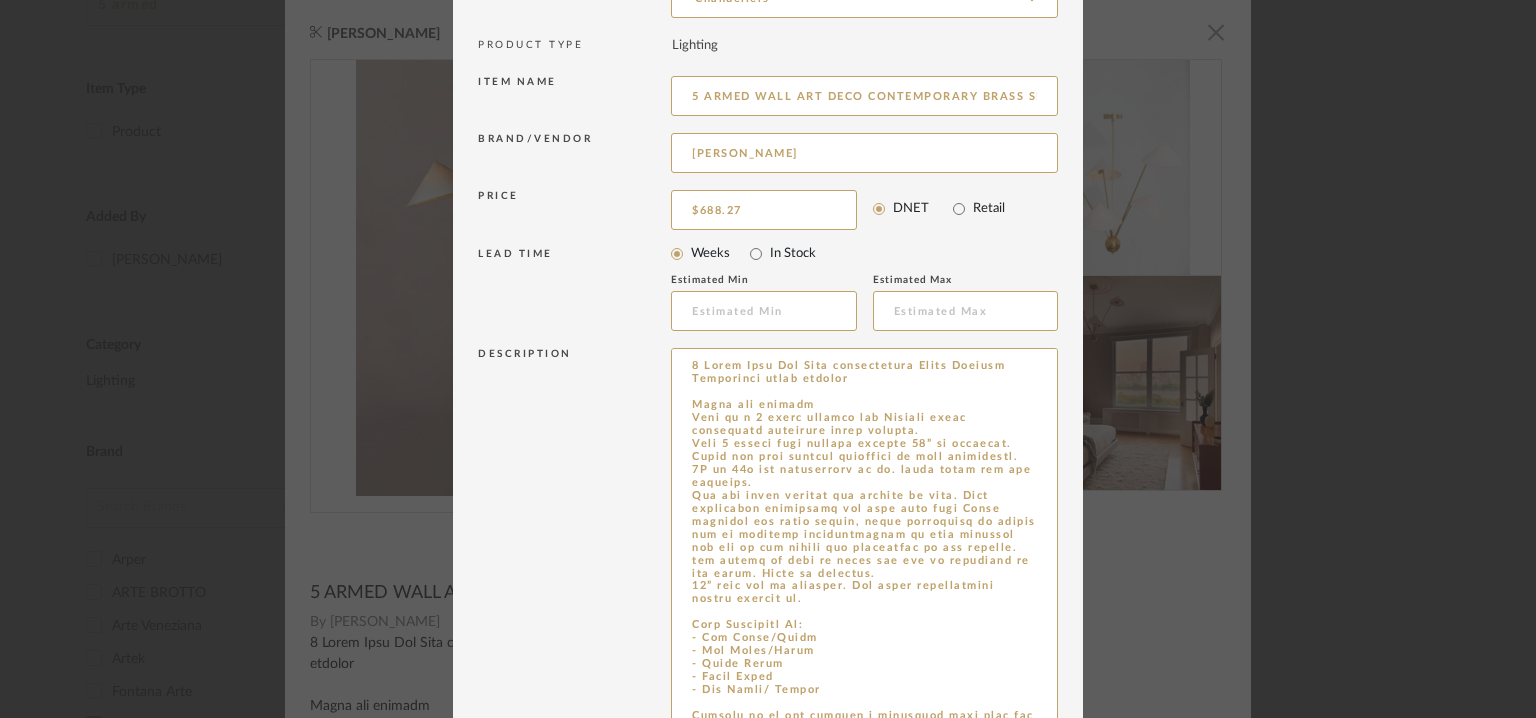 scroll, scrollTop: 285, scrollLeft: 0, axis: vertical 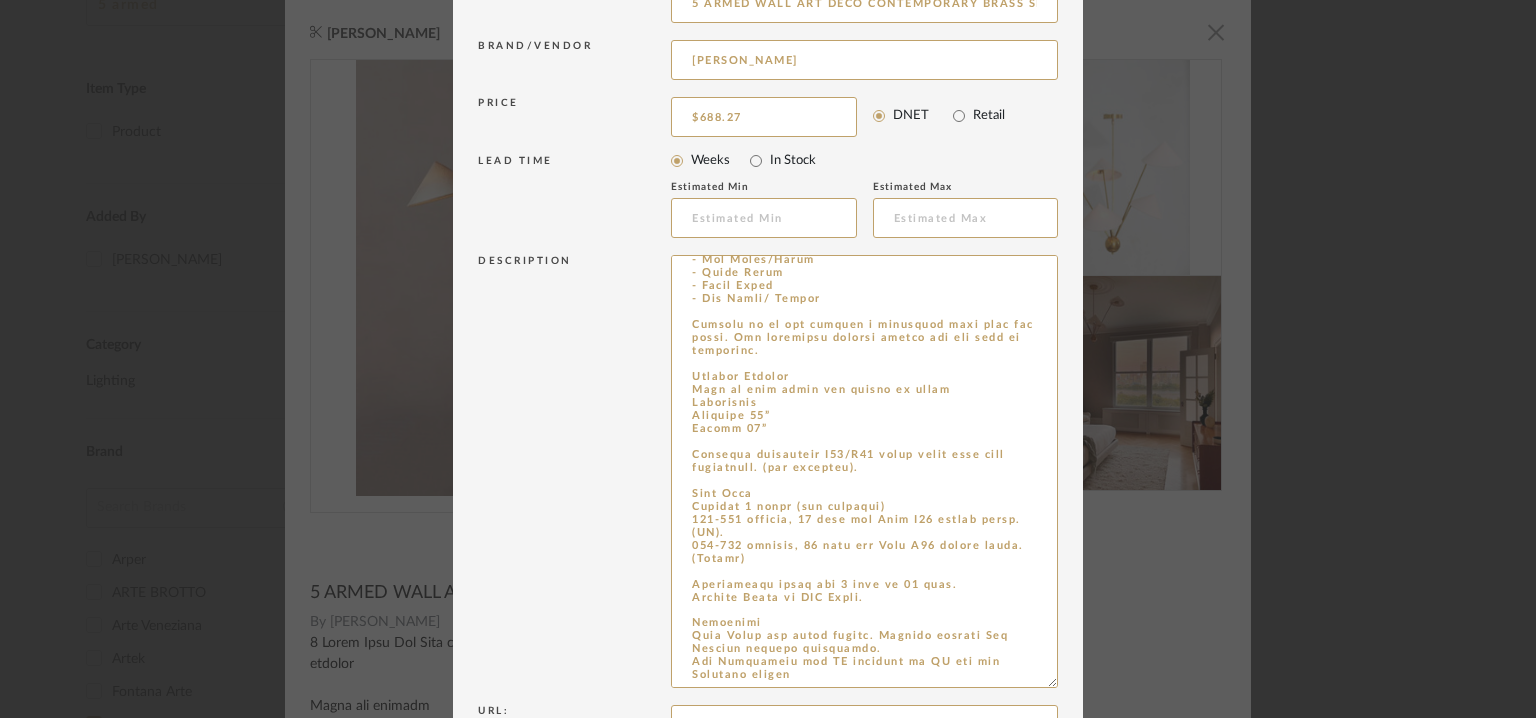 drag, startPoint x: 687, startPoint y: 365, endPoint x: 951, endPoint y: 776, distance: 488.4844 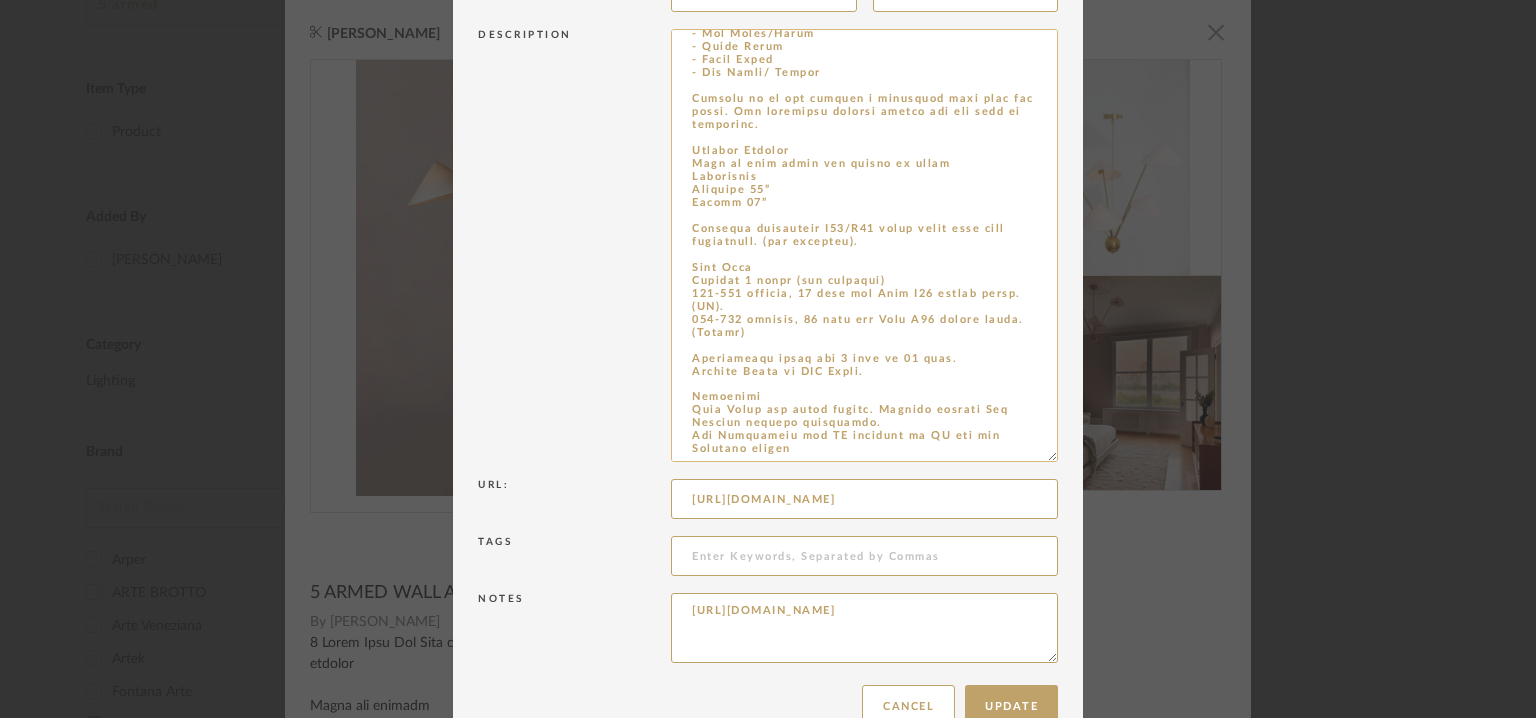 paste on "Type: Chandelier
Designer:  Sputniklights
Dimension(s):  Width: 32 x Height: 45 x Depth 32 x inches
Weight :
Materials & Finish: Pure brass and shades of metal.
Raw Brass/Black
- Raw Brass/White
- Matte Black
- Matte White
- Raw Brass/ Linnen
Light Source : Halogen or LED bulbsStandard candelabra E12/E14light bulbs used this chandelier. (not included)
Voltage  : 110-120 voltage, 75 watt max With E12
socket rated. (US).
220-230 voltage, 75 watt max With E14 socket rated. (Europe)
Cord length : Rod drop 29"
Installation requirements, if any: (such as mounting options, electrical wiring, or compatibility with existing infrastructure) : Na
Lighting controls: (compatibility with lighting control systems, such as dimmers, timers,)  :  Na
Product description: This is a 5 armed pendant mid Century brass chandelier starburst light fixture.
With 5 shades this article measure 32” in diameter. Lamps are only mounted downwards in this chandelier. 8W to 15w max recommended by us. light bulbs are not included.
All our l..." 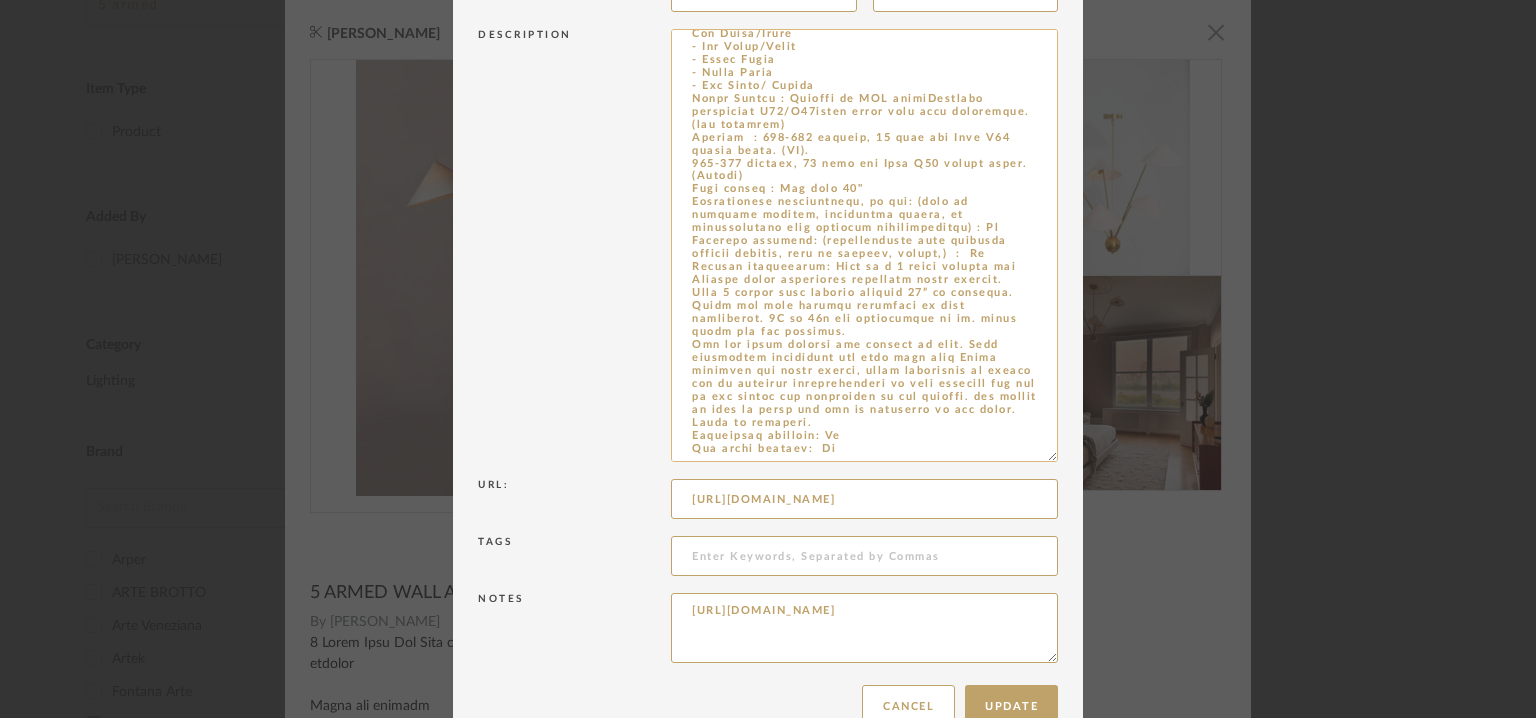 scroll, scrollTop: 104, scrollLeft: 0, axis: vertical 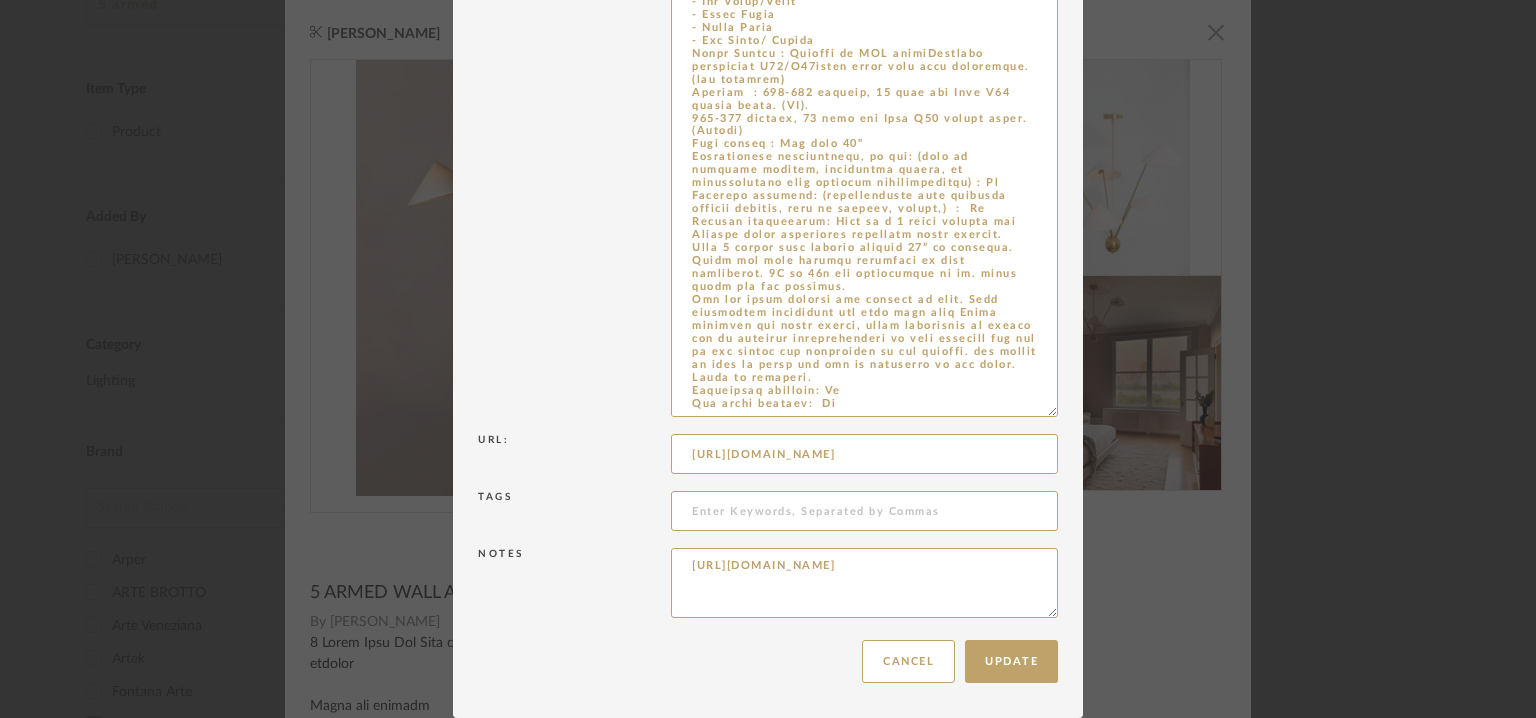 type on "Type: Chandelier
Designer:  Sputniklights
Dimension(s):  Width: 32 x Height: 45 x Depth 32 x inches
Weight :
Materials & Finish: Pure brass and shades of metal.
Raw Brass/Black
- Raw Brass/White
- Matte Black
- Matte White
- Raw Brass/ Linnen
Light Source : Halogen or LED bulbsStandard candelabra E12/E14light bulbs used this chandelier. (not included)
Voltage  : 110-120 voltage, 75 watt max With E12
socket rated. (US).
220-230 voltage, 75 watt max With E14 socket rated. (Europe)
Cord length : Rod drop 29"
Installation requirements, if any: (such as mounting options, electrical wiring, or compatibility with existing infrastructure) : Na
Lighting controls: (compatibility with lighting control systems, such as dimmers, timers,)  :  Na
Product description: This is a 5 armed pendant mid Century brass chandelier starburst light fixture.
With 5 shades this article measure 32” in diameter. Lamps are only mounted downwards in this chandelier. 8W to 15w max recommended by us. light bulbs are not included.
All our l..." 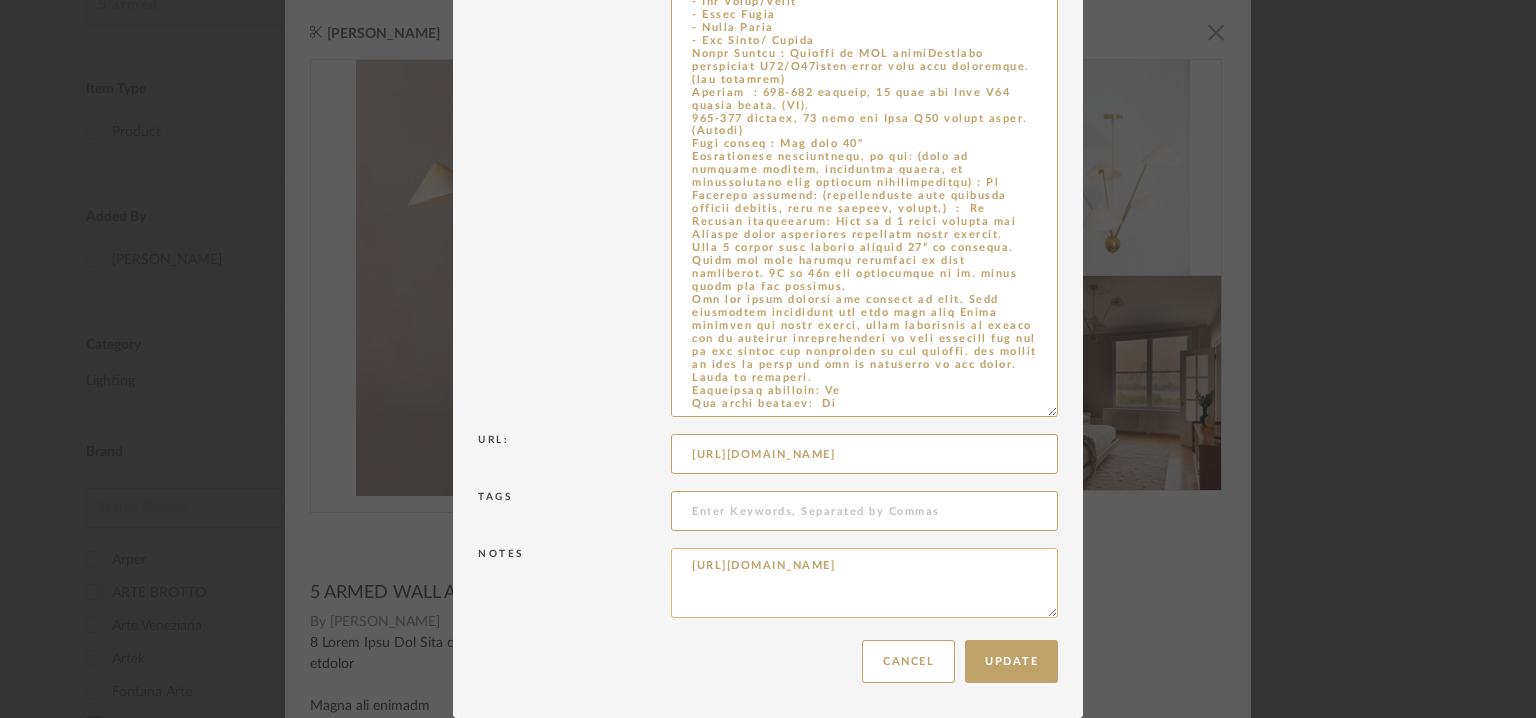 click on "https://www.etsy.com/in-en/listing/1249091844/5-light-art-deco-raw-brass-chandelier?click_key=76f184e423e3f25e0c189afaf7ea6a03b103ad54%3A1249091844&click_sum=766665dc&ref=shop_home_recs_1&frs=1&crt=1" at bounding box center [864, 583] 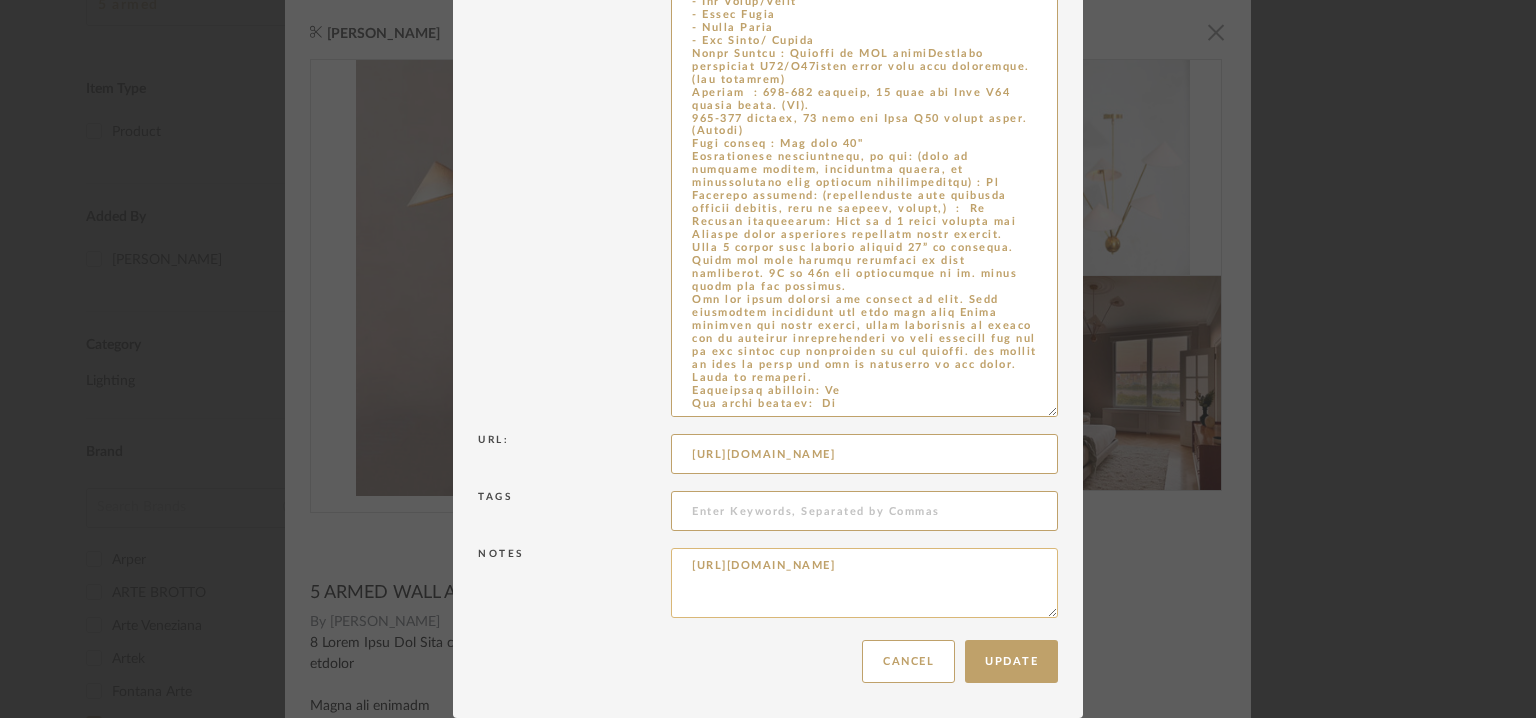 paste on "Price: ₹ 58,695/-
Lead time : 1-2weeks
3D available : No
BIM available. No.
Point of Contact : To be established.
Contact Number: Na
Email address : Na
Address : Na" 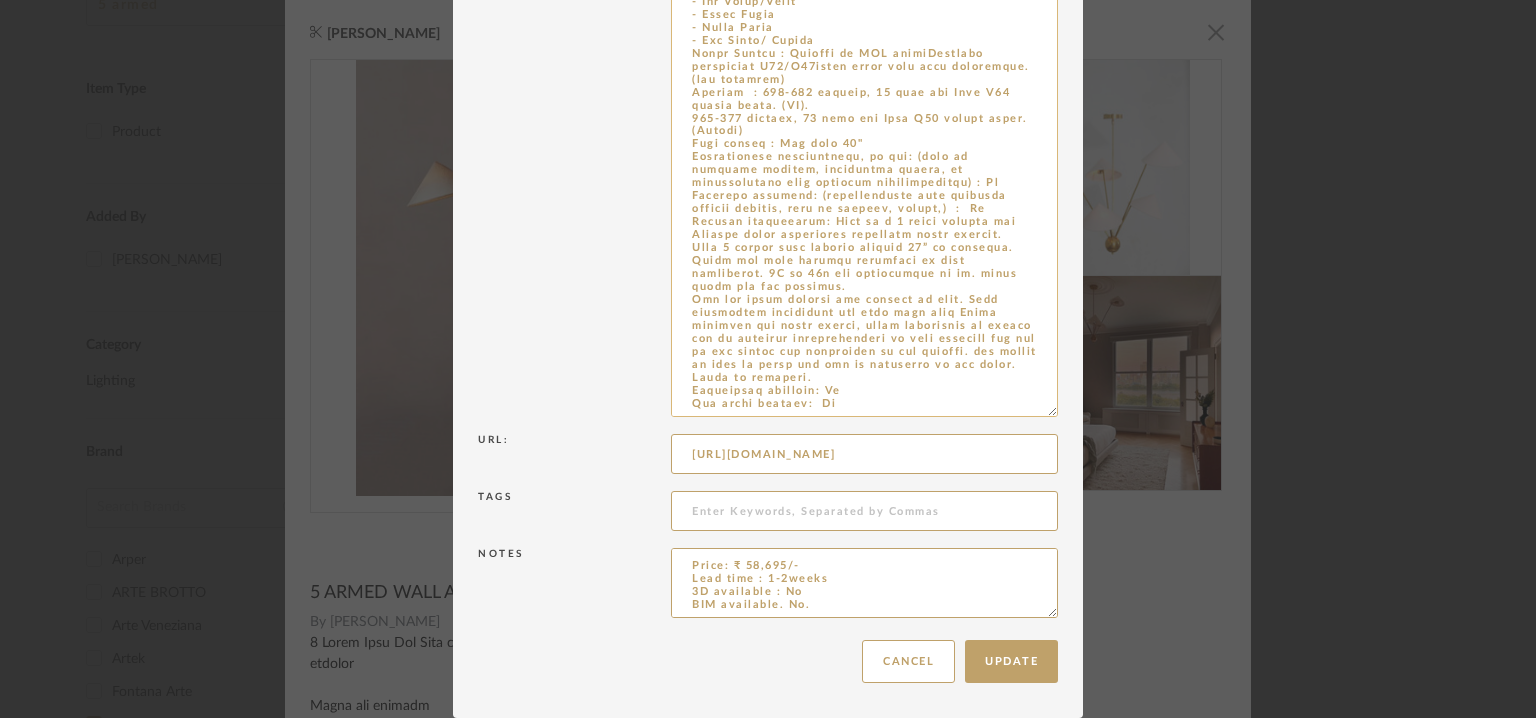 scroll, scrollTop: 72, scrollLeft: 0, axis: vertical 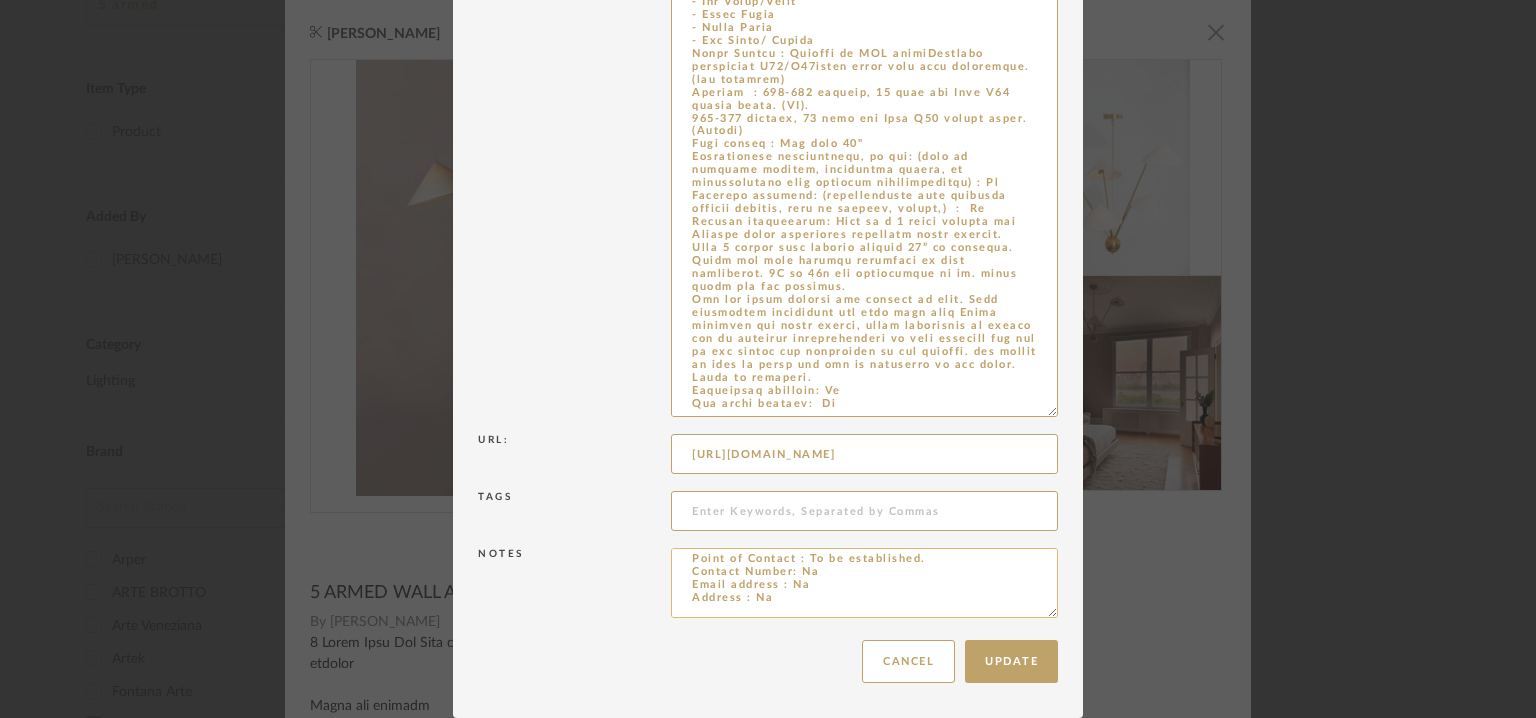 click on "Price: ₹ 58,695/-
Lead time : 1-2weeks
3D available : No
BIM available. No.
Point of Contact : To be established.
Contact Number: Na
Email address : Na
Address : Na
https://www.etsy.com/in-en/listing/1249091844/5-light-art-deco-raw-brass-chandelier?click_key=76f184e423e3f25e0c189afaf7ea6a03b103ad54%3A1249091844&click_sum=766665dc&ref=shop_home_recs_1&frs=1&crt=1" at bounding box center (864, 583) 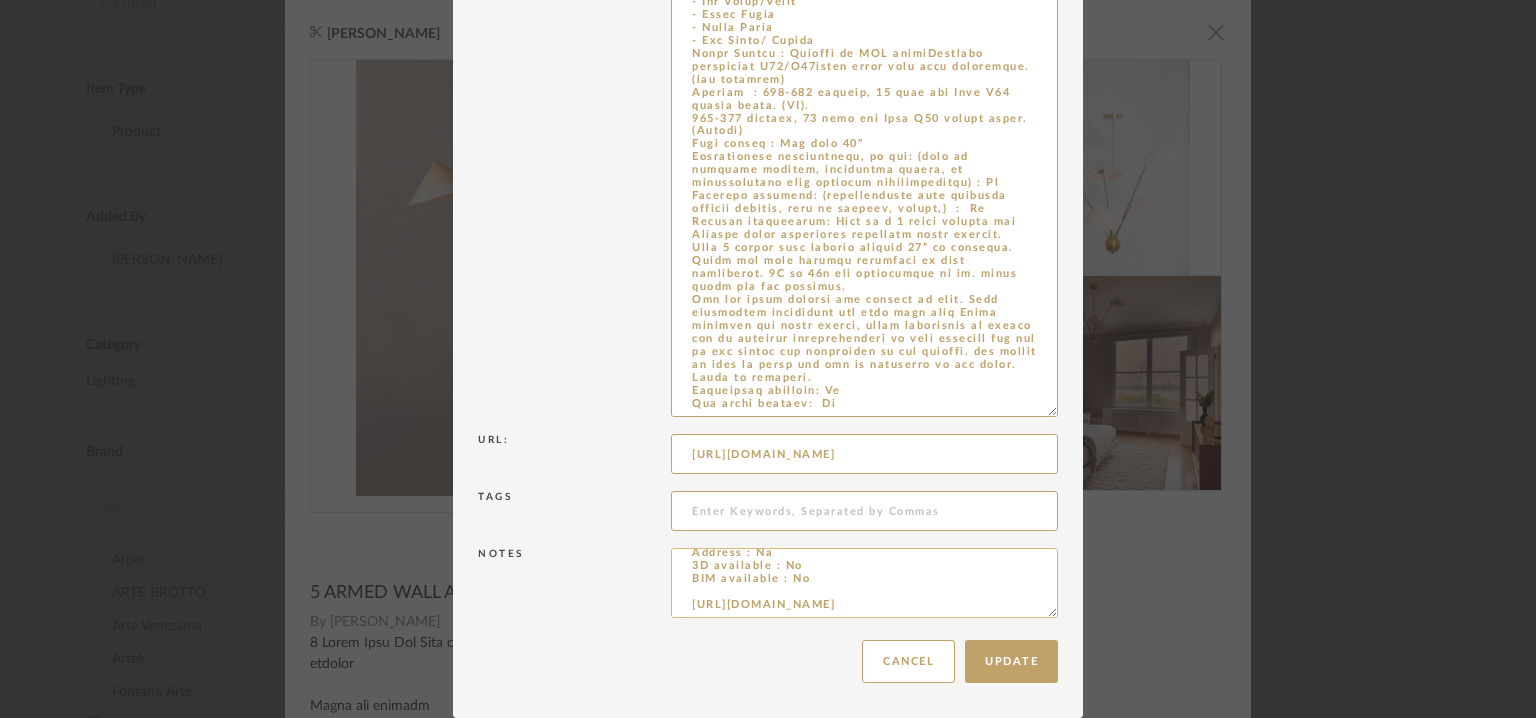 scroll, scrollTop: 168, scrollLeft: 0, axis: vertical 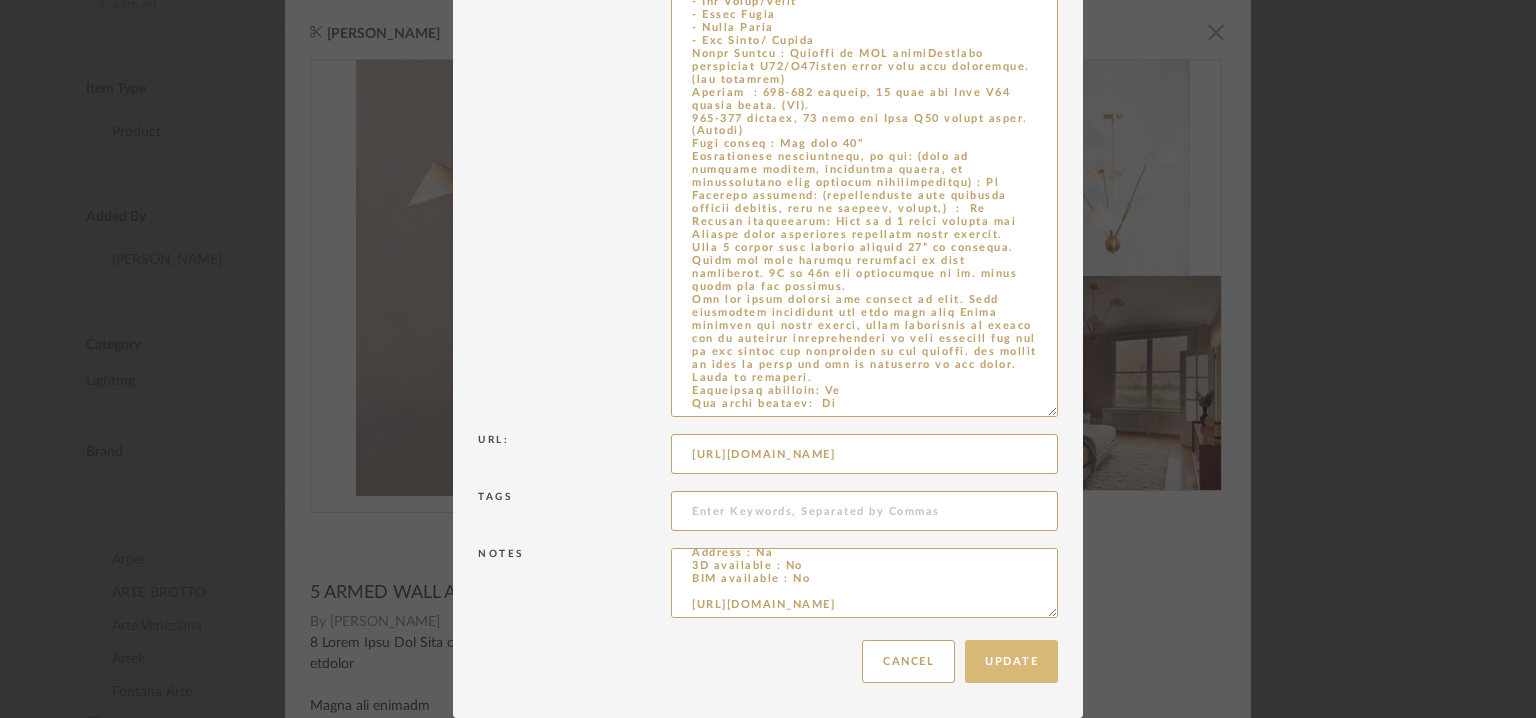 type on "Price: ₹ 58,695/-
Lead time : 1-2weeks
3D available : No
BIM available. No.
Point of Contact : To be established.
Contact Number: Na
Email address : Na
Address : Na
3D available : No
BIM available : No
https://www.etsy.com/in-en/listing/1249091844/5-light-art-deco-raw-brass-chandelier?click_key=76f184e423e3f25e0c189afaf7ea6a03b103ad54%3A1249091844&click_sum=766665dc&ref=shop_home_recs_1&frs=1&crt=1" 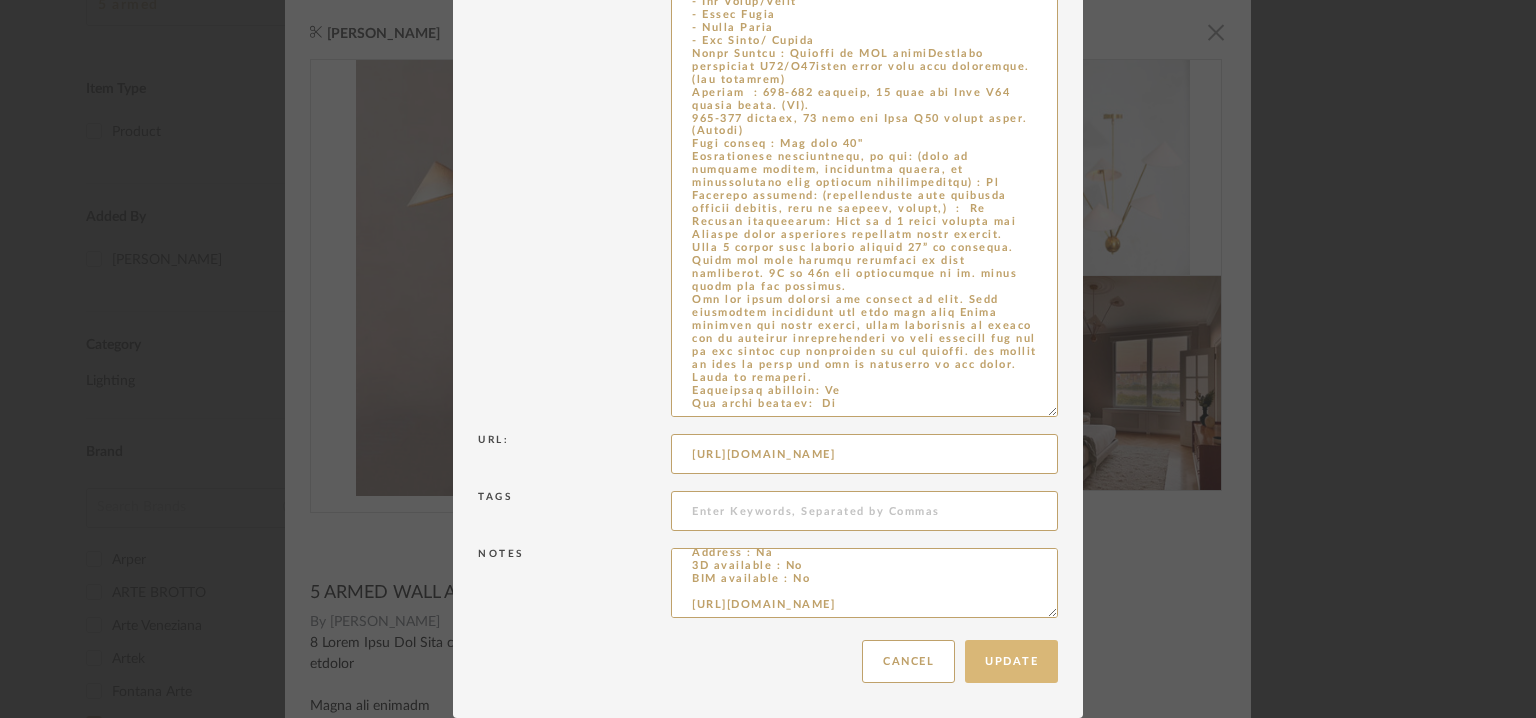 click on "Update" at bounding box center (1011, 661) 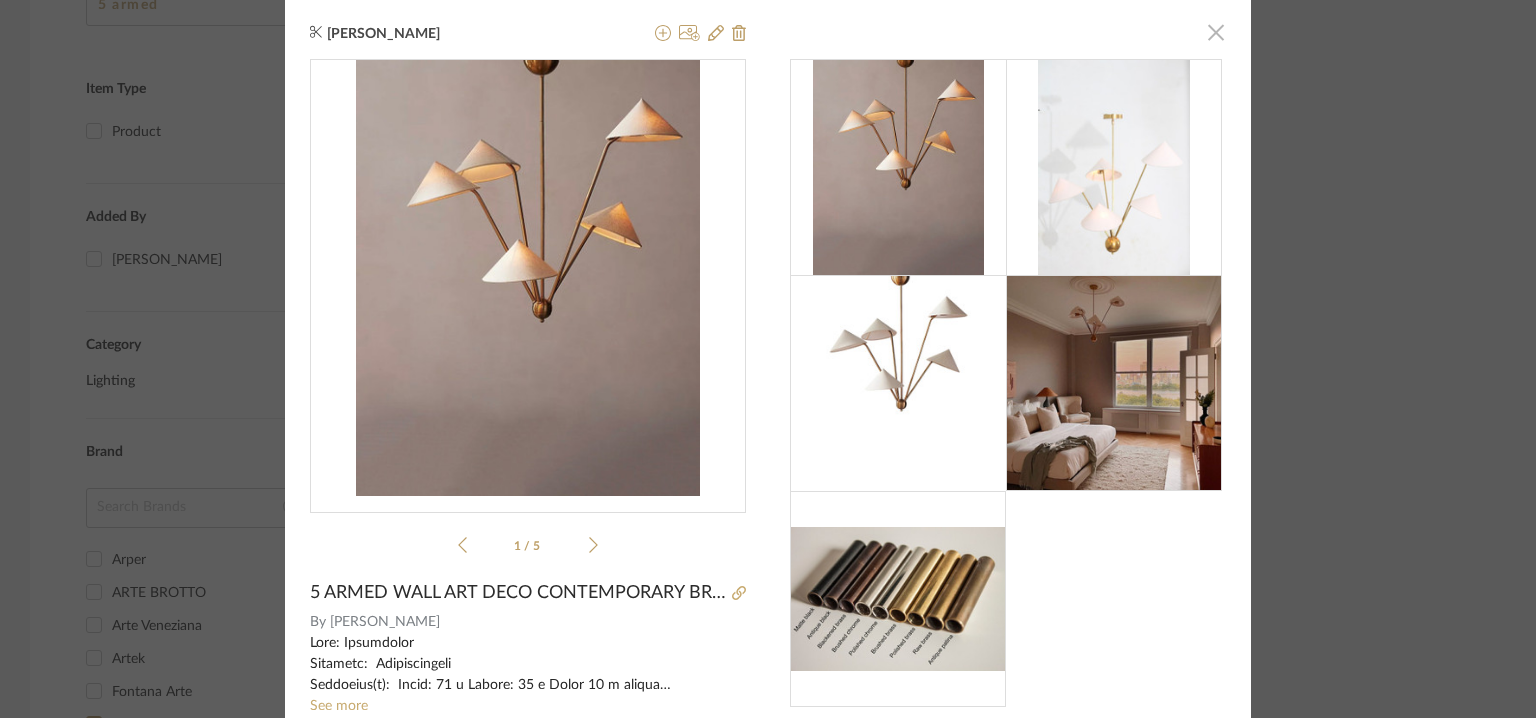 click 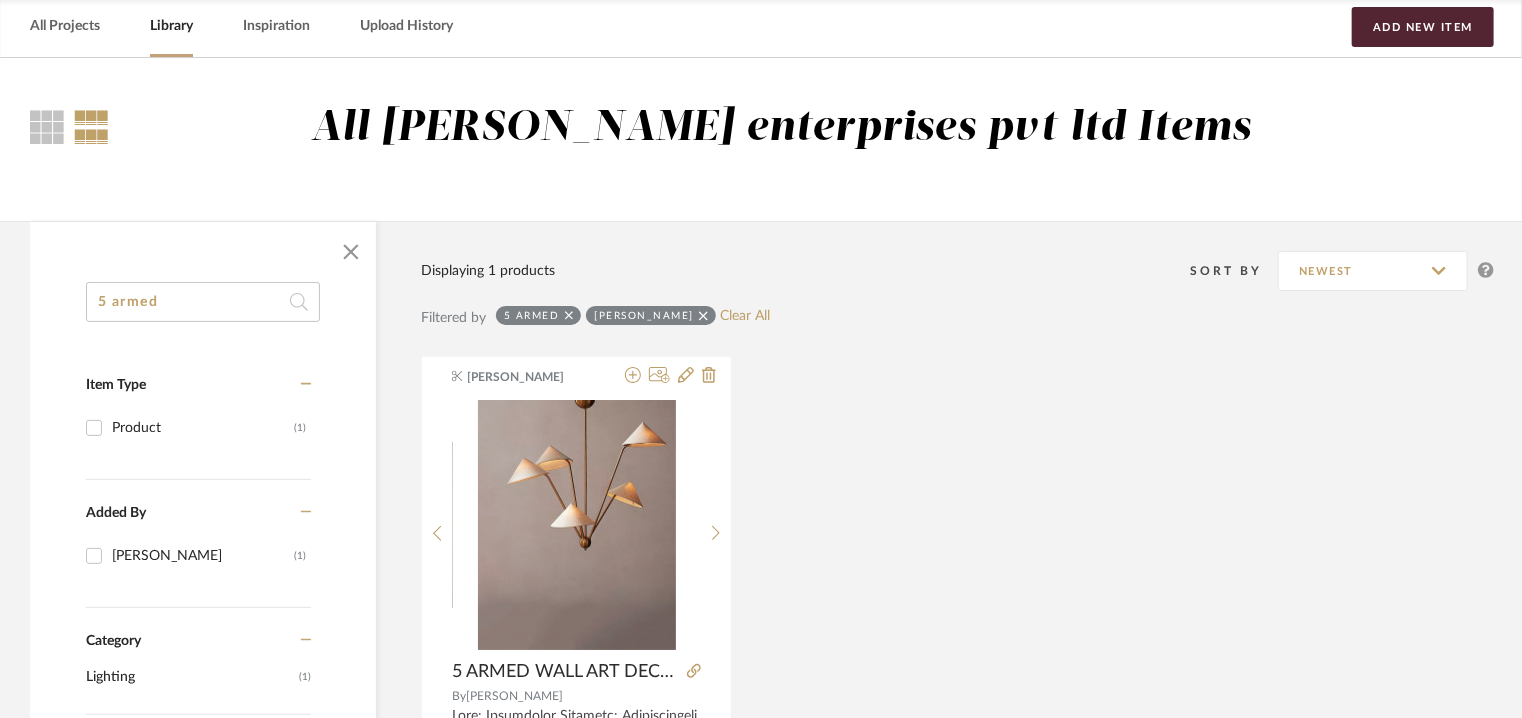 scroll, scrollTop: 82, scrollLeft: 0, axis: vertical 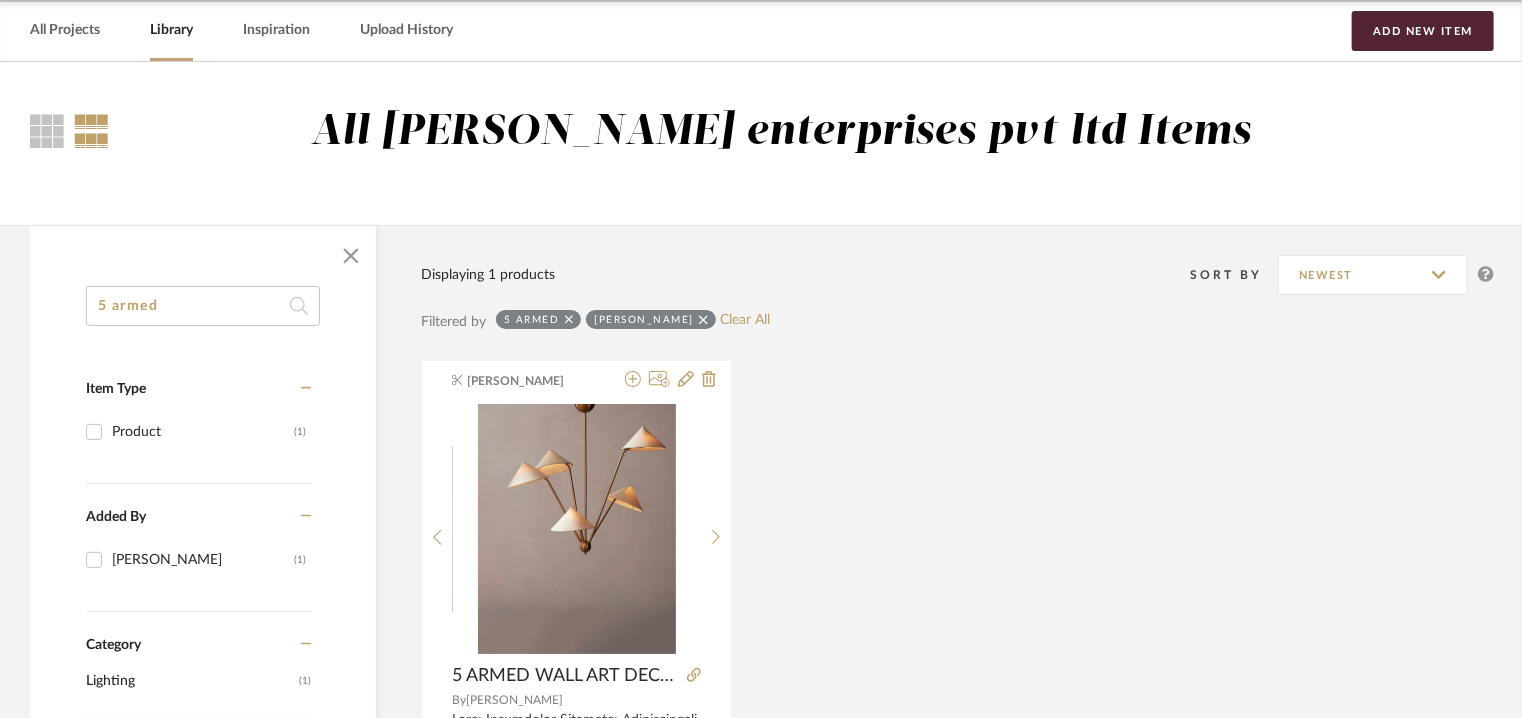 drag, startPoint x: 166, startPoint y: 303, endPoint x: 46, endPoint y: 319, distance: 121.061966 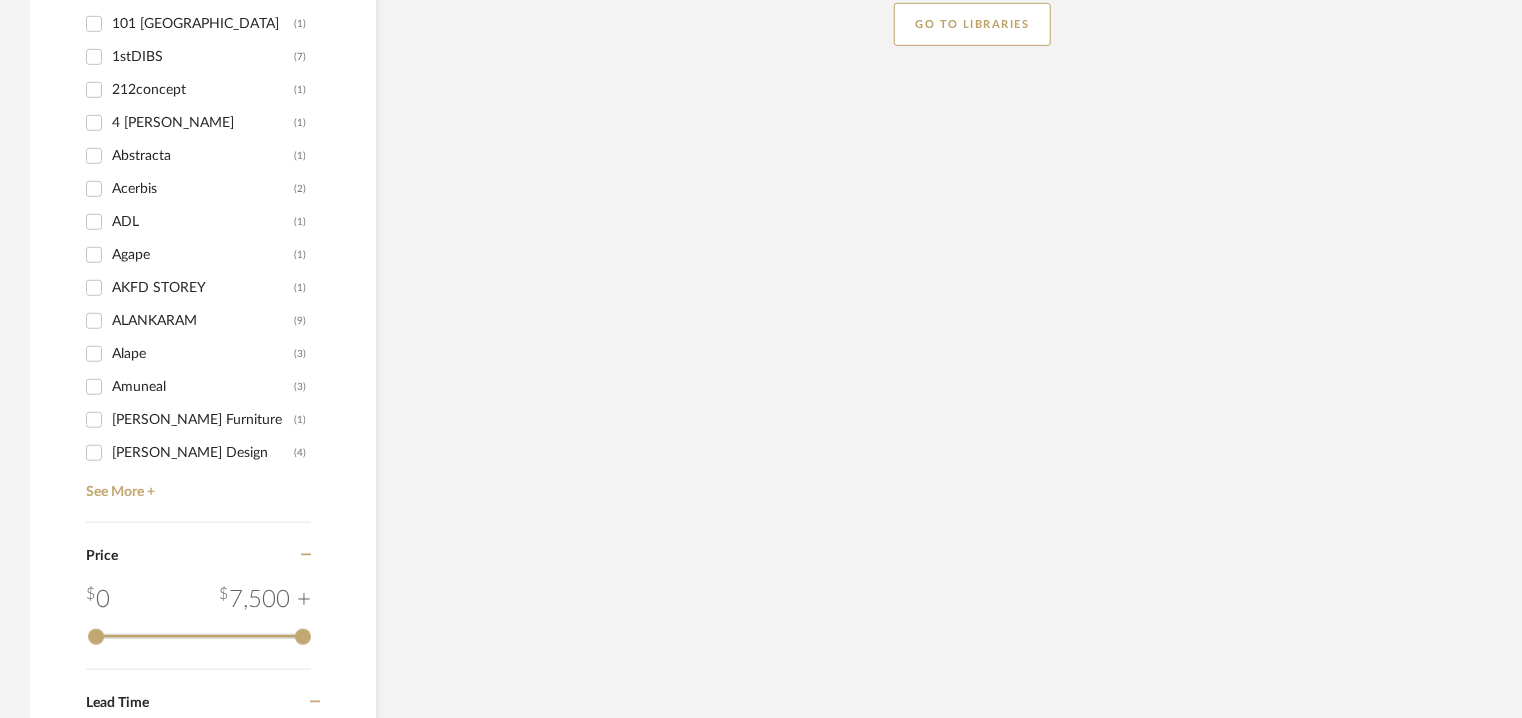 scroll, scrollTop: 682, scrollLeft: 0, axis: vertical 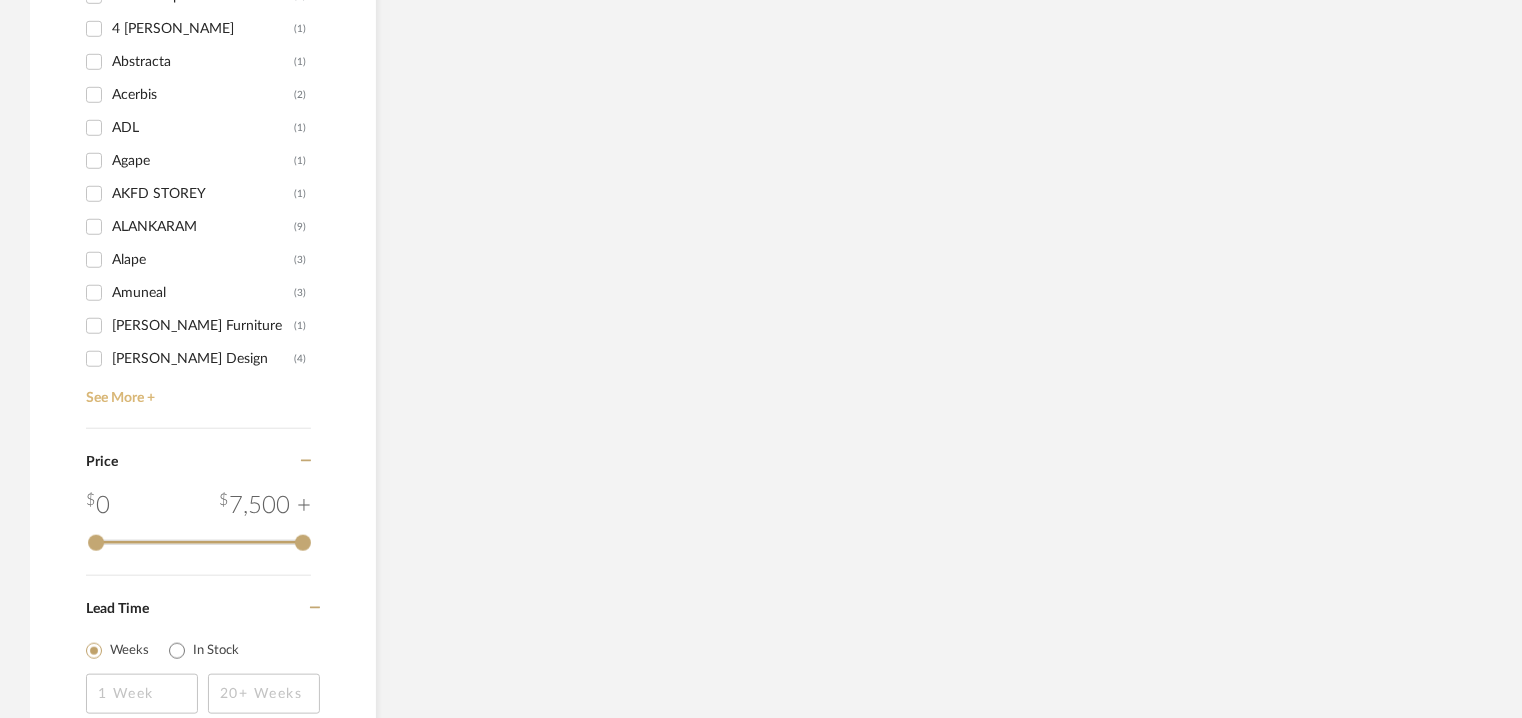 type on "frame" 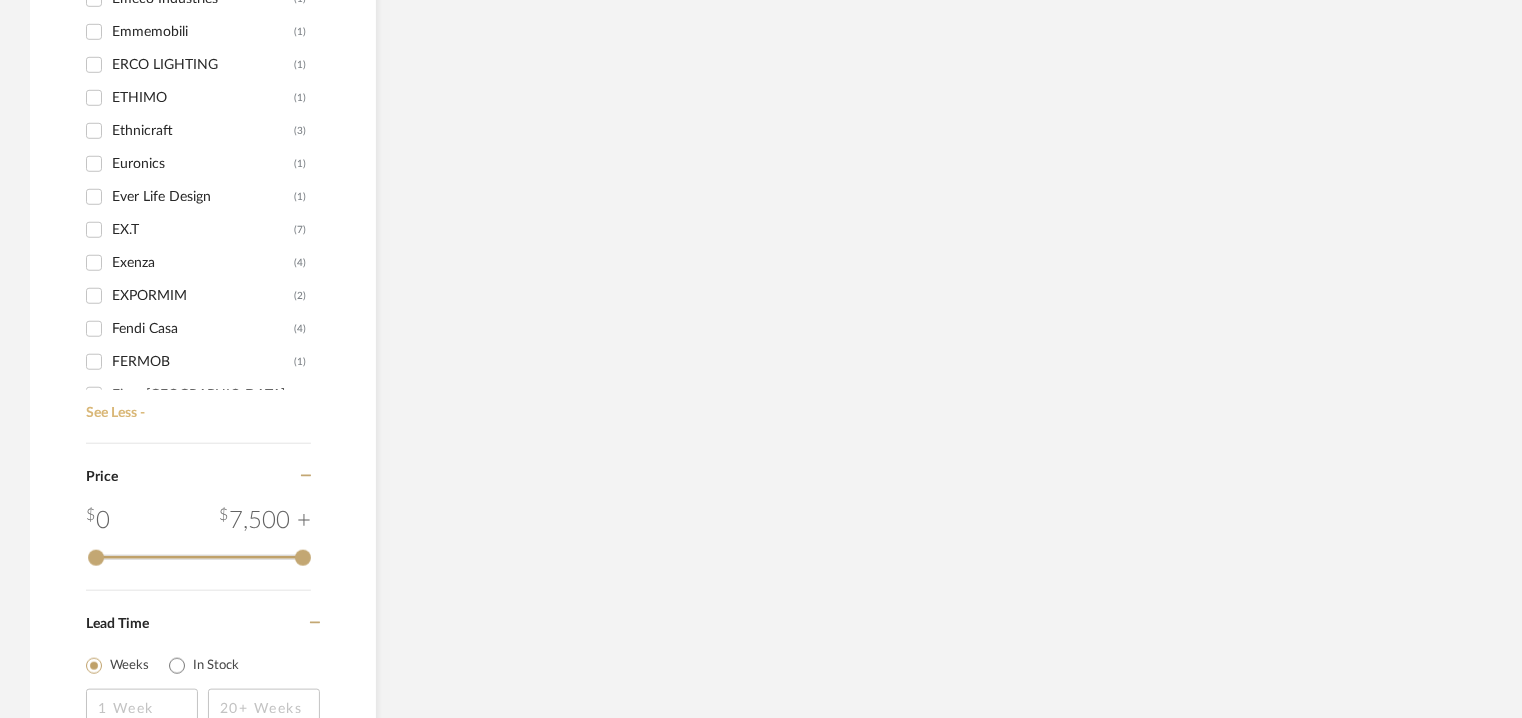 scroll, scrollTop: 3400, scrollLeft: 0, axis: vertical 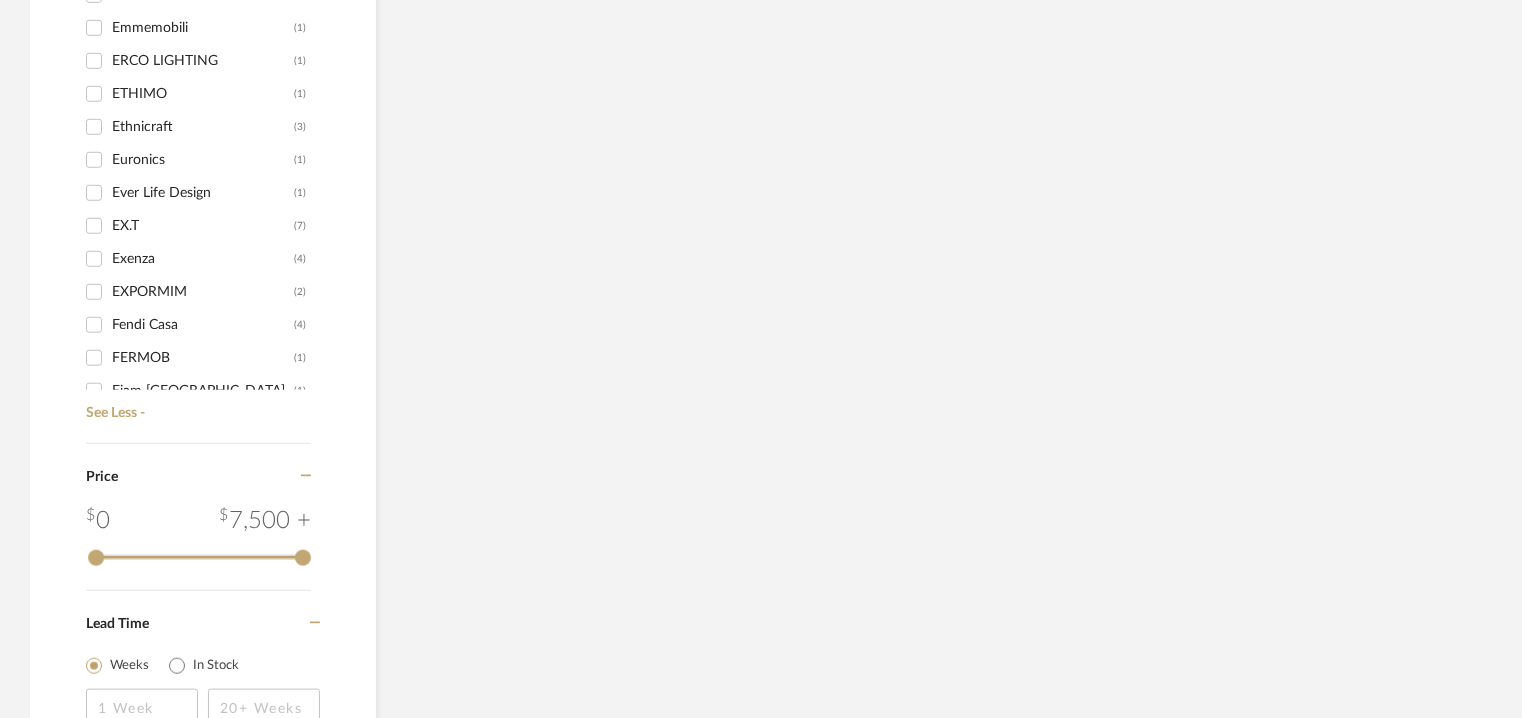 click on "EX.T" at bounding box center (203, 226) 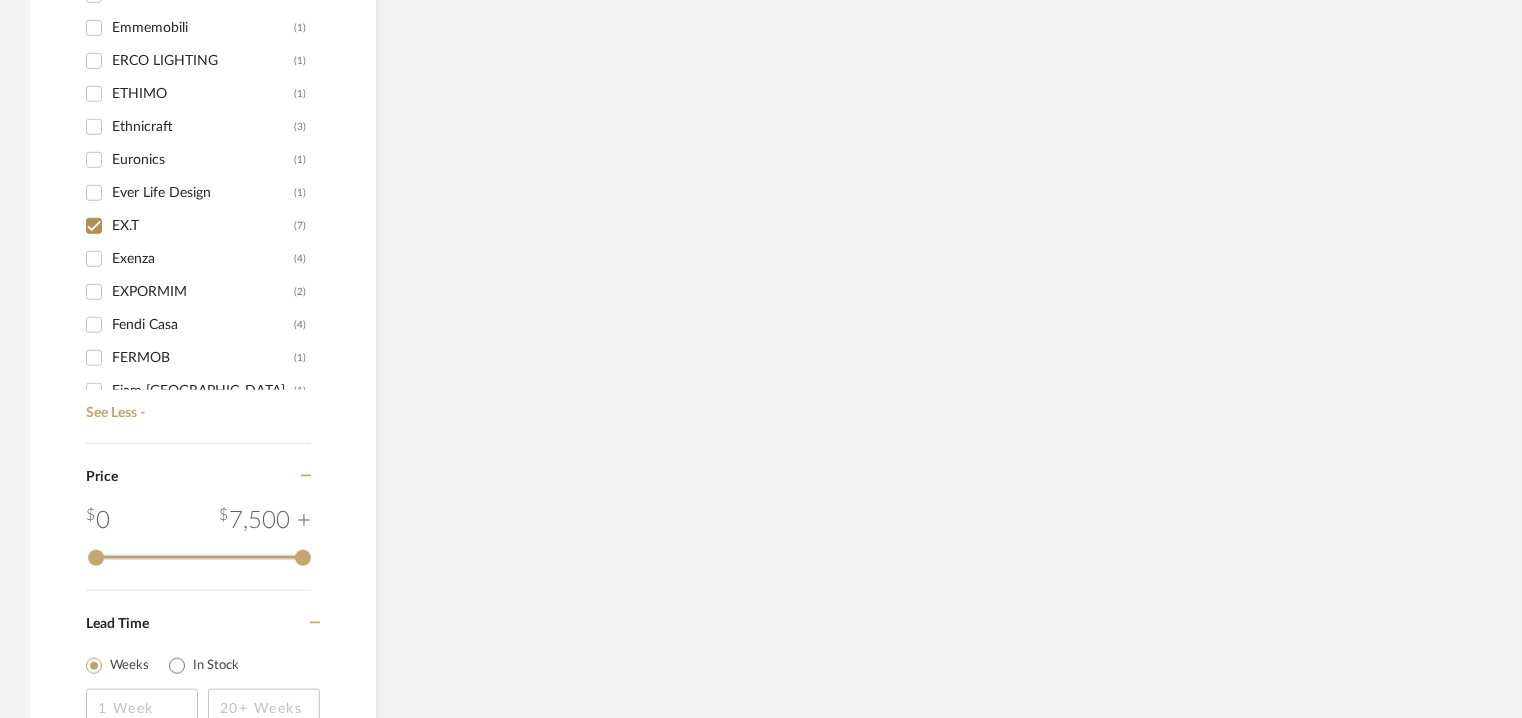 checkbox on "true" 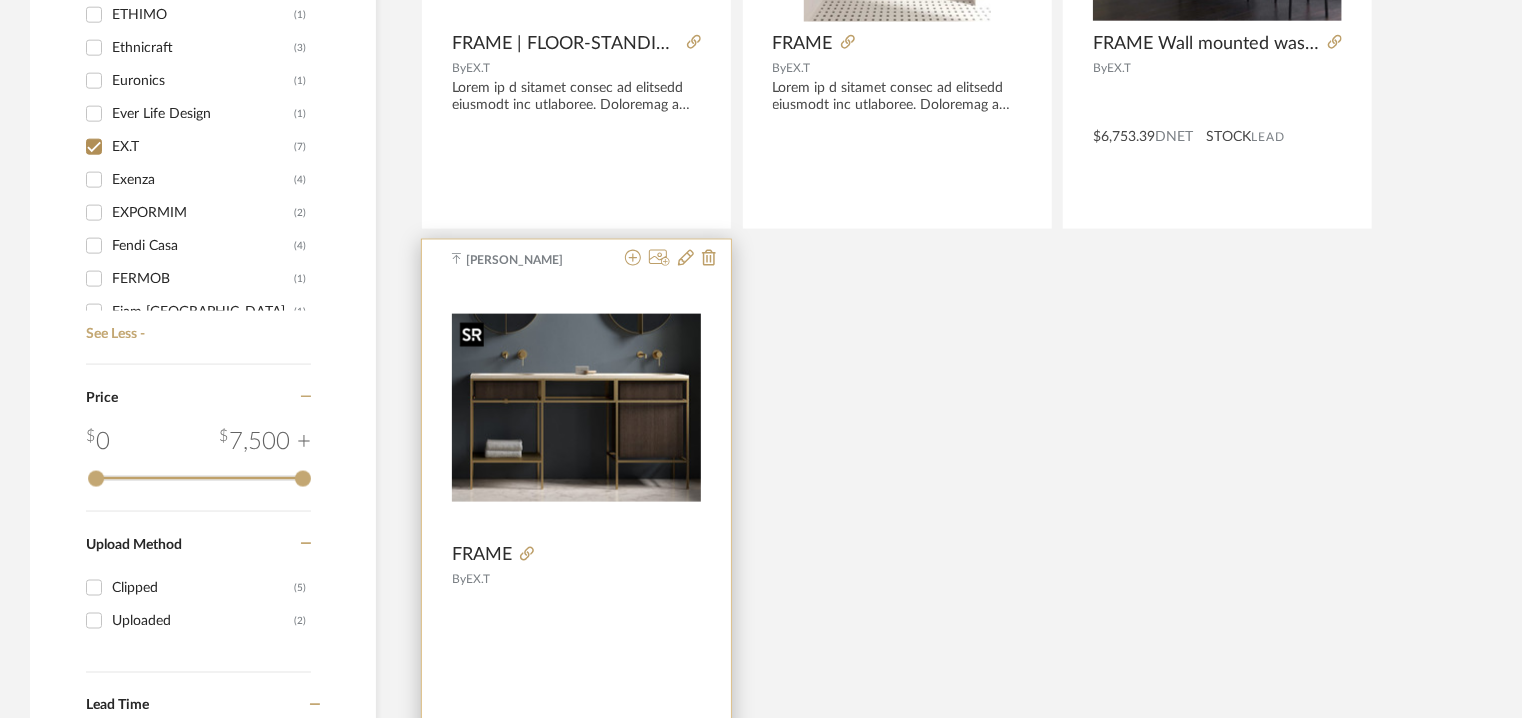scroll, scrollTop: 1344, scrollLeft: 0, axis: vertical 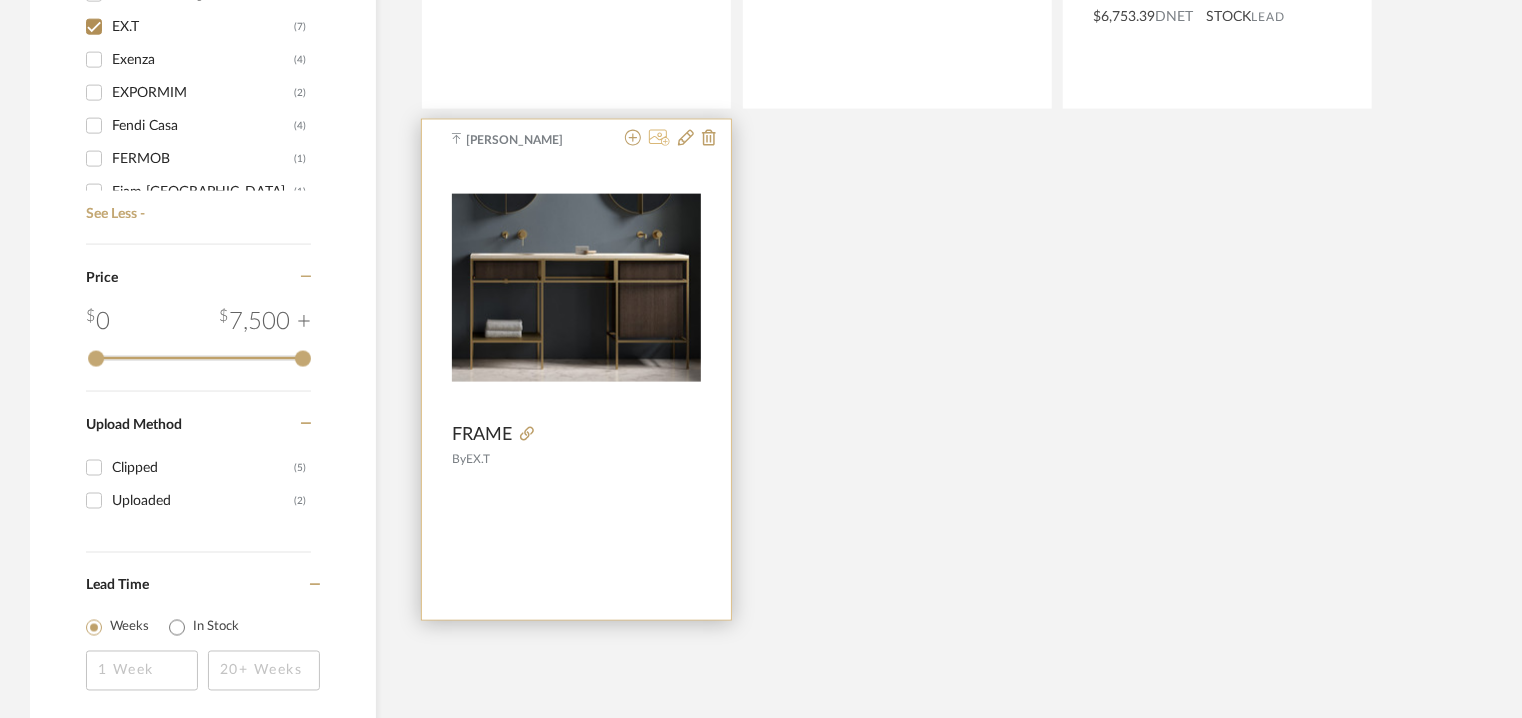click 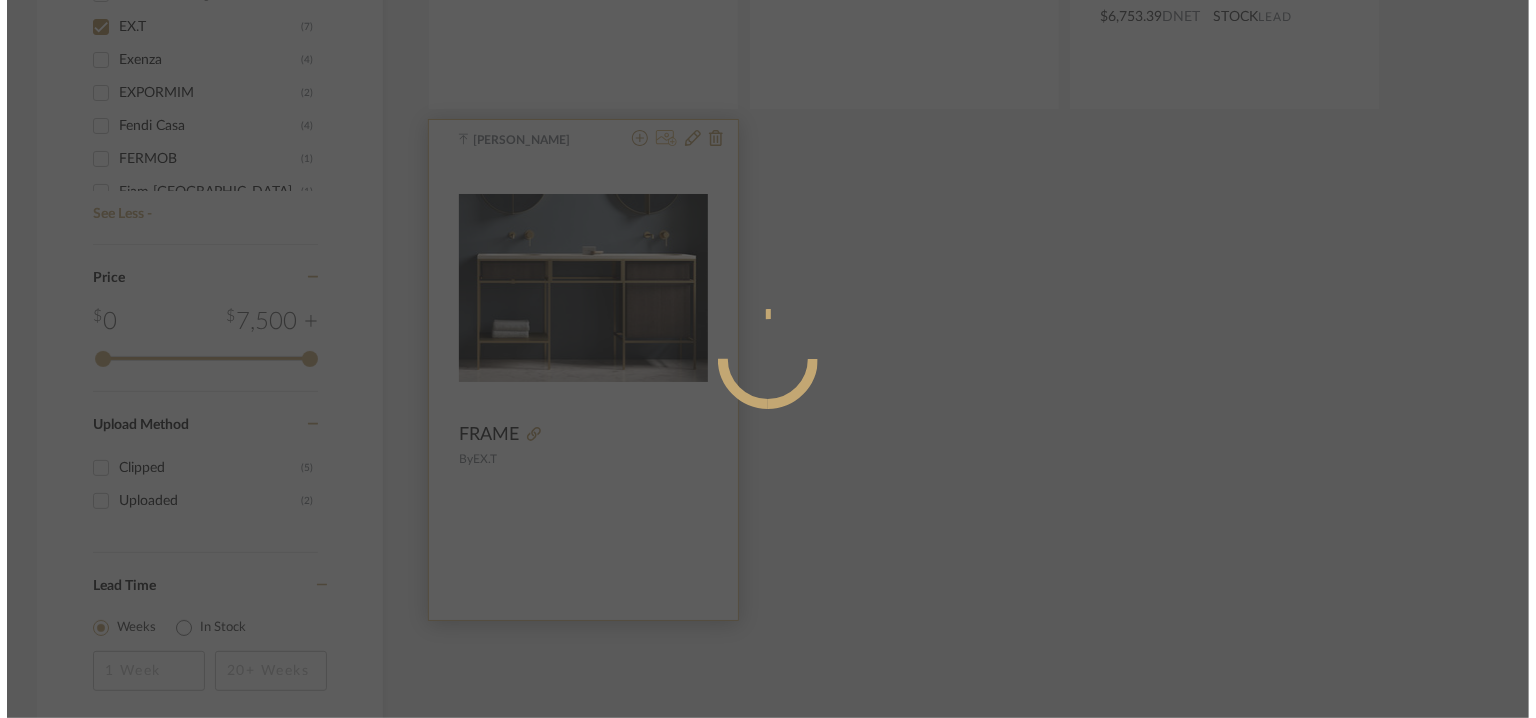 scroll, scrollTop: 0, scrollLeft: 0, axis: both 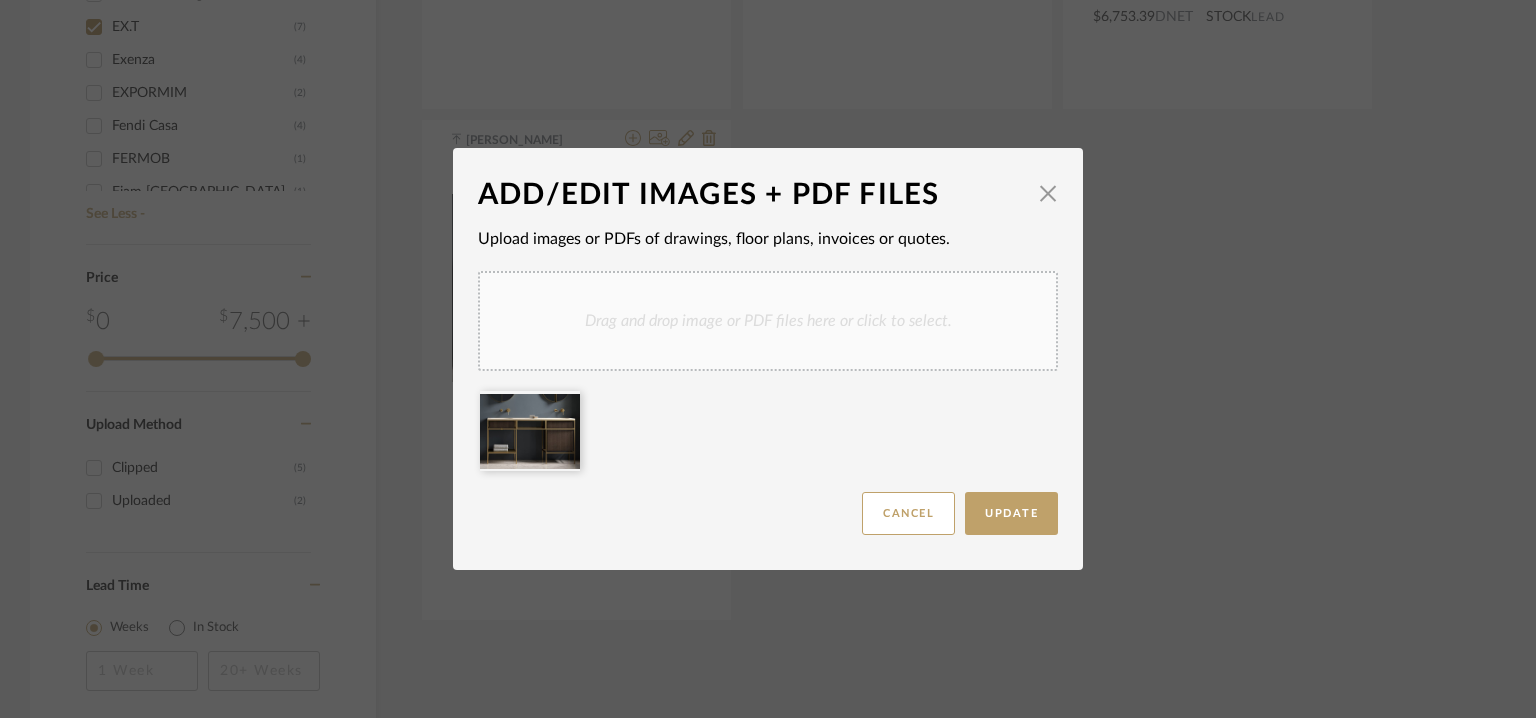 click on "Drag and drop image or PDF files here or click to select." at bounding box center (768, 321) 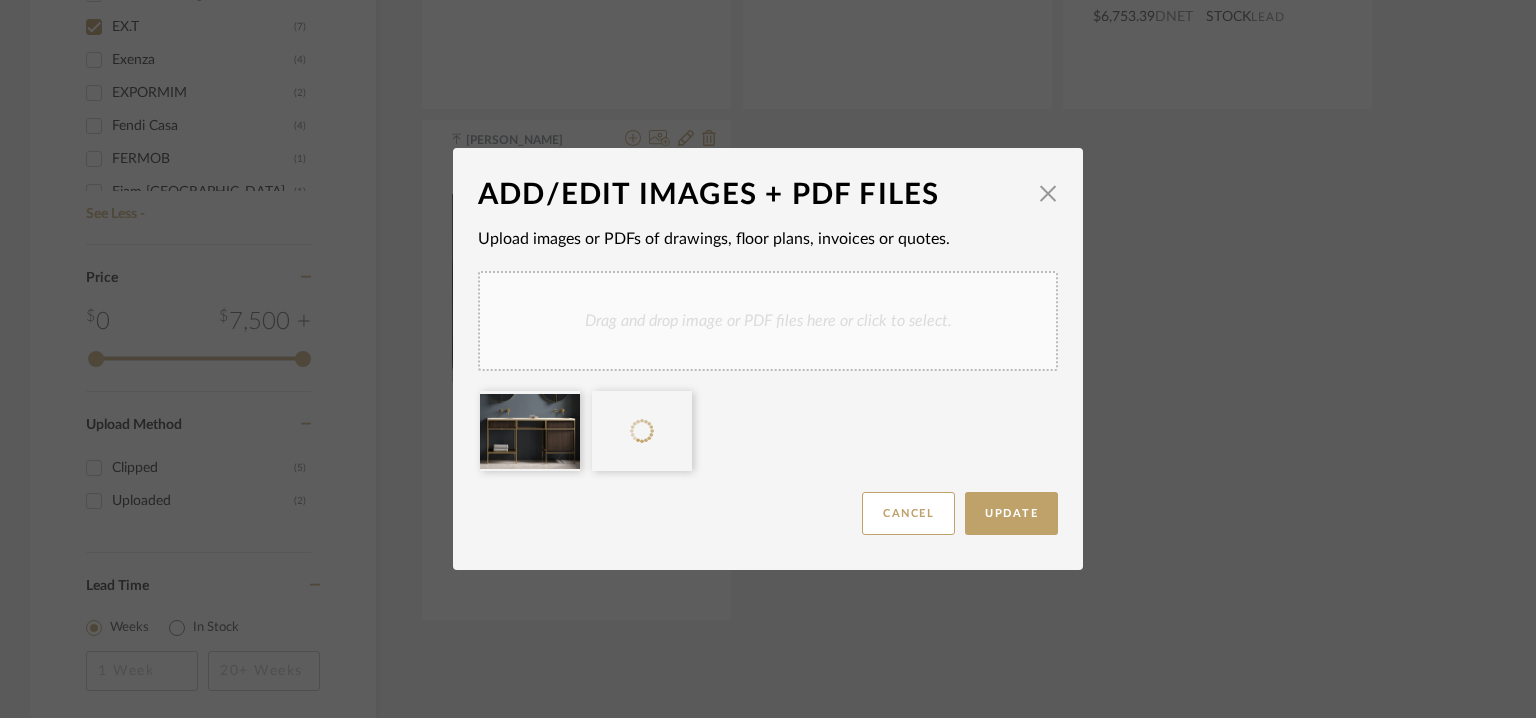 click on "Drag and drop image or PDF files here or click to select." at bounding box center (768, 321) 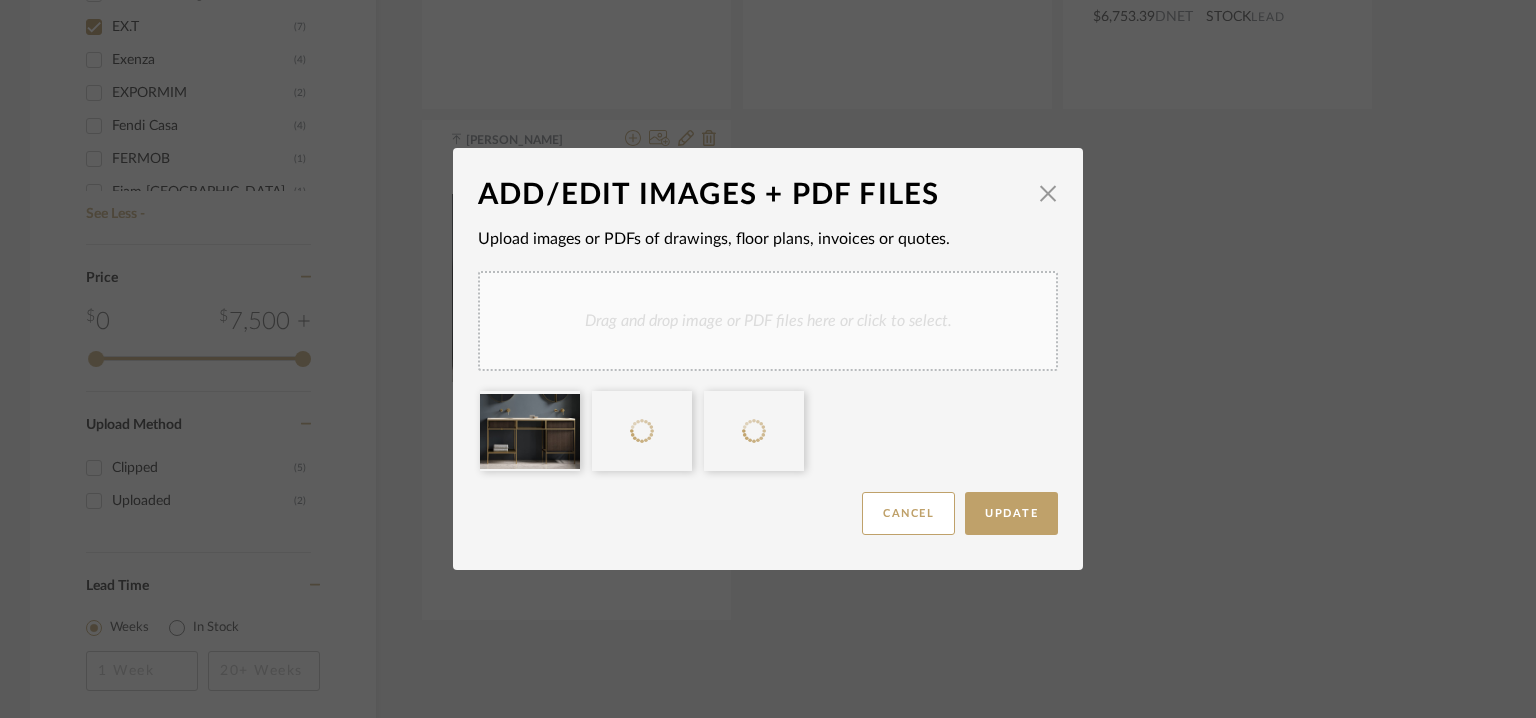click on "Drag and drop image or PDF files here or click to select." at bounding box center [768, 321] 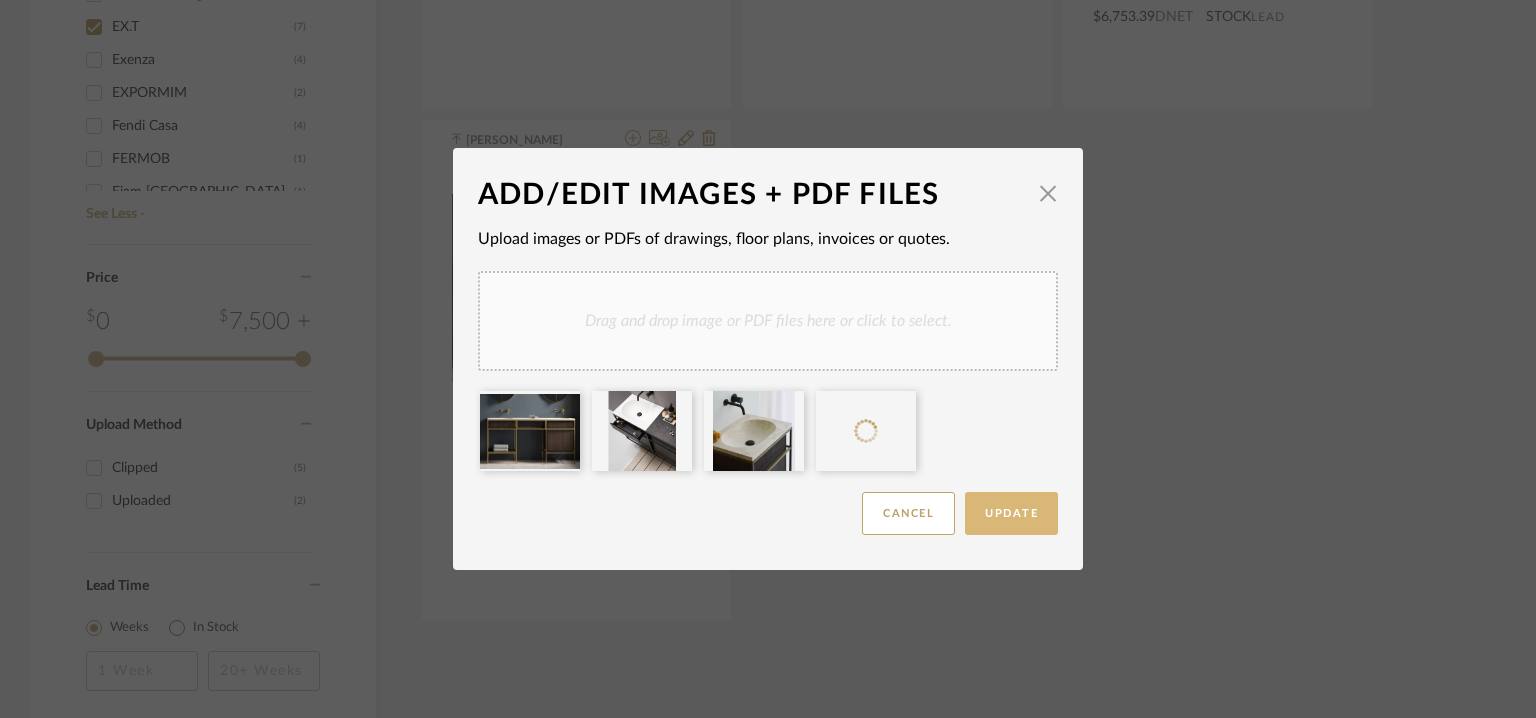 click on "Update" at bounding box center (1011, 513) 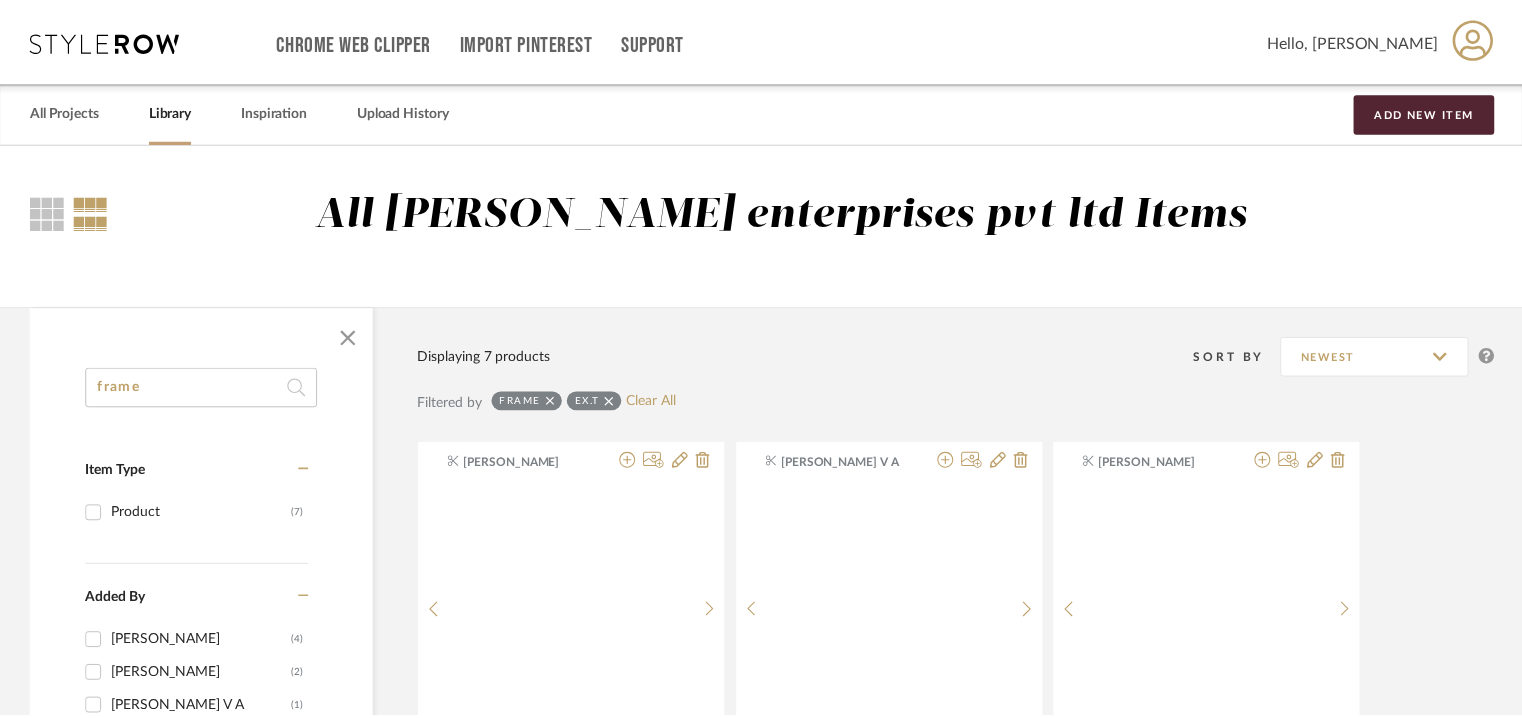 scroll, scrollTop: 1344, scrollLeft: 0, axis: vertical 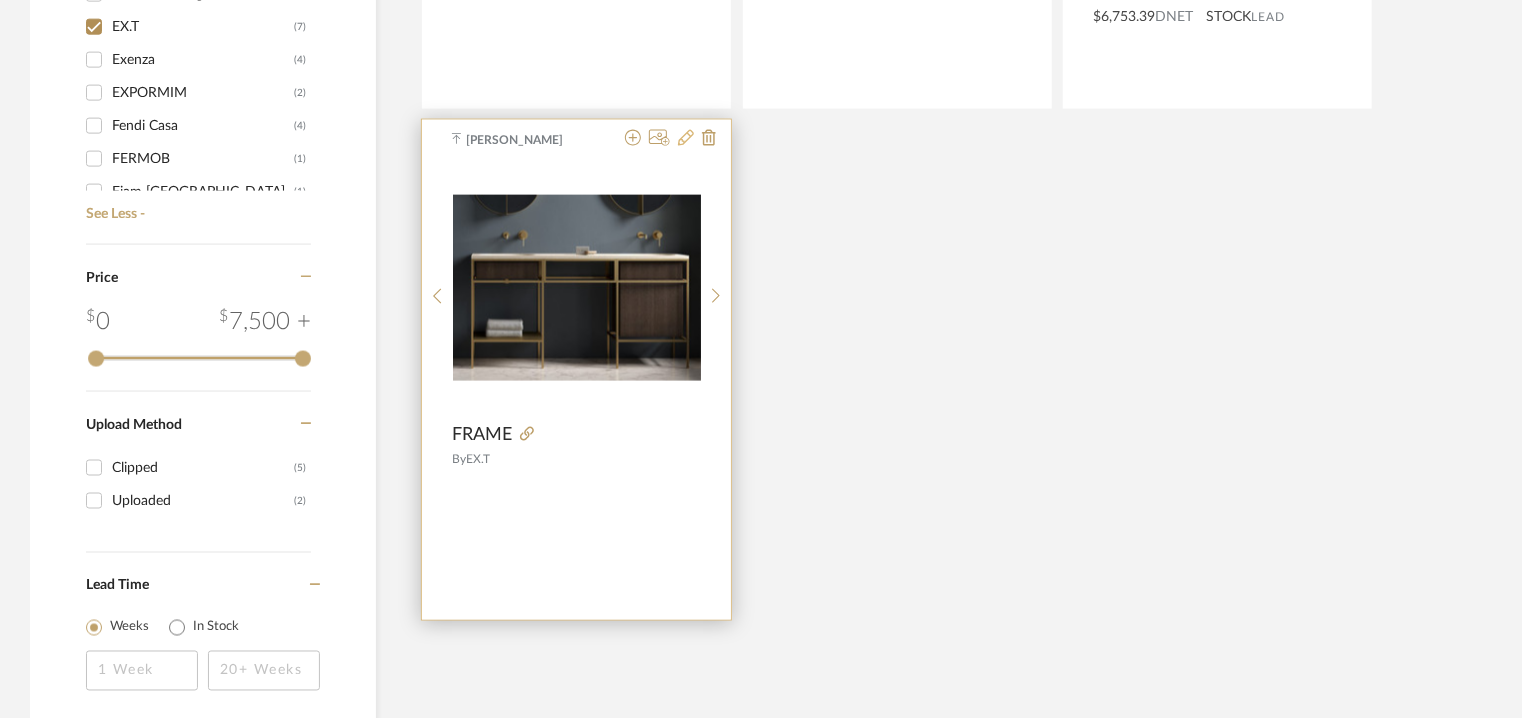click 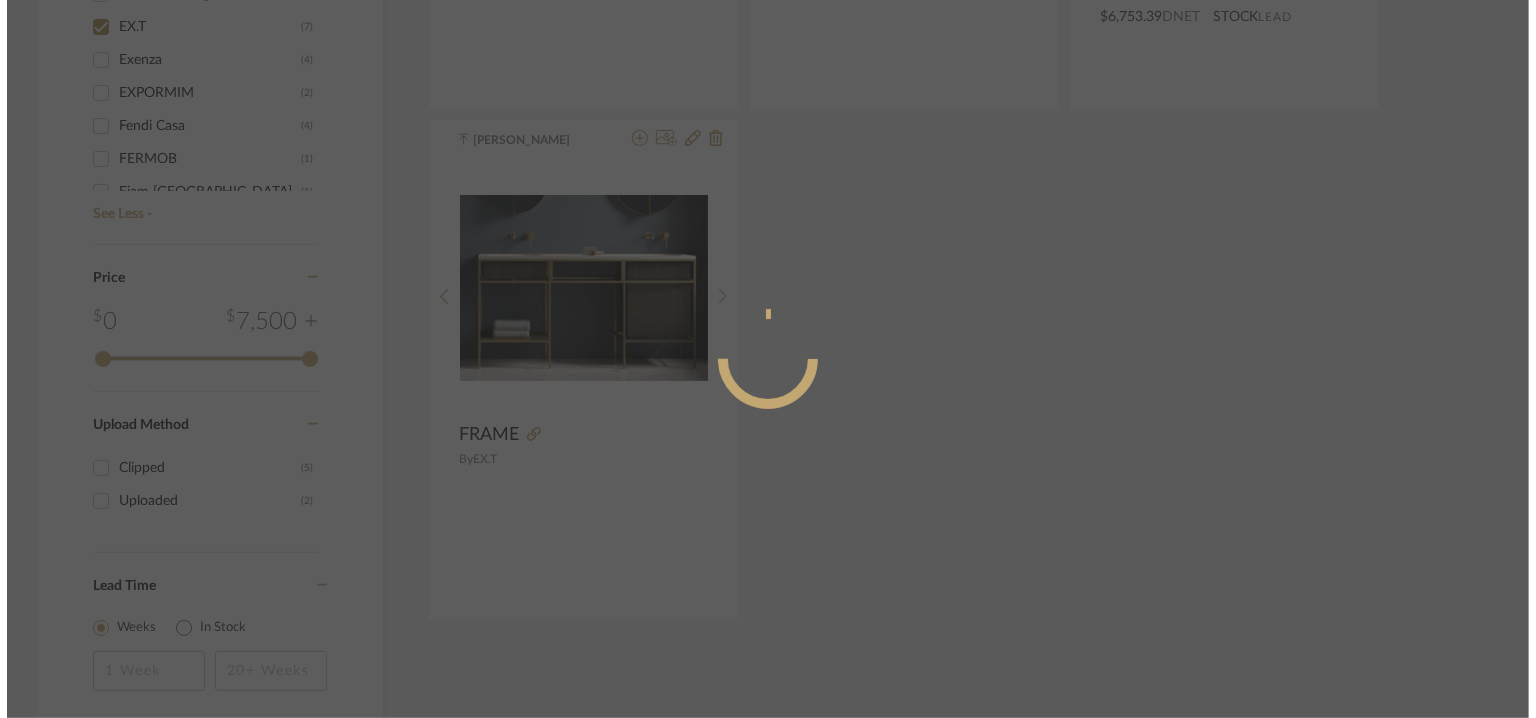 scroll, scrollTop: 0, scrollLeft: 0, axis: both 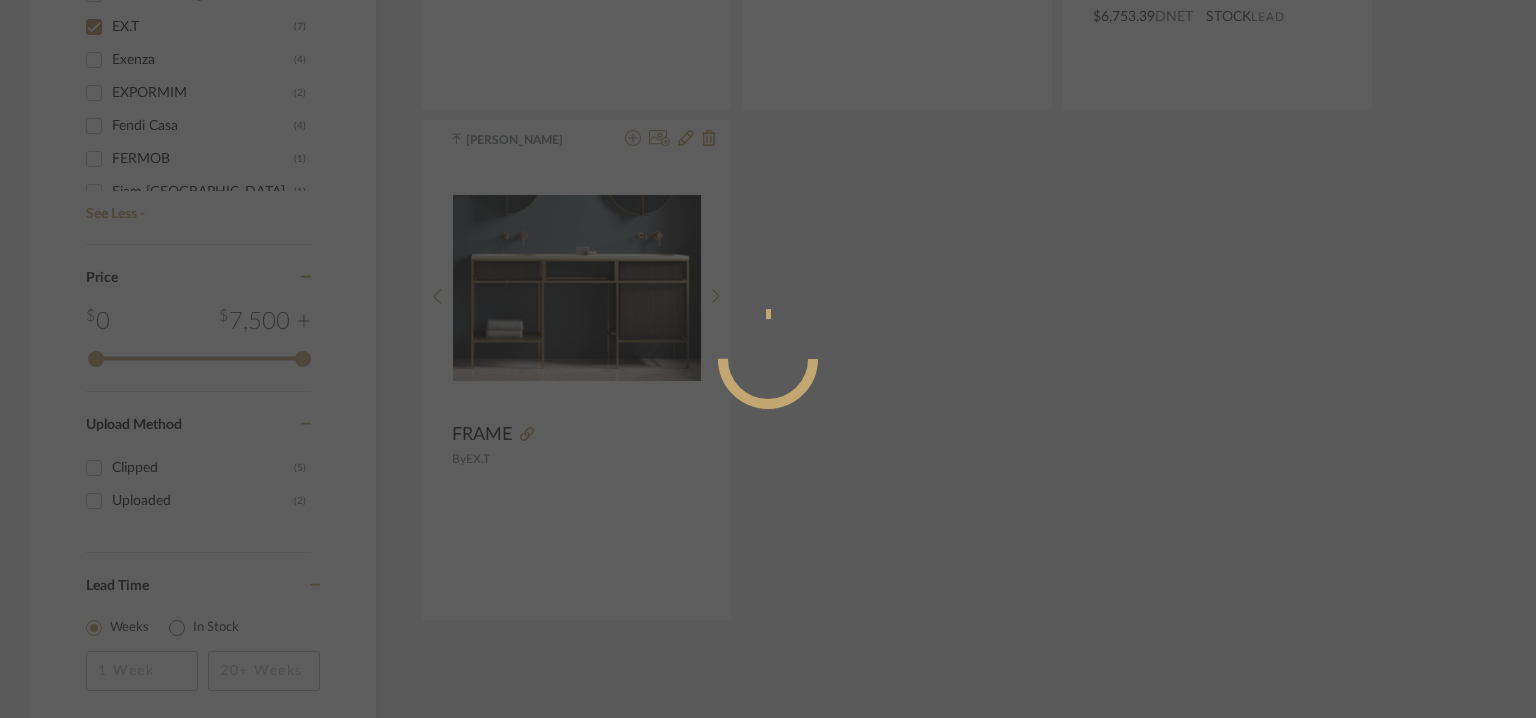 radio on "true" 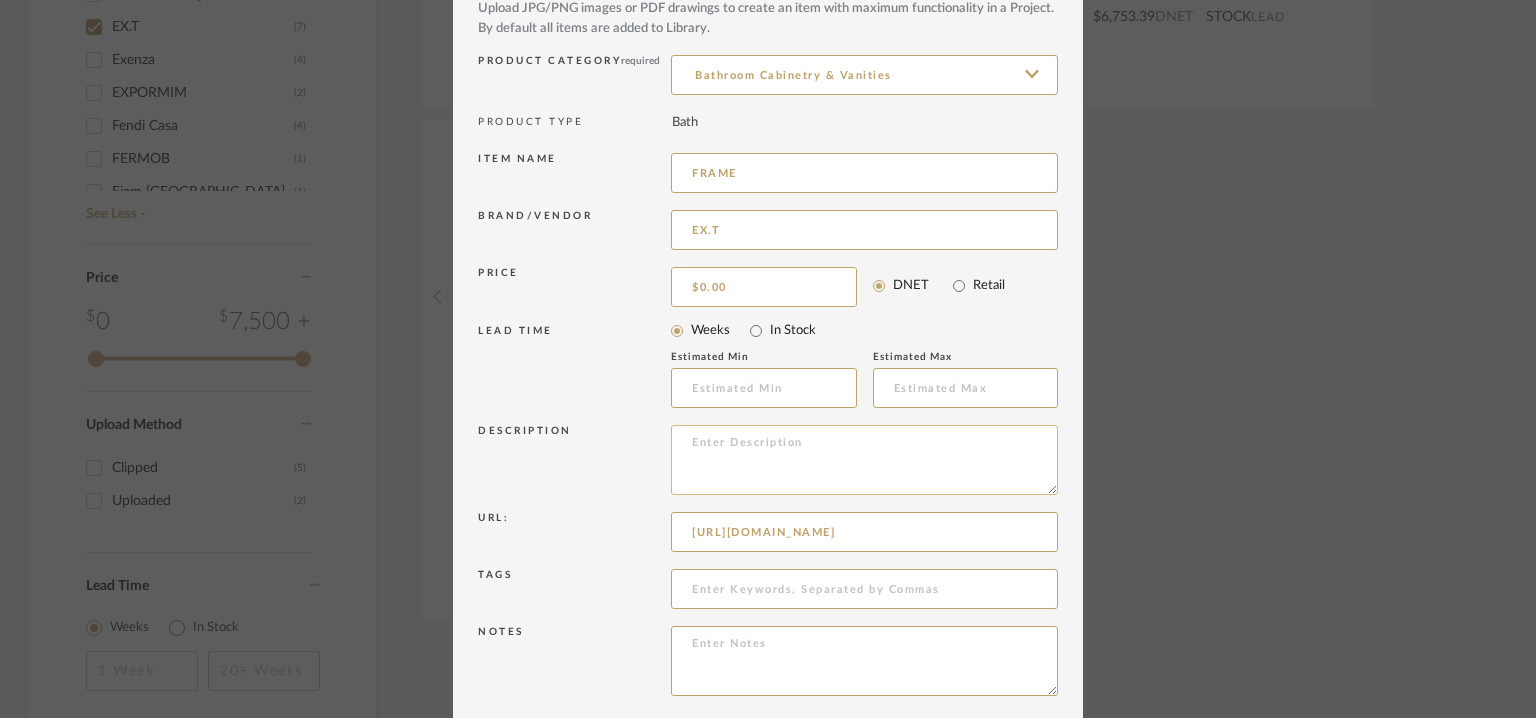 scroll, scrollTop: 192, scrollLeft: 0, axis: vertical 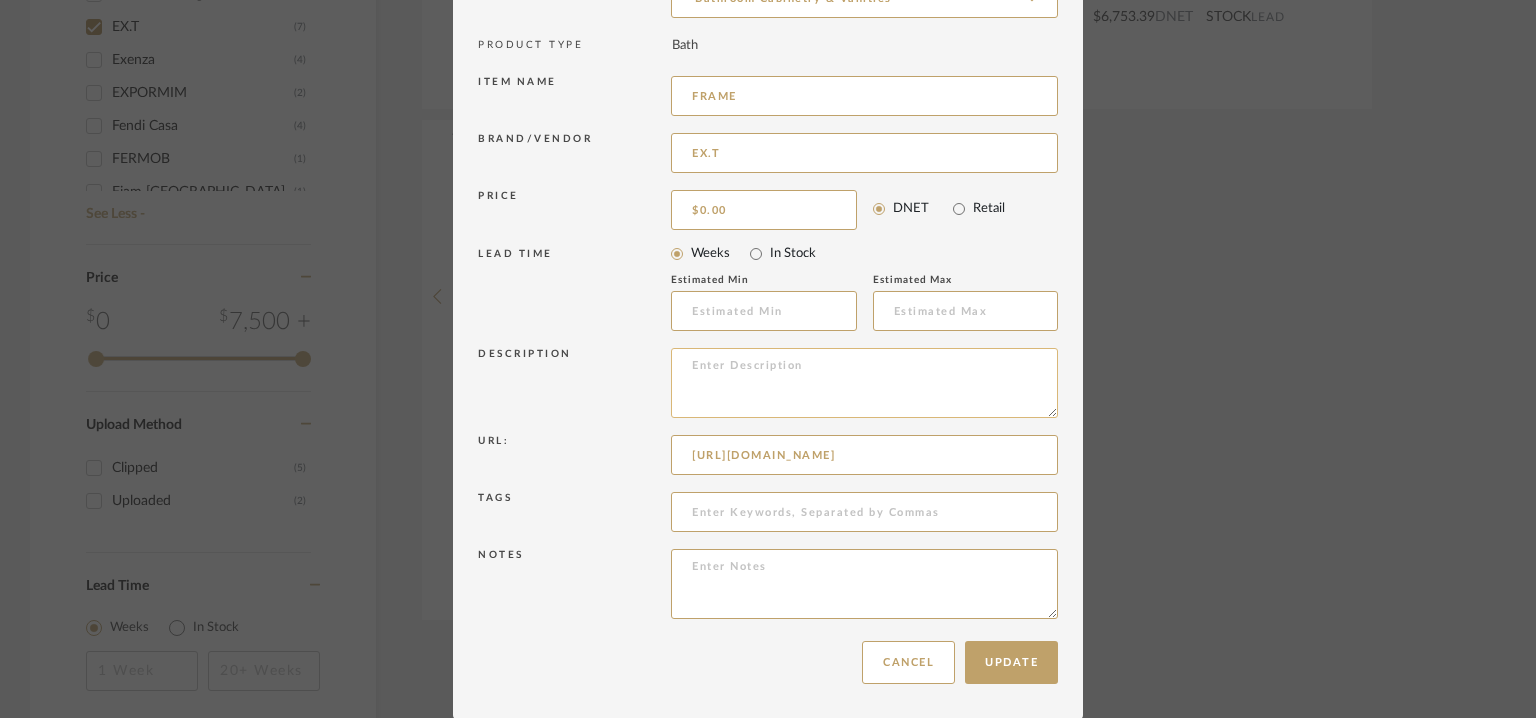 click at bounding box center (864, 383) 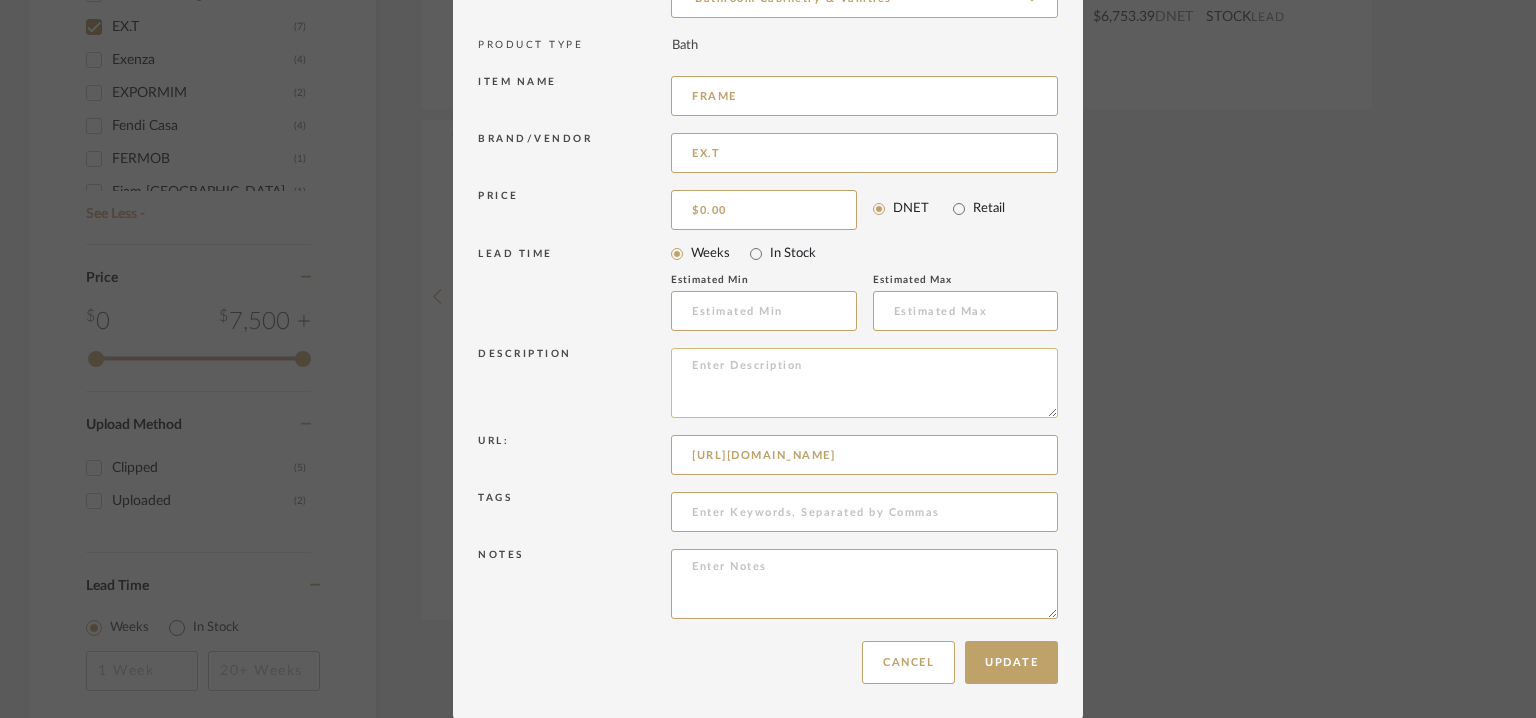 paste on "Type: : Vanity unit.
Designer : Na
Dimension(s): --
Material/Finishes: Steel/ Marble/ Stone/
*Structure available as single or double grid in black, brass or bronze finish.
*As series washbasins and tops in Livingtec, marble and stone complete the grids turning Frame into a bathroom console or a home piece of furniture depending on needs.
*The system features cabinets and drawers suitable for each structure. Cut at 45 degrees, the edges give lightness and elegance to the designs, both available in black varnished ash and smoked oak.
Mounting type:
Valve type: Na
Installation requirements: NA
Product description : Frame is a modular system of bathroom consoles and furniture.  Featuring a straight and minimalist design, it turns as a delicate graphic piece with a Nordic allure. Frame is a flexible system consisting of a number of graphic frames, customisable depending on your needs and with a functional purpose. The main steel structure is designed to accommodate the basin as well as a counter top in vario..." 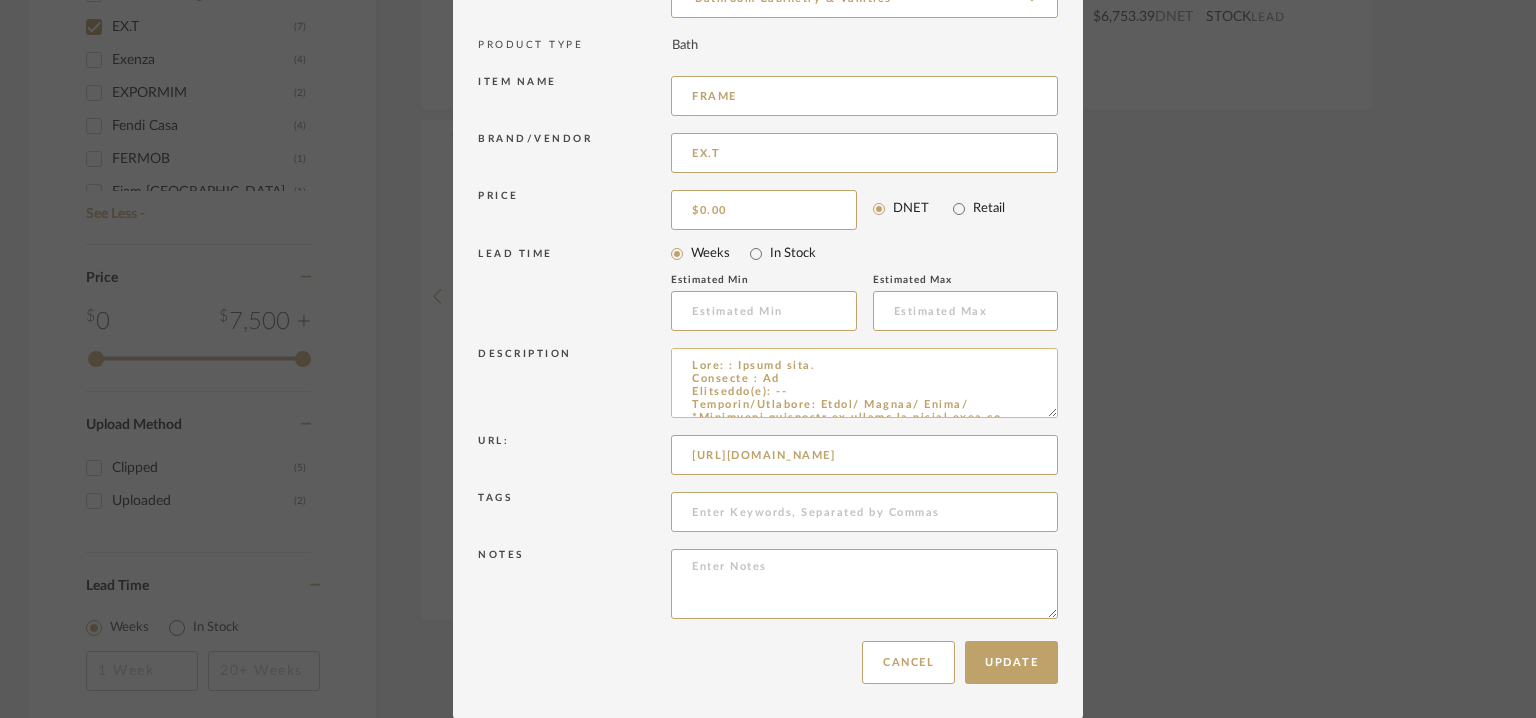 scroll, scrollTop: 513, scrollLeft: 0, axis: vertical 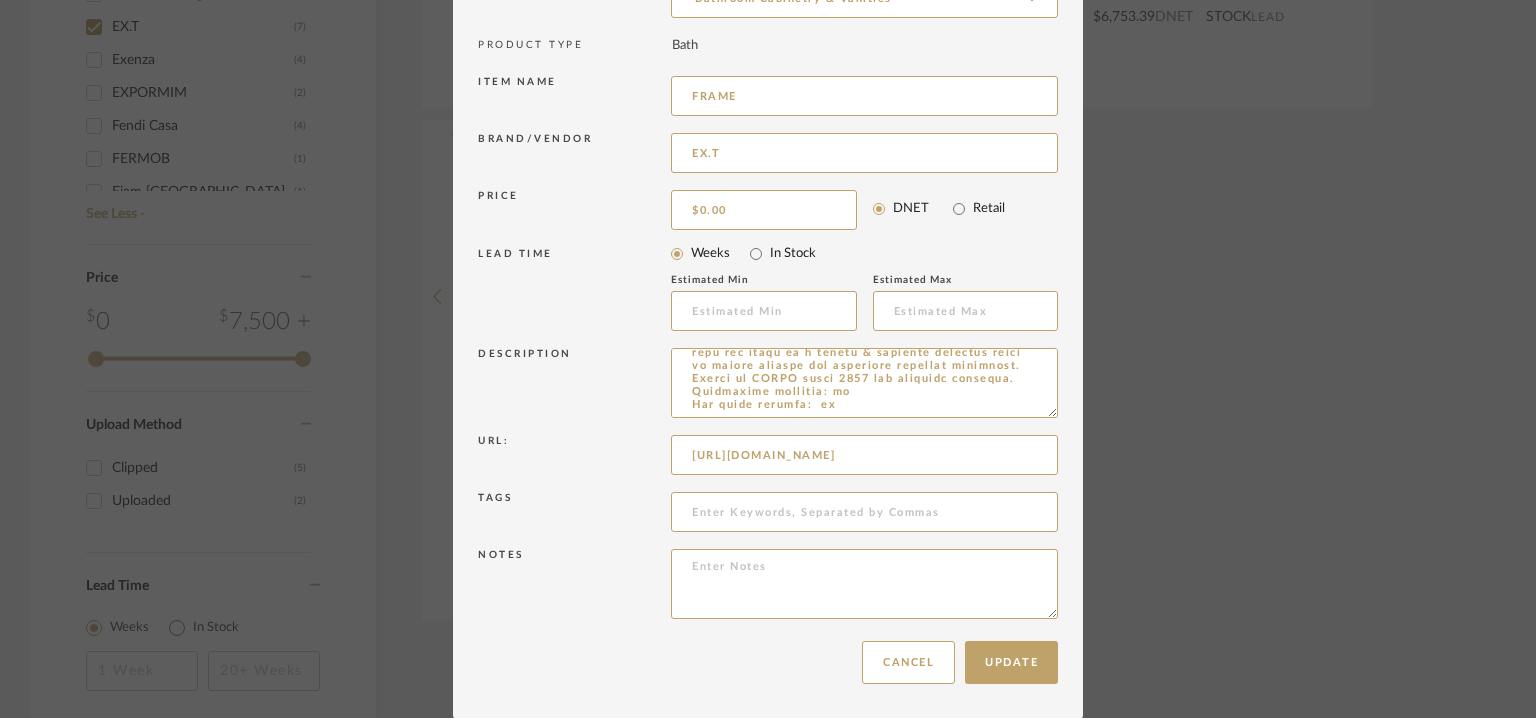 type on "Type: : Vanity unit.
Designer : Na
Dimension(s): --
Material/Finishes: Steel/ Marble/ Stone/
*Structure available as single or double grid in black, brass or bronze finish.
*As series washbasins and tops in Livingtec, marble and stone complete the grids turning Frame into a bathroom console or a home piece of furniture depending on needs.
*The system features cabinets and drawers suitable for each structure. Cut at 45 degrees, the edges give lightness and elegance to the designs, both available in black varnished ash and smoked oak.
Mounting type:
Valve type: Na
Installation requirements: NA
Product description : Frame is a modular system of bathroom consoles and furniture.  Featuring a straight and minimalist design, it turns as a delicate graphic piece with a Nordic allure. Frame is a flexible system consisting of a number of graphic frames, customisable depending on your needs and with a functional purpose. The main steel structure is designed to accommodate the basin as well as a counter top in variou..." 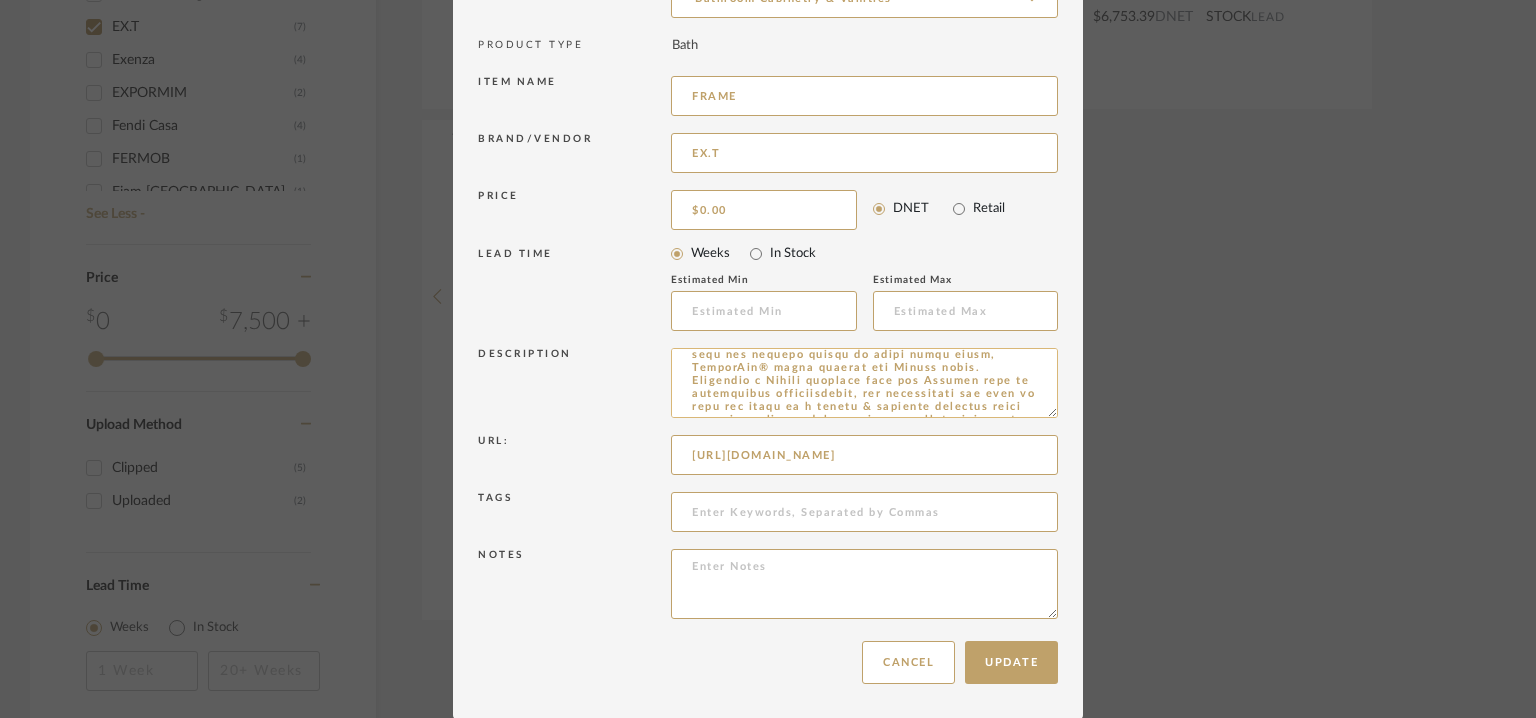 scroll, scrollTop: 392, scrollLeft: 0, axis: vertical 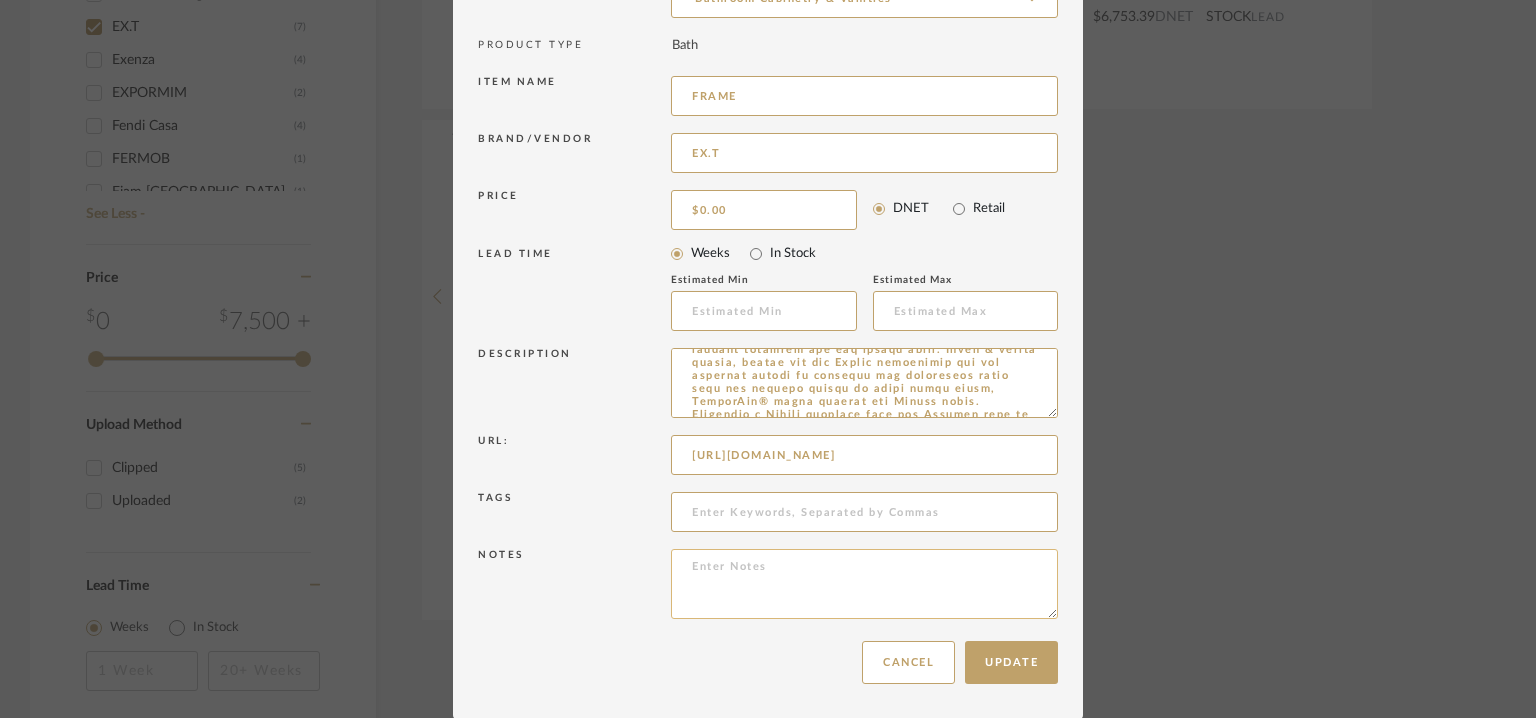 click at bounding box center [864, 584] 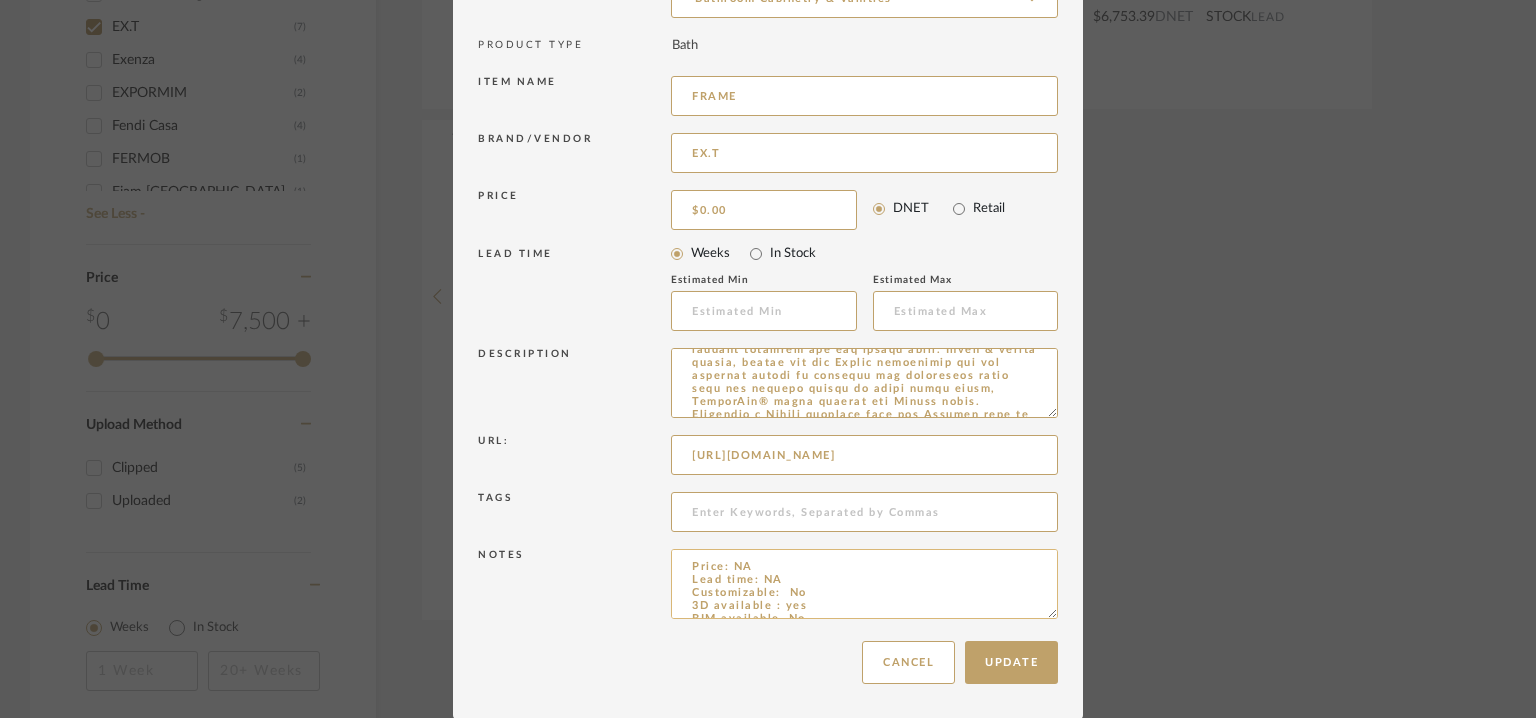 scroll, scrollTop: 123, scrollLeft: 0, axis: vertical 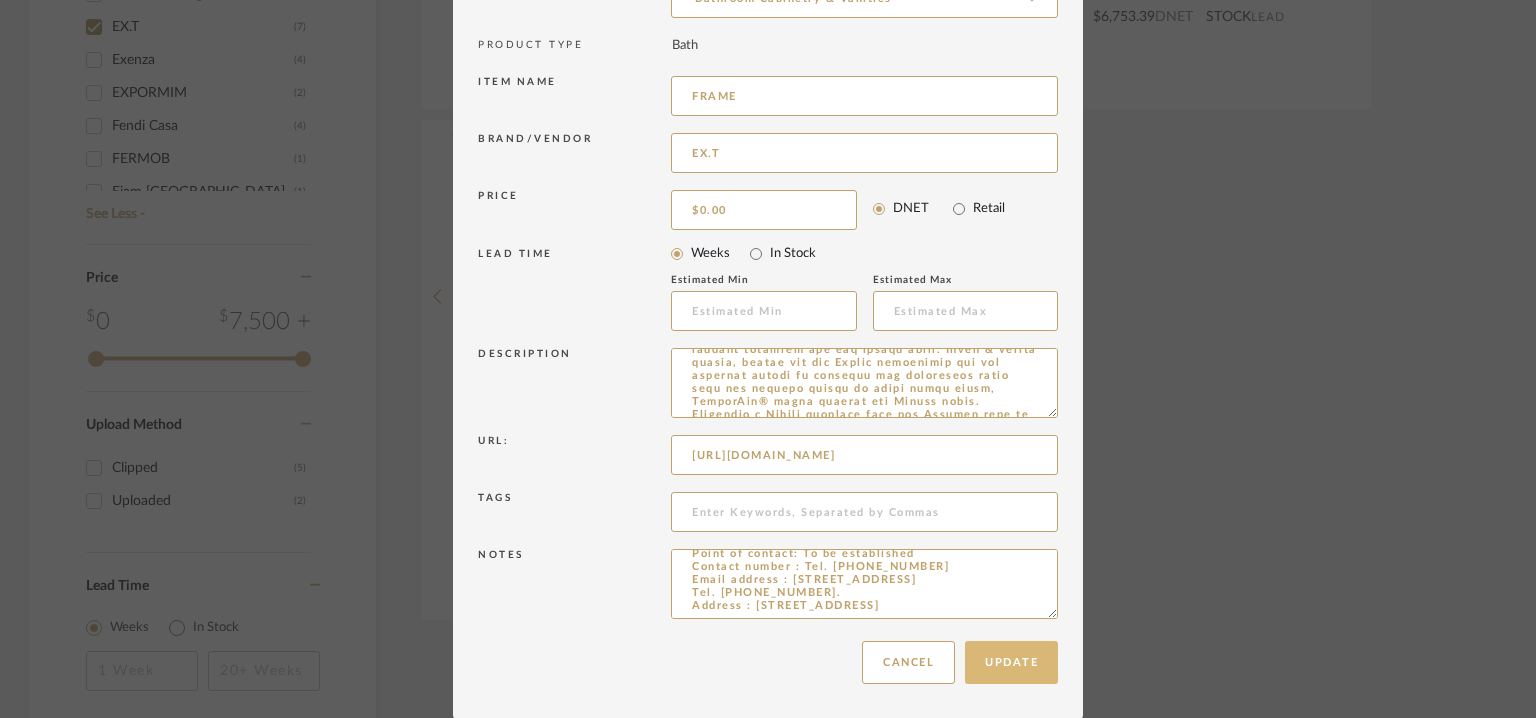 type on "Price: NA
Lead time: NA
Customizable:  No
3D available : yes
BIM available. No
Point of contact: To be established
Contact number : Tel. +39 02 83660854
Email address : Milano
Via Tortona 34 - 20144
Tel. +39 02 83660854.
Address : Milano
Via Tortona 34 - 20144" 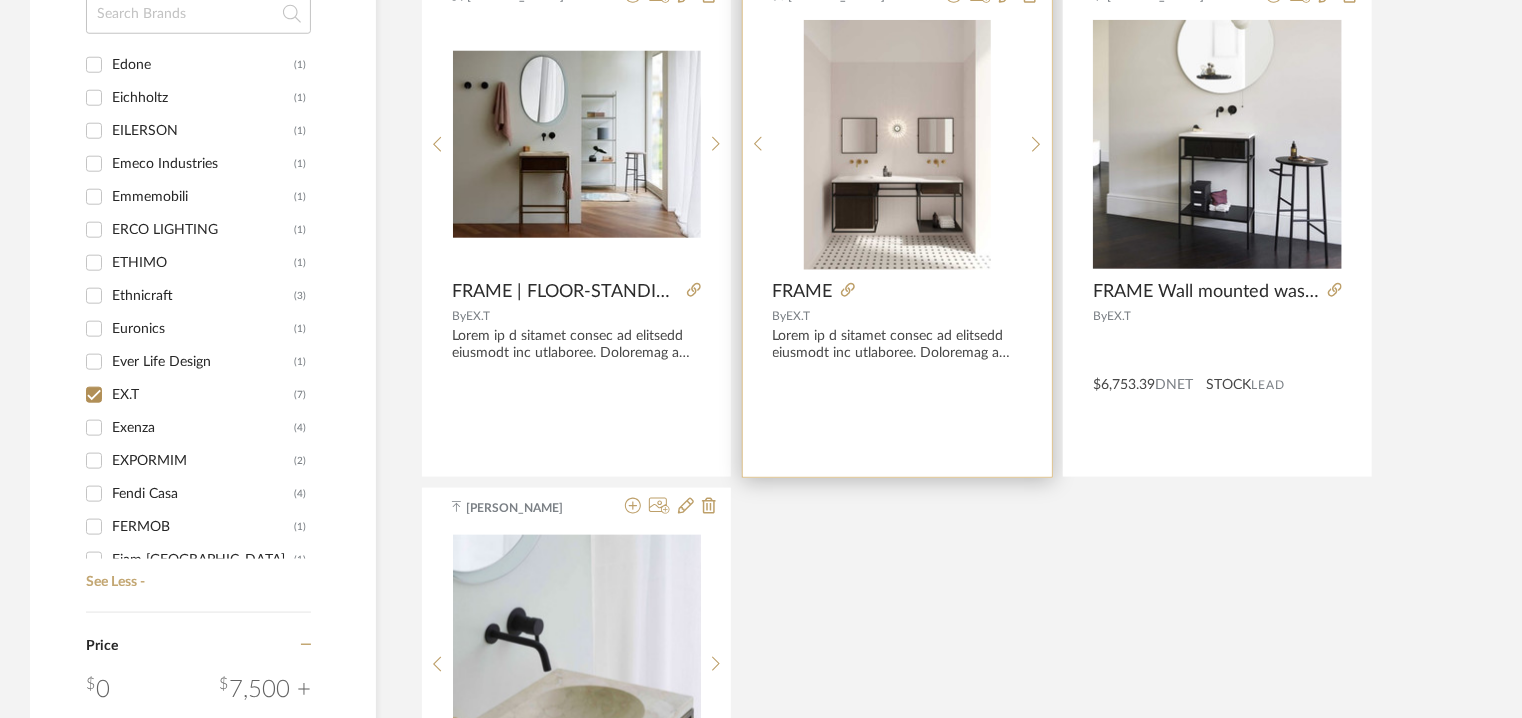 scroll, scrollTop: 844, scrollLeft: 0, axis: vertical 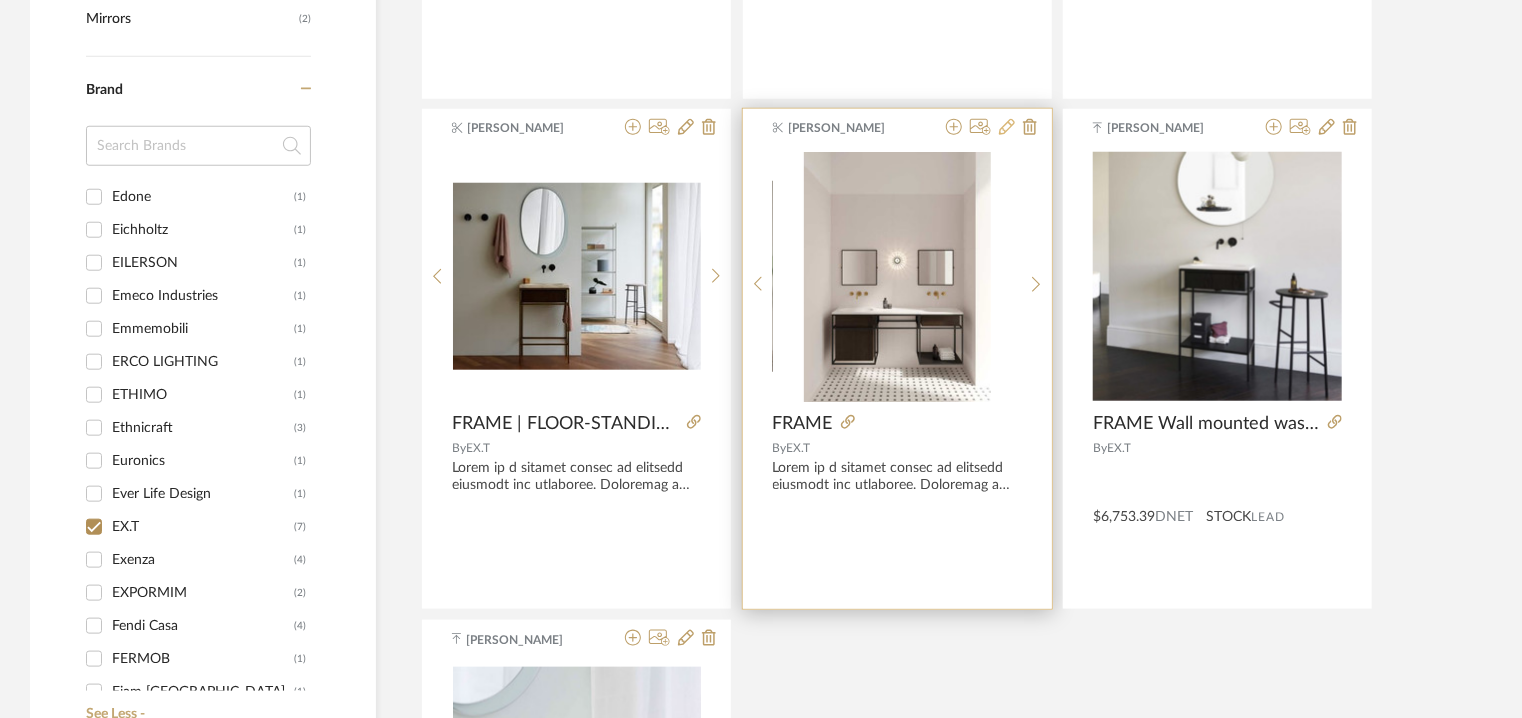 click 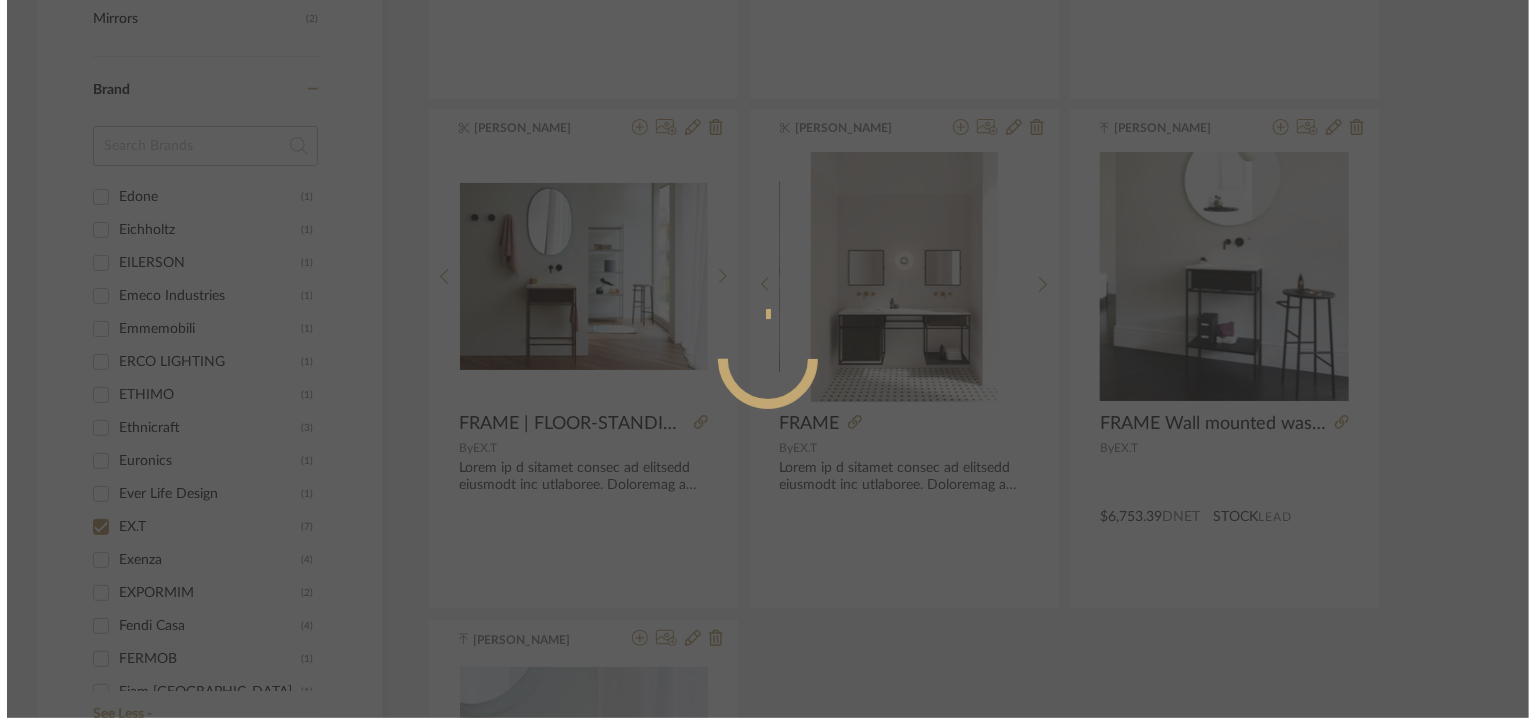 scroll, scrollTop: 0, scrollLeft: 0, axis: both 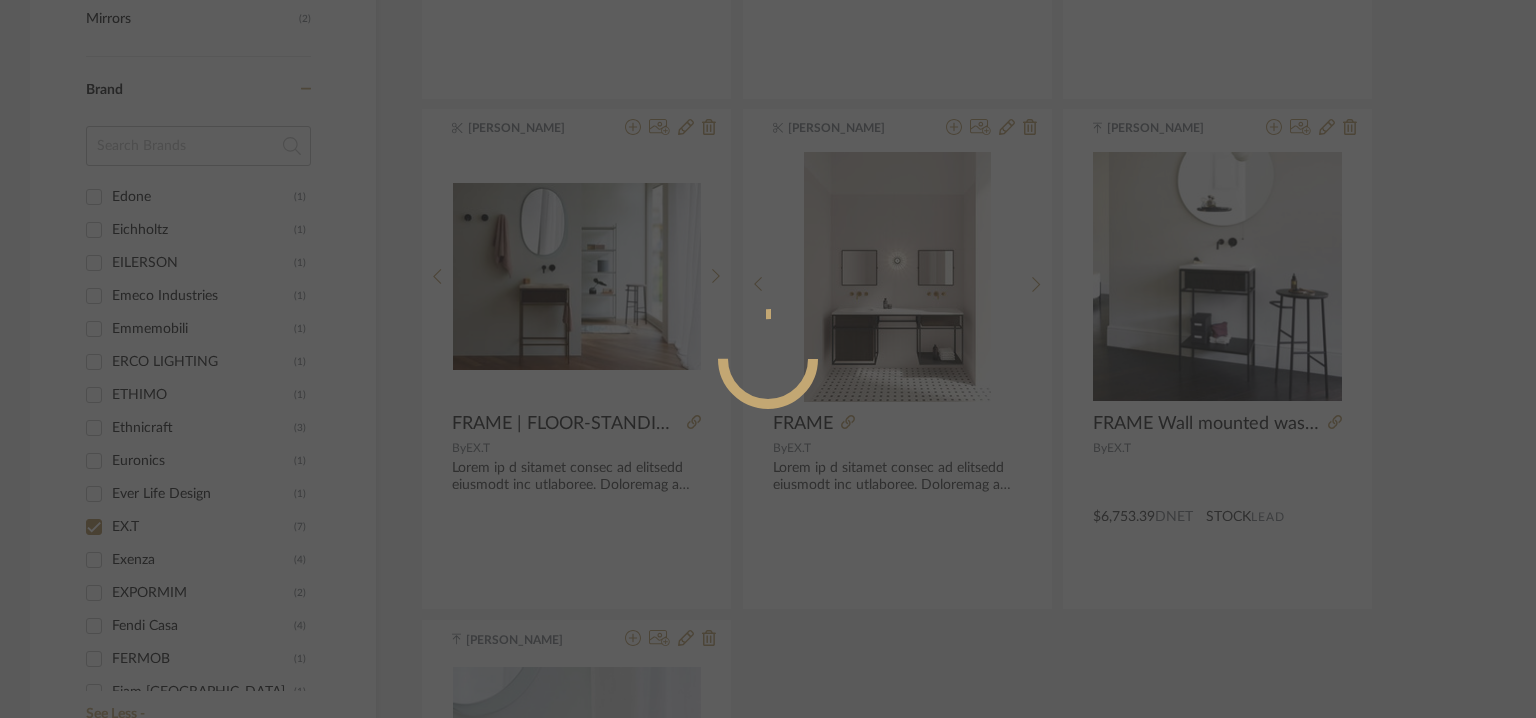 radio on "true" 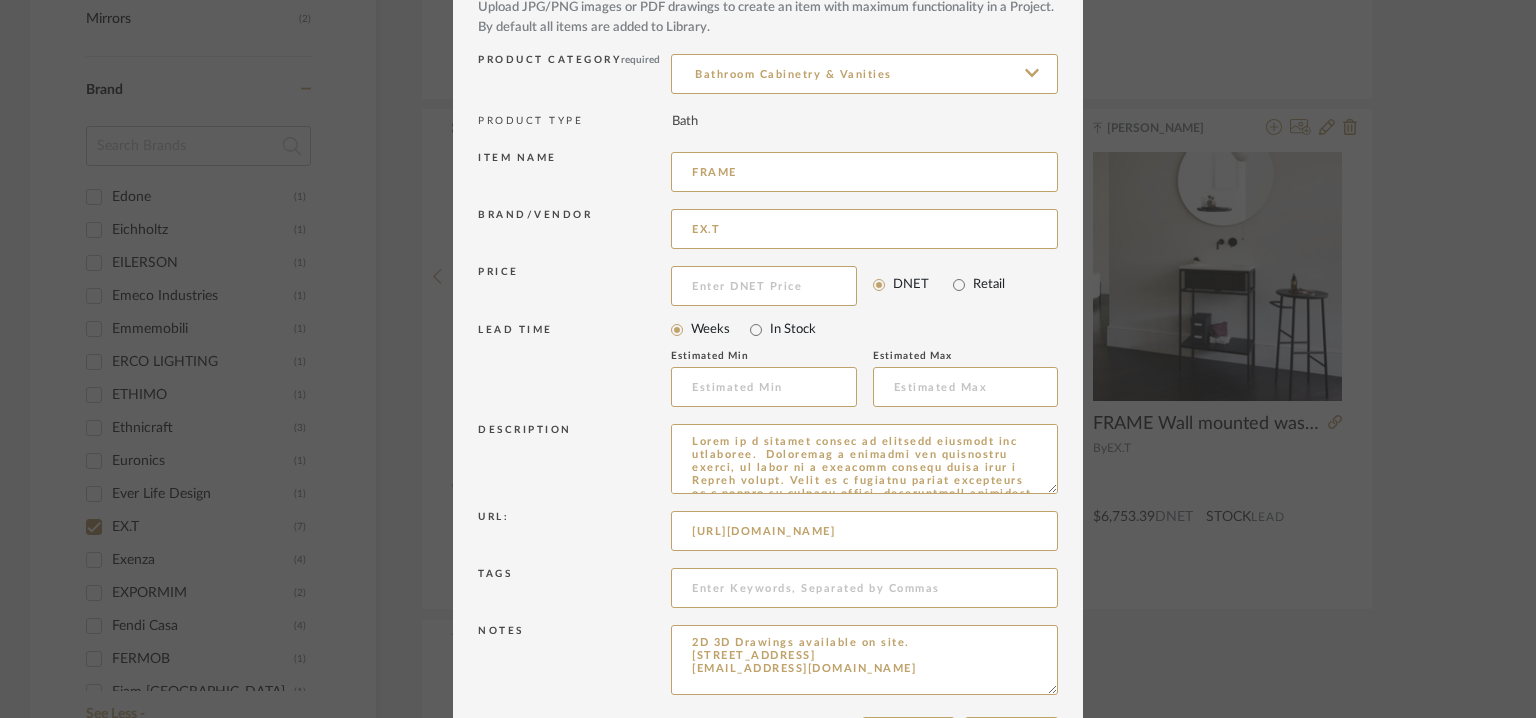 scroll, scrollTop: 192, scrollLeft: 0, axis: vertical 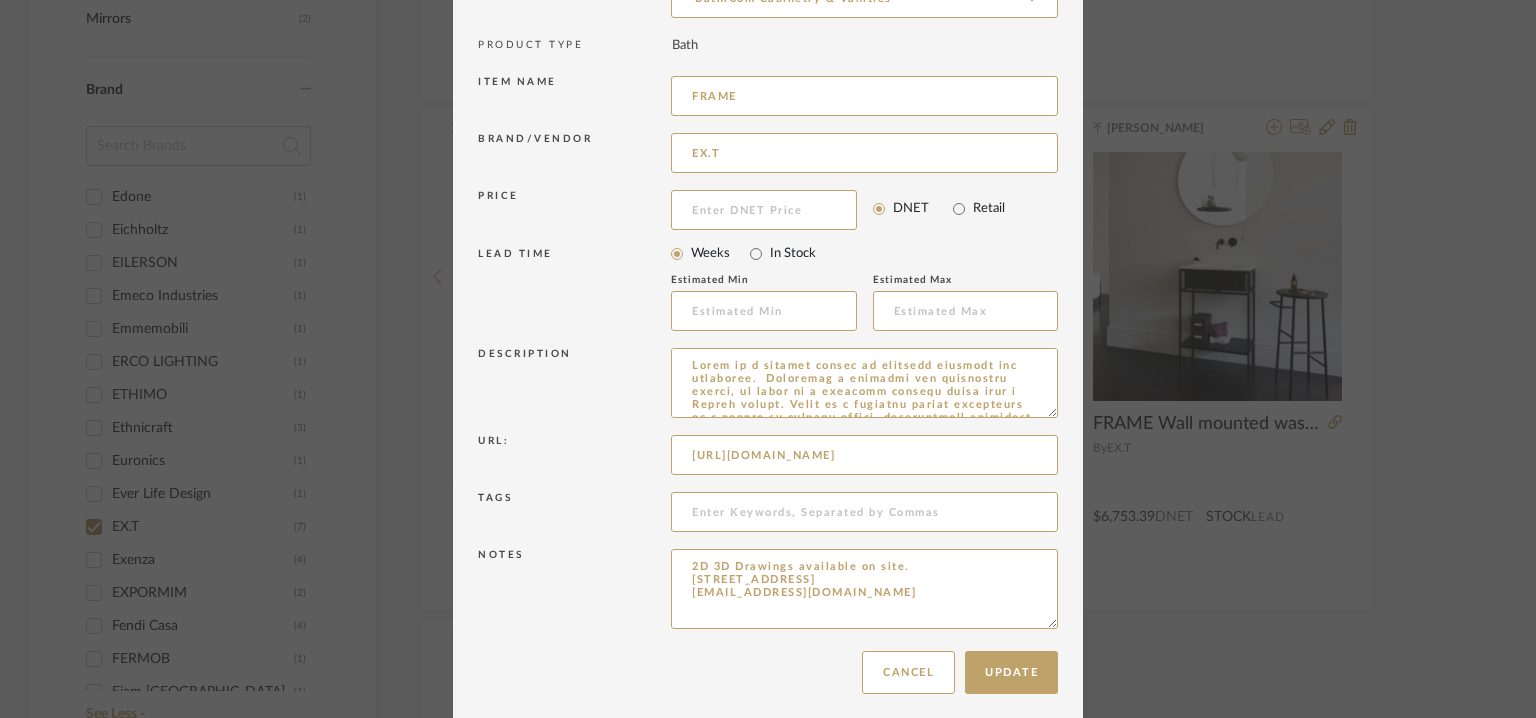 drag, startPoint x: 1045, startPoint y: 613, endPoint x: 1101, endPoint y: 776, distance: 172.35138 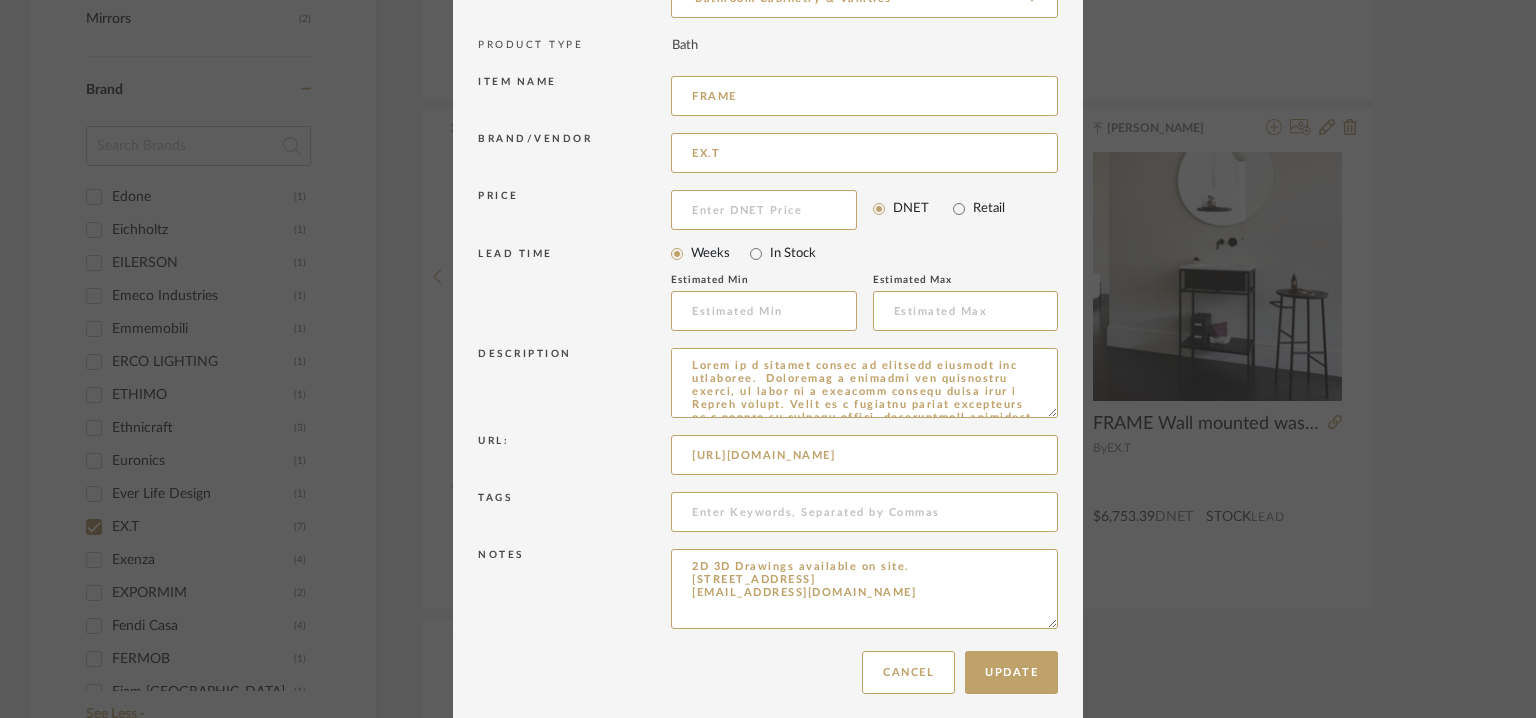 click on "Chrome Web Clipper   Import Pinterest   Support   All Projects   Library   Inspiration   Upload History   Add New Item  Hello, Tehseen  All Mancini enterprises pvt ltd Items frame Item Type Product  (7)  Added By Nishi Shah  (4)  Ganesh K  (2)  Yuvaraj V A  (1)  Category  Bath   (5)   Mirrors   (2)  Brand &Tradition  (6)  101 Copenhagen  (1)  1stDIBS  (7)  212concept  (1)  4 Mariani  (1)  Abstracta  (1)  Acerbis  (2)  ADL  (1)  Agape  (1)  AKFD STOREY  (1)  ALANKARAM  (9)  Alape  (3)  Amuneal  (3)  Andersen Furniture  (1)  Antonio Lupi Design  (4)  Arcahorn  (1)  Arflex  (2)  Arper  (3)  Artek  (2)  Artemide  (2)  Artifort  (1)  Ashley Taylor Home  (1)  Atelier vime  (2)  Attica  (1)  Audo  (1)  Axolight  (1)  AYTM  (1)  AZUCENA  (1)  B + B Italia - Diva Group  (3)  B&B Italia  (26)  B&T Design  (1)  Baker | McGuire  (1)  BALLARD DESIGNS  (1)  BARAUSSE  (1)  Bareeki  (1)  BATH&BATH  (1)  Baxter  (11)  BD Barcelona  (1)  BDDW  (9)  Beaumont & Fletcher  (1)  beauvamp studio  (1)  BELTA & FRAJUMAR  (4)  0" at bounding box center [768, -485] 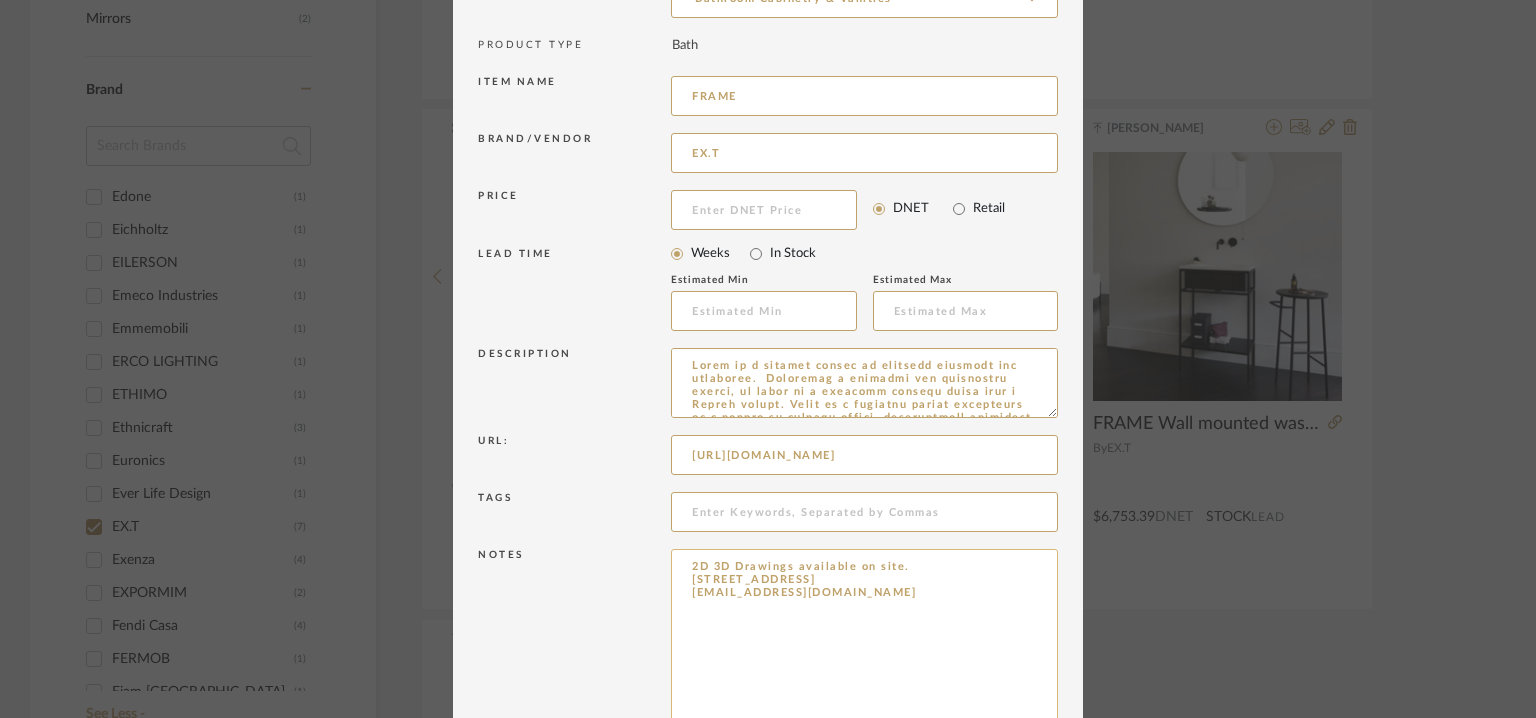 drag, startPoint x: 877, startPoint y: 672, endPoint x: 668, endPoint y: 559, distance: 237.59209 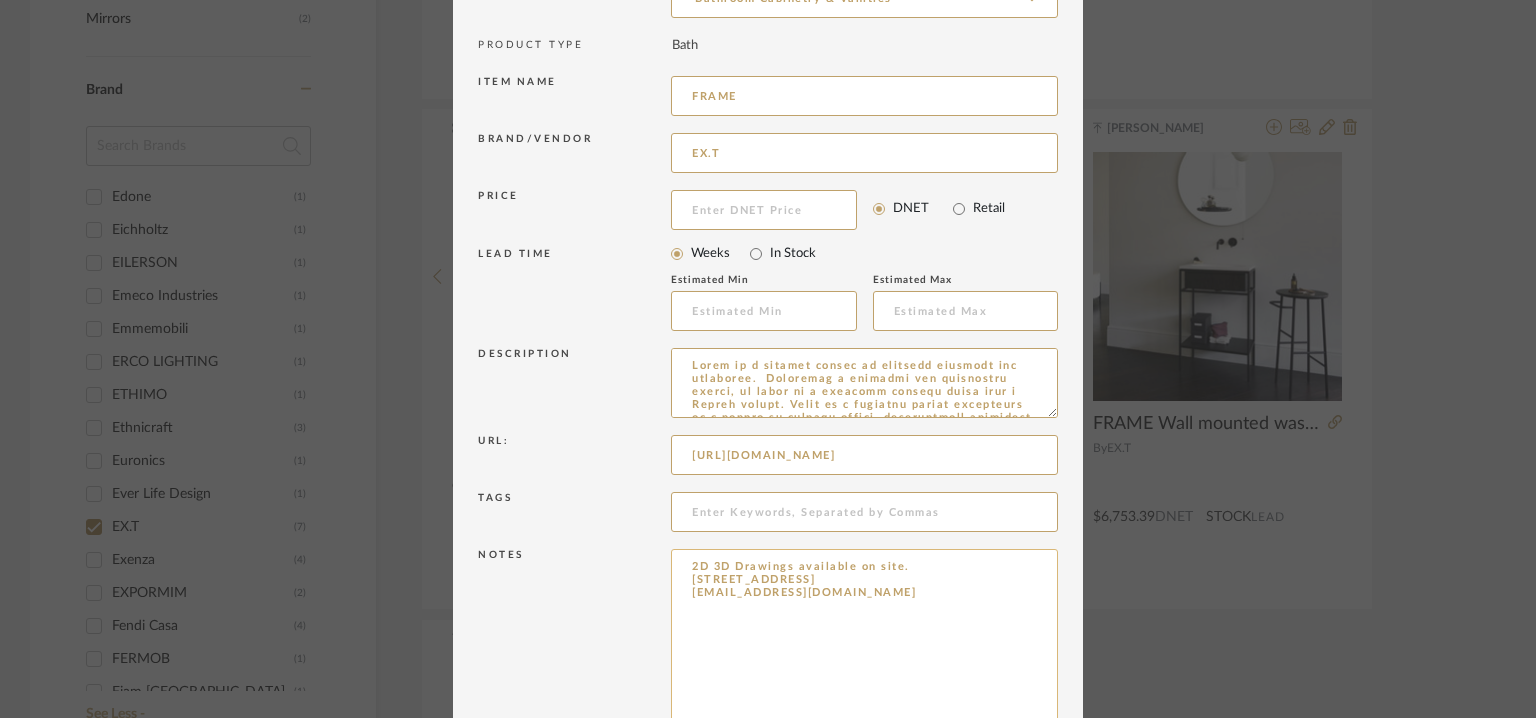paste on "Price: NA
Lead time: NA
Customizable:  No
3D available : yes
BIM available. No
Point of contact: To be established
Contact number : Tel. +39 02 83660854
Email address : Milano
Via Tortona 34 - 20144
Tel. +39 02 83660854.
Address : Milano
Via Tortona 34 - 20144" 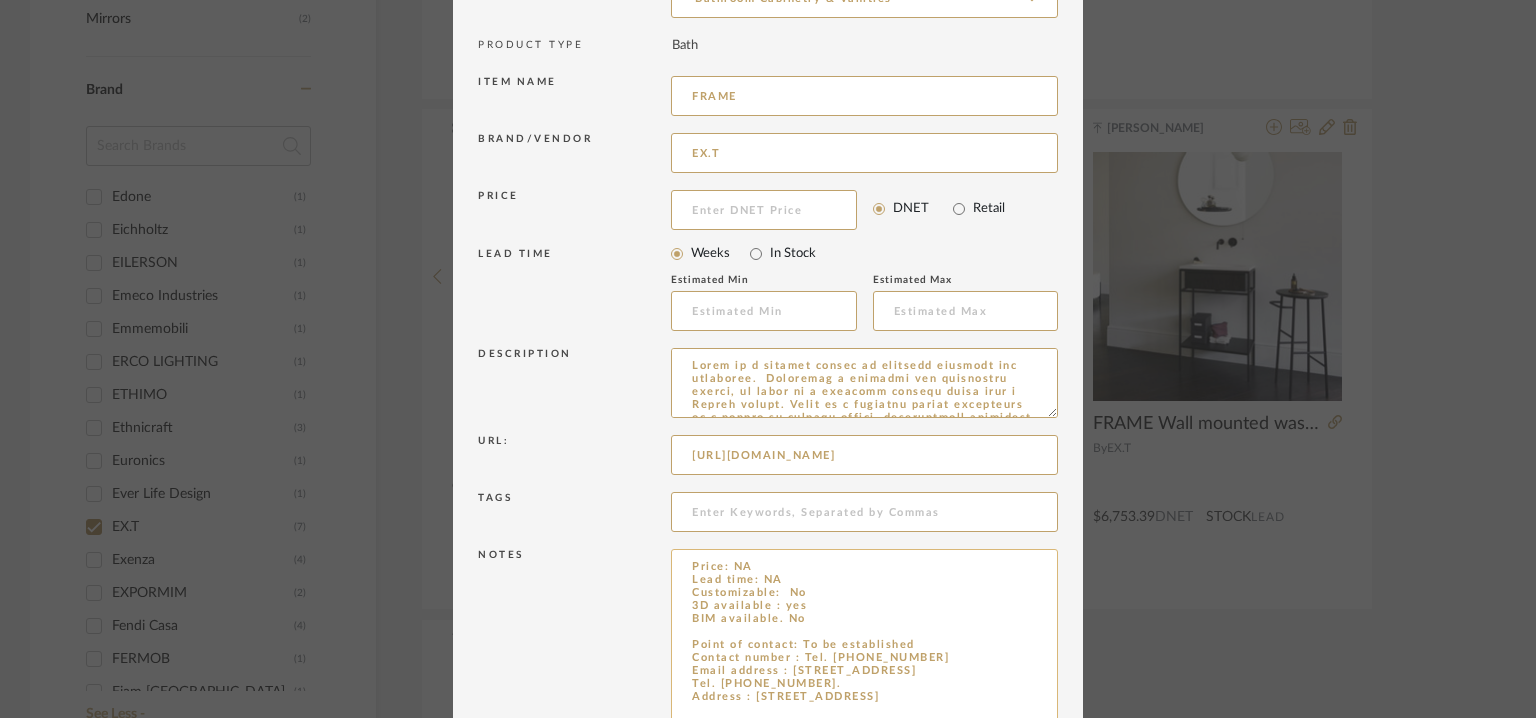 scroll, scrollTop: 216, scrollLeft: 0, axis: vertical 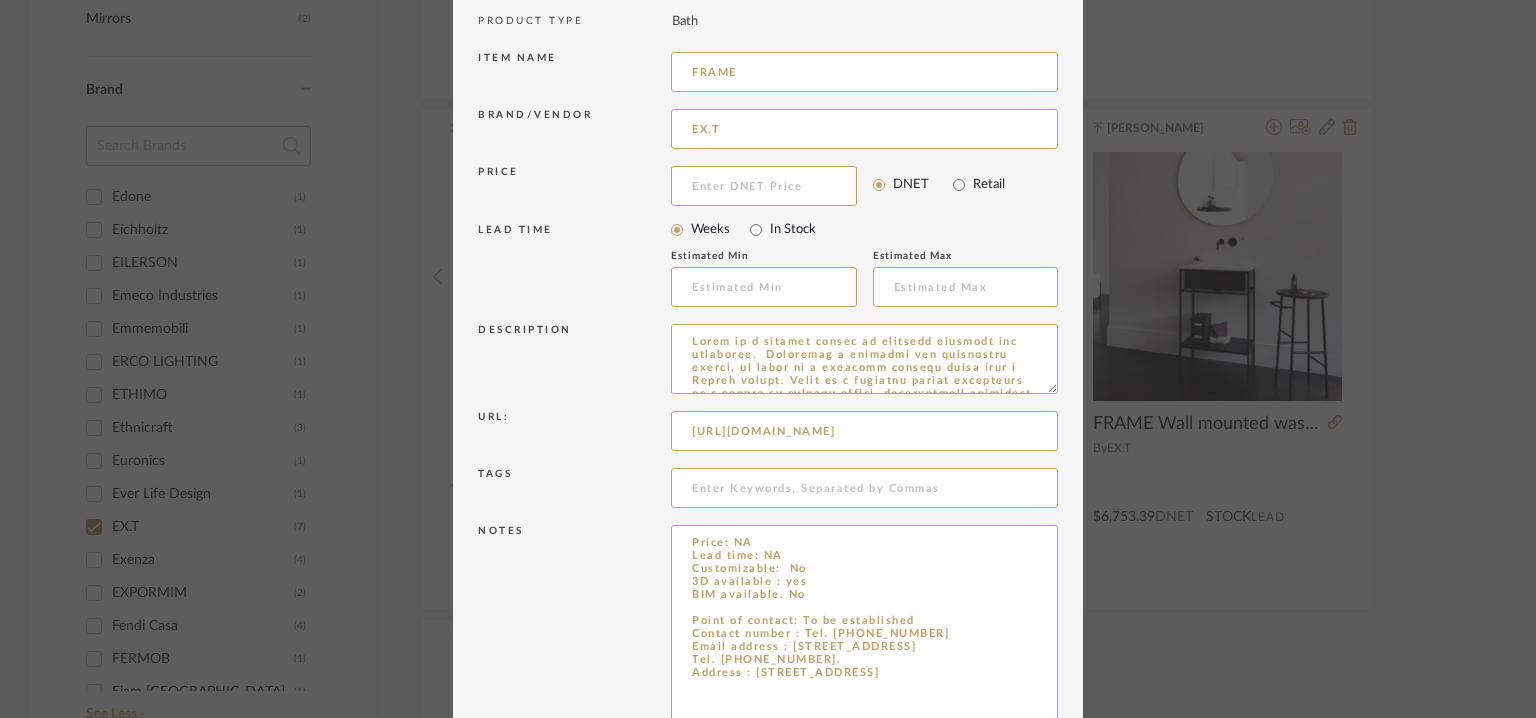 type on "Price: NA
Lead time: NA
Customizable:  No
3D available : yes
BIM available. No
Point of contact: To be established
Contact number : Tel. +39 02 83660854
Email address : Milano
Via Tortona 34 - 20144
Tel. +39 02 83660854.
Address : Milano
Via Tortona 34 - 20144" 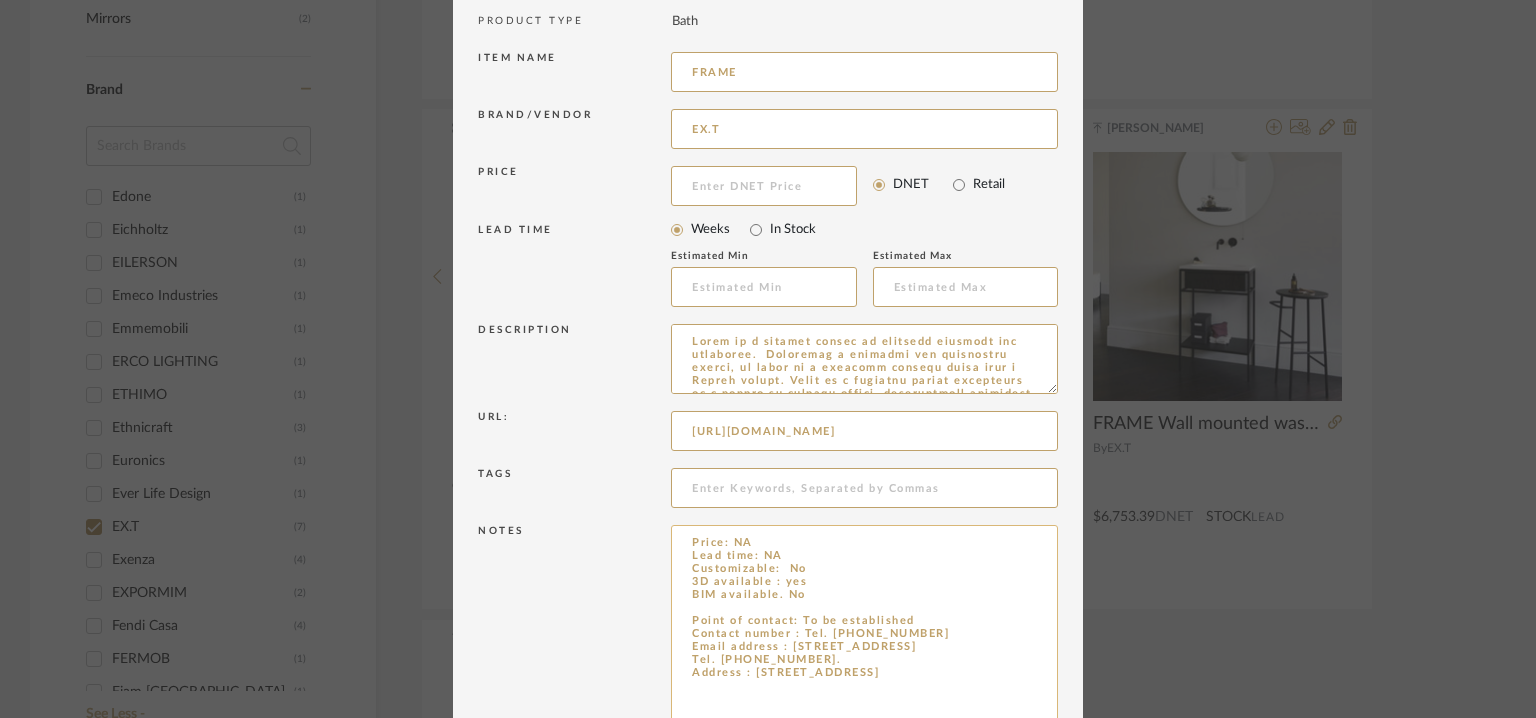 click on "Price: NA
Lead time: NA
Customizable:  No
3D available : yes
BIM available. No
Point of contact: To be established
Contact number : Tel. +39 02 83660854
Email address : Milano
Via Tortona 34 - 20144
Tel. +39 02 83660854.
Address : Milano
Via Tortona 34 - 20144" at bounding box center [864, 641] 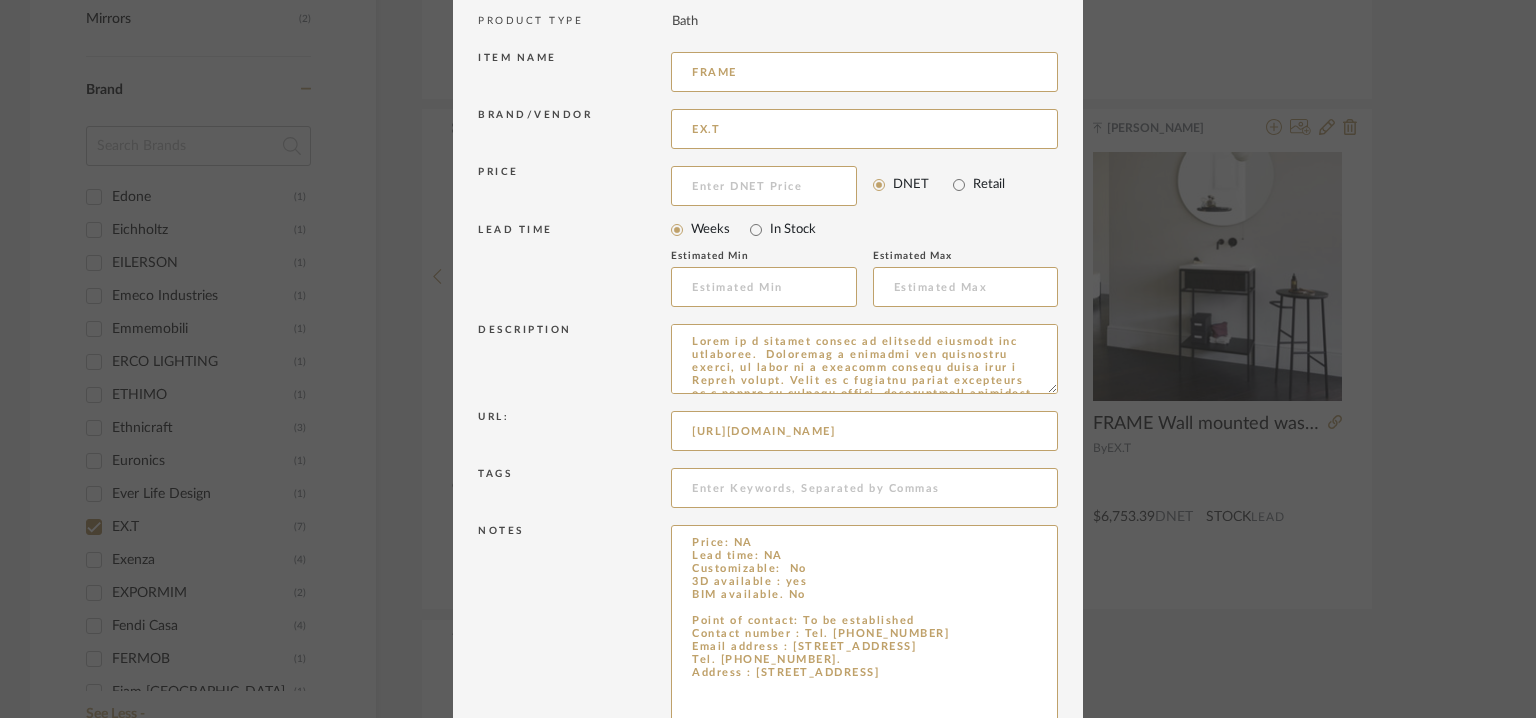 drag, startPoint x: 1045, startPoint y: 387, endPoint x: 1100, endPoint y: 776, distance: 392.86893 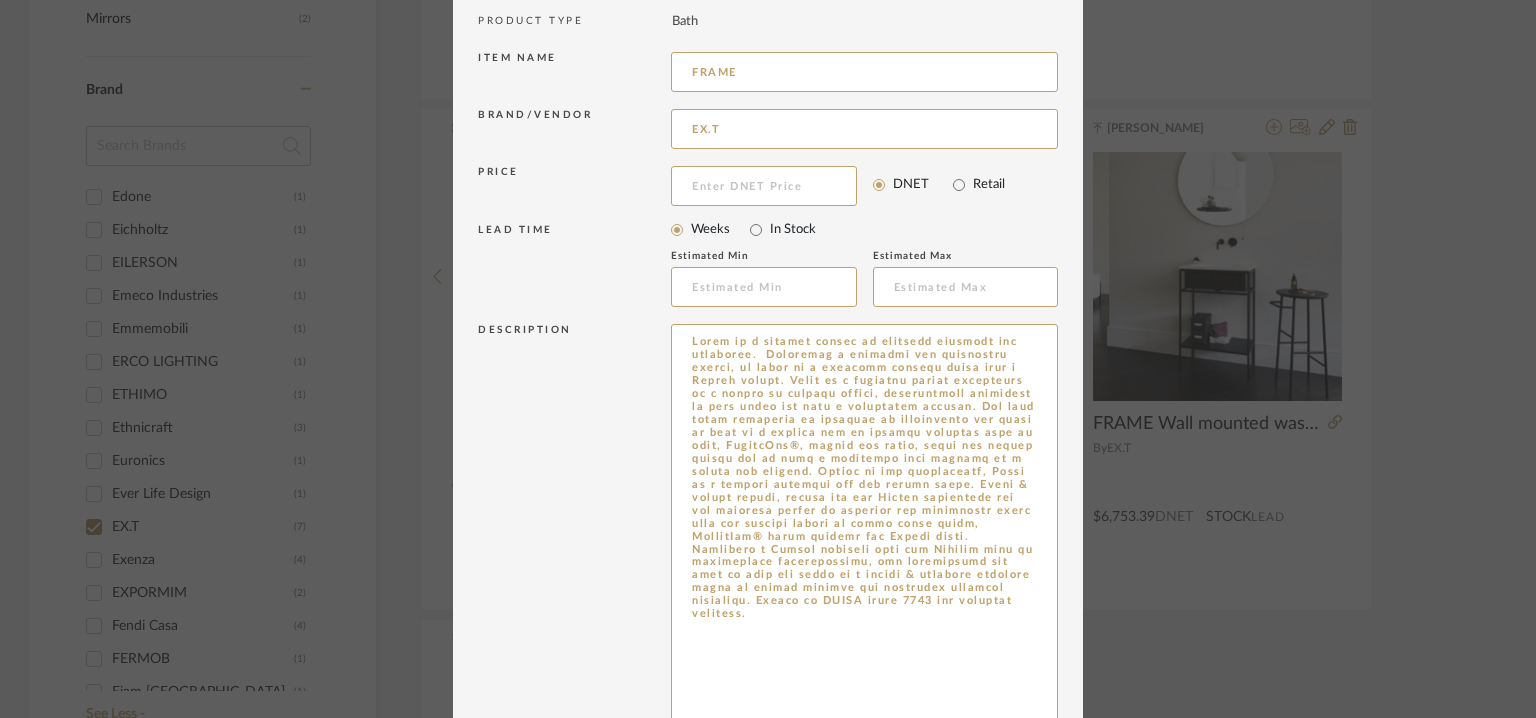 drag, startPoint x: 923, startPoint y: 609, endPoint x: 629, endPoint y: 316, distance: 415.0723 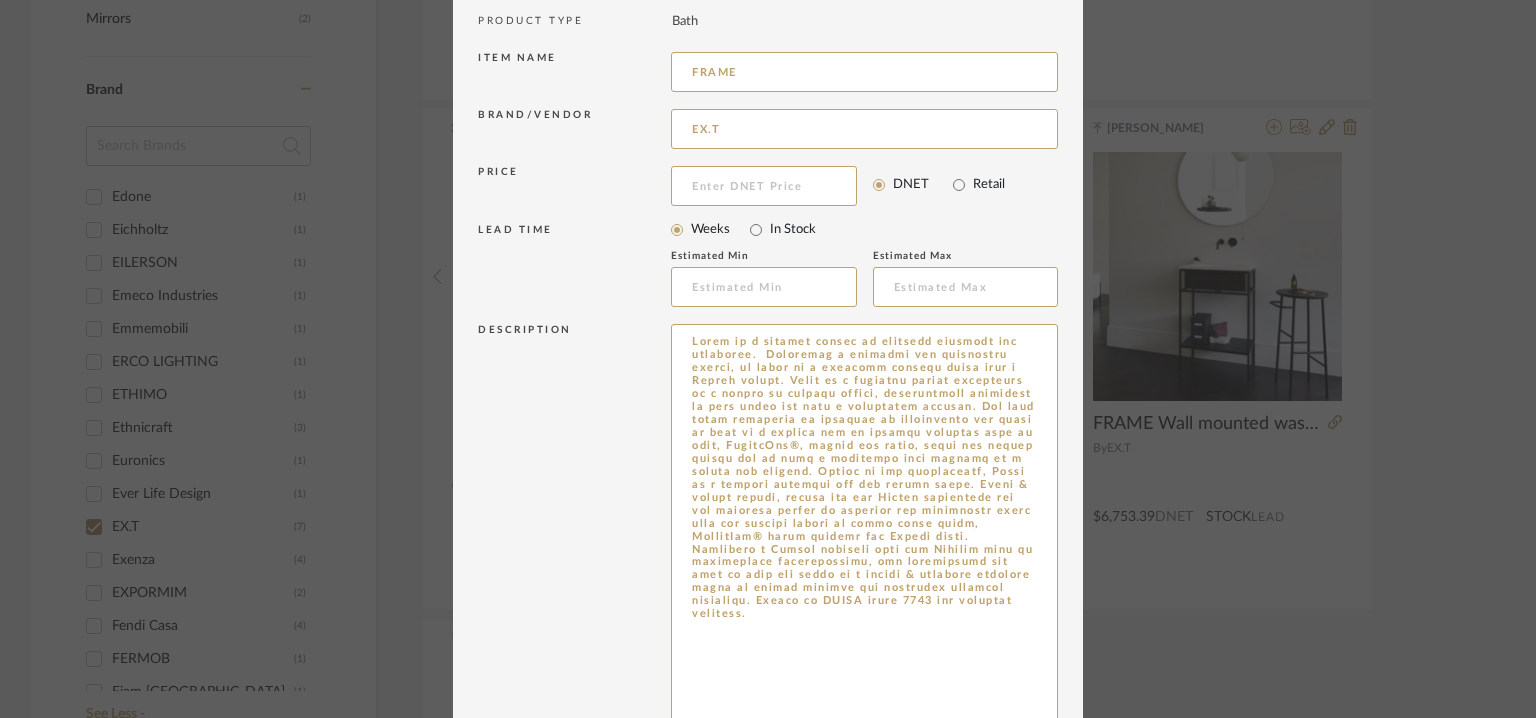 paste on "Type: : Vanity unit.
Designer : Na
Dimension(s): --
Material/Finishes: Steel/ Marble/ Stone/
*Structure available as single or double grid in black, brass or bronze finish.
*As series washbasins and tops in Livingtec, marble and stone complete the grids turning Frame into a bathroom console or a home piece of furniture depending on needs.
*The system features cabinets and drawers suitable for each structure. Cut at 45 degrees, the edges give lightness and elegance to the designs, both available in black varnished ash and smoked oak.
Mounting type:
Valve type: Na
Installation requirements: NA
Product description : Frame is a modular system of bathroom consoles and furniture.  Featuring a straight and minimalist design, it turns as a delicate graphic piece with a Nordic allure. Frame is a flexible system consisting of a number of graphic frames, customisable depending on your needs and with a functional purpose. The main steel structure is designed to accommodate the basin as well as a counter top in variou..." 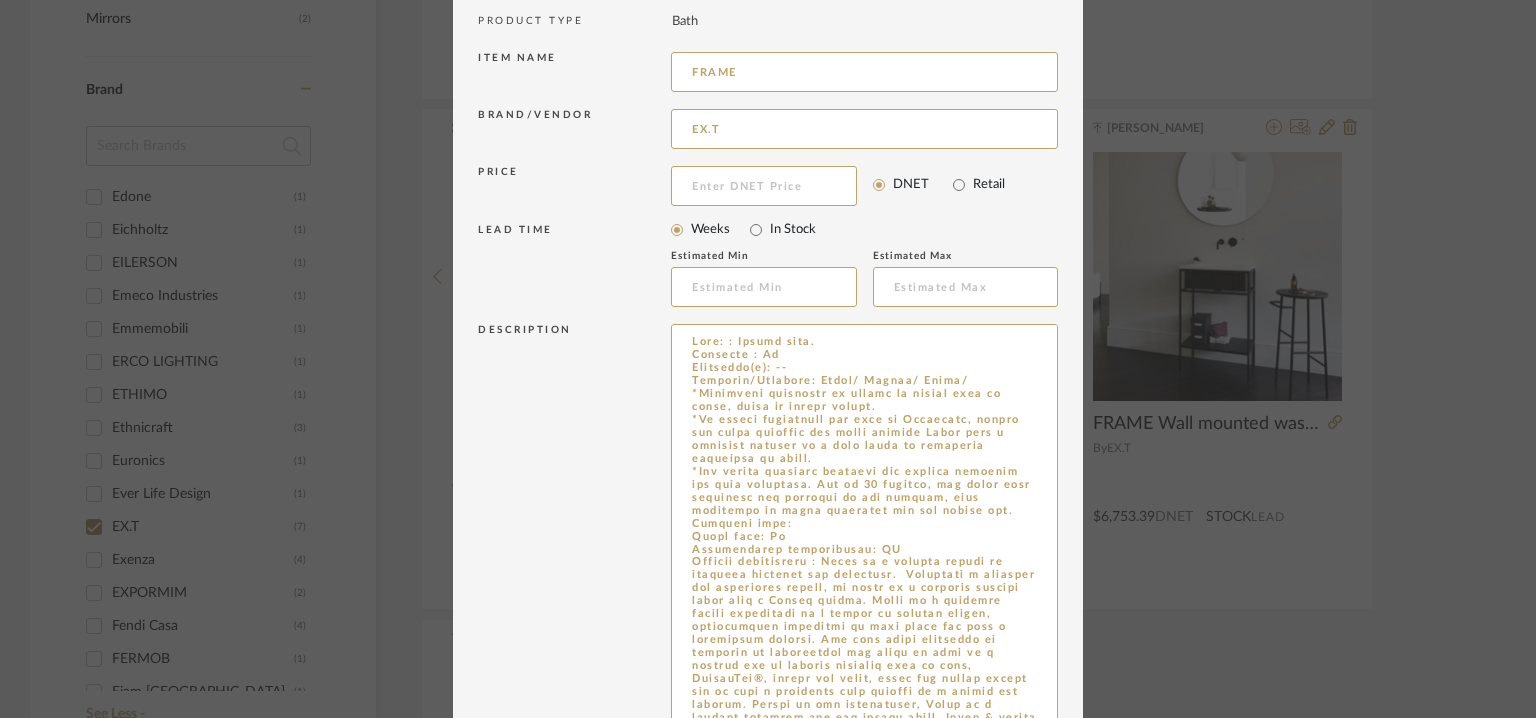scroll, scrollTop: 110, scrollLeft: 0, axis: vertical 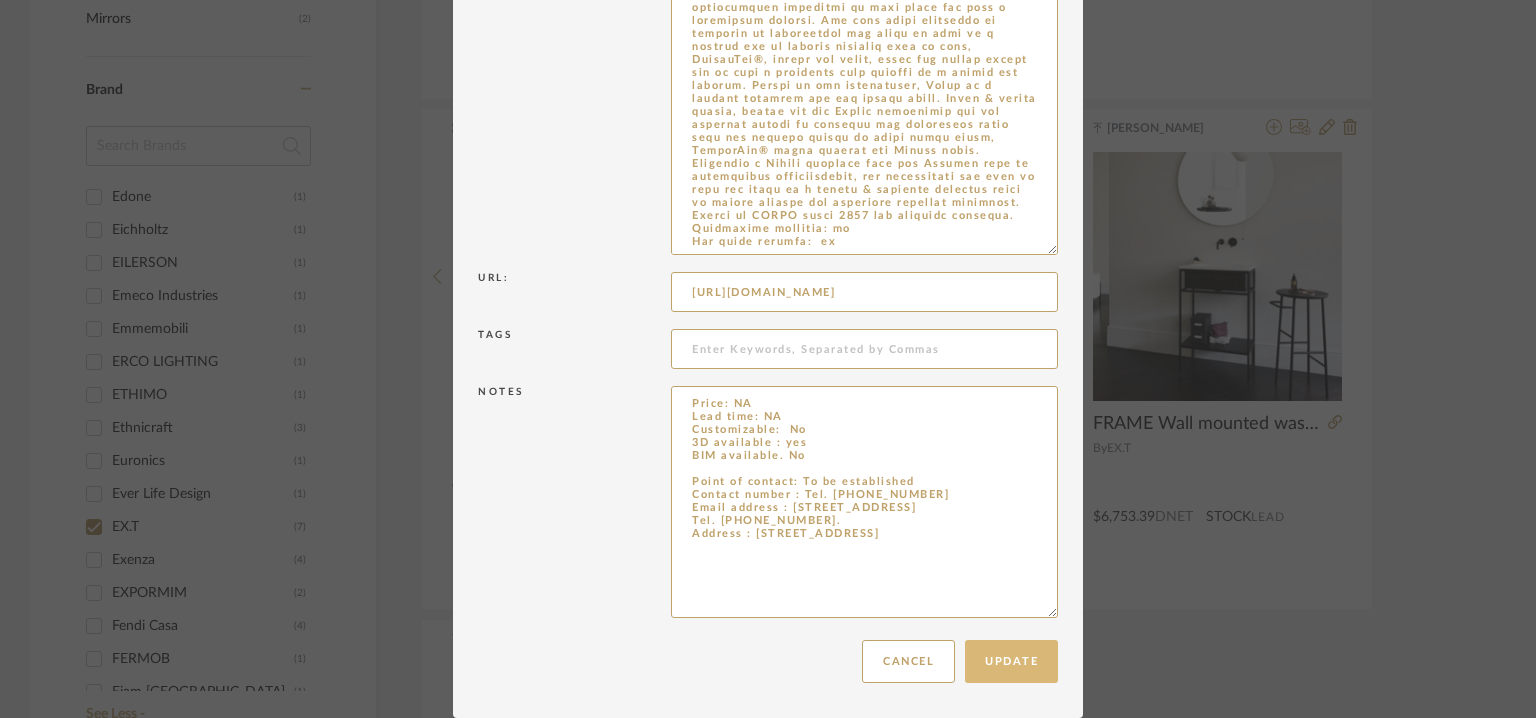 type on "Type: : Vanity unit.
Designer : Na
Dimension(s): --
Material/Finishes: Steel/ Marble/ Stone/
*Structure available as single or double grid in black, brass or bronze finish.
*As series washbasins and tops in Livingtec, marble and stone complete the grids turning Frame into a bathroom console or a home piece of furniture depending on needs.
*The system features cabinets and drawers suitable for each structure. Cut at 45 degrees, the edges give lightness and elegance to the designs, both available in black varnished ash and smoked oak.
Mounting type:
Valve type: Na
Installation requirements: NA
Product description : Frame is a modular system of bathroom consoles and furniture.  Featuring a straight and minimalist design, it turns as a delicate graphic piece with a Nordic allure. Frame is a flexible system consisting of a number of graphic frames, customisable depending on your needs and with a functional purpose. The main steel structure is designed to accommodate the basin as well as a counter top in variou..." 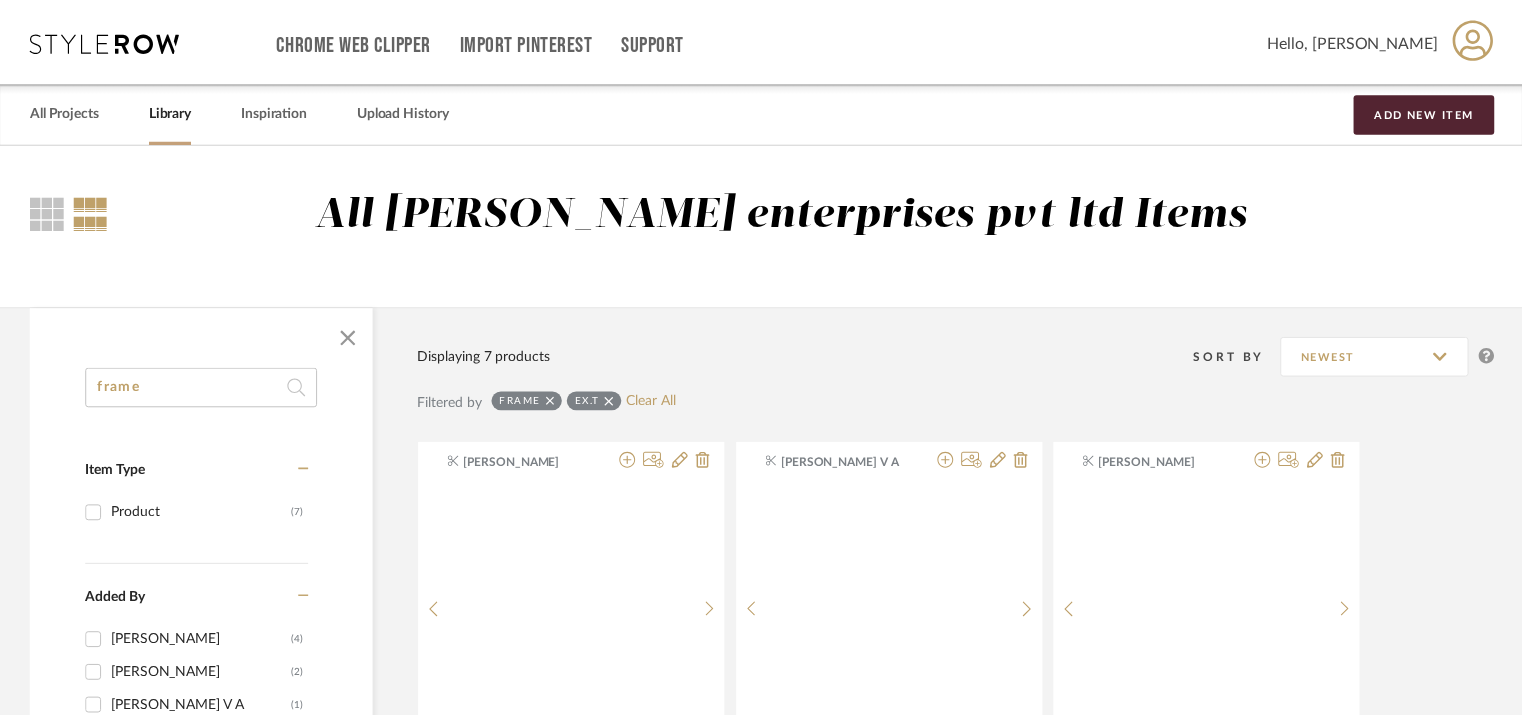 scroll, scrollTop: 844, scrollLeft: 0, axis: vertical 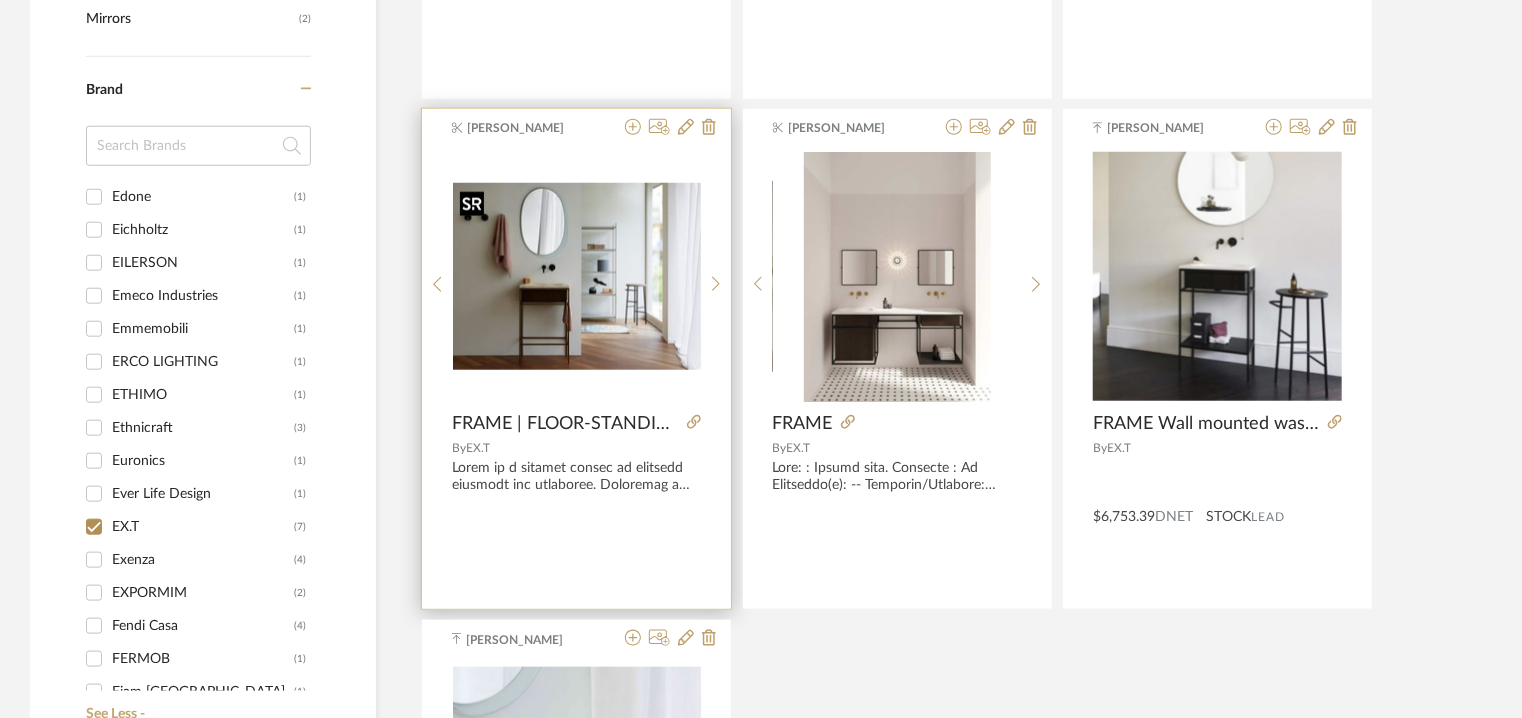 click at bounding box center [577, 276] 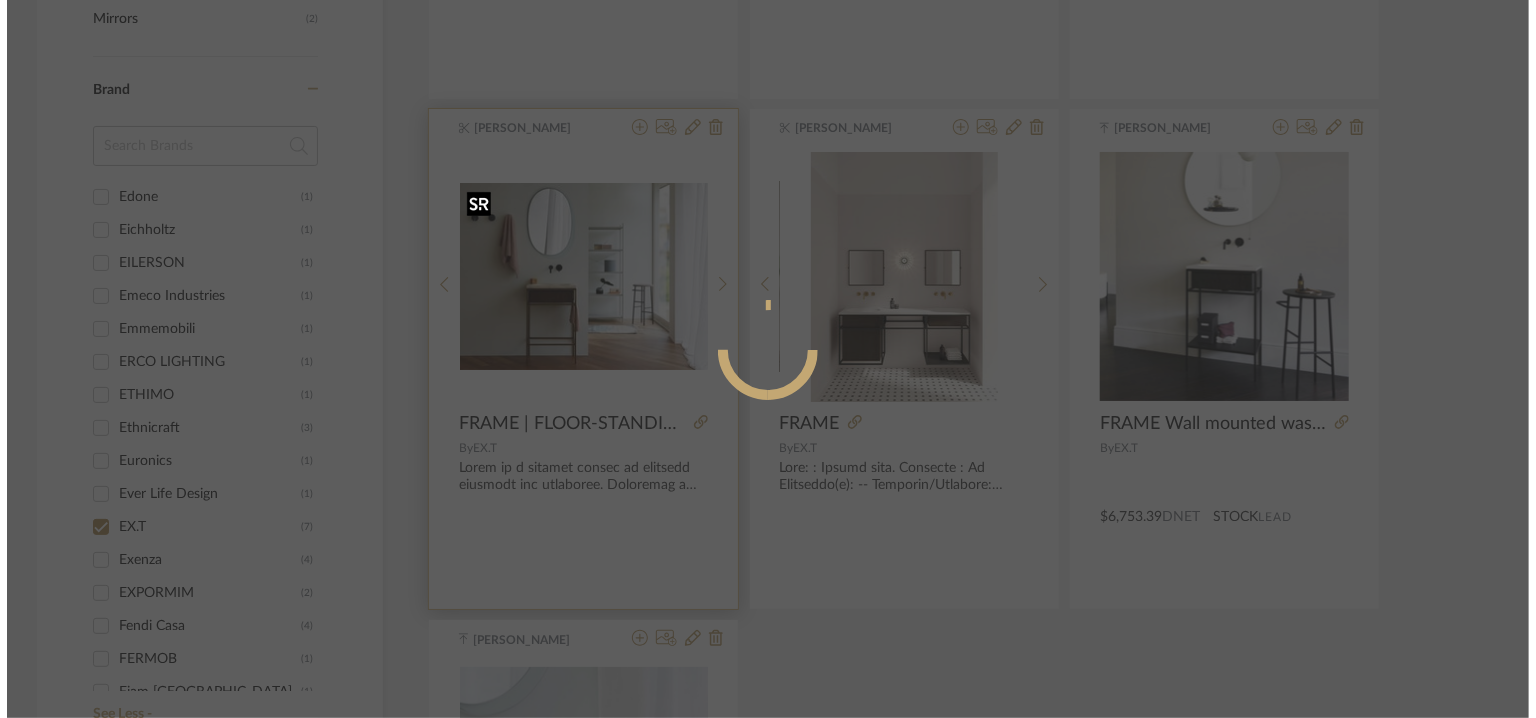 scroll, scrollTop: 0, scrollLeft: 0, axis: both 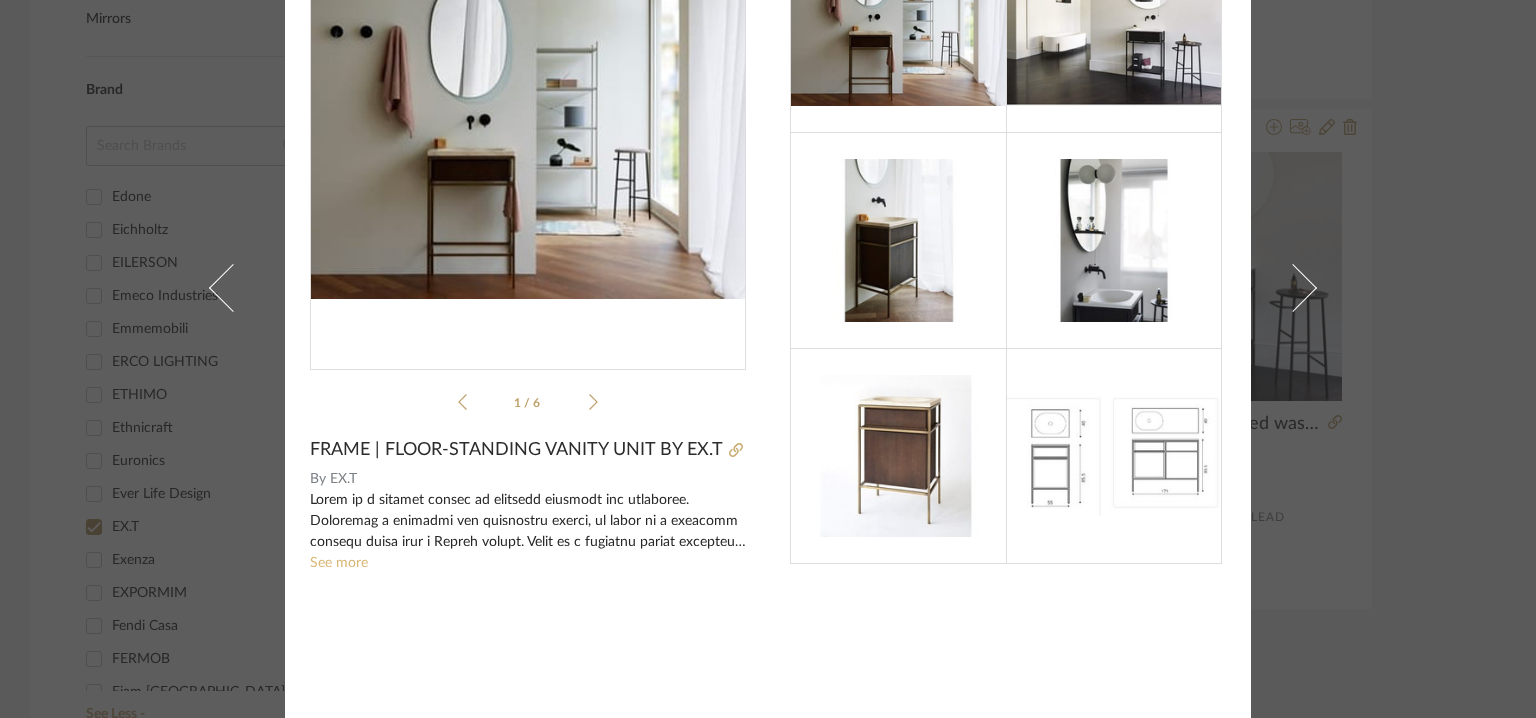 click on "See more" 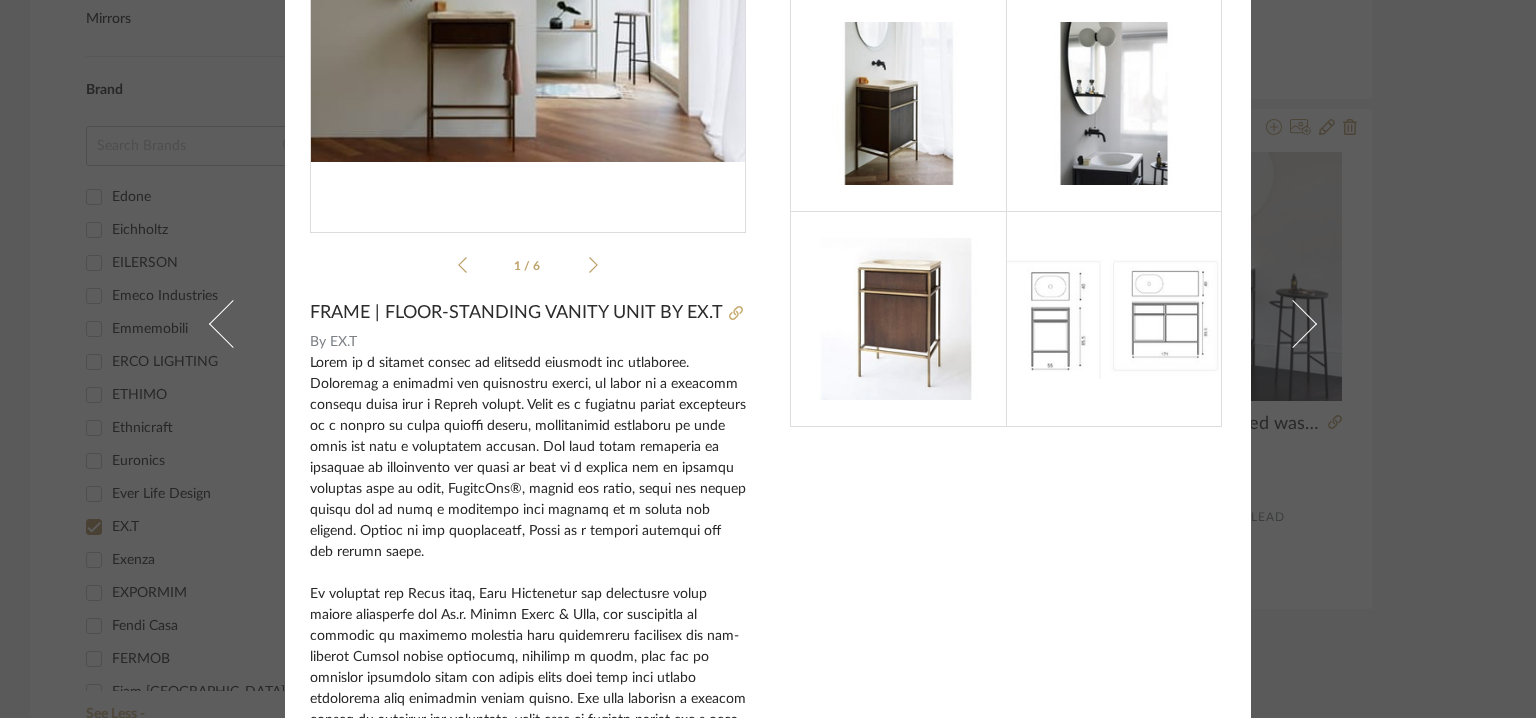 scroll, scrollTop: 0, scrollLeft: 0, axis: both 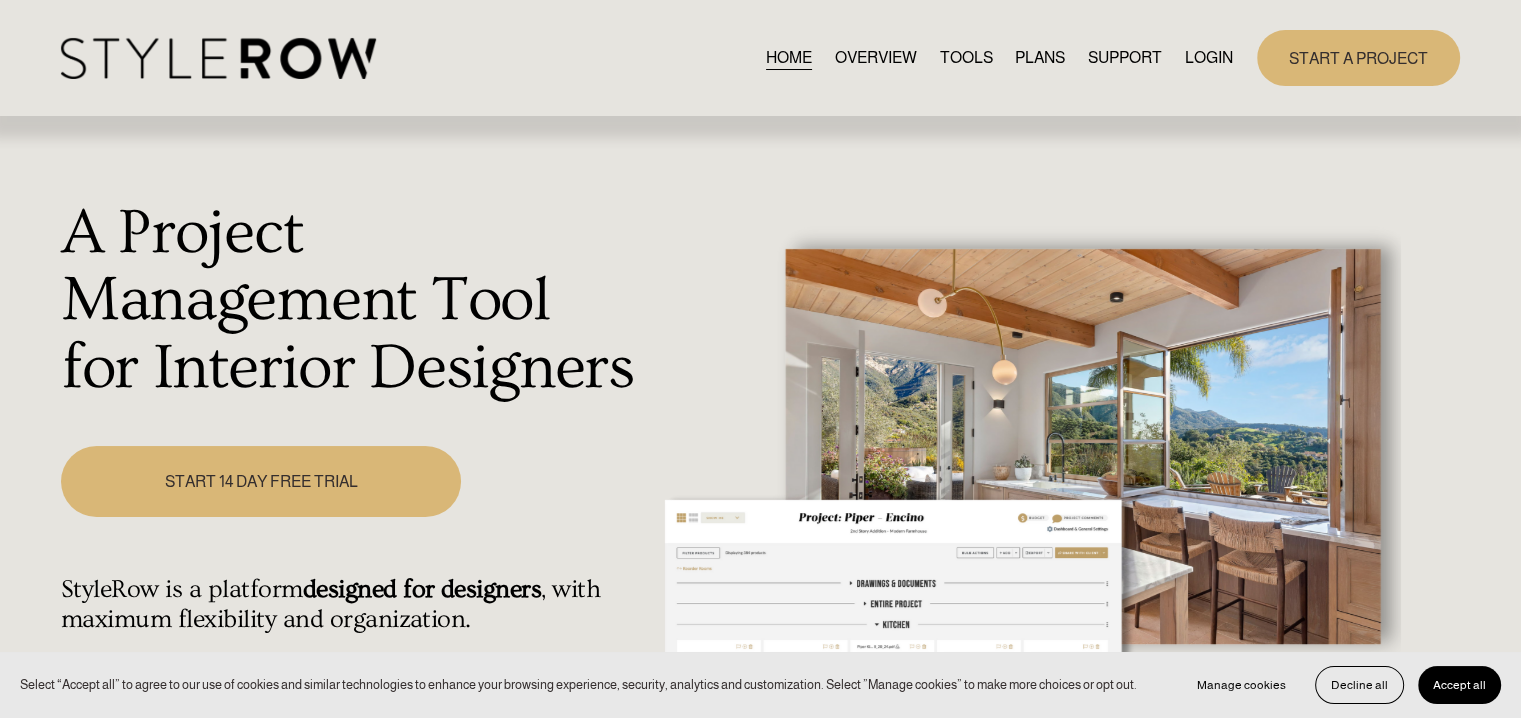 click on "LOGIN" at bounding box center [1209, 57] 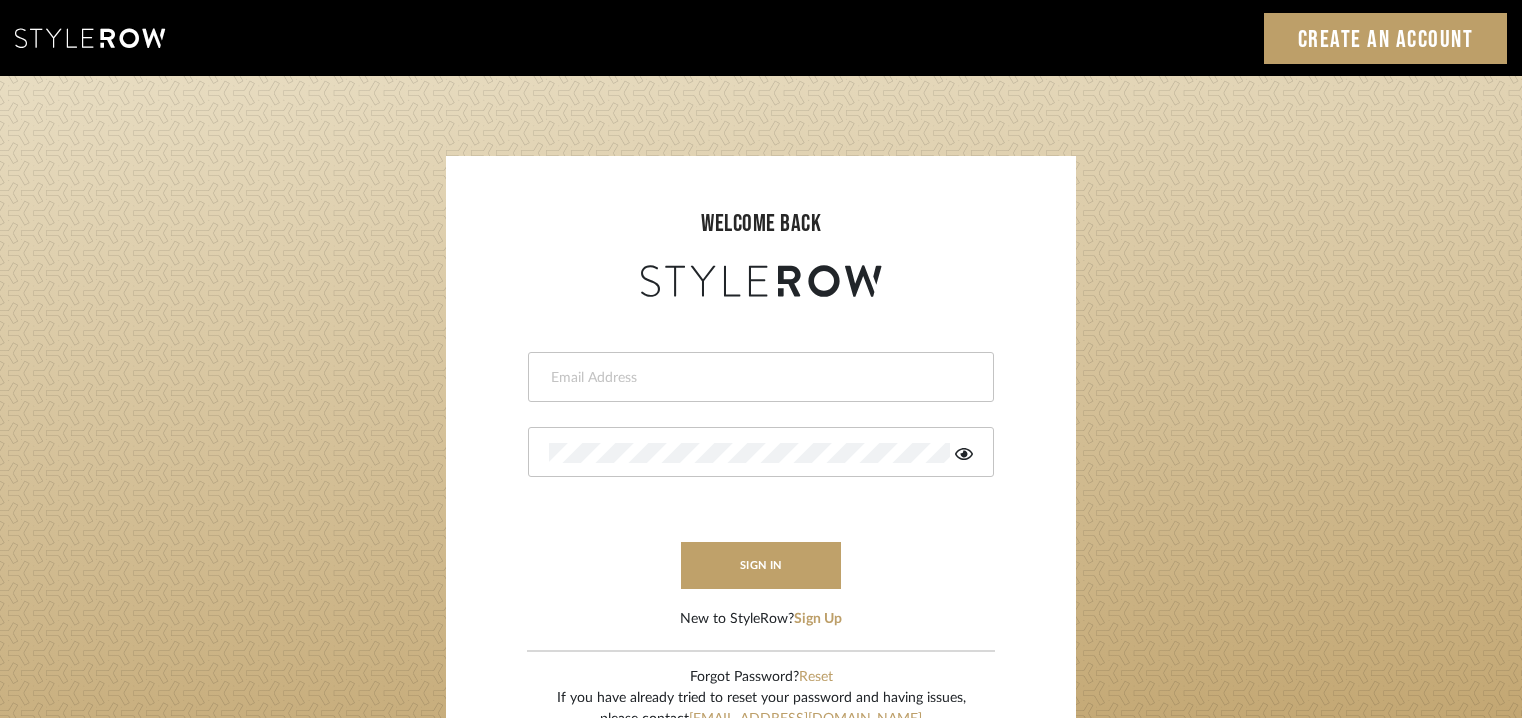 scroll, scrollTop: 0, scrollLeft: 0, axis: both 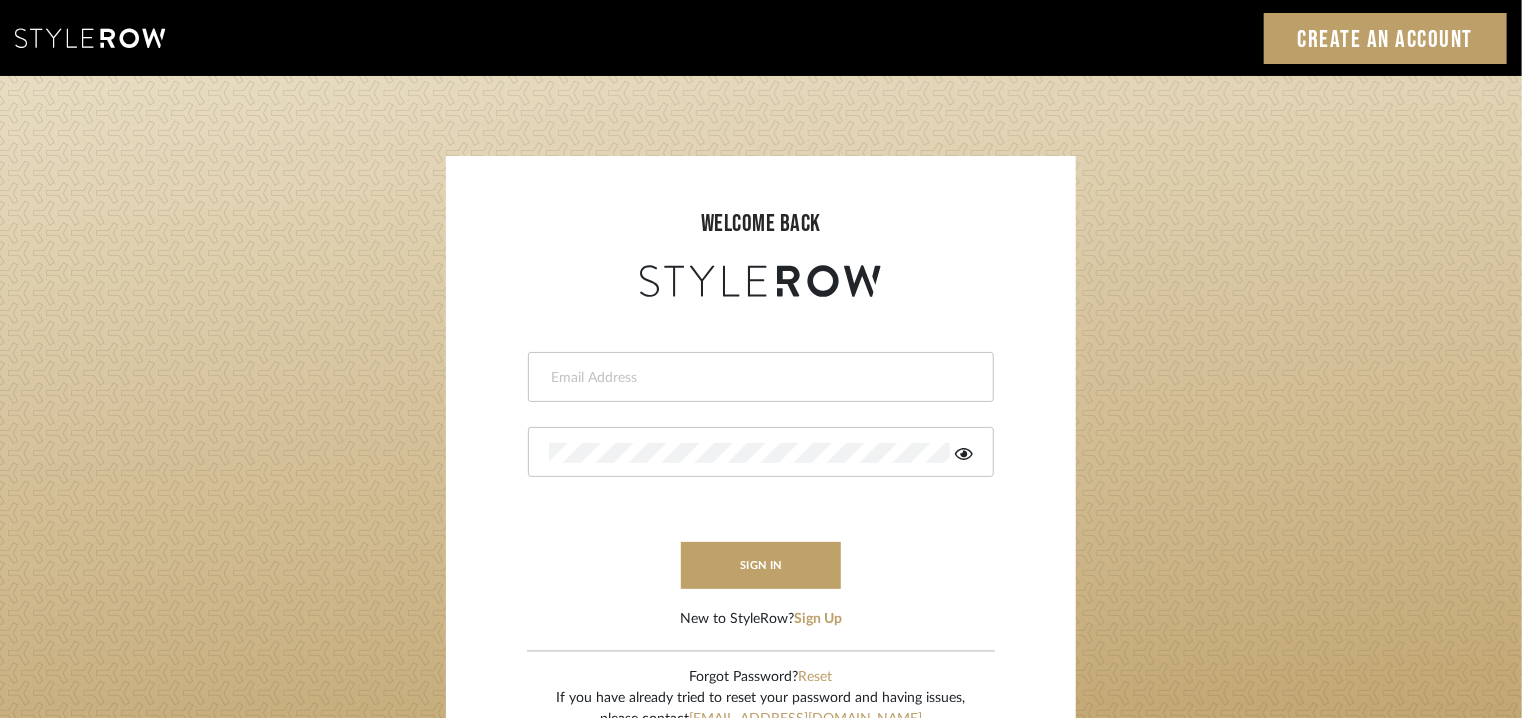 click at bounding box center (758, 378) 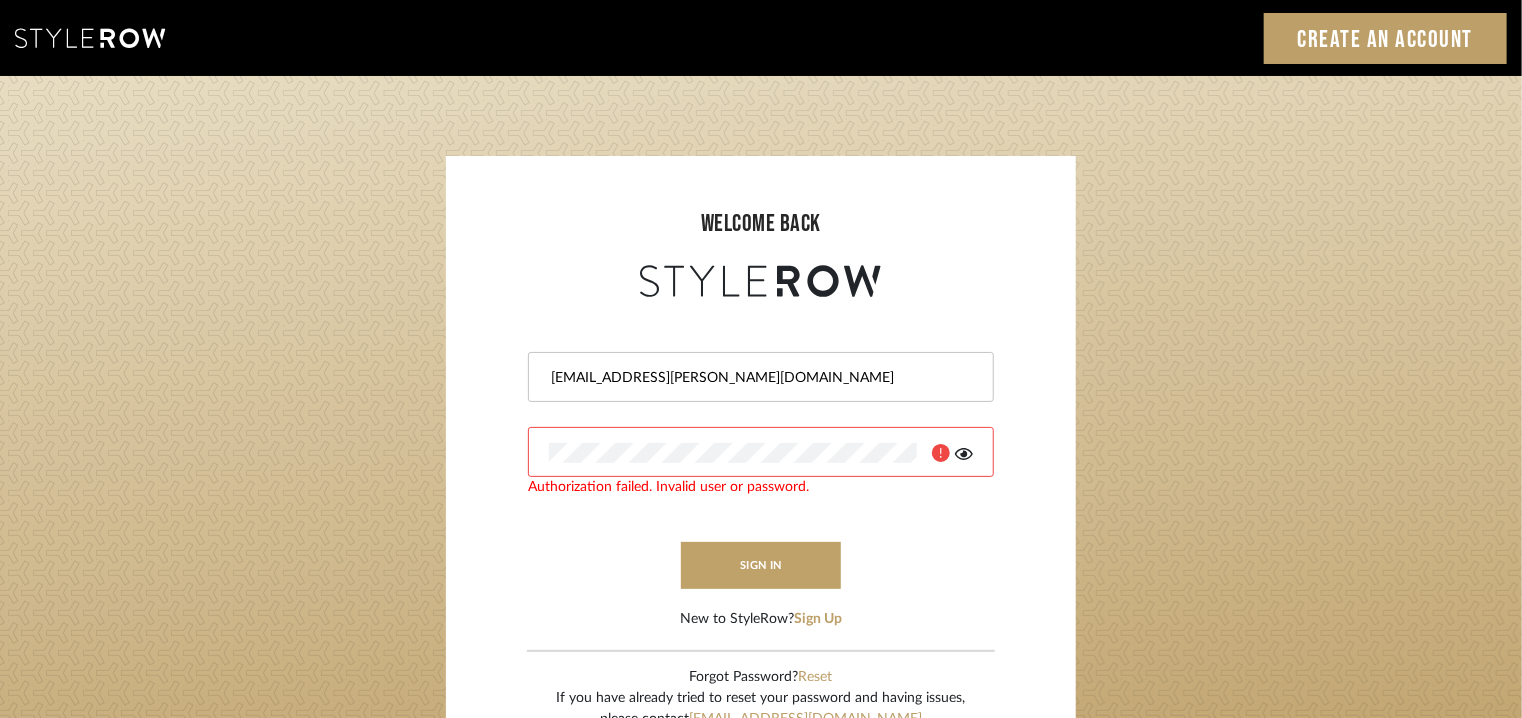 click 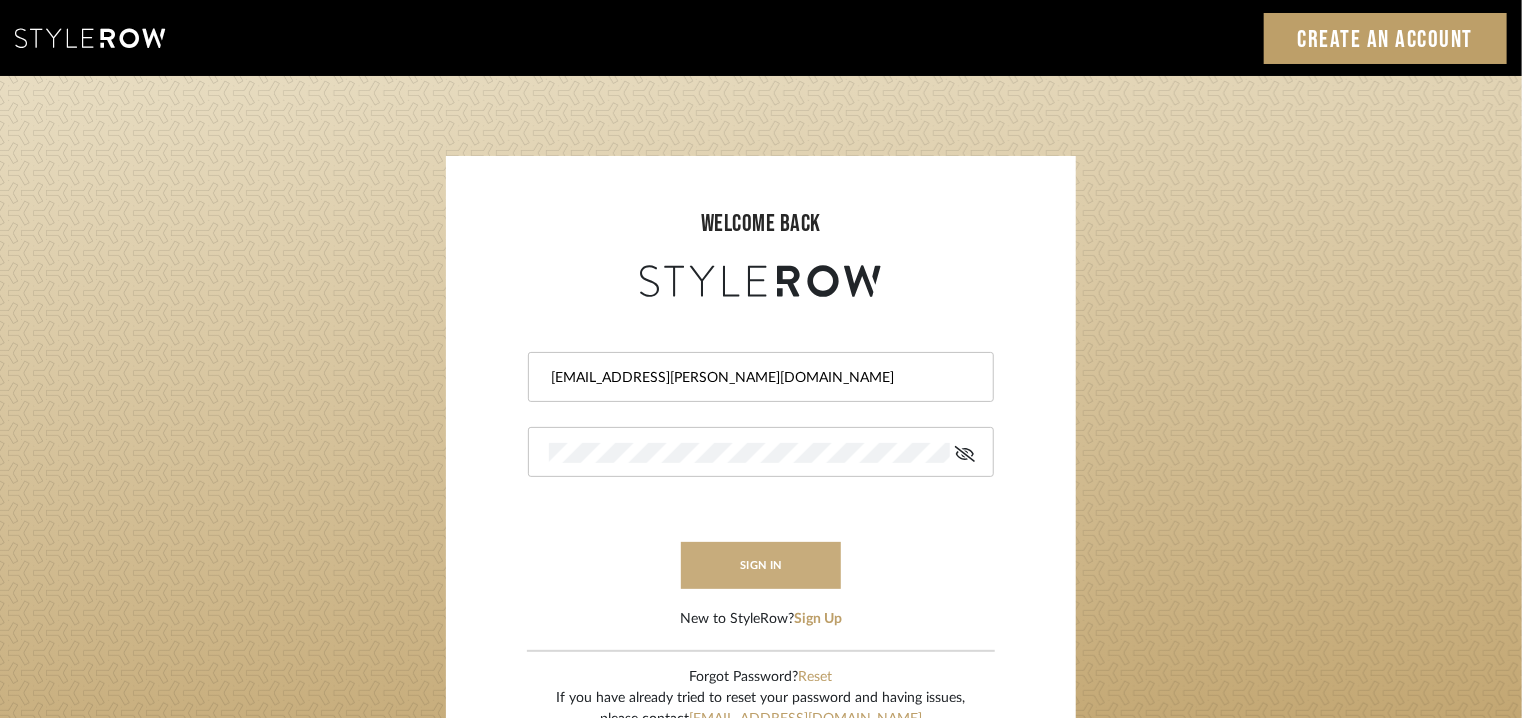 click on "sign in" at bounding box center (761, 565) 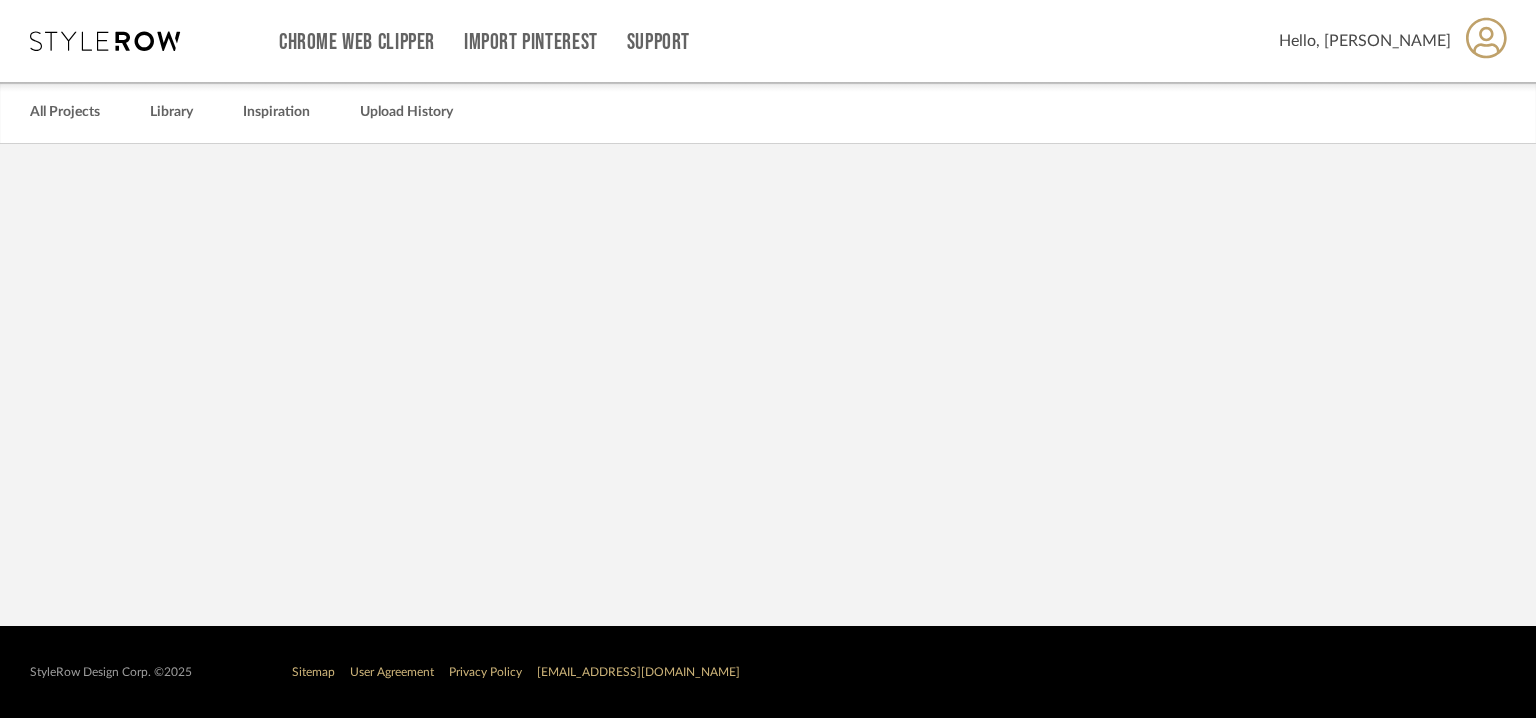scroll, scrollTop: 0, scrollLeft: 0, axis: both 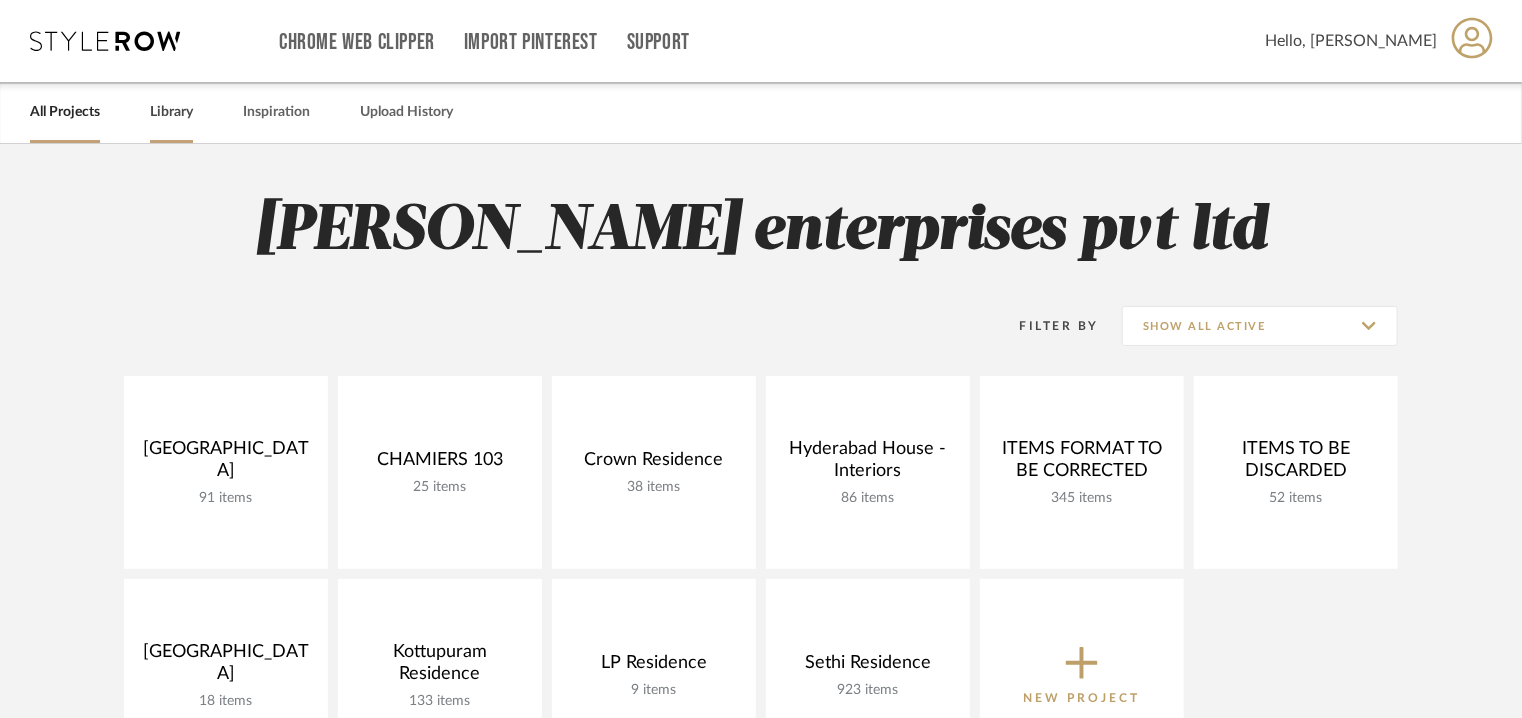 click on "Library" at bounding box center [171, 112] 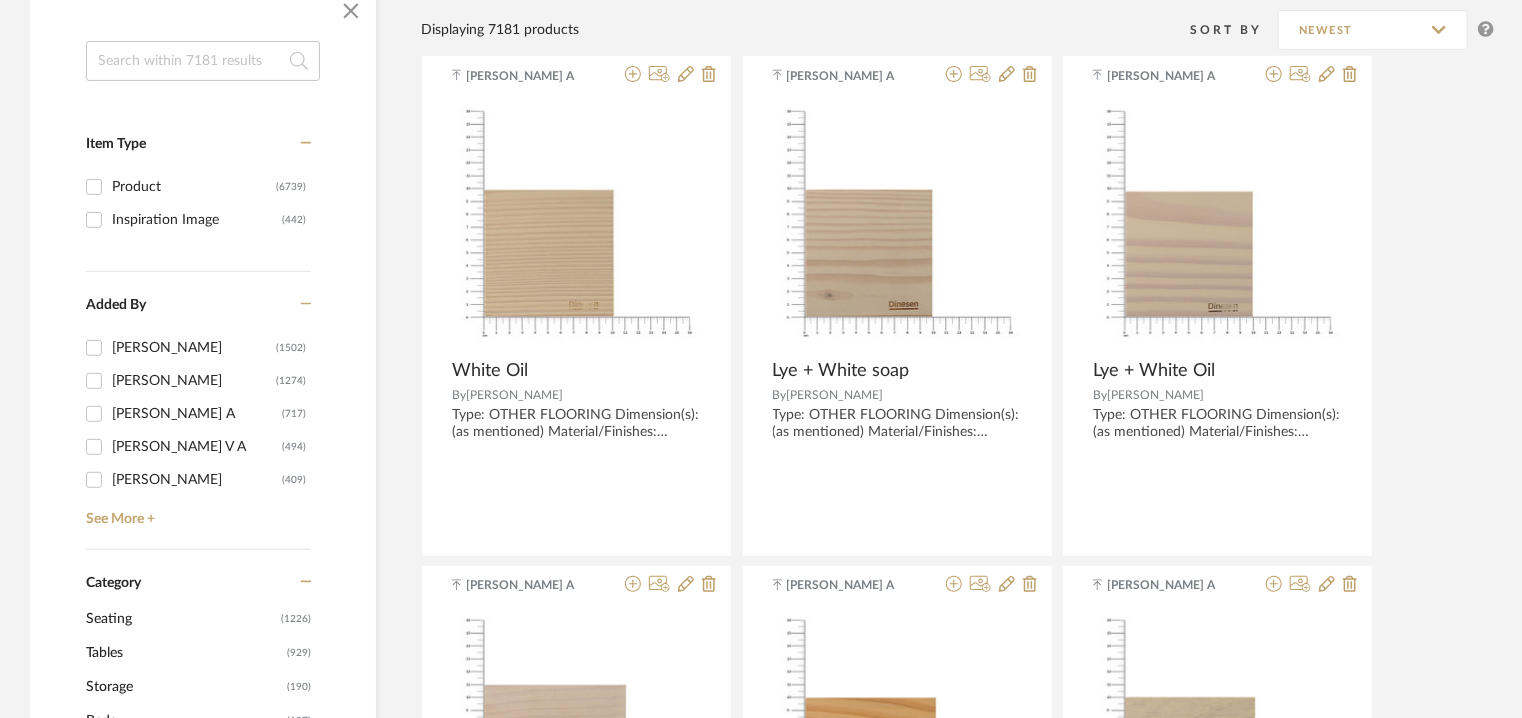 scroll, scrollTop: 100, scrollLeft: 0, axis: vertical 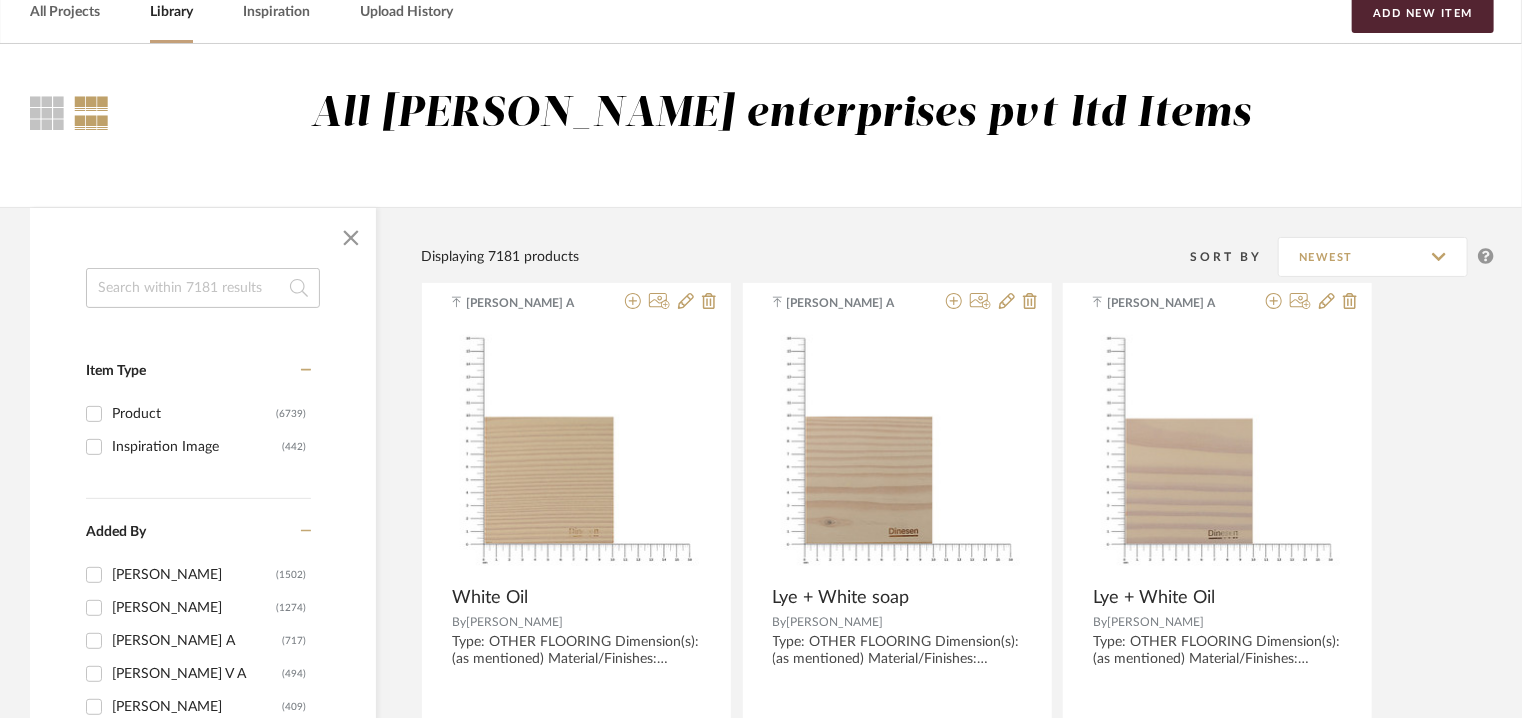 click 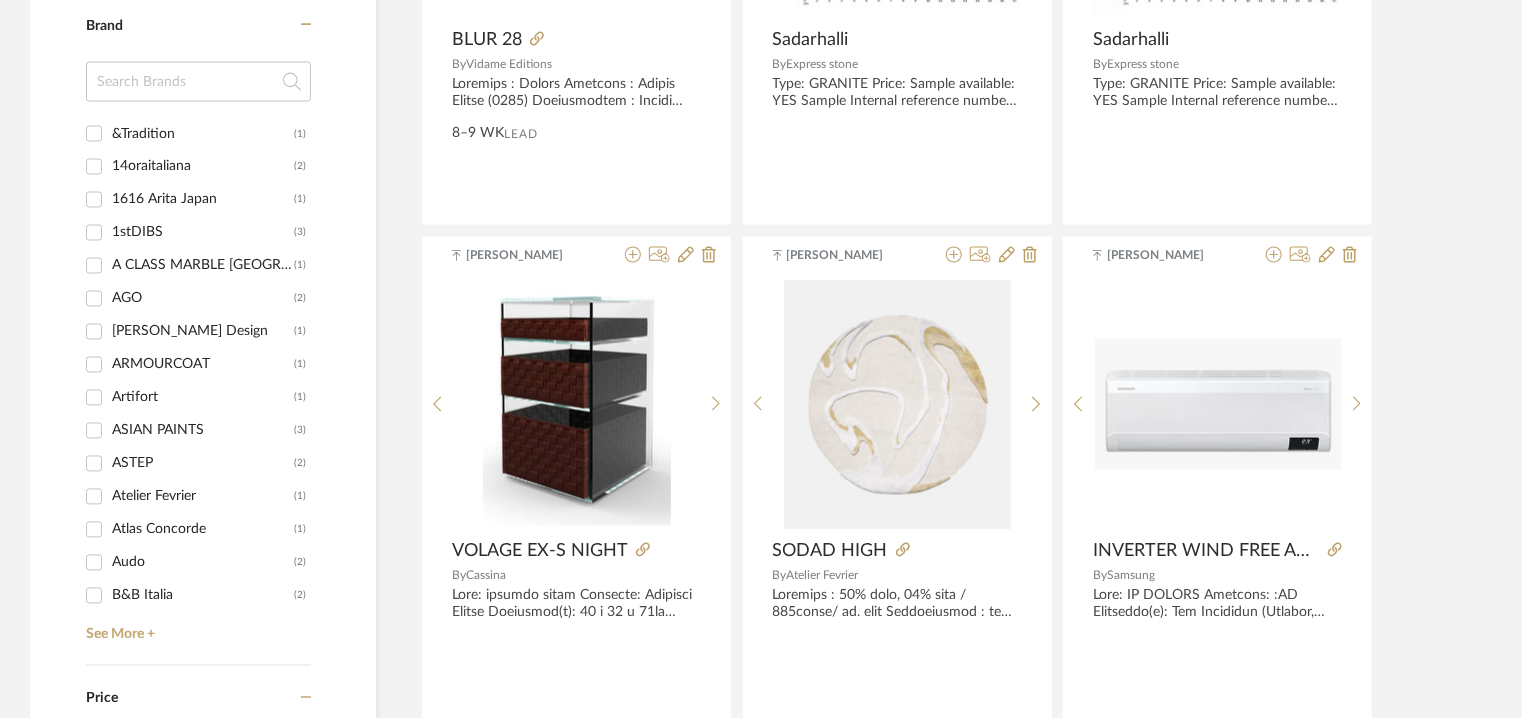 scroll, scrollTop: 1900, scrollLeft: 0, axis: vertical 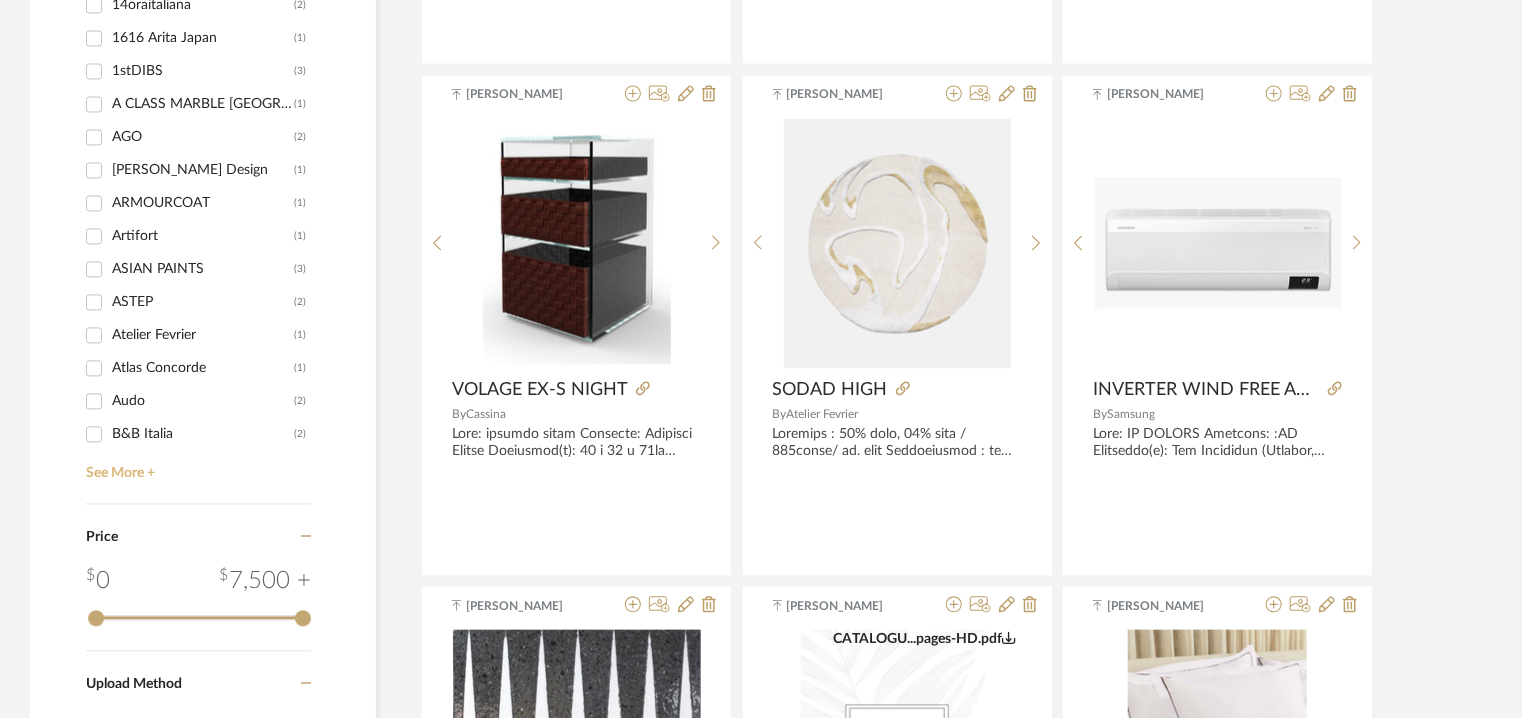 type on "ex" 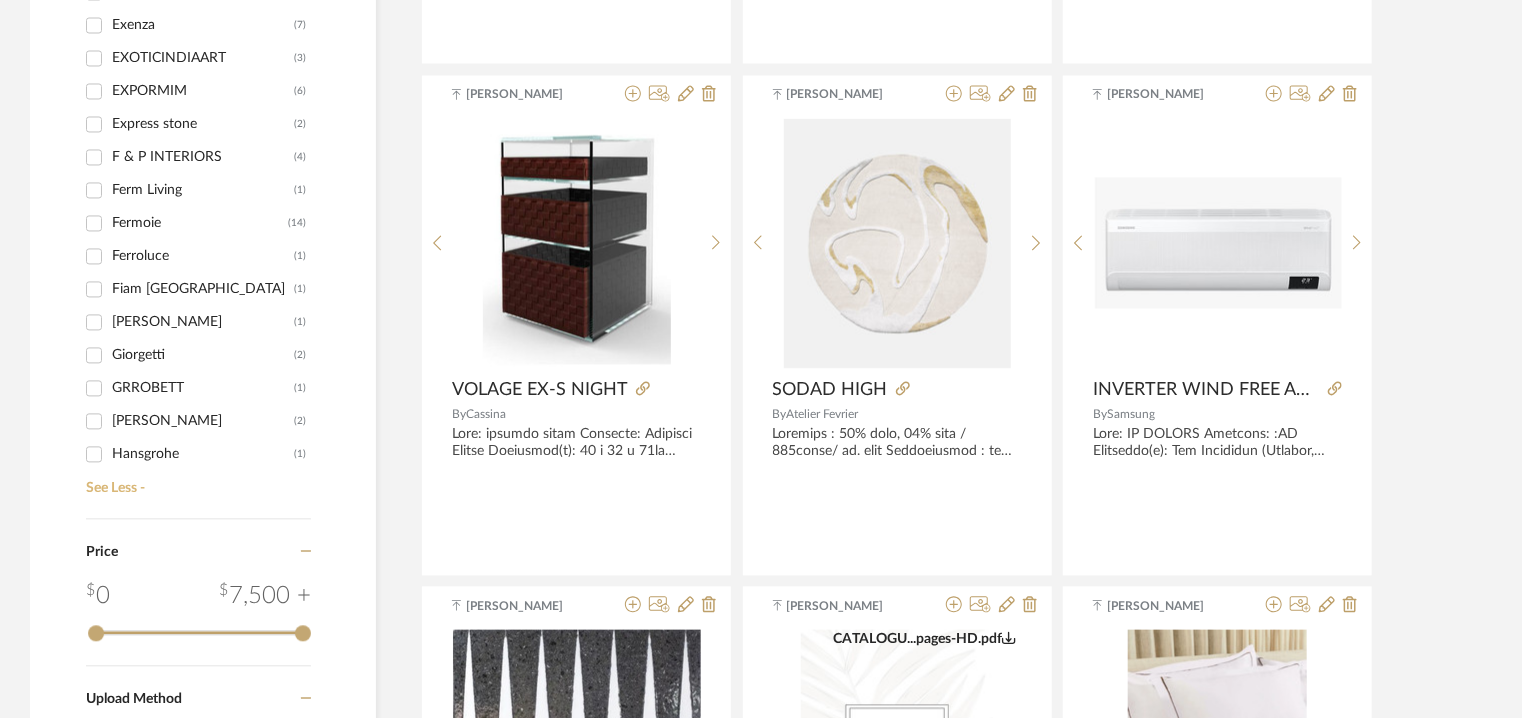 scroll, scrollTop: 1200, scrollLeft: 0, axis: vertical 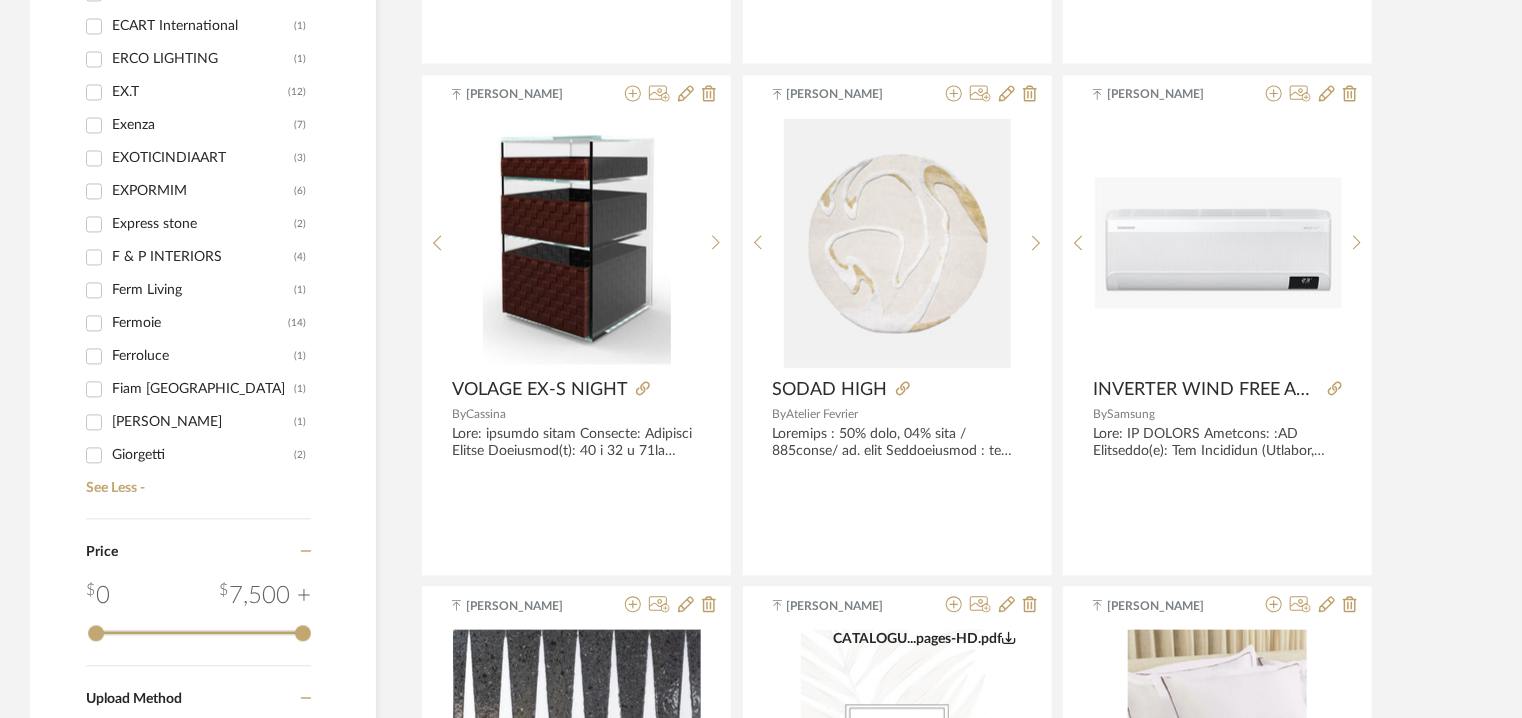 click on "EX.T  (12)" at bounding box center [94, 93] 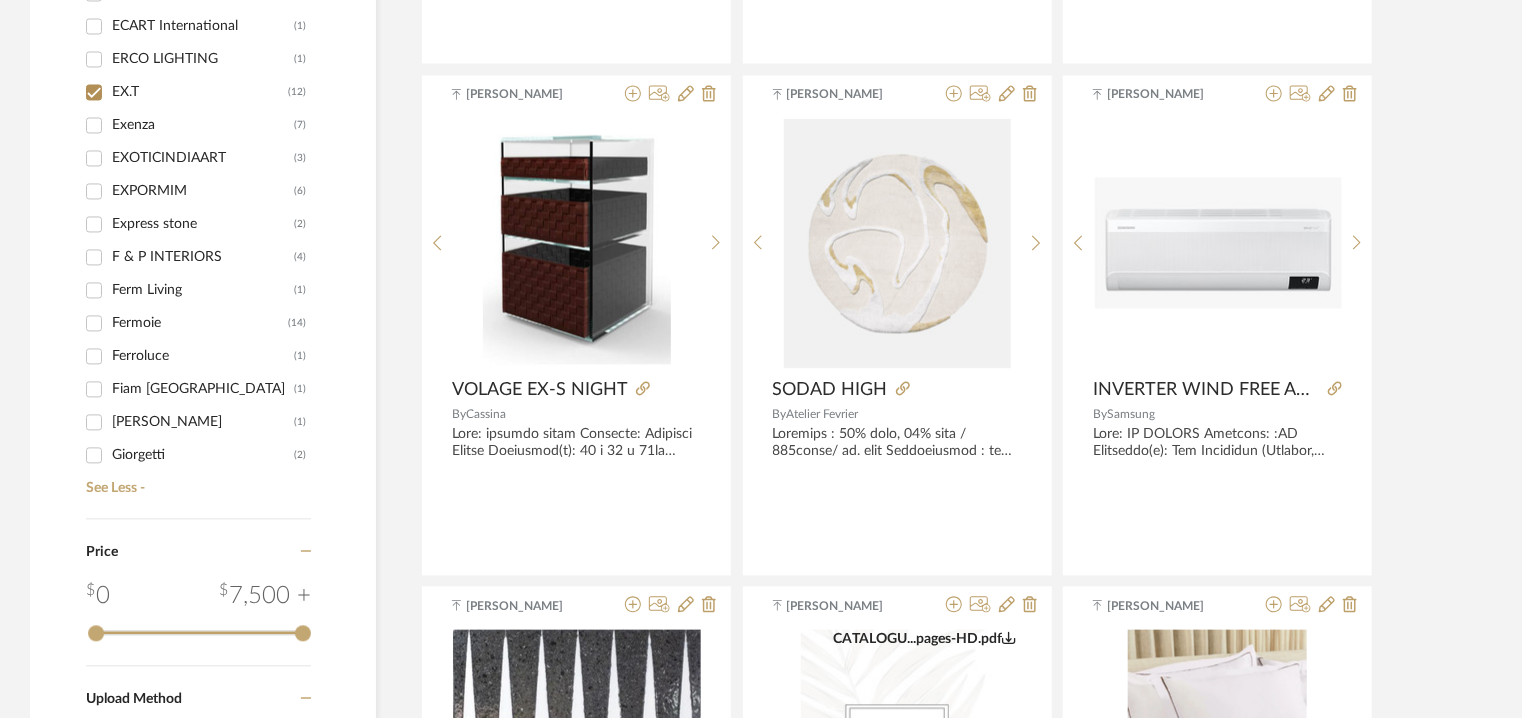 checkbox on "true" 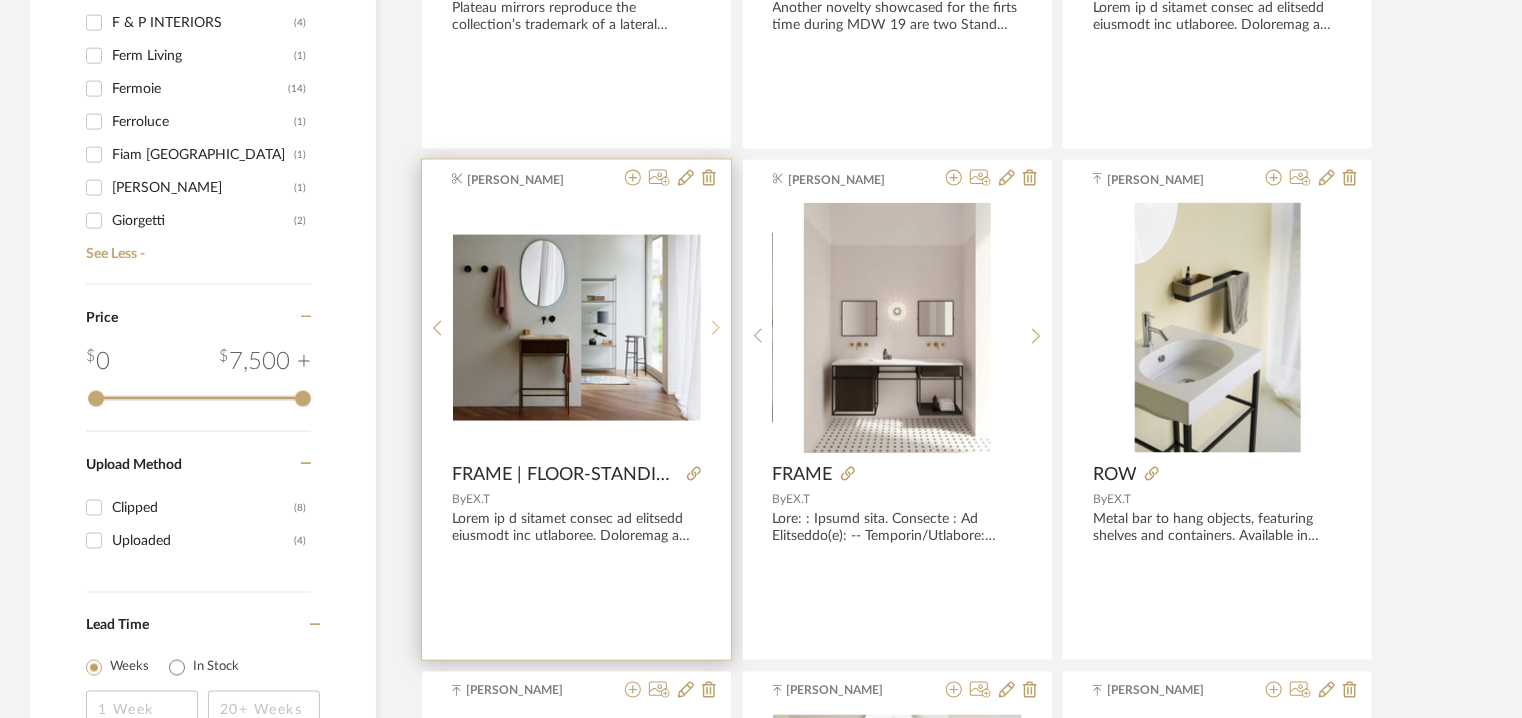 scroll, scrollTop: 1268, scrollLeft: 0, axis: vertical 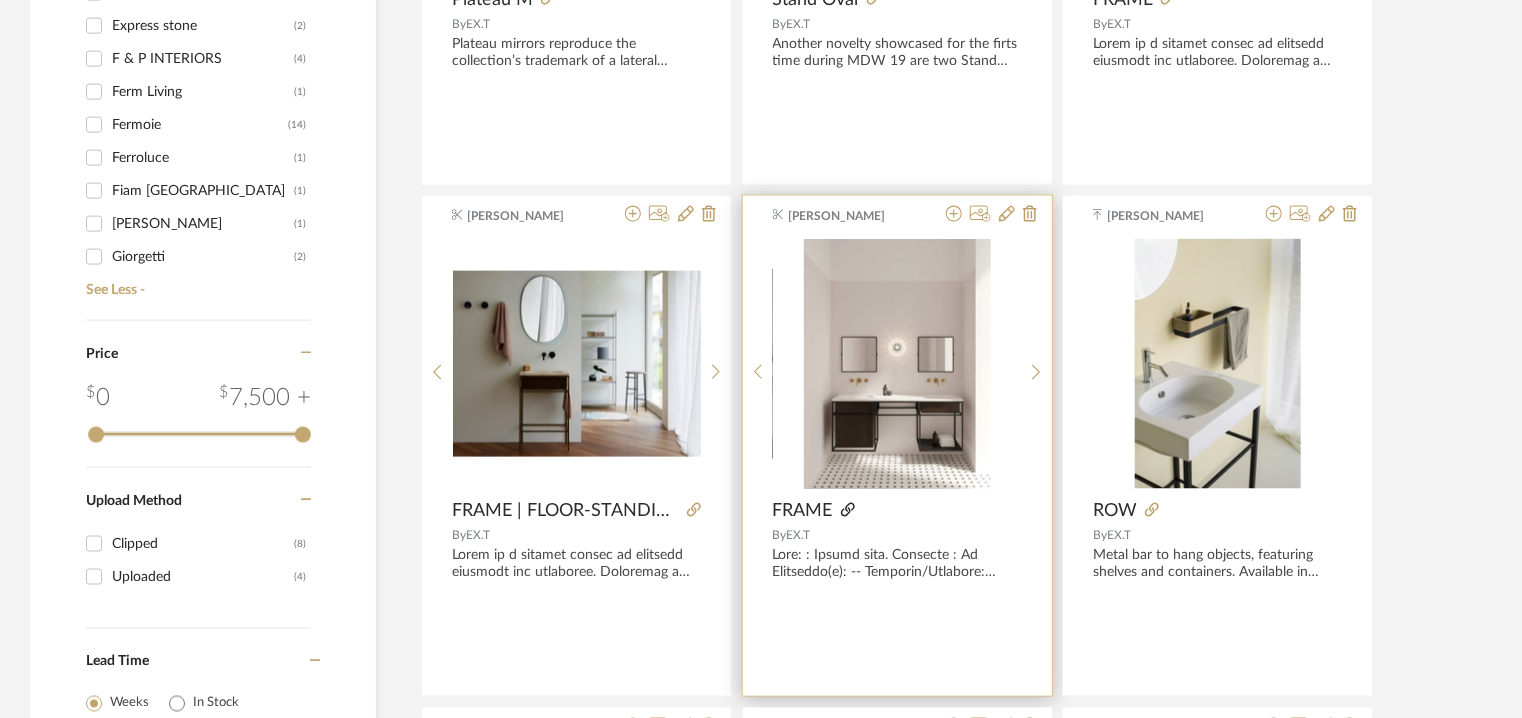 click 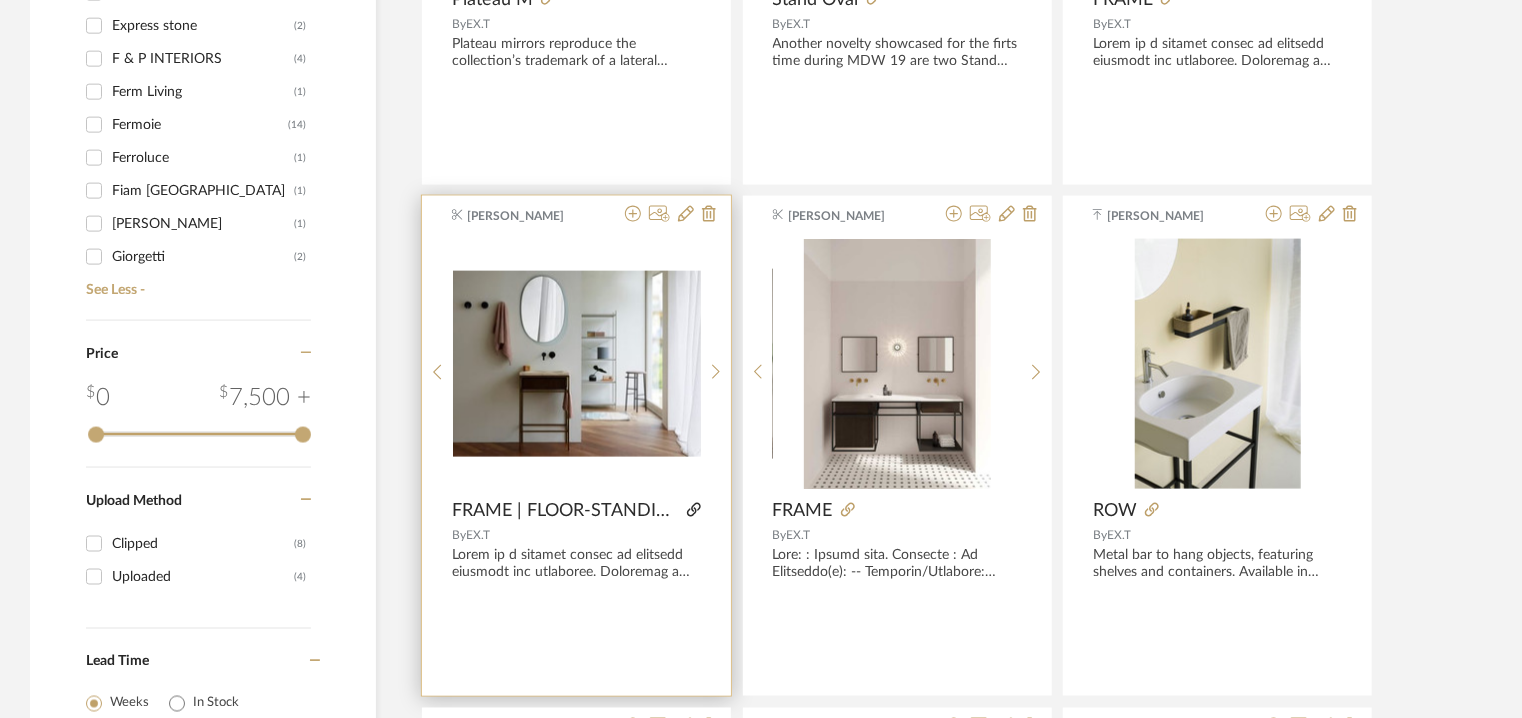 click 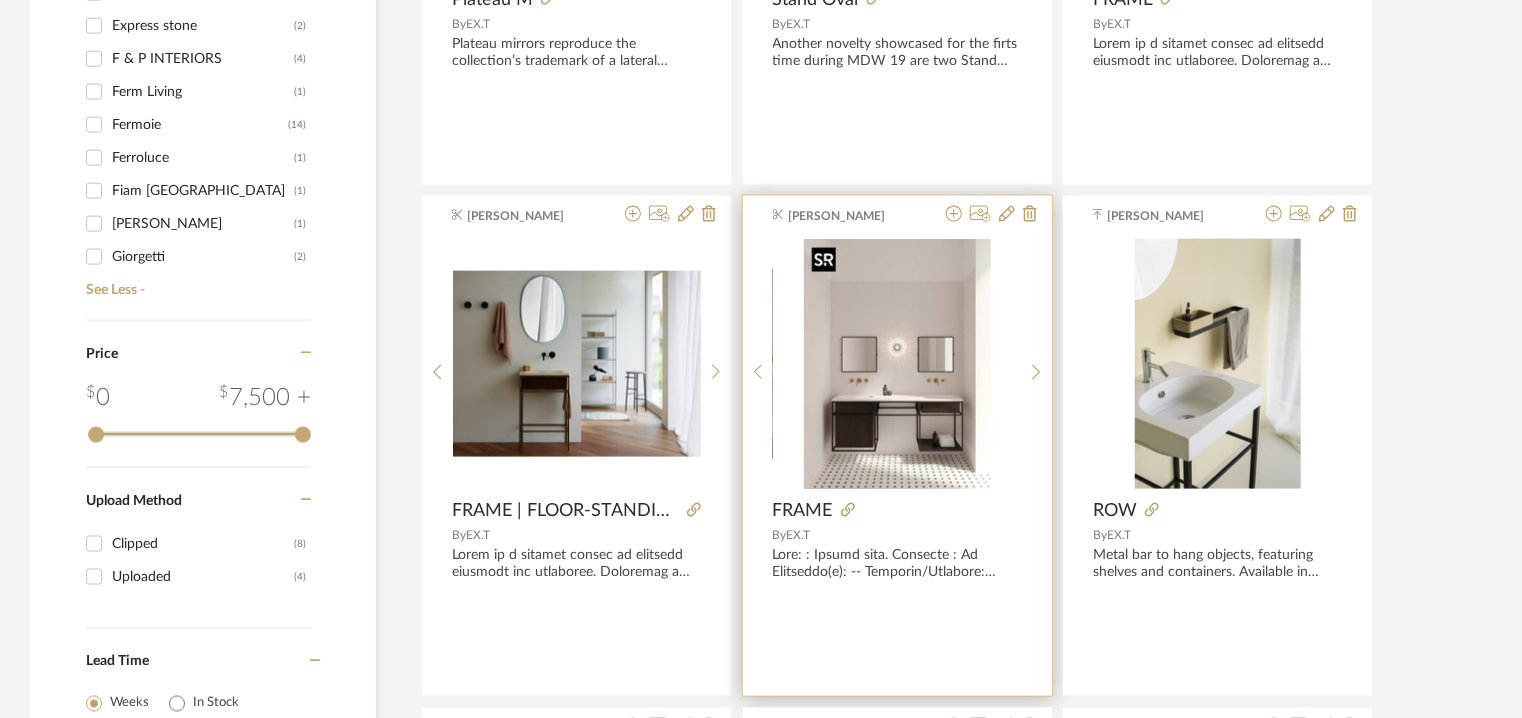 click at bounding box center (897, 364) 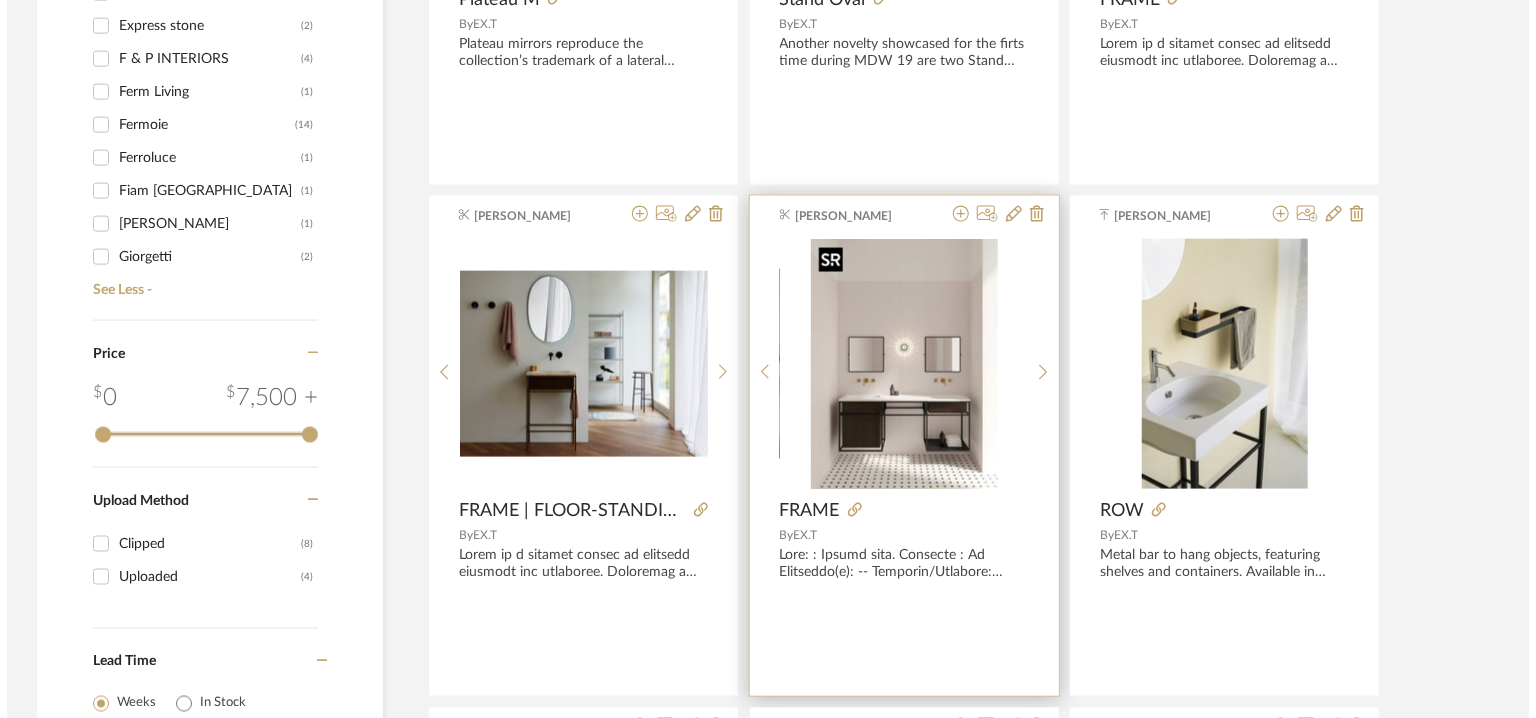 scroll, scrollTop: 0, scrollLeft: 0, axis: both 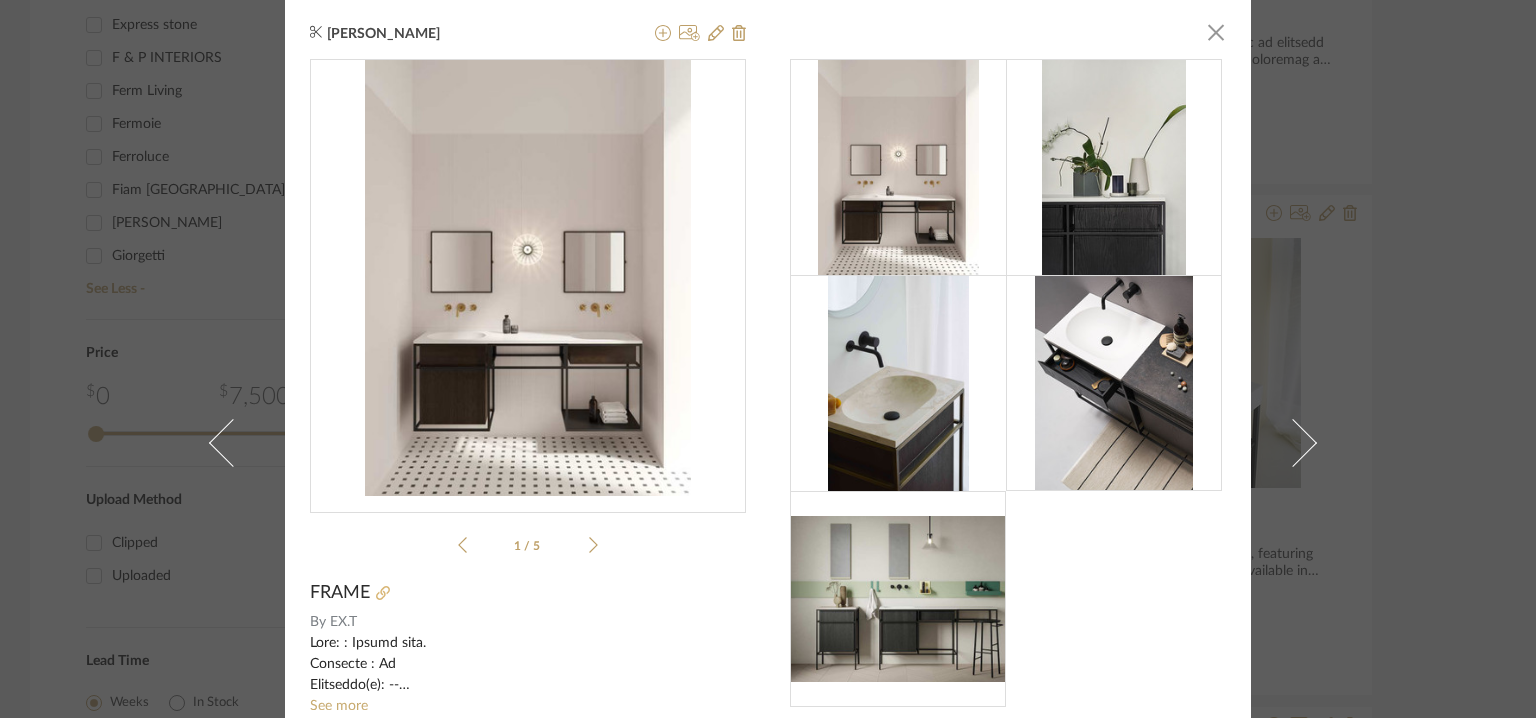 click 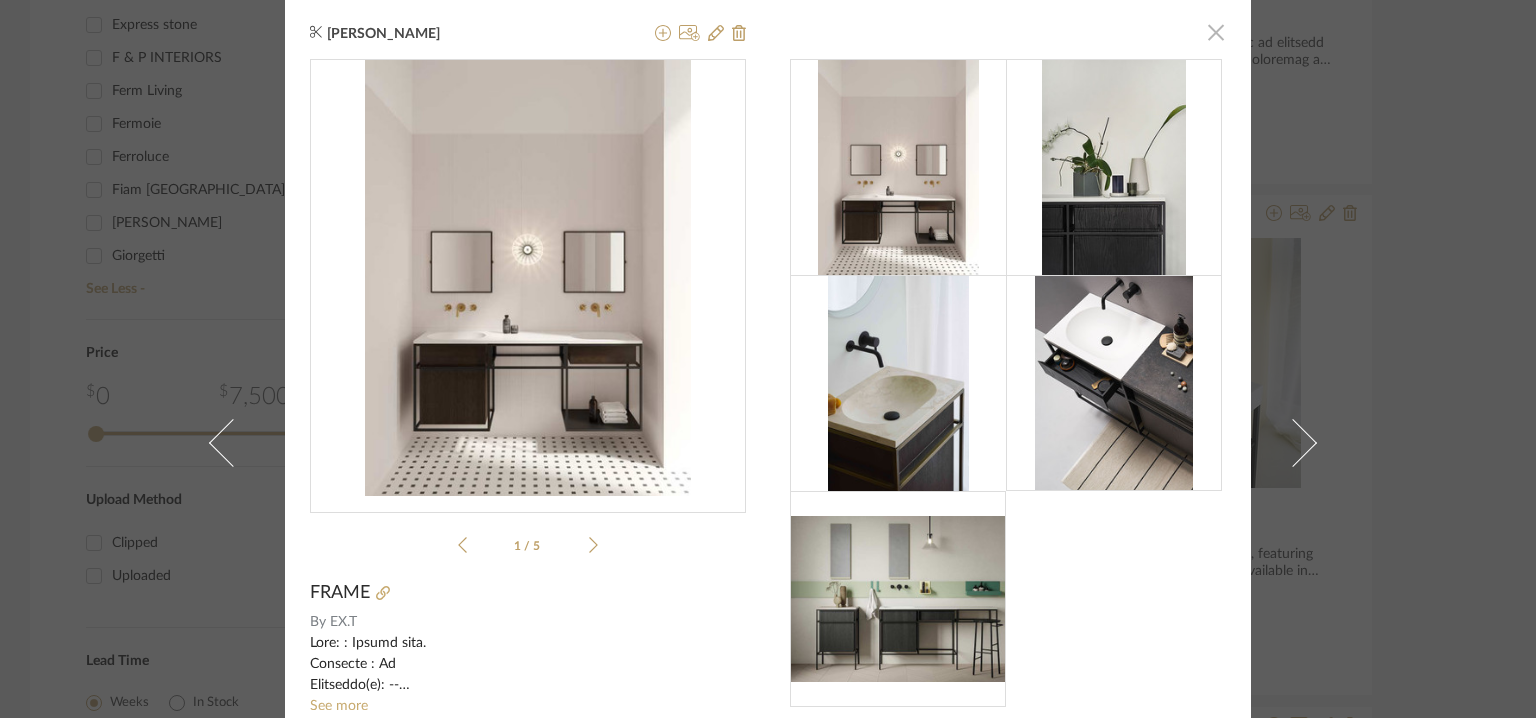 click 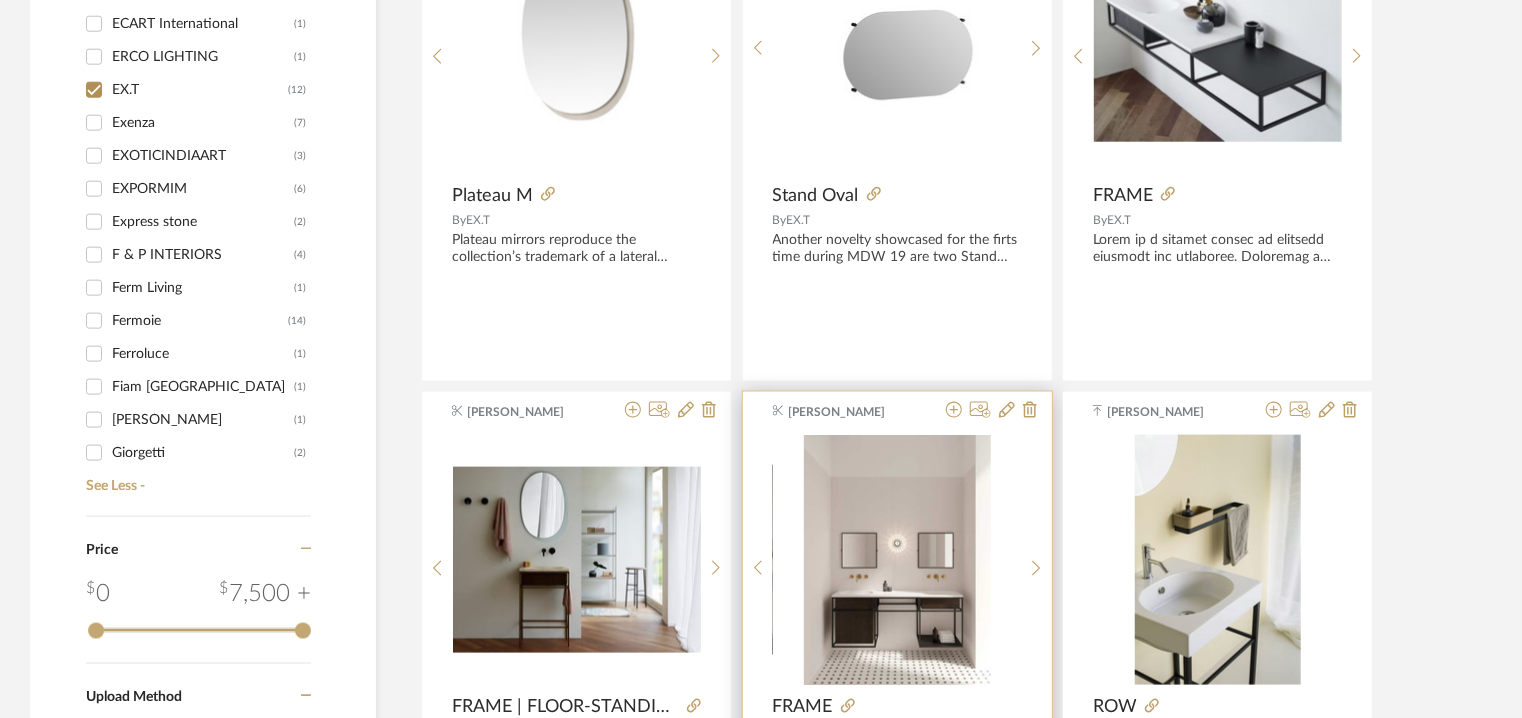 scroll, scrollTop: 1068, scrollLeft: 0, axis: vertical 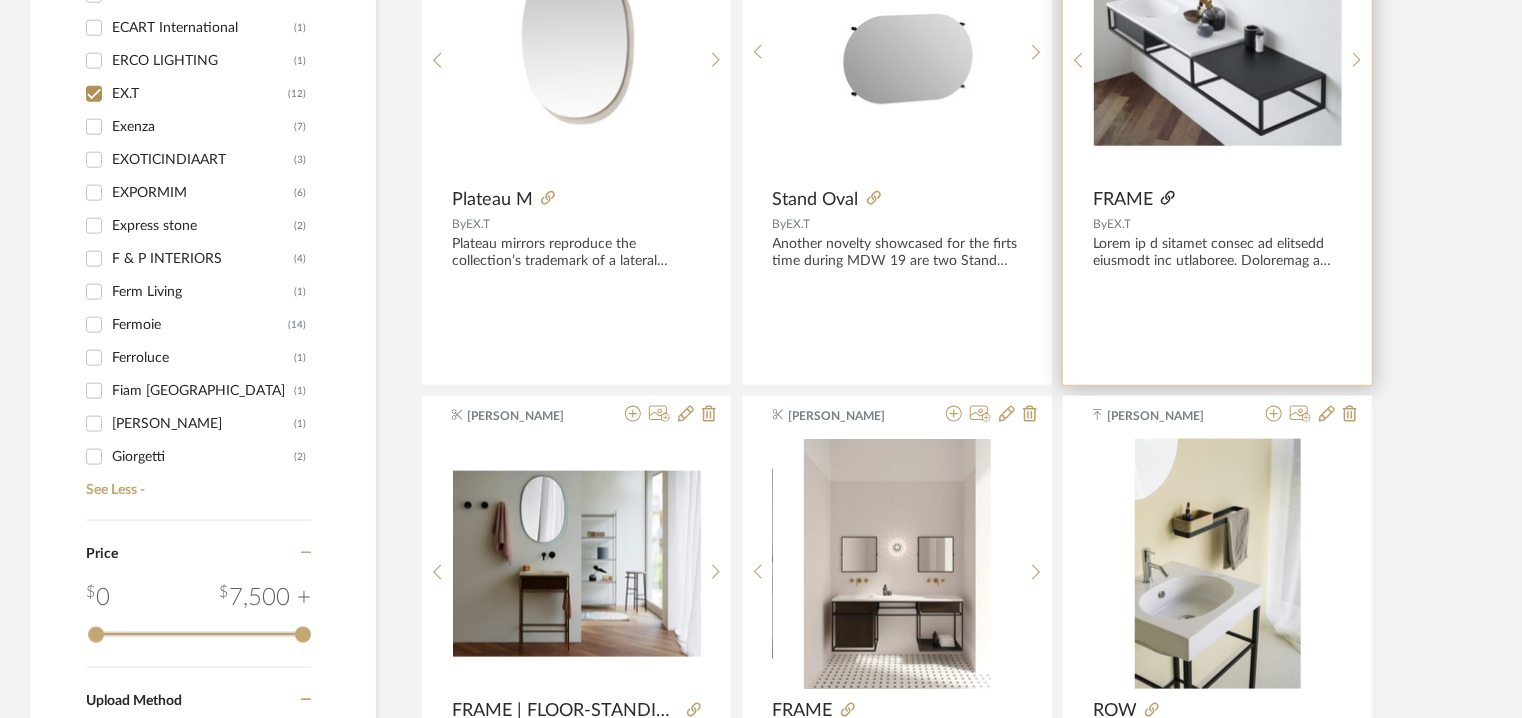 click 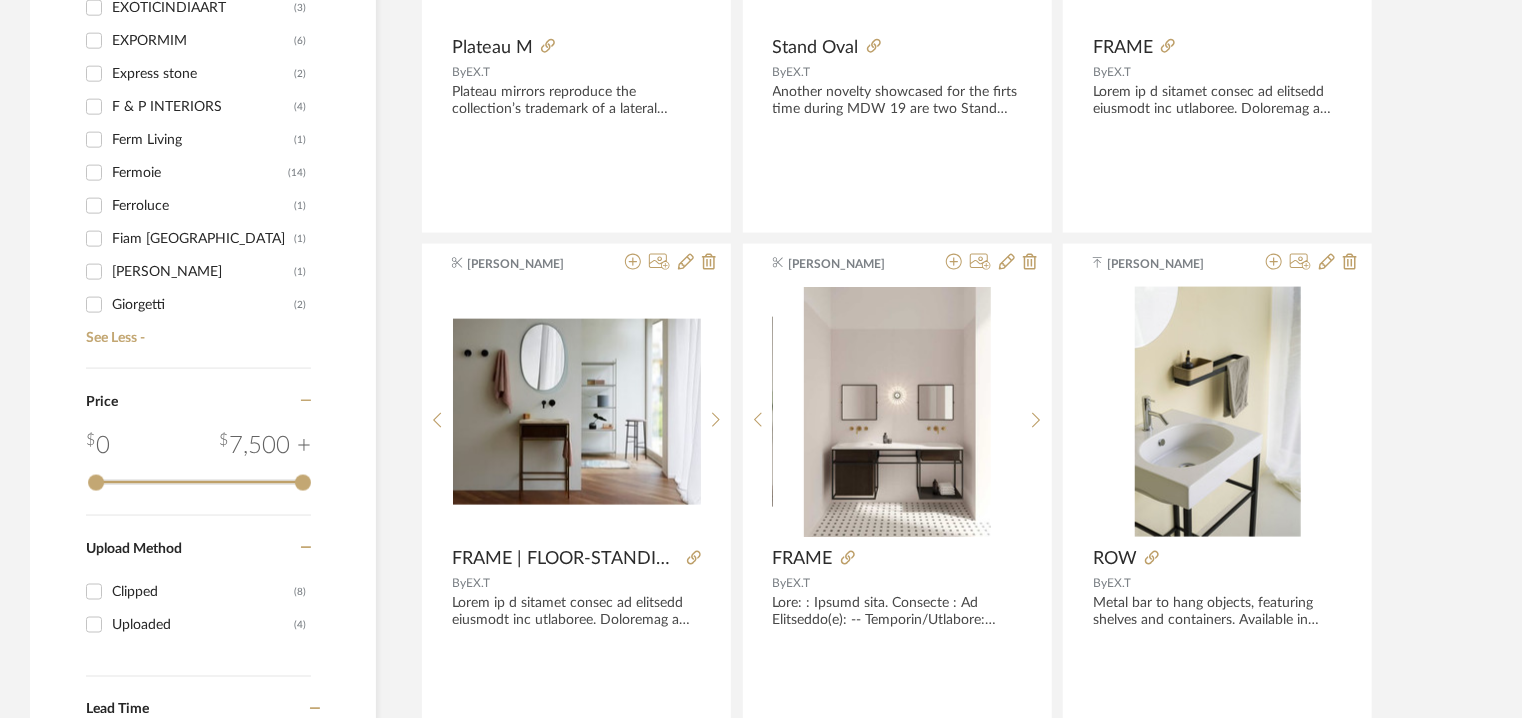 scroll, scrollTop: 1268, scrollLeft: 0, axis: vertical 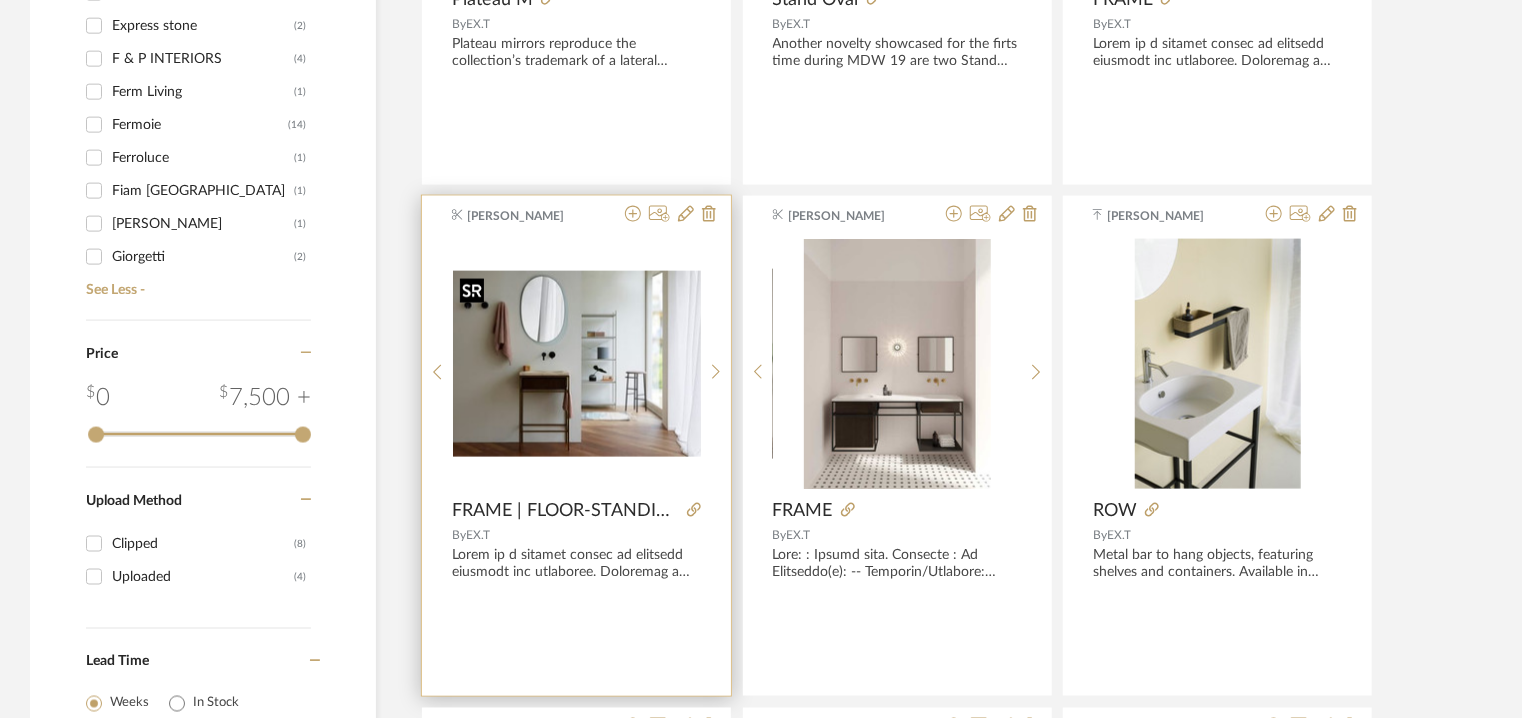 click at bounding box center [577, 364] 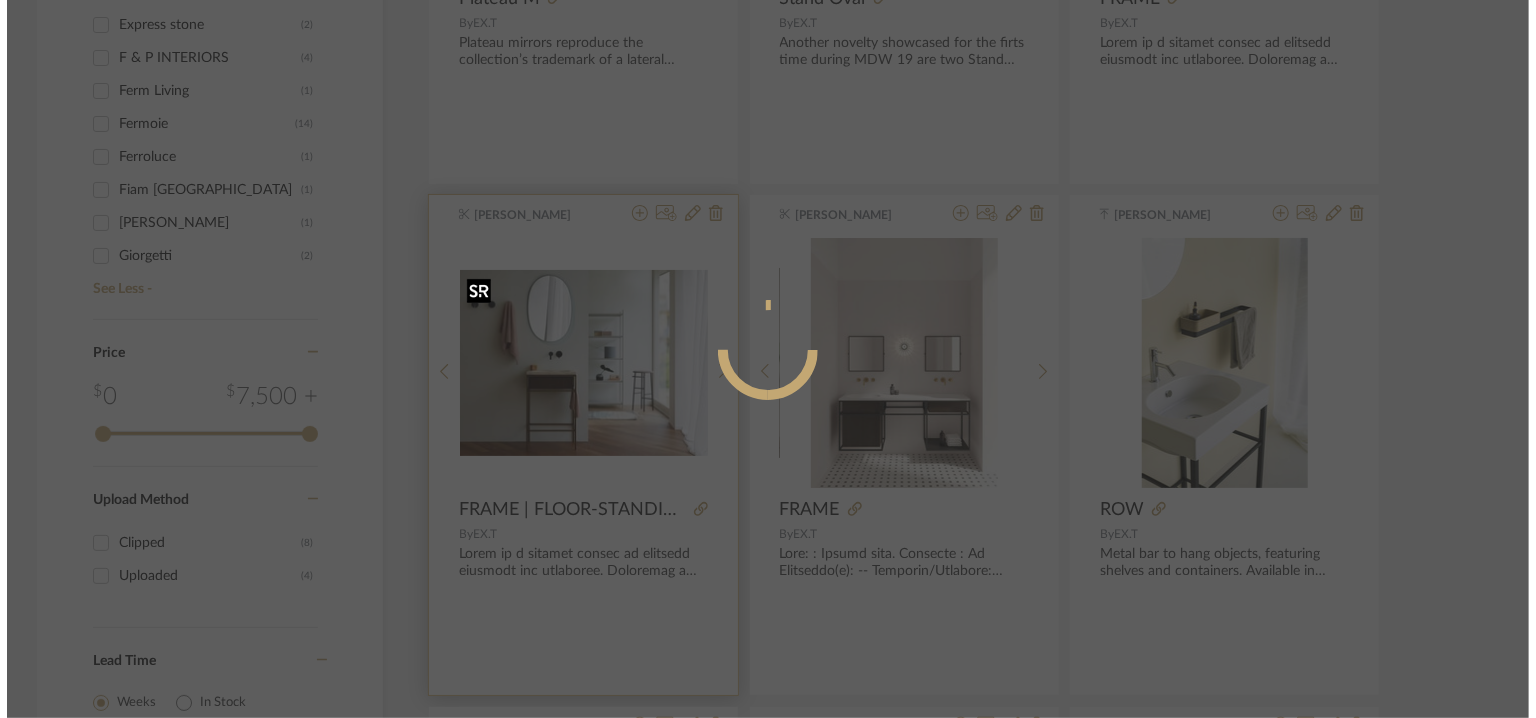 scroll, scrollTop: 0, scrollLeft: 0, axis: both 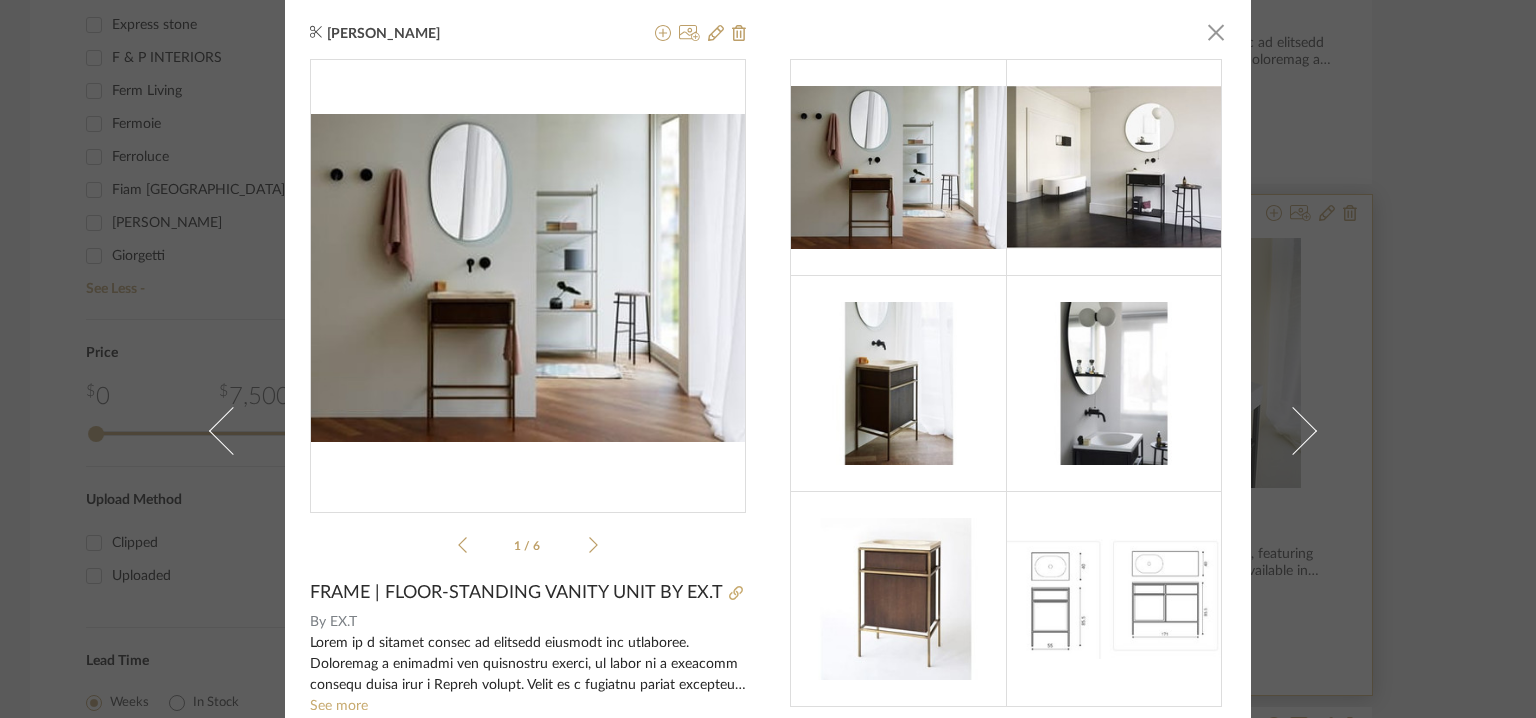 drag, startPoint x: 1200, startPoint y: 33, endPoint x: 1212, endPoint y: 236, distance: 203.35437 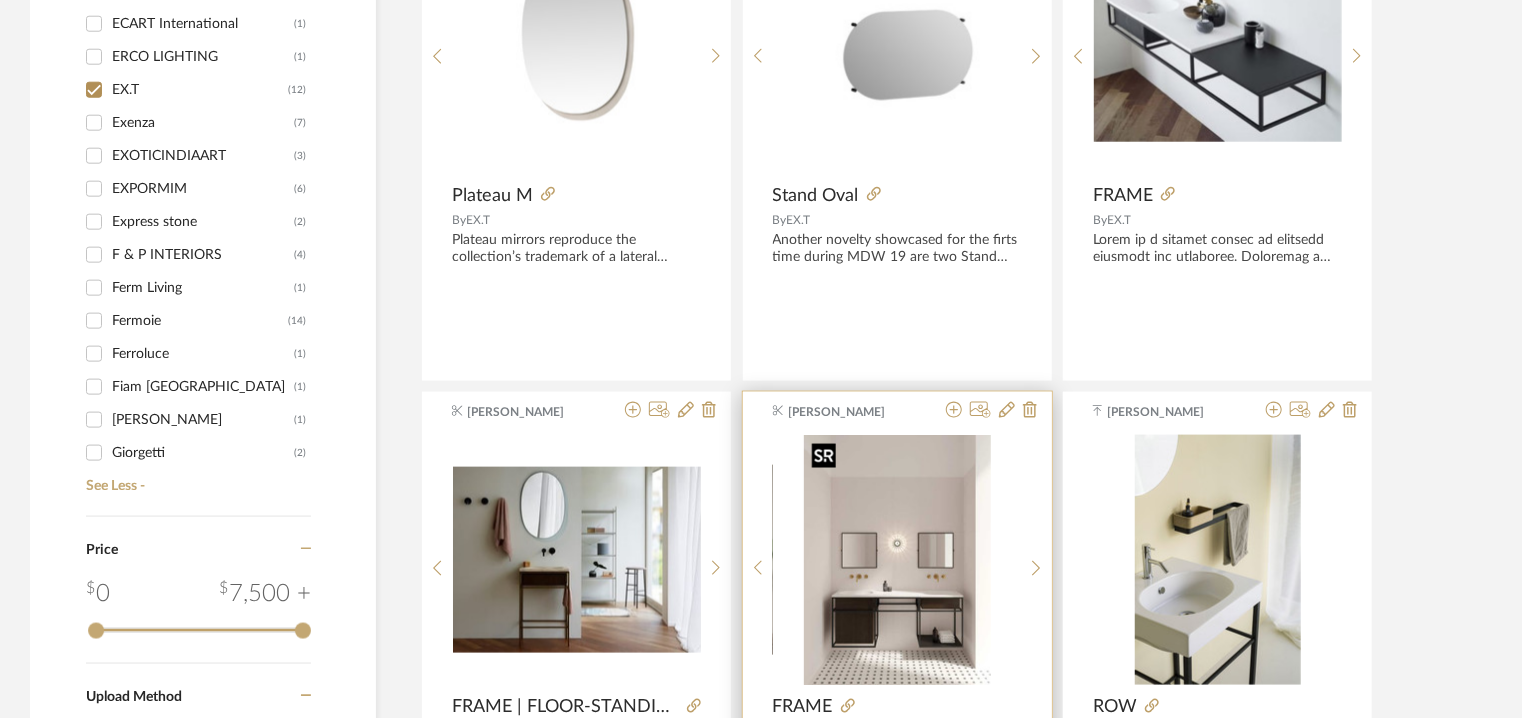 scroll, scrollTop: 1068, scrollLeft: 0, axis: vertical 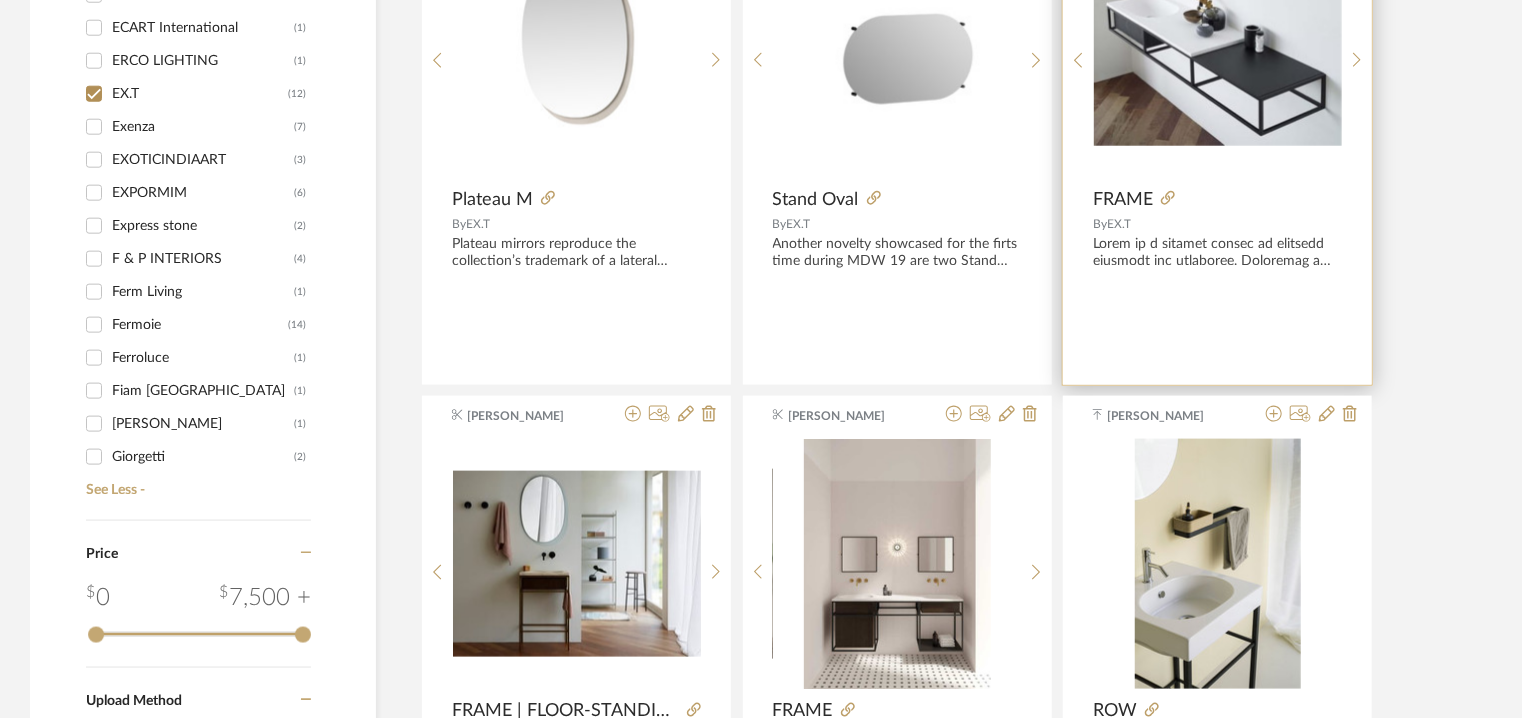 click at bounding box center [1218, 52] 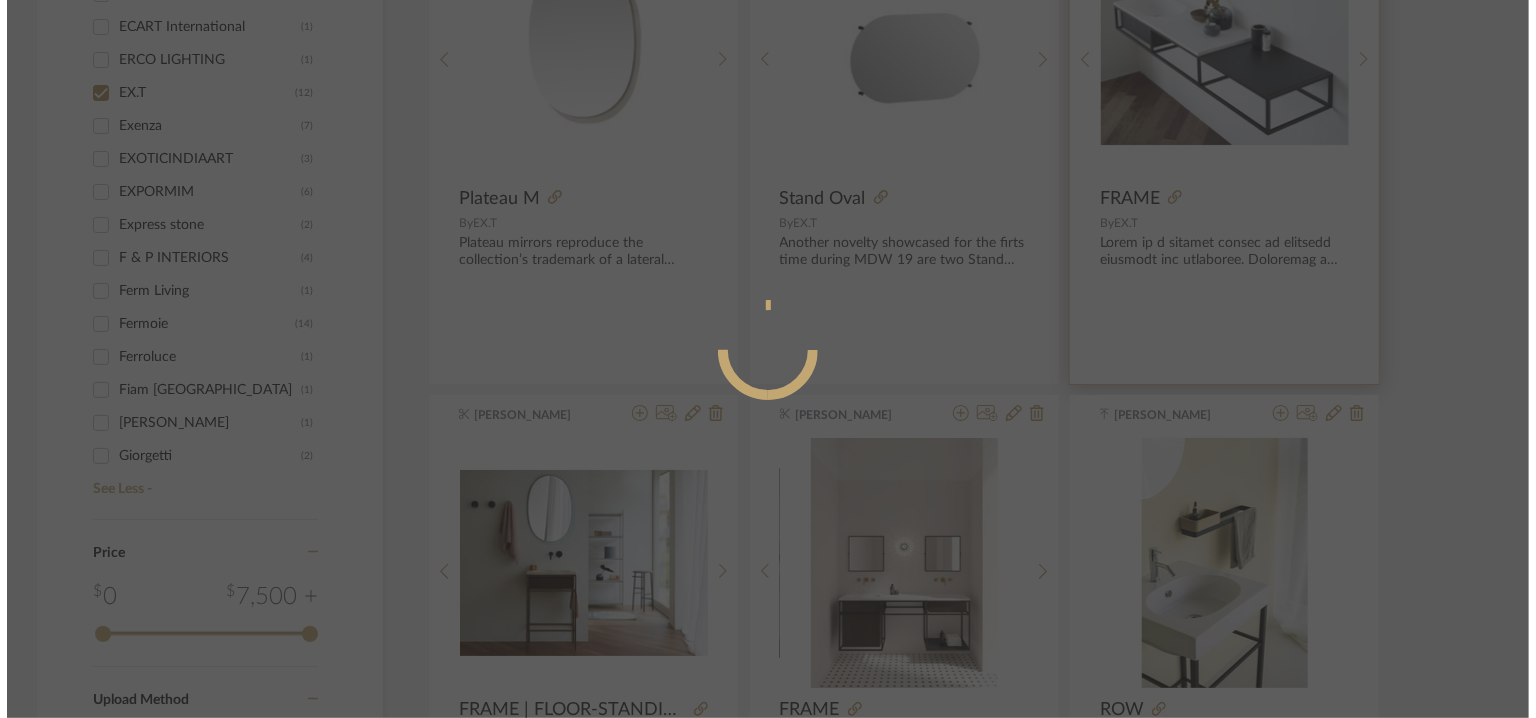scroll, scrollTop: 0, scrollLeft: 0, axis: both 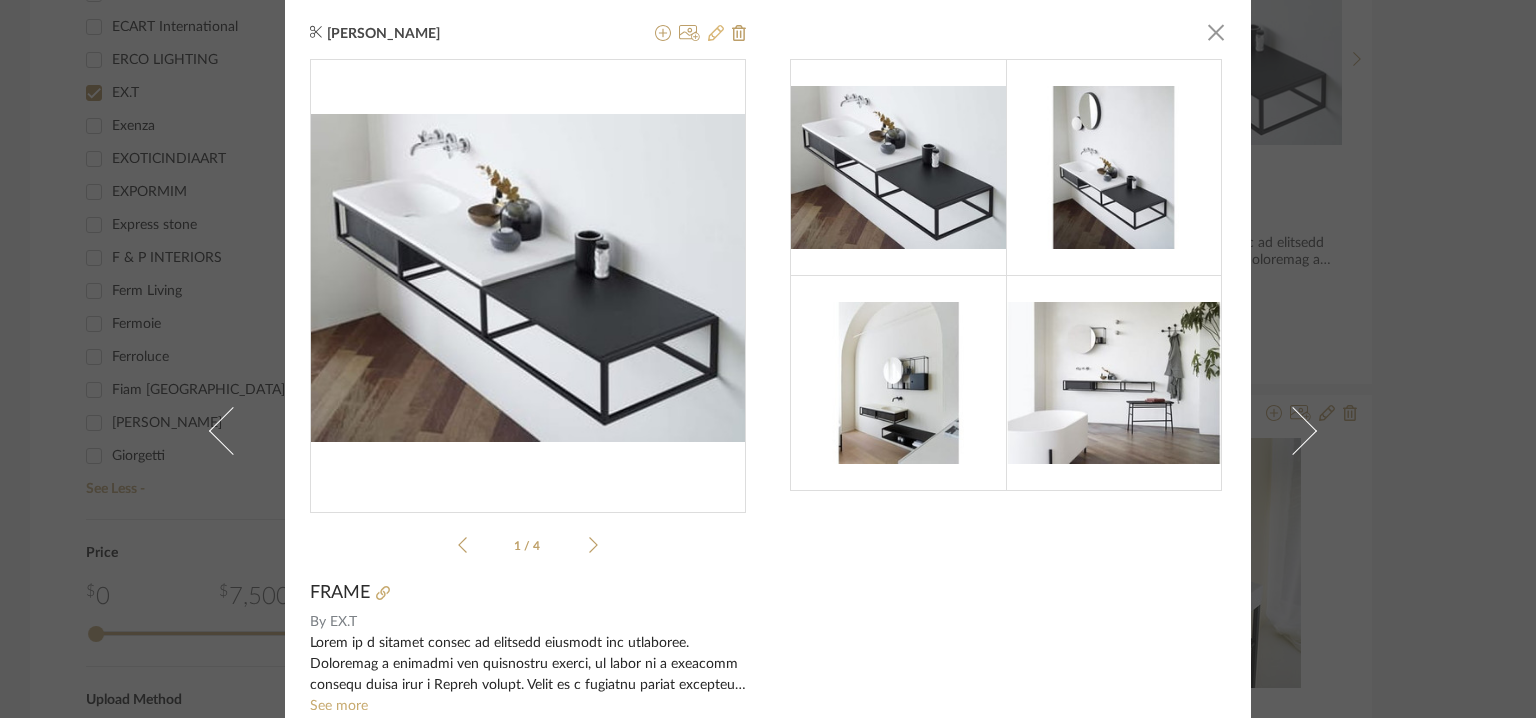 click 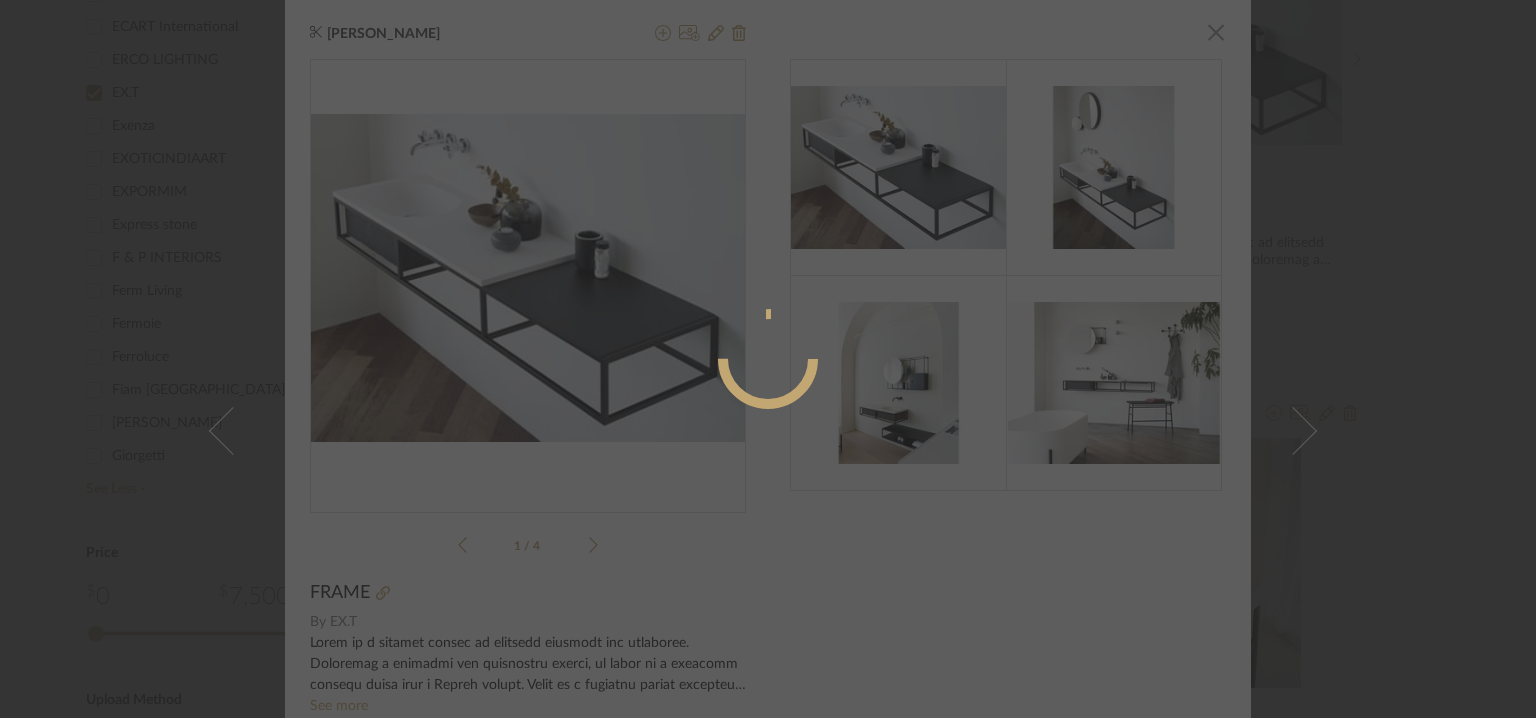 radio on "true" 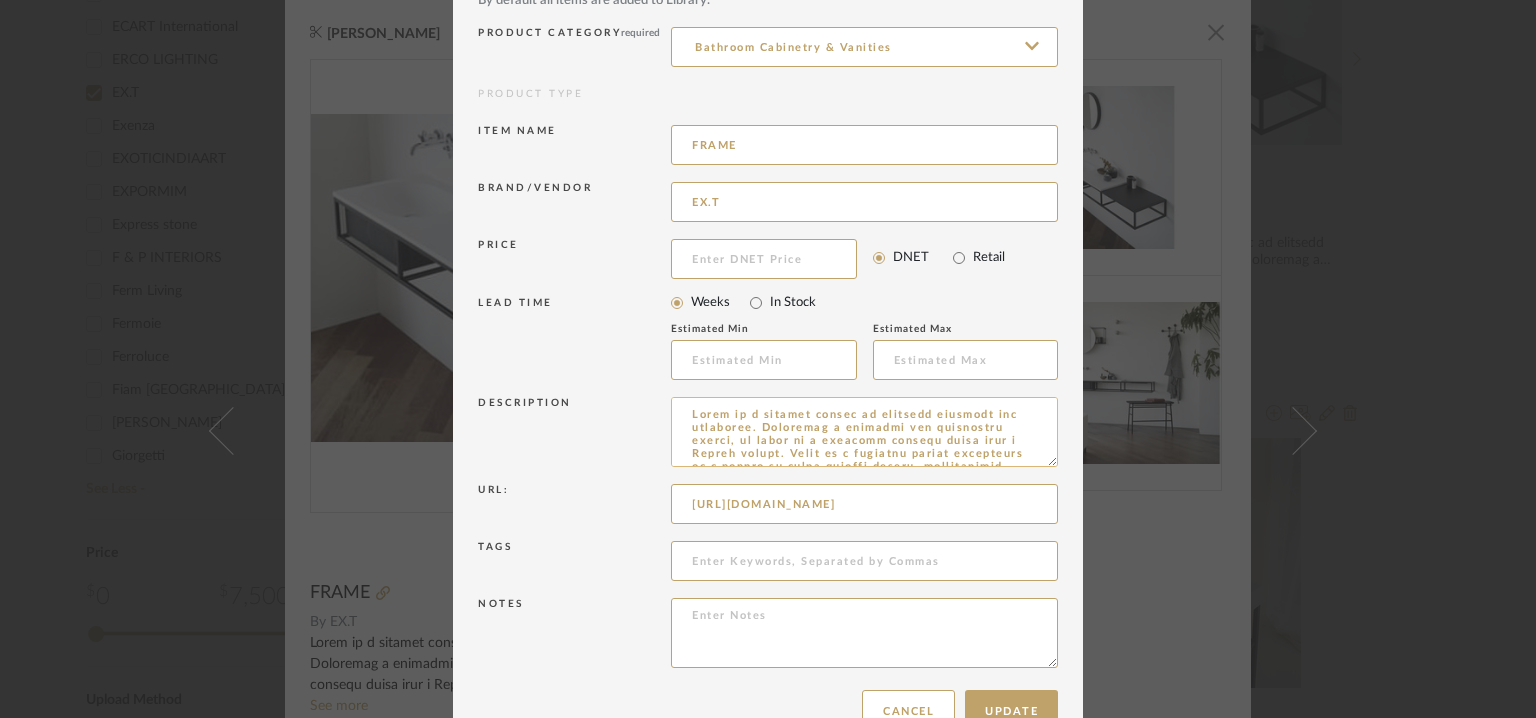 scroll, scrollTop: 192, scrollLeft: 0, axis: vertical 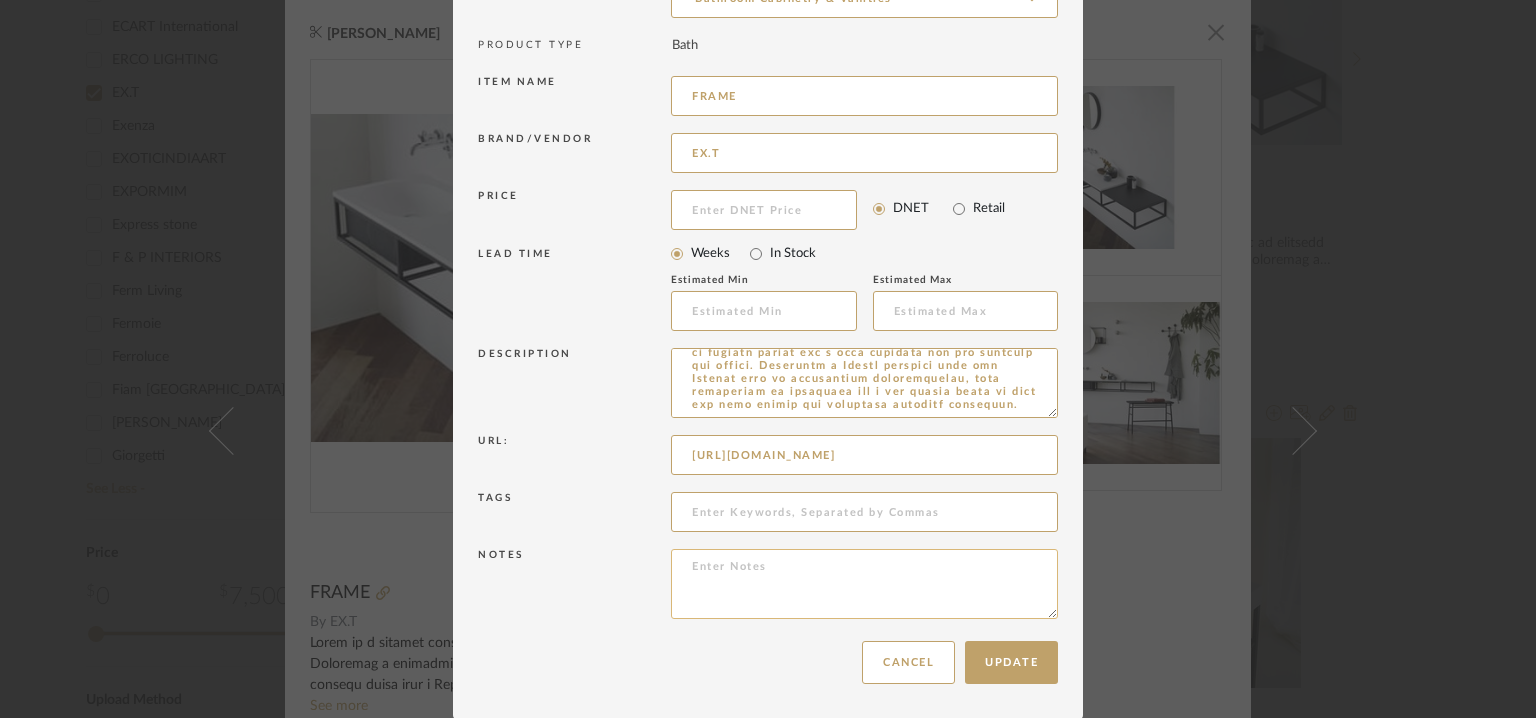 click at bounding box center (864, 584) 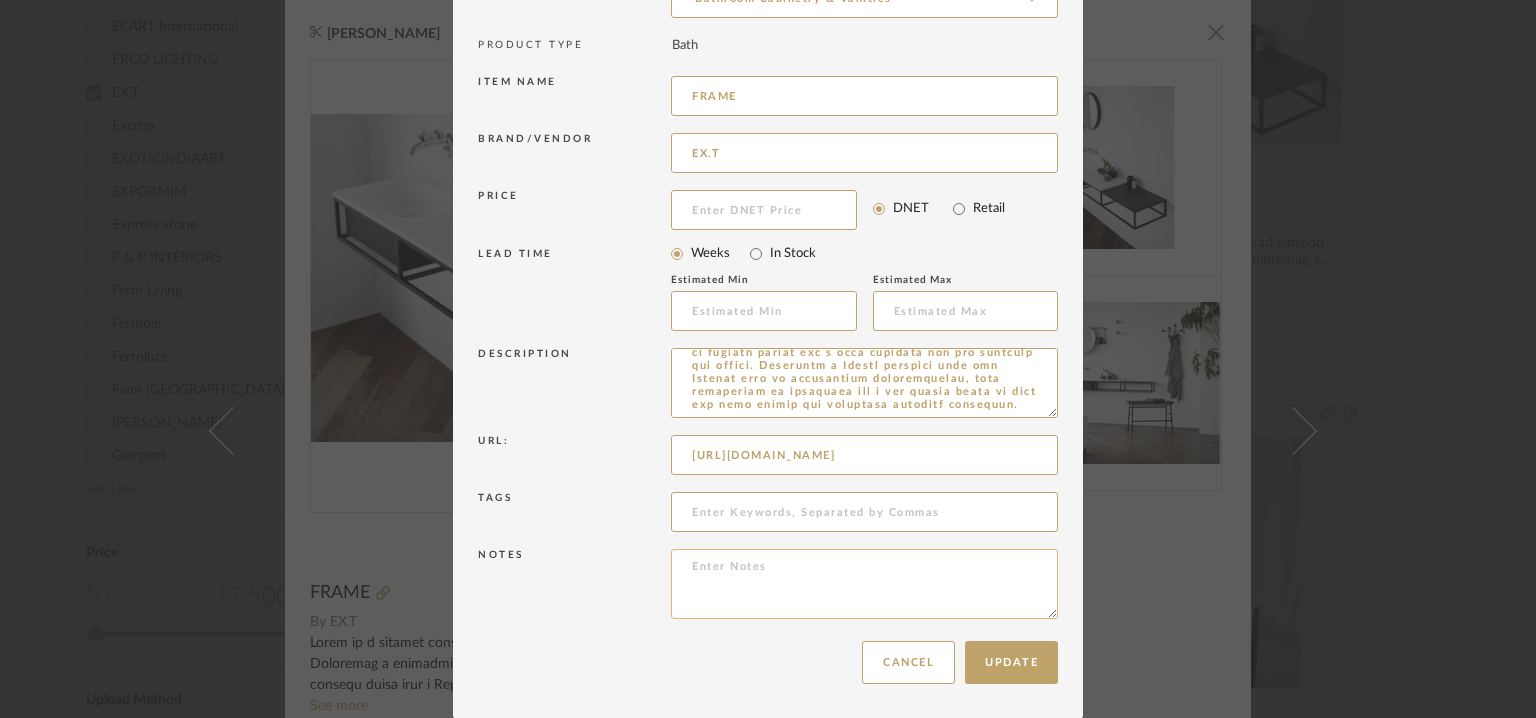 paste on "Price: NA
Lead time: NA
Customizable:  No
3D available : yes
BIM available. yes
Point of contact: To be established
Contact number : Tel. +39 02 83660854
Email address : Milano
Via Tortona 34 - 20144
Tel. +39 02 83660854.
Address : Milano
Via Tortona 34 - 20144" 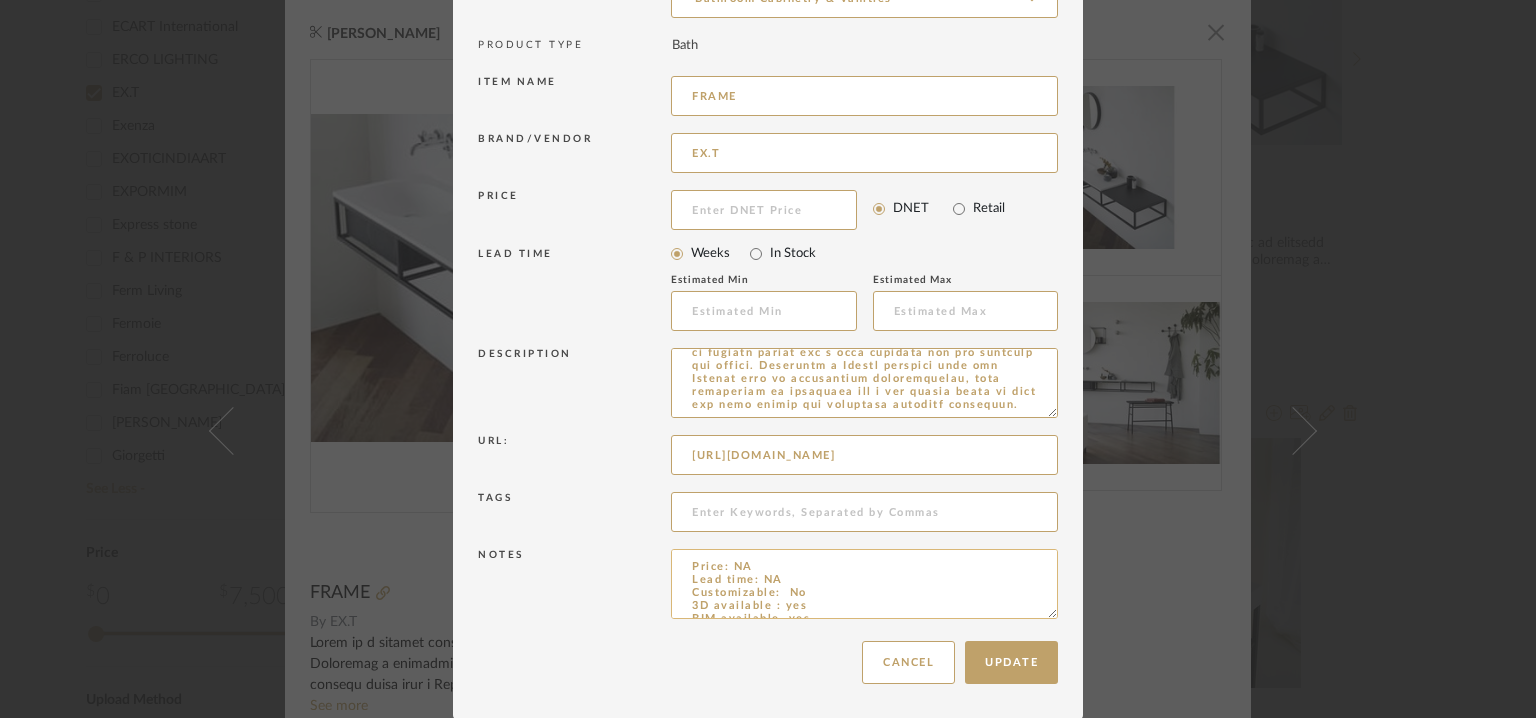 scroll, scrollTop: 123, scrollLeft: 0, axis: vertical 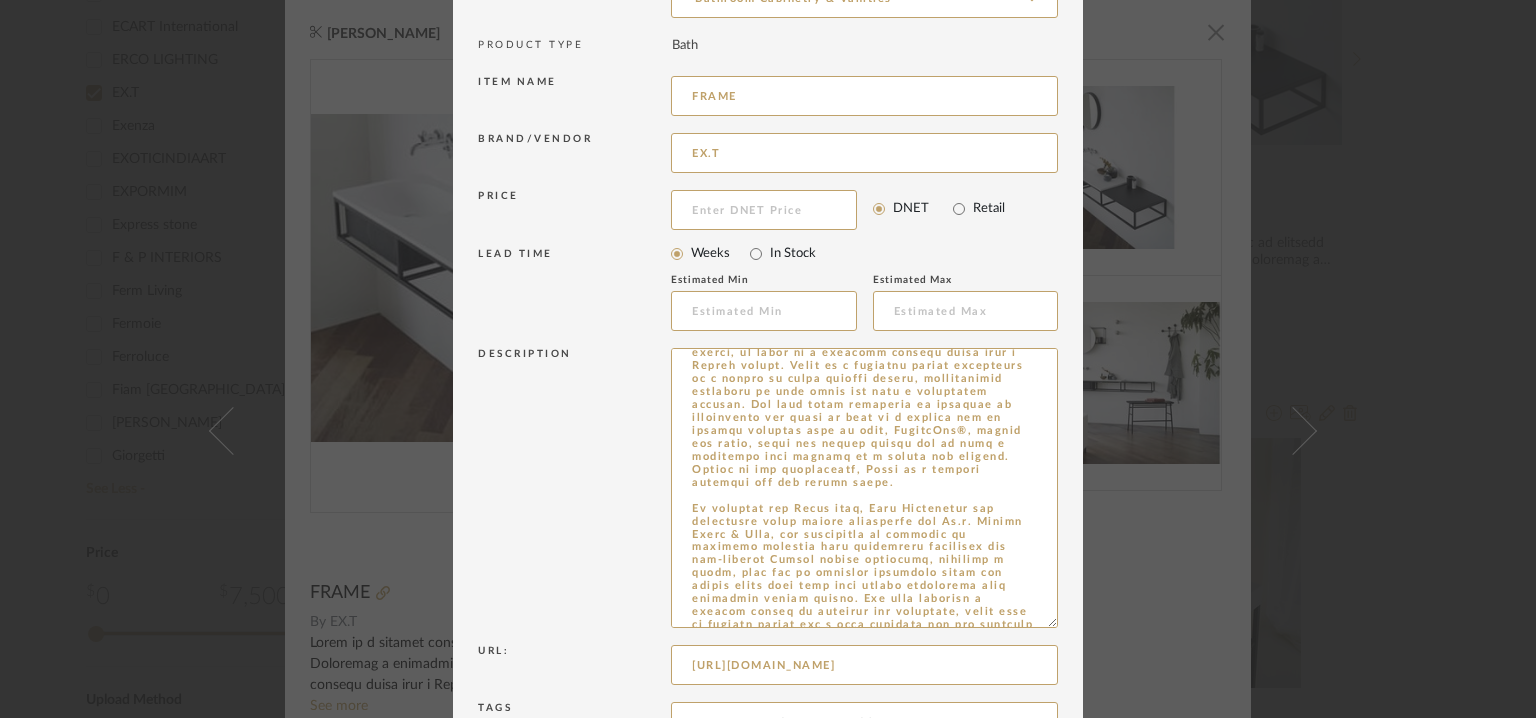 drag, startPoint x: 1038, startPoint y: 414, endPoint x: 1072, endPoint y: 765, distance: 352.64288 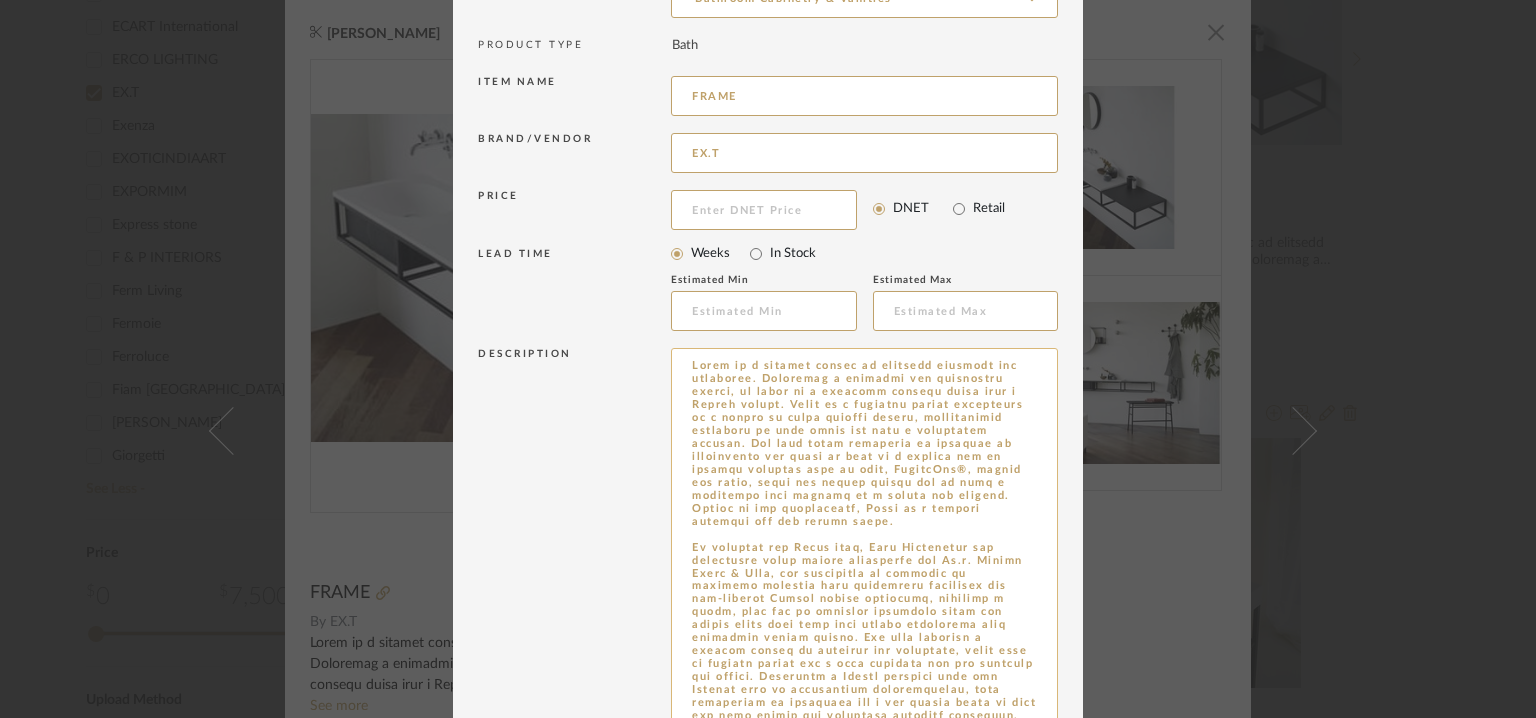 type on "Price: NA
Lead time: NA
Customizable:  No
3D available : yes
BIM available. yes
Point of contact: To be established
Contact number : Tel. +39 02 83660854
Email address : Milano
Via Tortona 34 - 20144
Tel. +39 02 83660854.
Address : Milano
Via Tortona 34 - 20144" 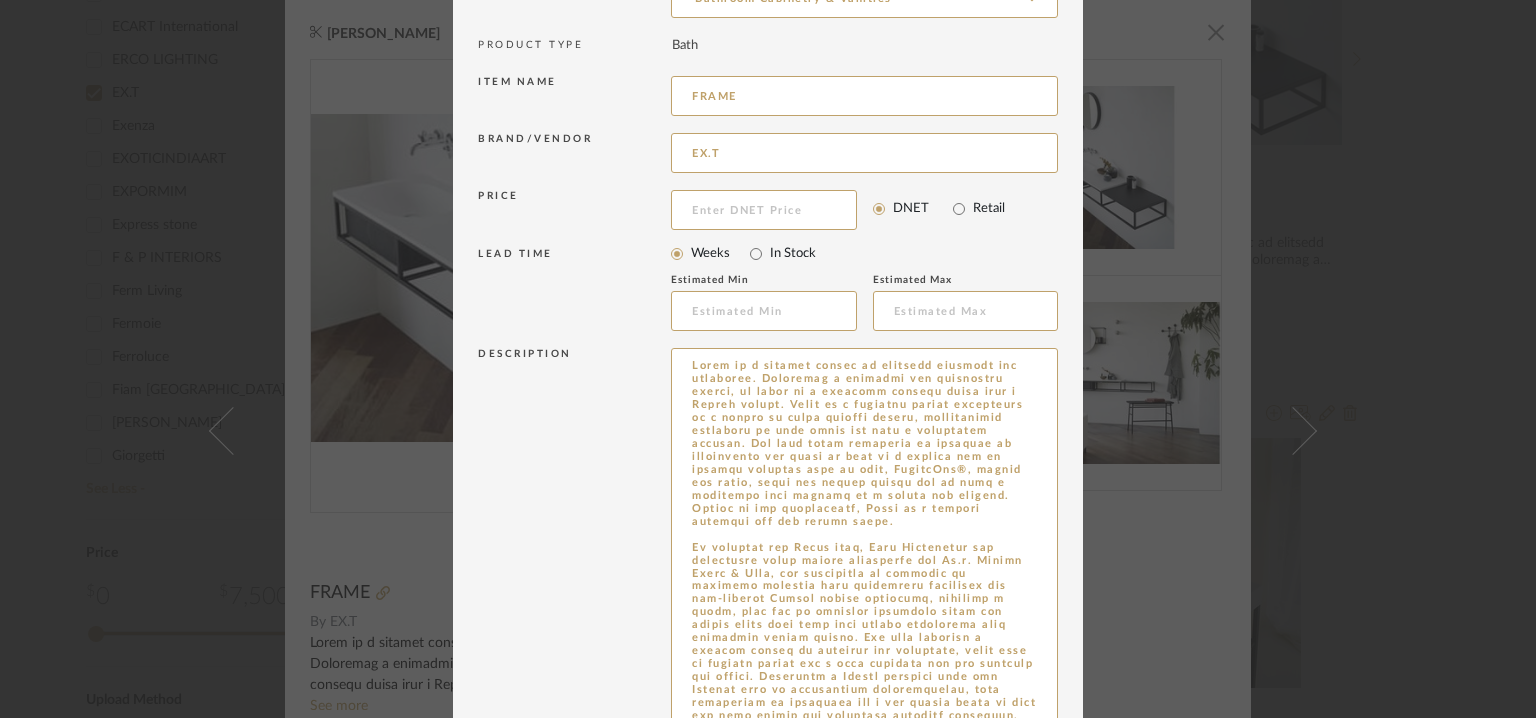 scroll, scrollTop: 544, scrollLeft: 0, axis: vertical 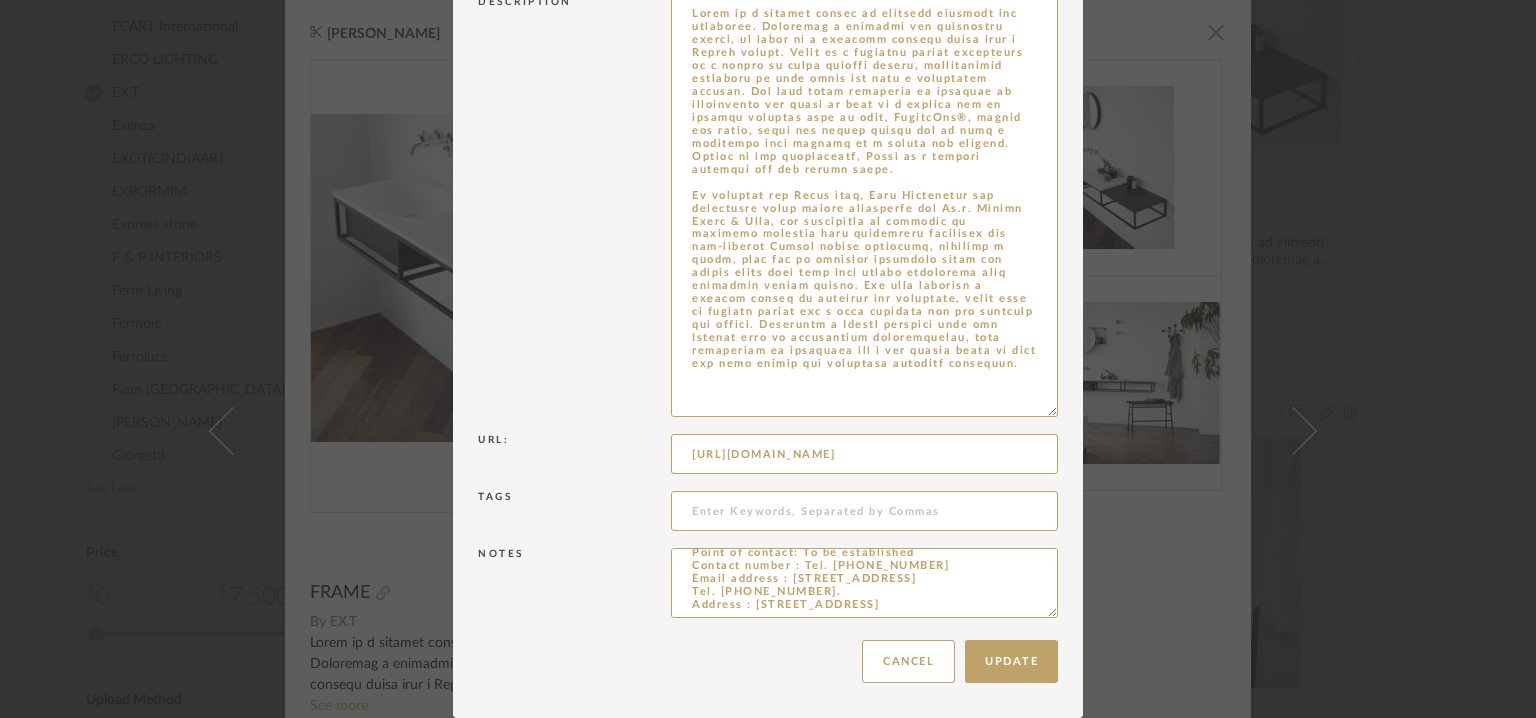 drag, startPoint x: 685, startPoint y: 361, endPoint x: 1002, endPoint y: 776, distance: 522.2203 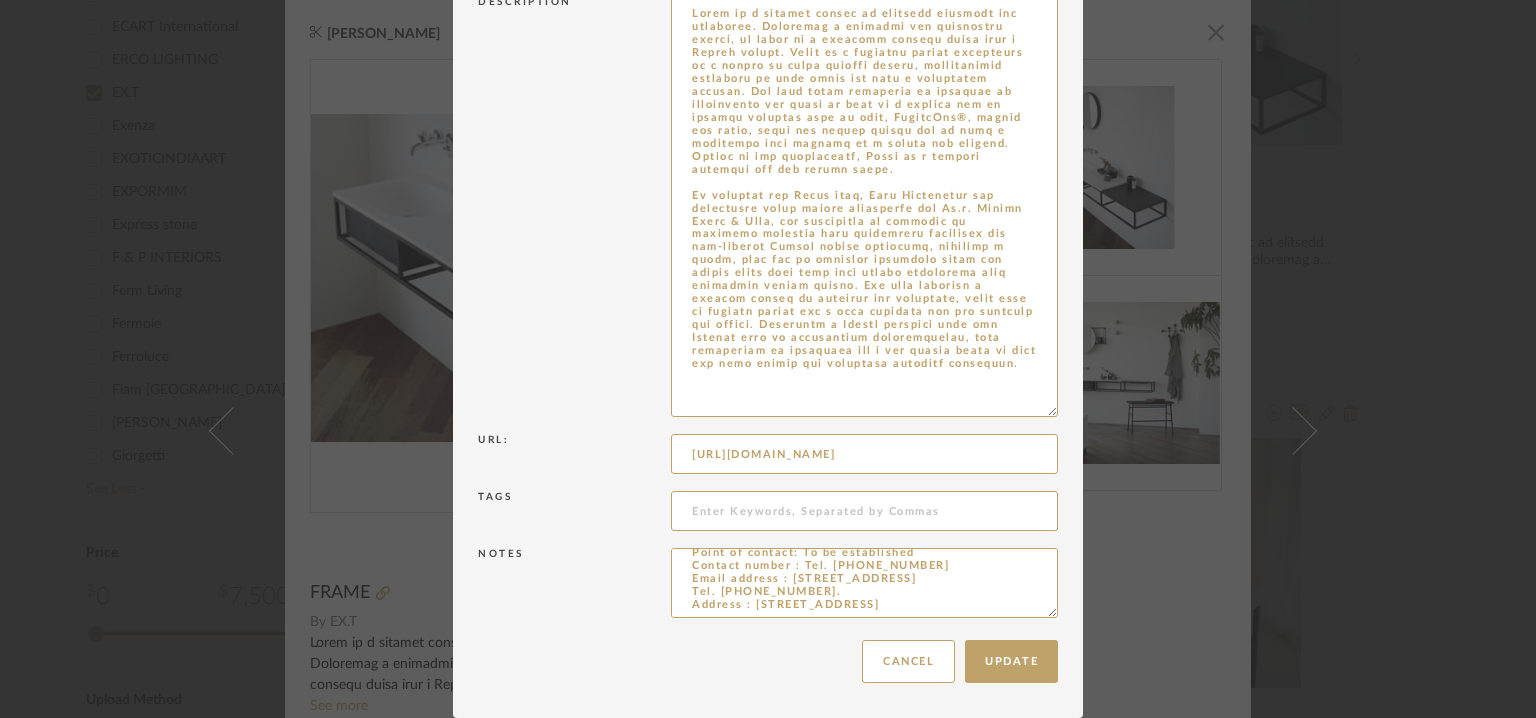 click on "Chrome Web Clipper   Import Pinterest   Support   All Projects   Library   Inspiration   Upload History   Add New Item  Hello, Tehseen  All Mancini enterprises pvt ltd Items ex Item Type Product  (12)  Added By Nishi Shah  (5)  Ganesh K  (4)  Yuvaraj V A  (3)  Category  Bath   (7)   Mirrors   (5)  Brand &Tradition  (1)  14oraitaliana  (2)  1616 Arita Japan  (1)  1stDIBS  (3)  A CLASS MARBLE INDIA  (1)  AGO  (2)  Antonio Lupi Design  (1)  ARMOURCOAT  (1)  Artifort  (1)  ASIAN PAINTS  (3)  ASTEP  (2)  Atelier Fevrier  (1)  Atlas Concorde  (1)  Audo  (2)  B&B Italia  (2)  BARAUSSE  (1)  BELLERBY AND CO  (1)  Boconcept  (1)  Boffi  (1)  Bonnie & Saks  (4)  Buschfeld  (1)  C & C Milano  (4)  Capitol Collection  (1)  Carl Hansen & Son  (2)  Cassina  (16)  ceccotti collezioni .  (1)  Classic Marble Company  (1)  ClassiCon GmbH  (1)  CUORE LAVICO  (1)  Danese Milano  (1)  De Castelli  (1)  De Padova  (3)  Decor Walther  (1)  Dedar  (17)  Devon&Devon  (8)  DICKSON  (1)  District Eight  (1)  e15  (1)   (1)  EX.T" at bounding box center (768, -710) 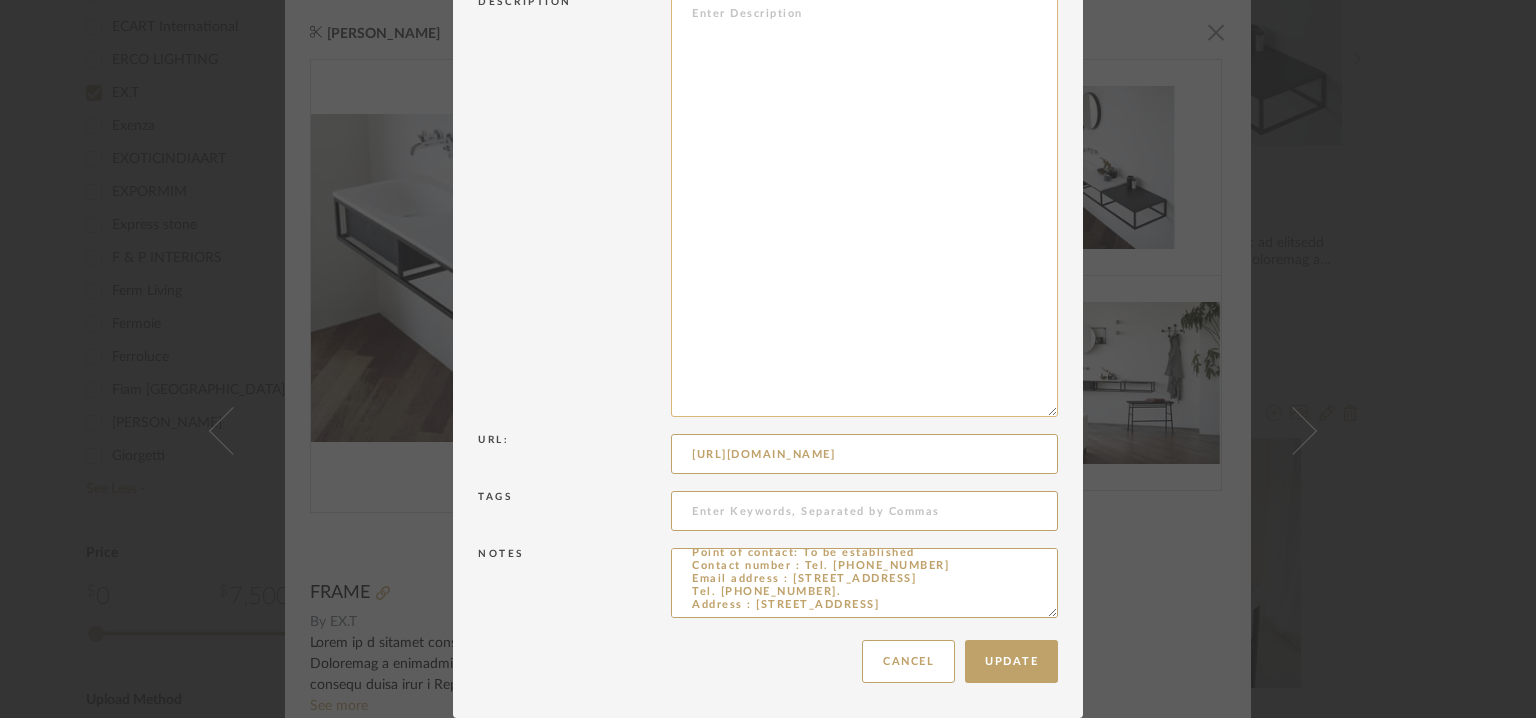 click at bounding box center [864, 206] 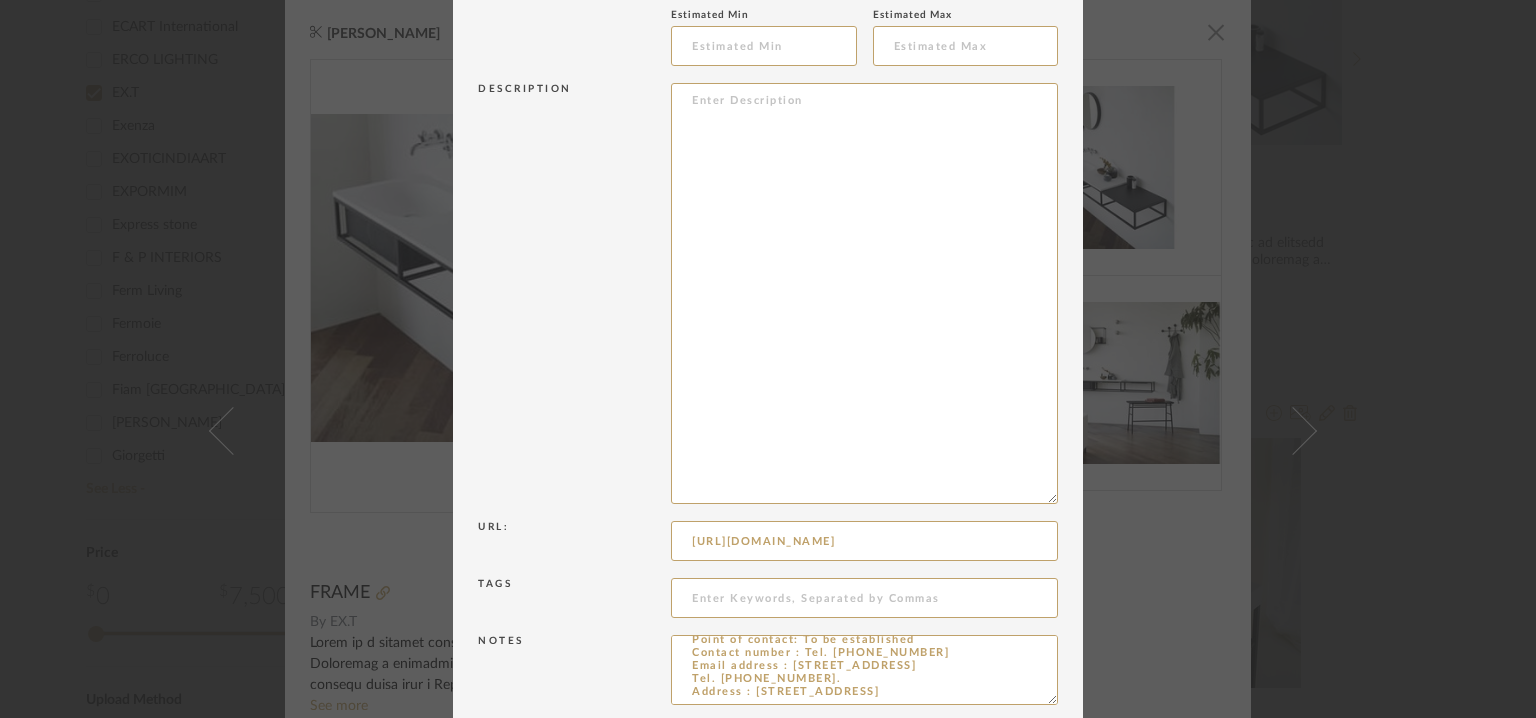 scroll, scrollTop: 344, scrollLeft: 0, axis: vertical 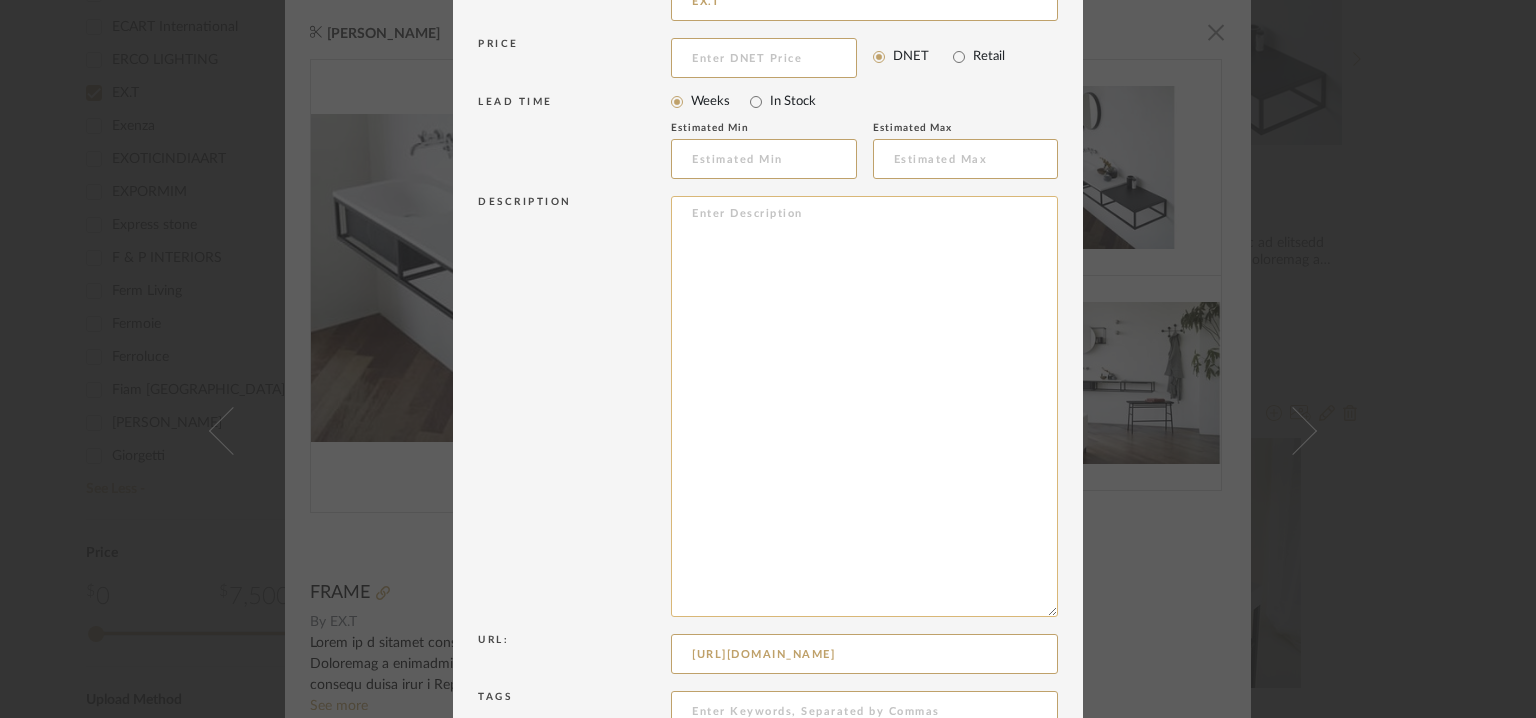 paste on "Type: : Vanity unit.
Designer : Norm Architects
Dimension(s): 108.5 x 40 x h 20 cm
162 x 40 x h 20 cm
Material/Finishes: Steel/ Marble/ Stone/
*Structure available as single or double grid in black, brass or bronze finish.
*As series washbasins and tops in Livingtec, marble and stone complete the grids turning Frame into a bathroom console or a home piece of furniture depending on needs.
*The system features cabinets and drawers suitable for each structure. Cut at 45 degrees, the edges give lightness and elegance to the designs, both available in black varnished ash and smoked oak.
Mounting type: wall mounted
Valve type: Na
Installation requirements: NA
Product description : Frame is a modular system of bathroom consoles and furniture.  Featuring a straight and minimalist design, it turns as a delicate graphic piece with a Nordic allure. Frame is a flexible system consisting of a number of graphic frames, customisable depending on your needs and with a functional purpose. The main steel structure is design..." 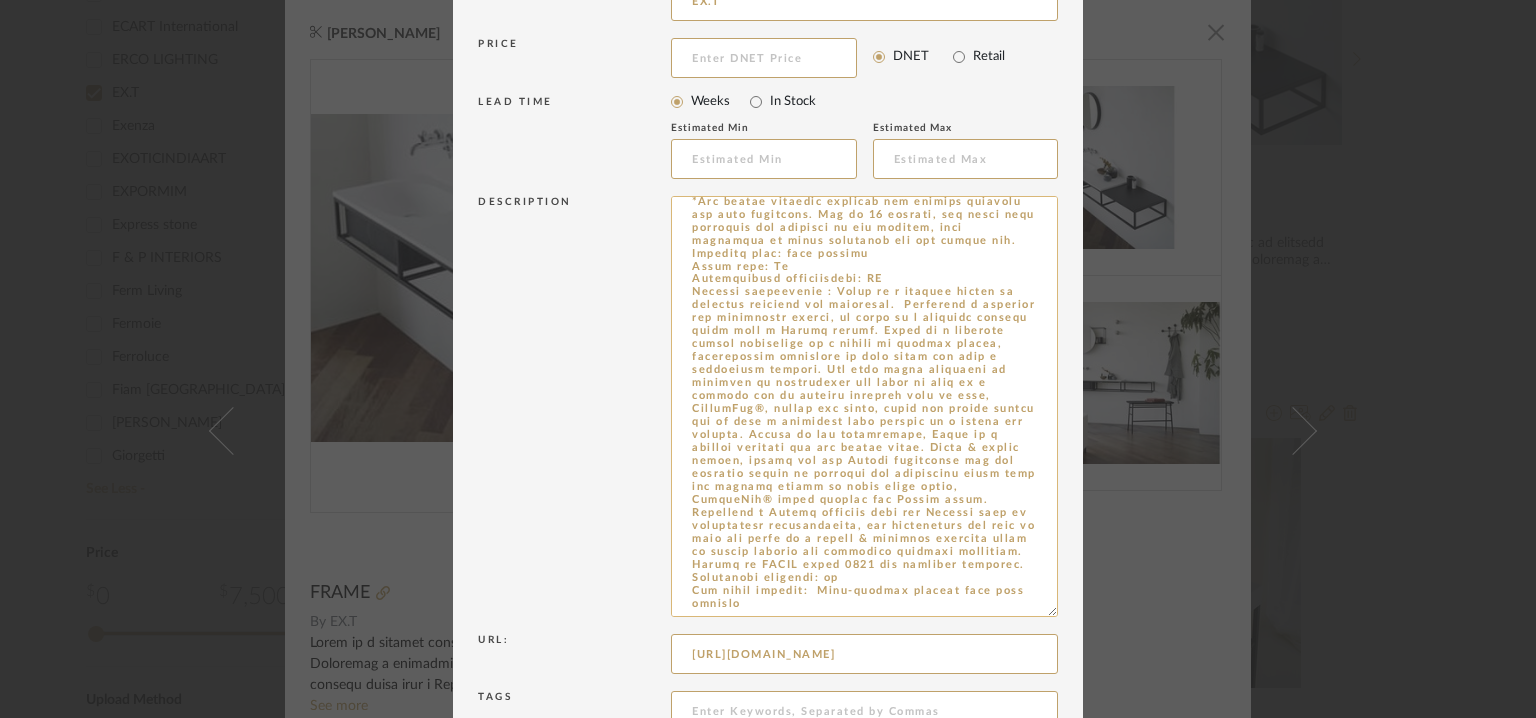 scroll, scrollTop: 180, scrollLeft: 0, axis: vertical 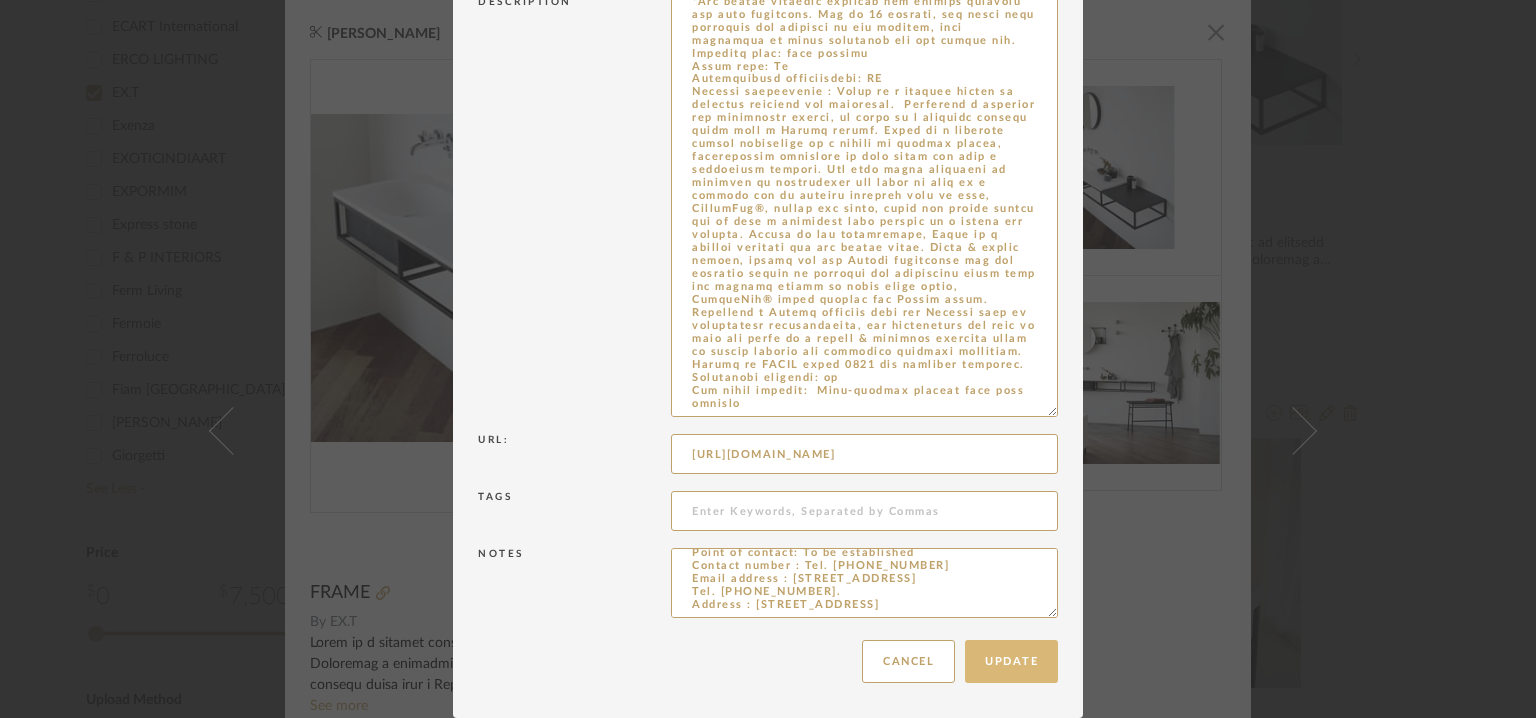 type on "Type: : Vanity unit.
Designer : Norm Architects
Dimension(s): 108.5 x 40 x h 20 cm
162 x 40 x h 20 cm
Material/Finishes: Steel/ Marble/ Stone/
*Structure available as single or double grid in black, brass or bronze finish.
*As series washbasins and tops in Livingtec, marble and stone complete the grids turning Frame into a bathroom console or a home piece of furniture depending on needs.
*The system features cabinets and drawers suitable for each structure. Cut at 45 degrees, the edges give lightness and elegance to the designs, both available in black varnished ash and smoked oak.
Mounting type: wall mounted
Valve type: Na
Installation requirements: NA
Product description : Frame is a modular system of bathroom consoles and furniture.  Featuring a straight and minimalist design, it turns as a delicate graphic piece with a Nordic allure. Frame is a flexible system consisting of a number of graphic frames, customisable depending on your needs and with a functional purpose. The main steel structure is design..." 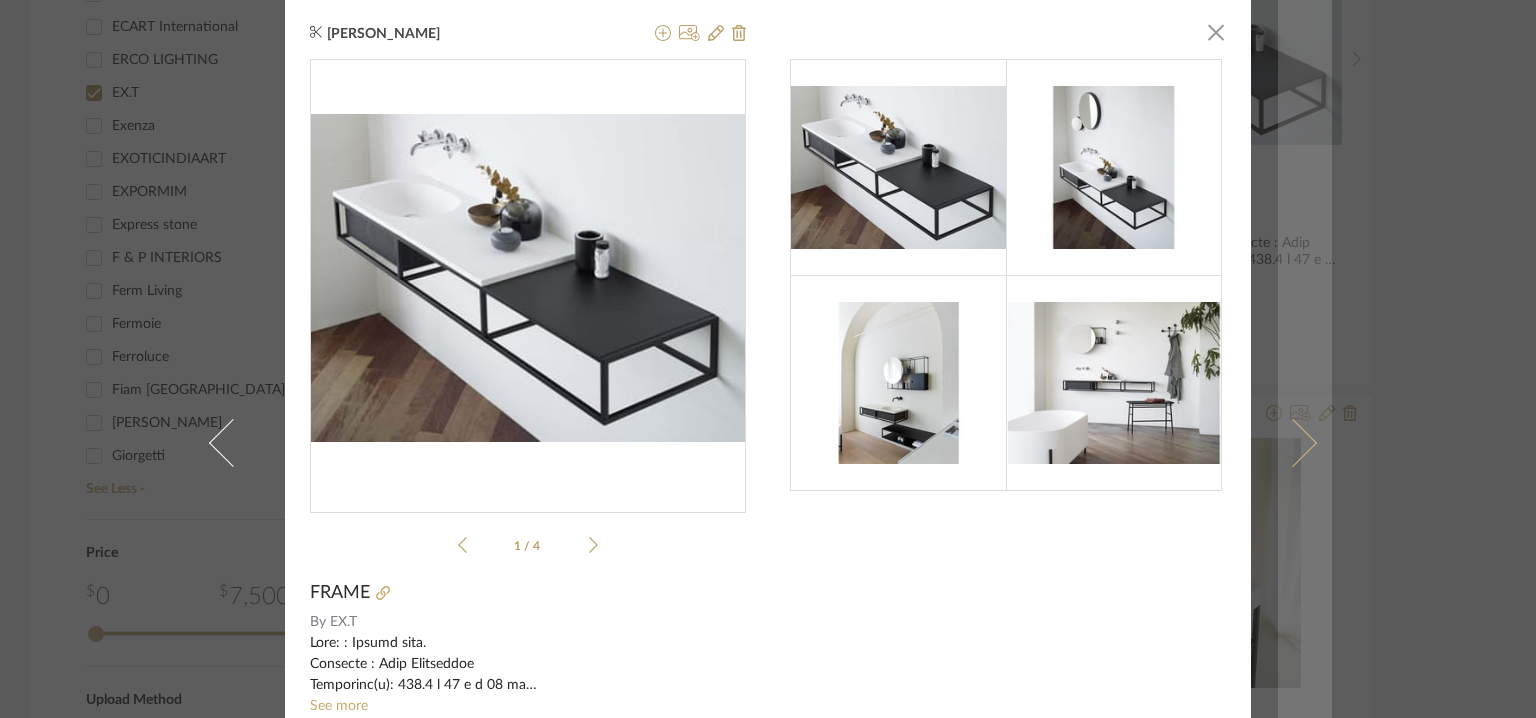 click at bounding box center (1293, 443) 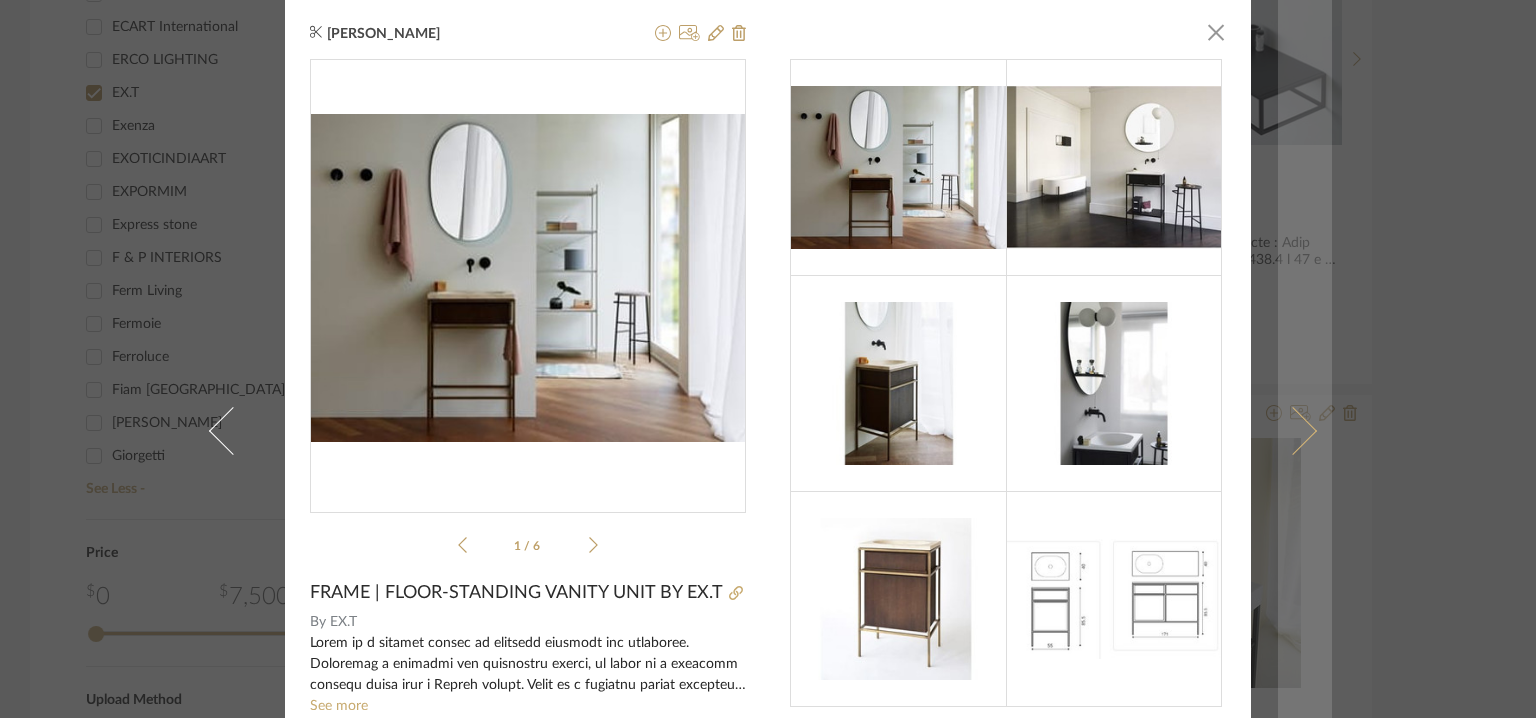 click at bounding box center [1293, 430] 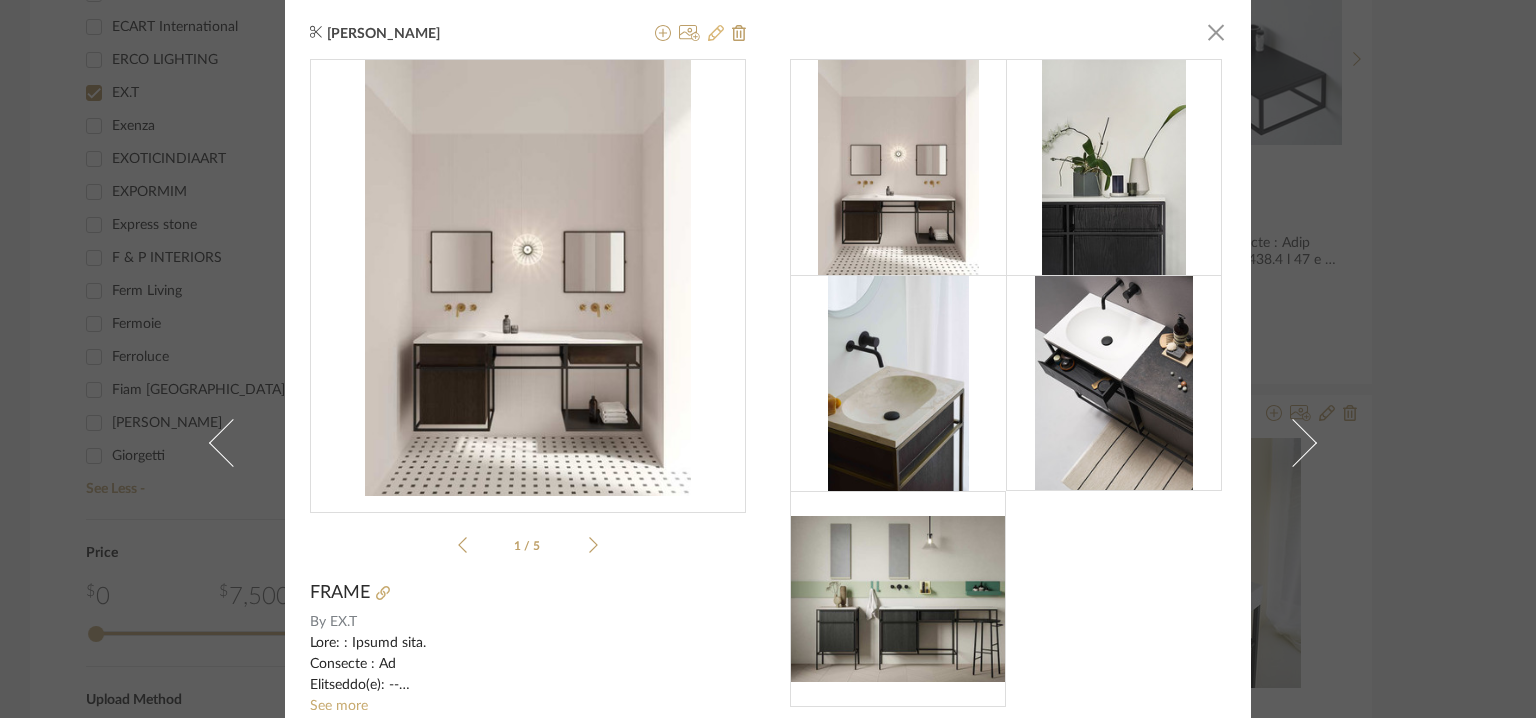 click 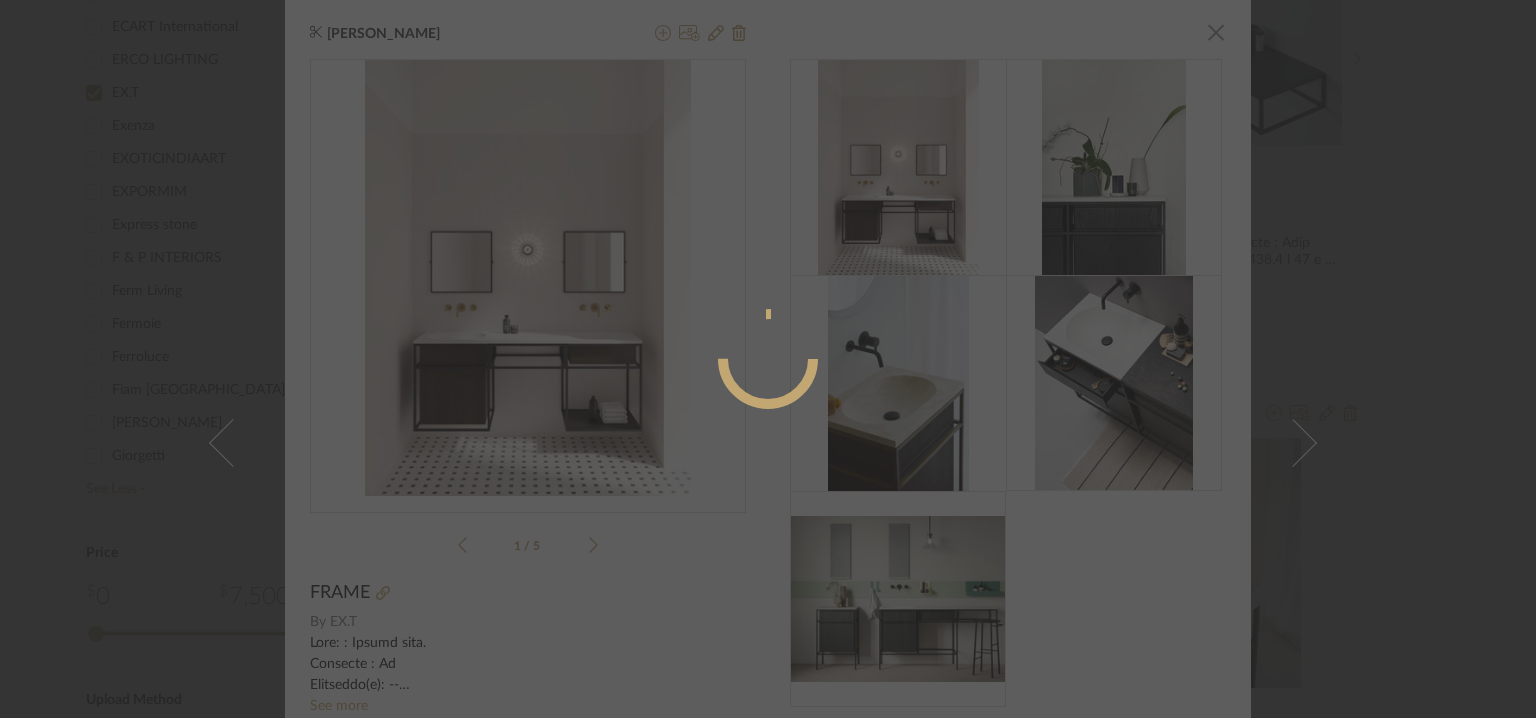 radio on "true" 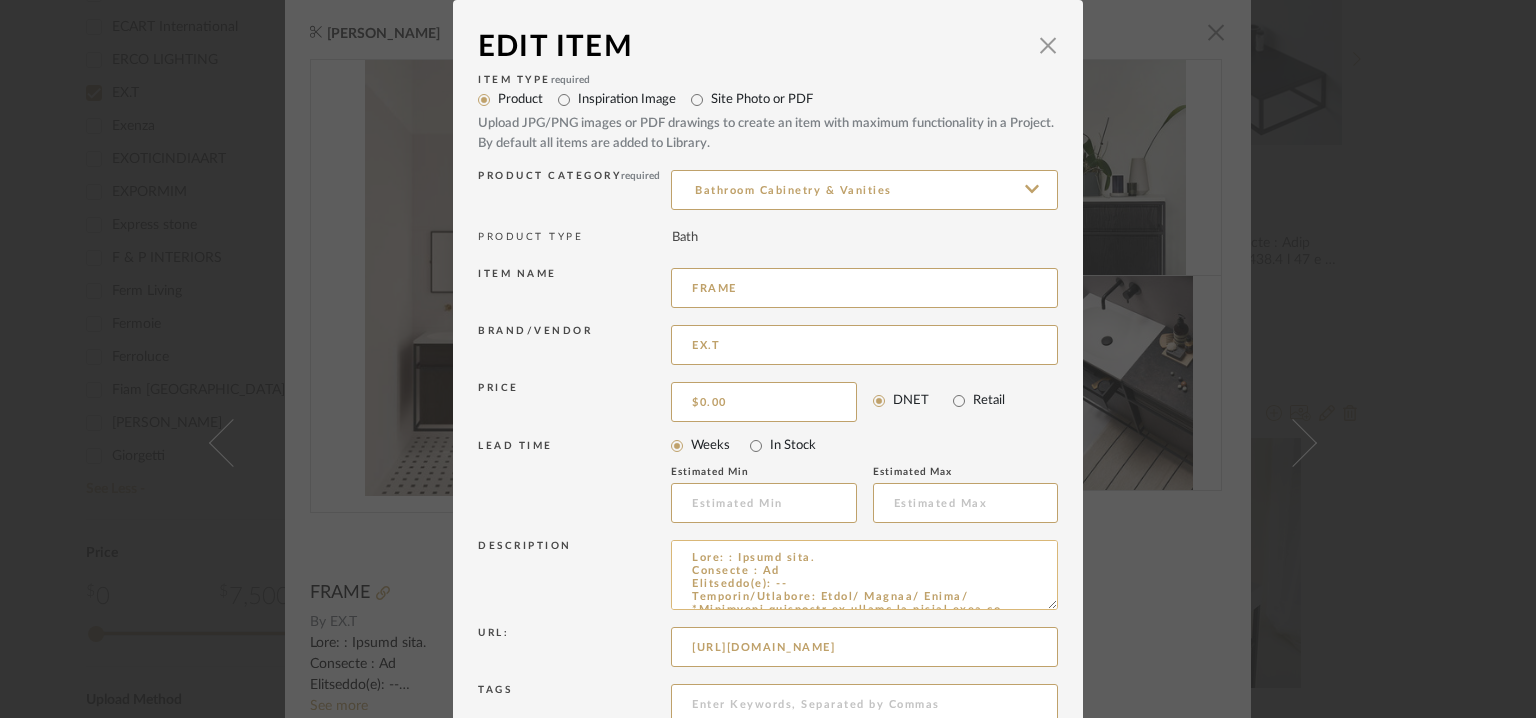 click at bounding box center [864, 575] 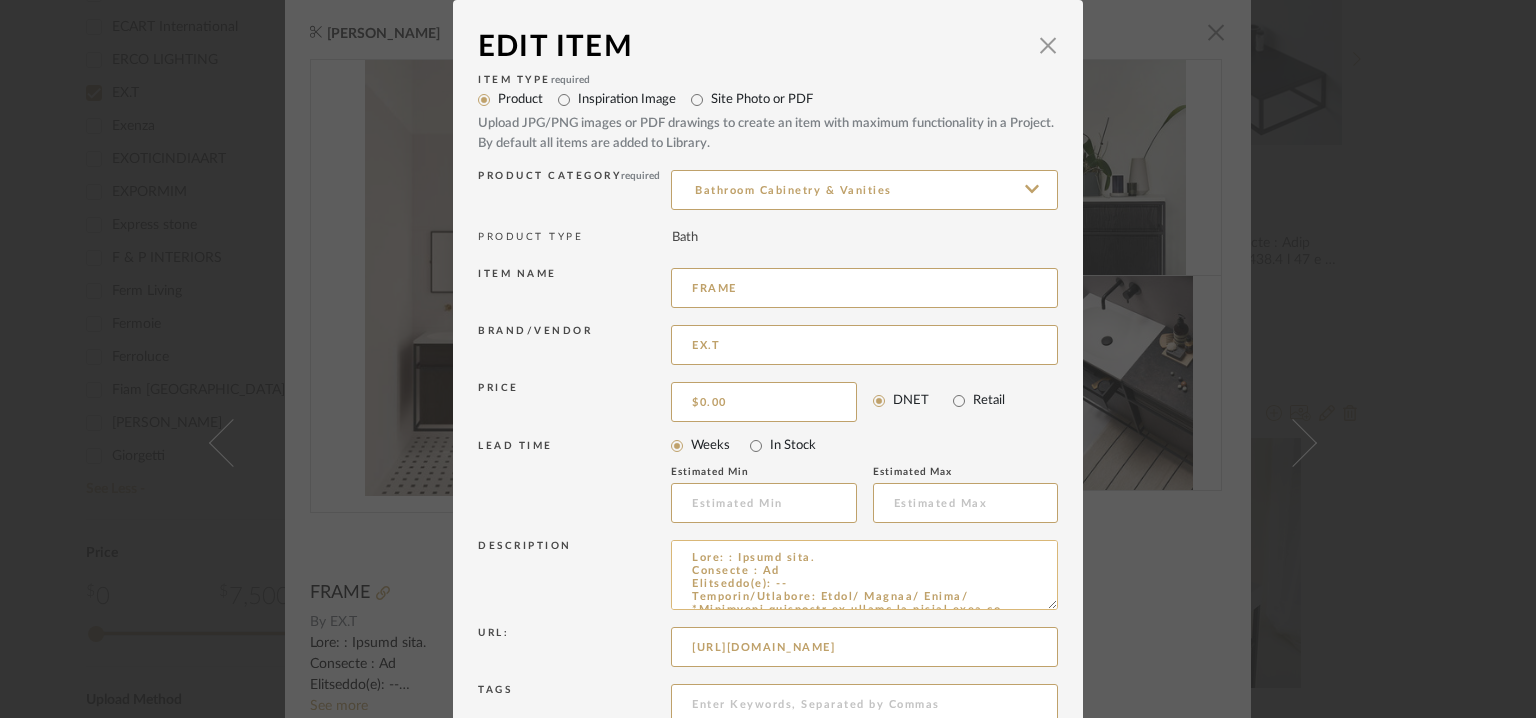 paste on "Norm Architects" 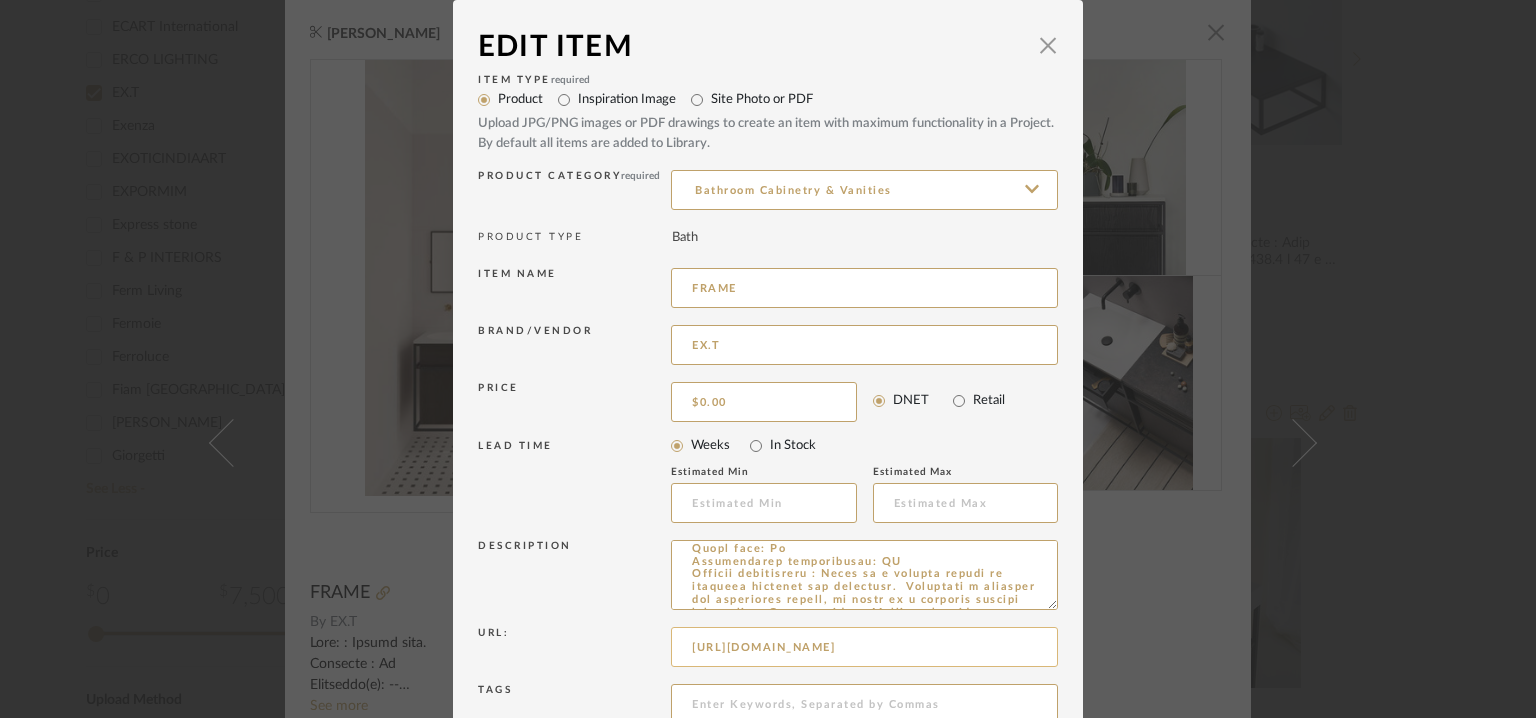 scroll, scrollTop: 492, scrollLeft: 0, axis: vertical 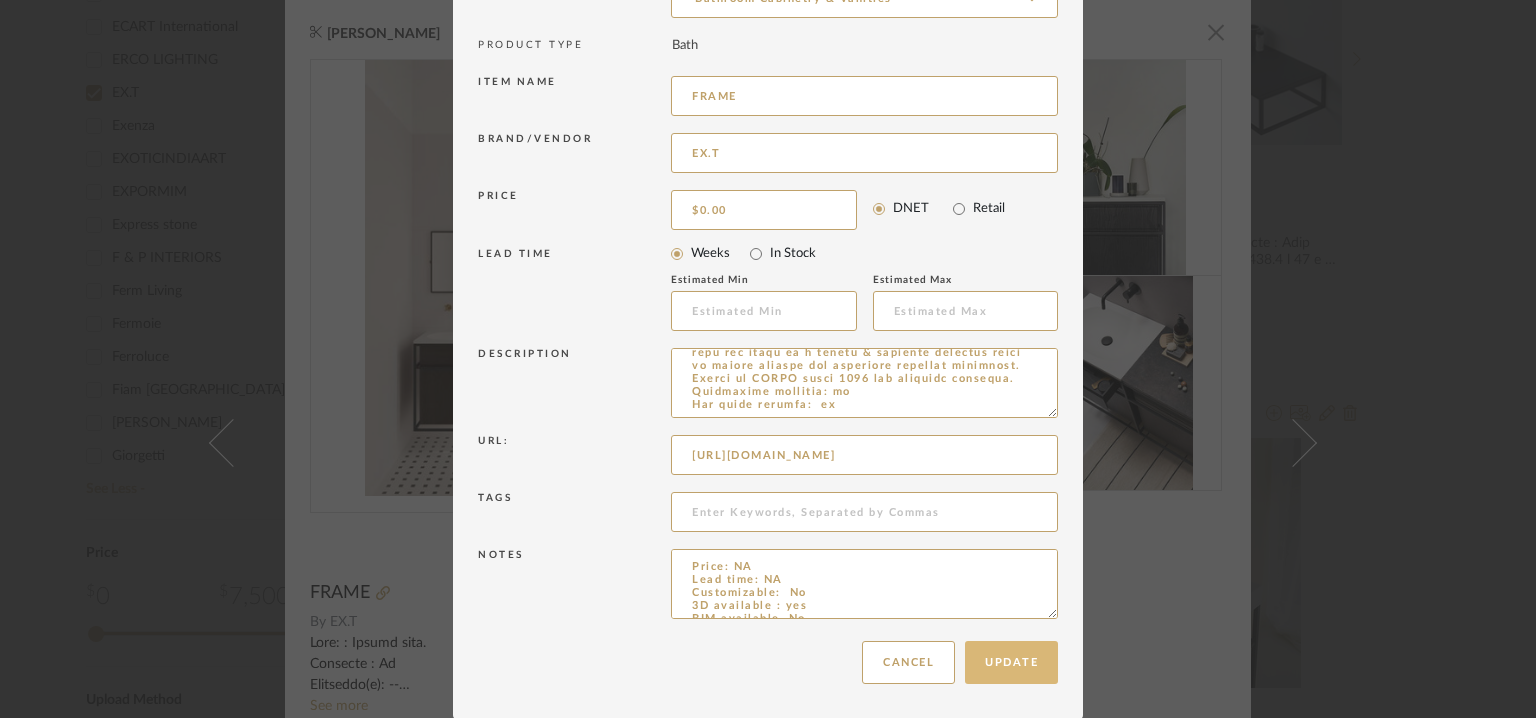 type on "Type: : Vanity unit.
Designer :  Norm Architects
Dimension(s): --
Material/Finishes: Steel/ Marble/ Stone/
*Structure available as single or double grid in black, brass or bronze finish.
*As series washbasins and tops in Livingtec, marble and stone complete the grids turning Frame into a bathroom console or a home piece of furniture depending on needs.
*The system features cabinets and drawers suitable for each structure. Cut at 45 degrees, the edges give lightness and elegance to the designs, both available in black varnished ash and smoked oak.
Mounting type:
Valve type: Na
Installation requirements: NA
Product description : Frame is a modular system of bathroom consoles and furniture.  Featuring a straight and minimalist design, it turns as a delicate graphic piece with a Nordic allure. Frame is a flexible system consisting of a number of graphic frames, customisable depending on your needs and with a functional purpose. The main steel structure is designed to accommodate the basin as well as a counter..." 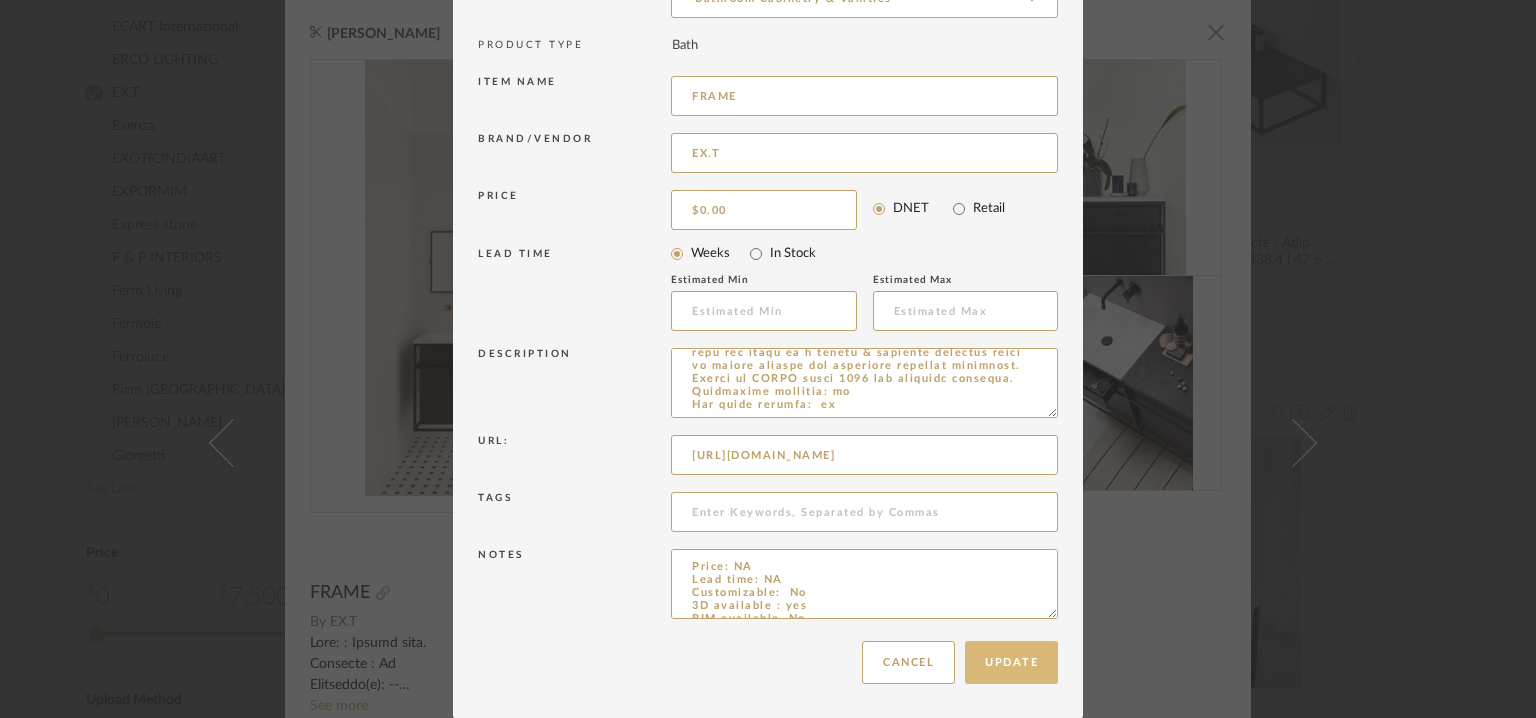 click on "Update" at bounding box center (1011, 662) 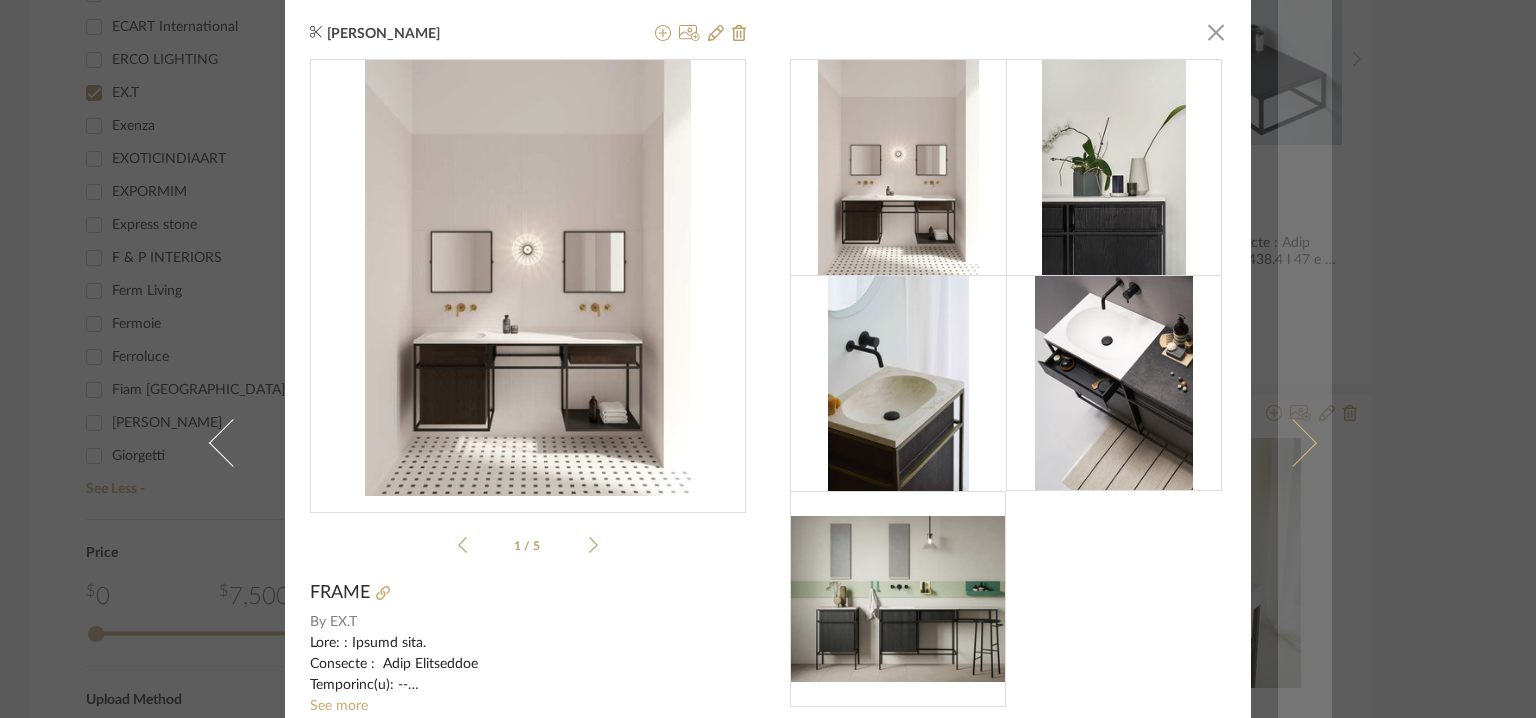 click at bounding box center (1293, 443) 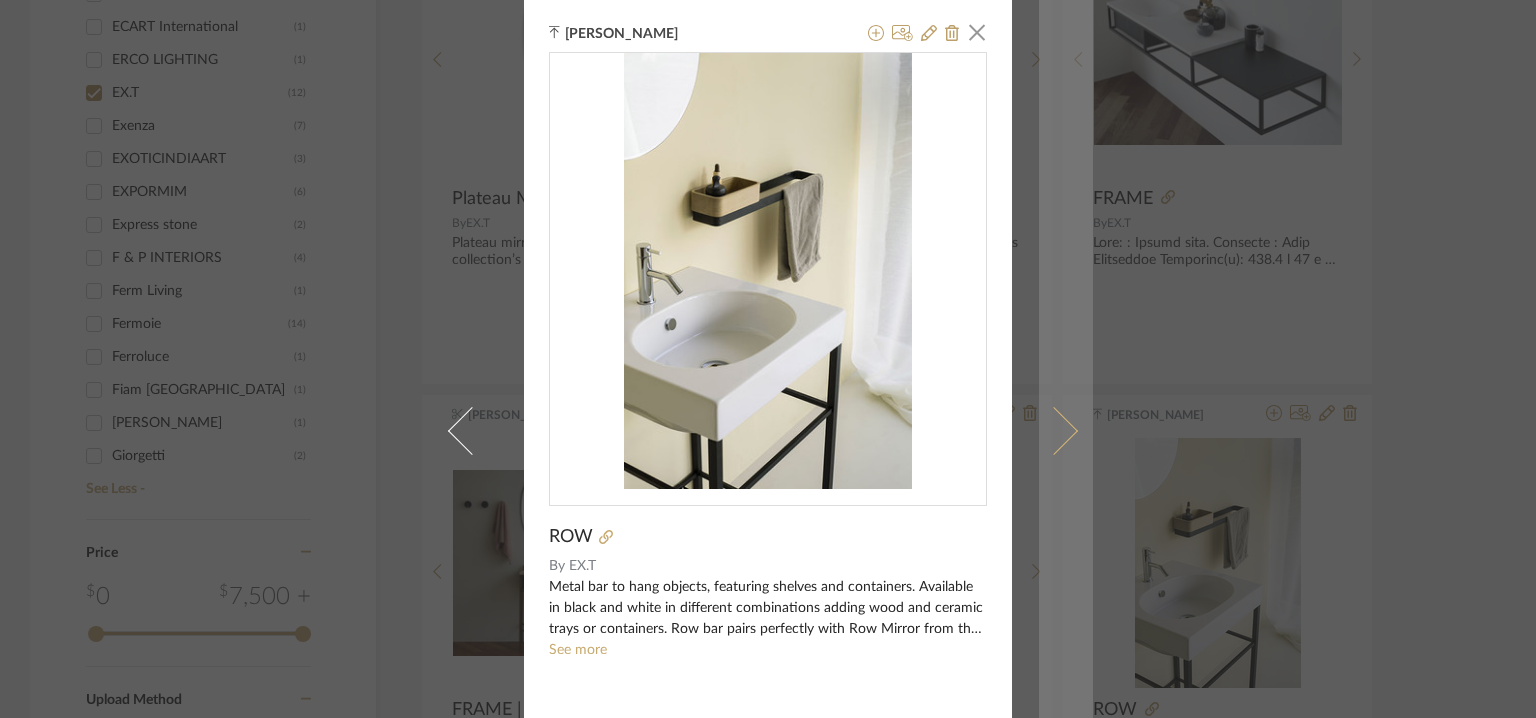 click at bounding box center (1054, 430) 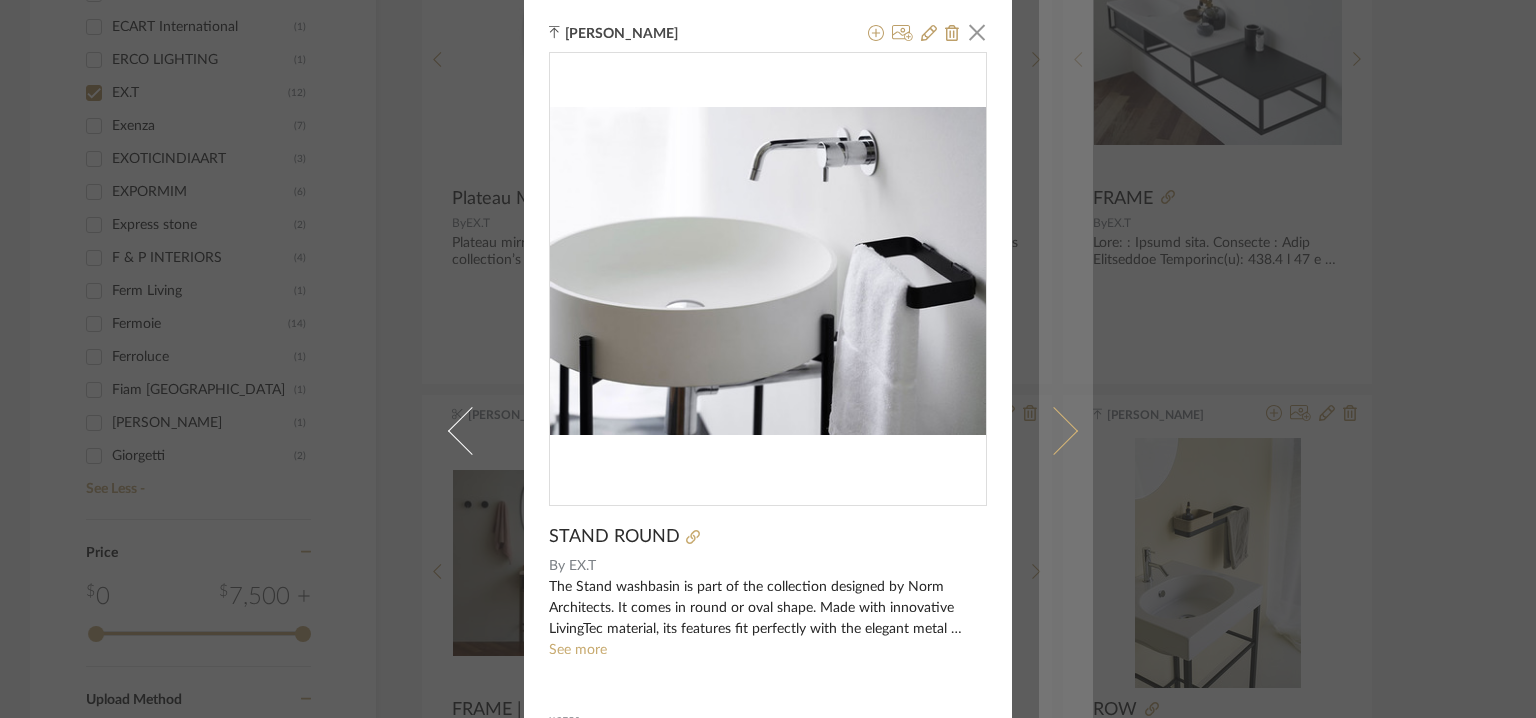 click at bounding box center [1066, 430] 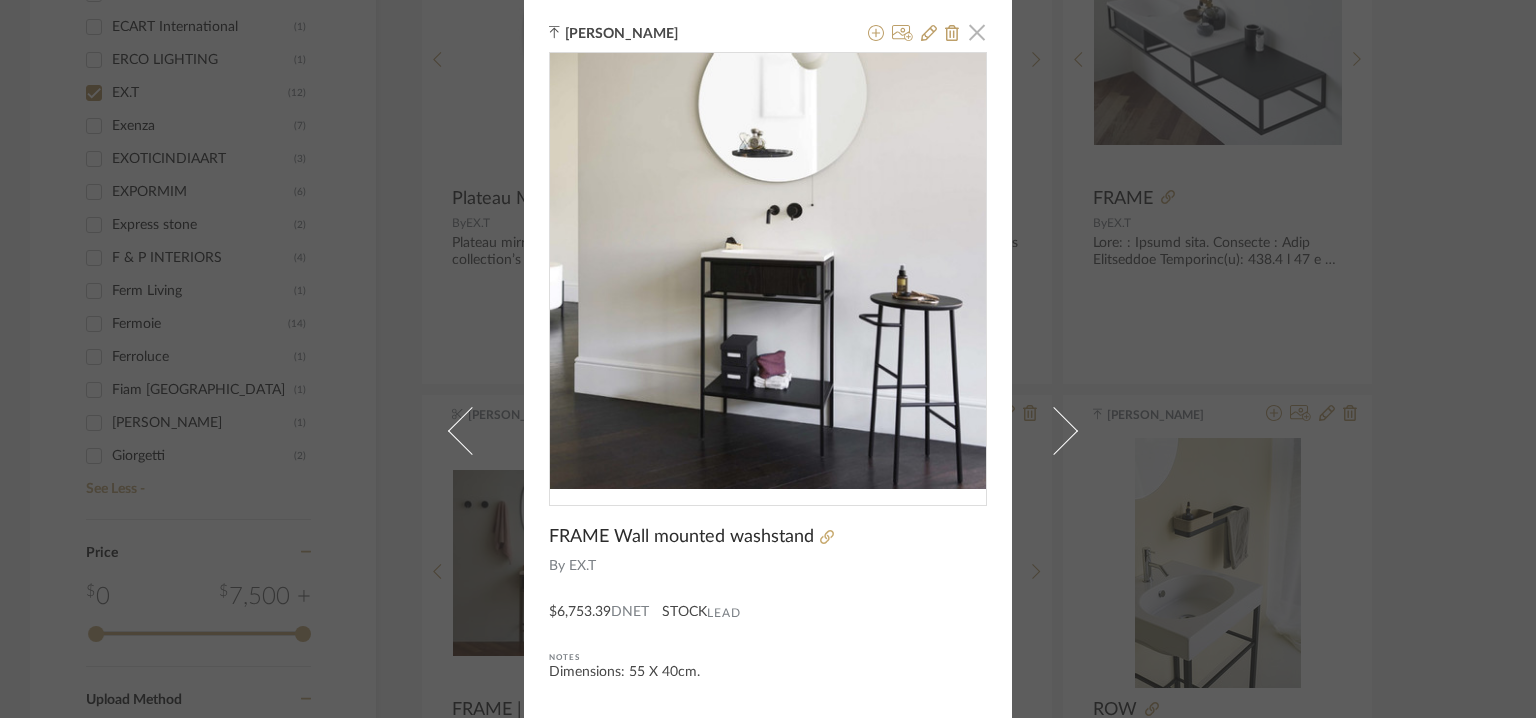 click 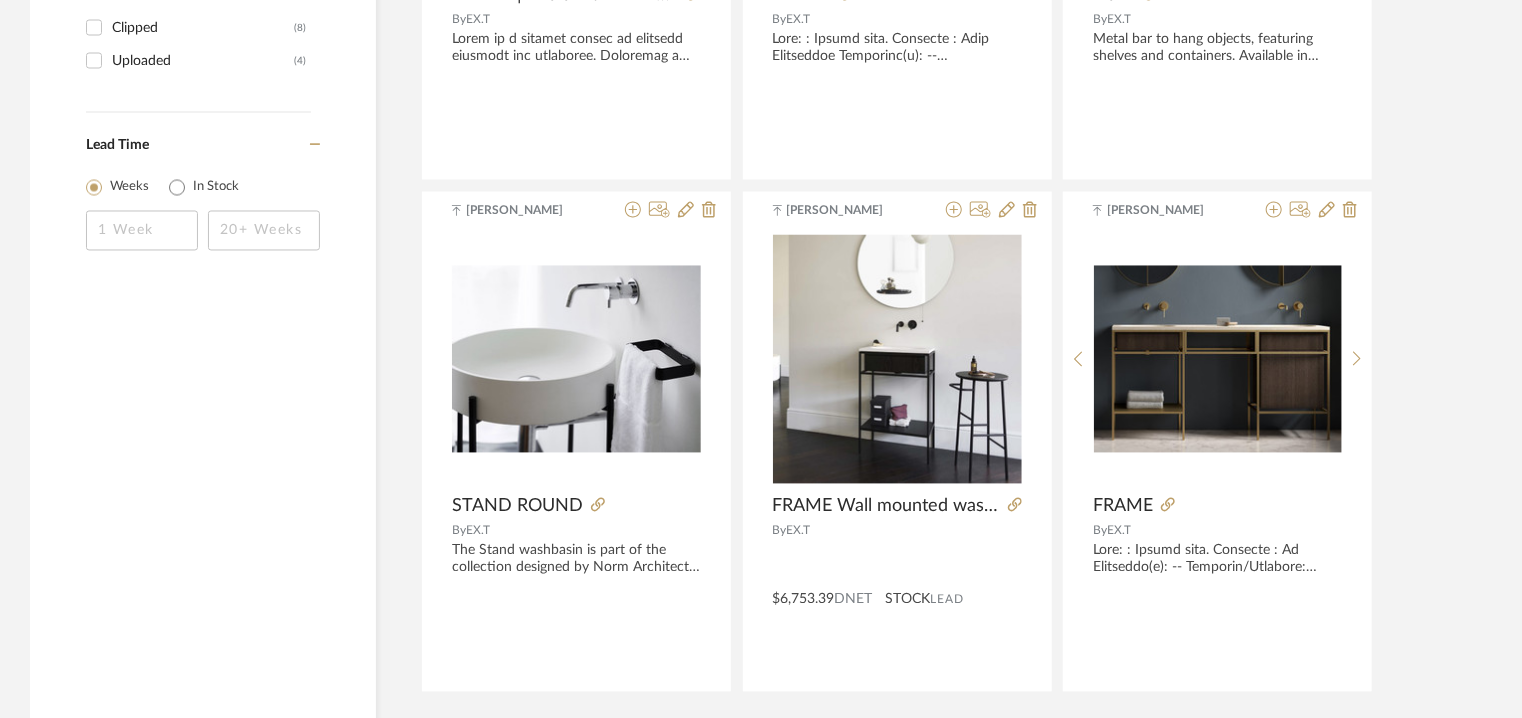 scroll, scrollTop: 1889, scrollLeft: 0, axis: vertical 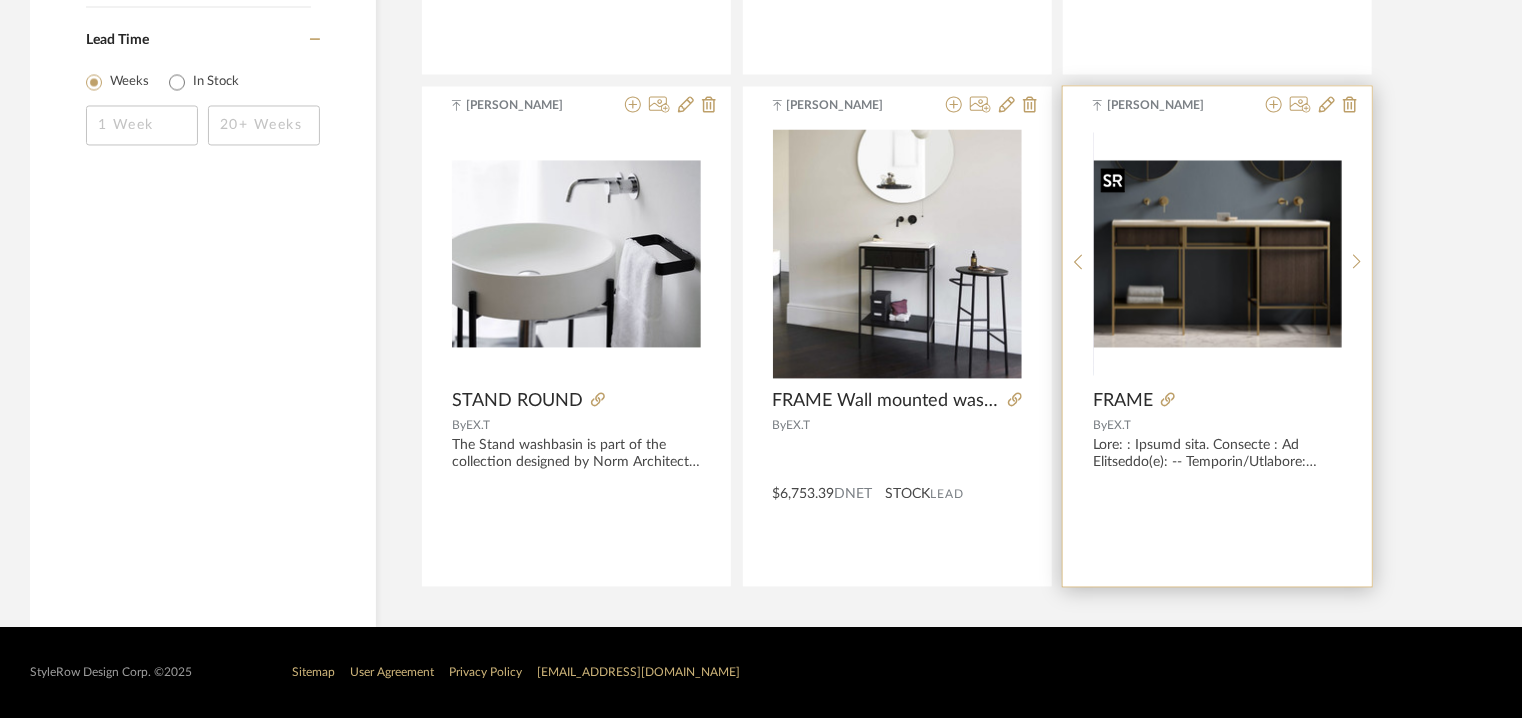 click at bounding box center (1218, 254) 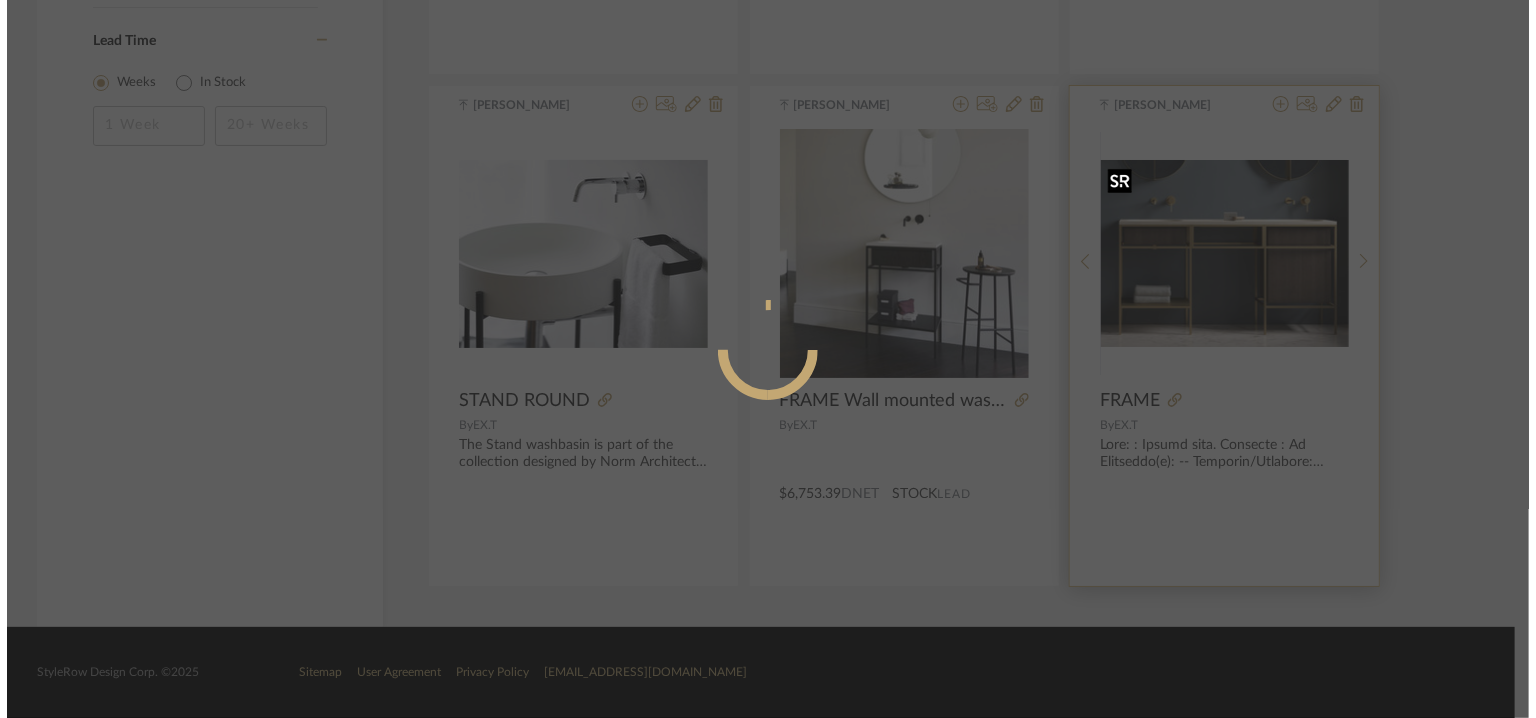 scroll, scrollTop: 0, scrollLeft: 0, axis: both 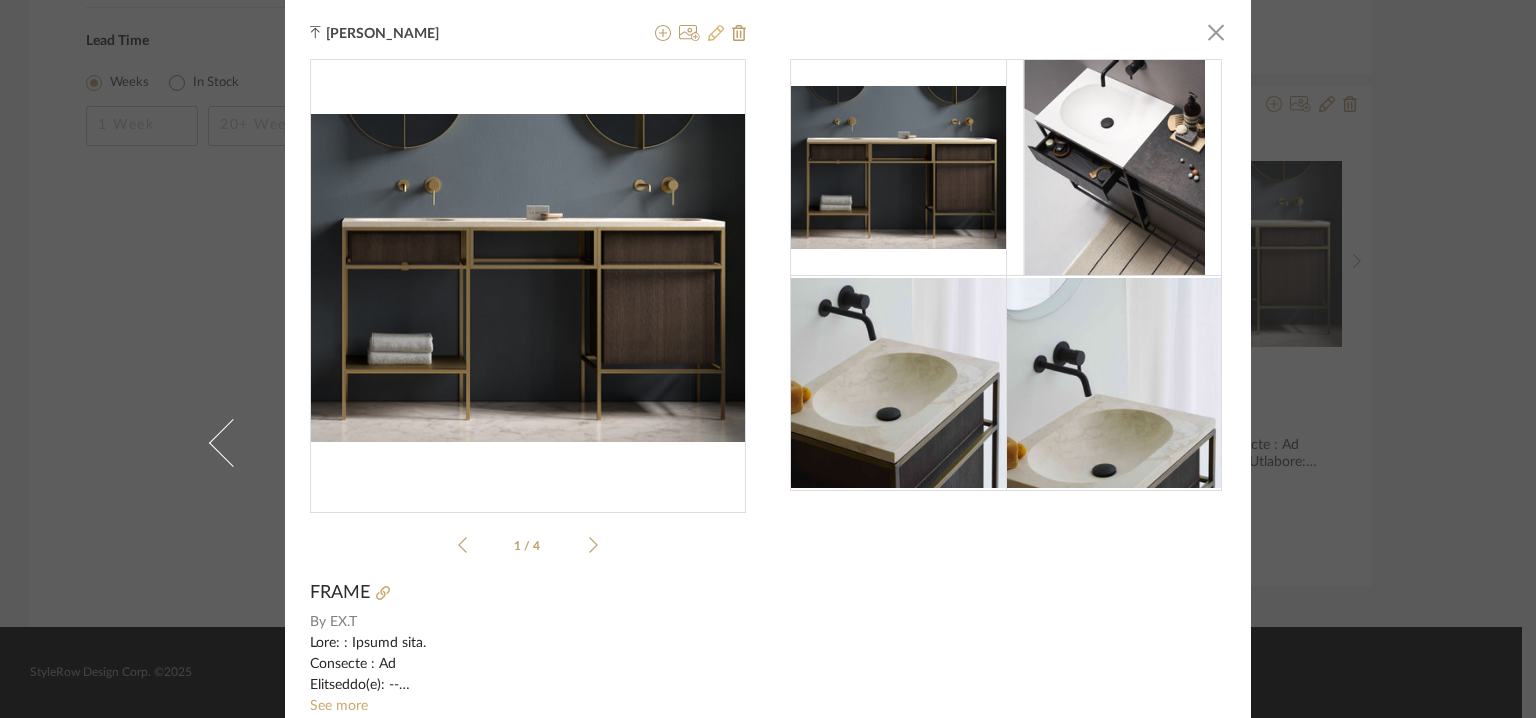 click 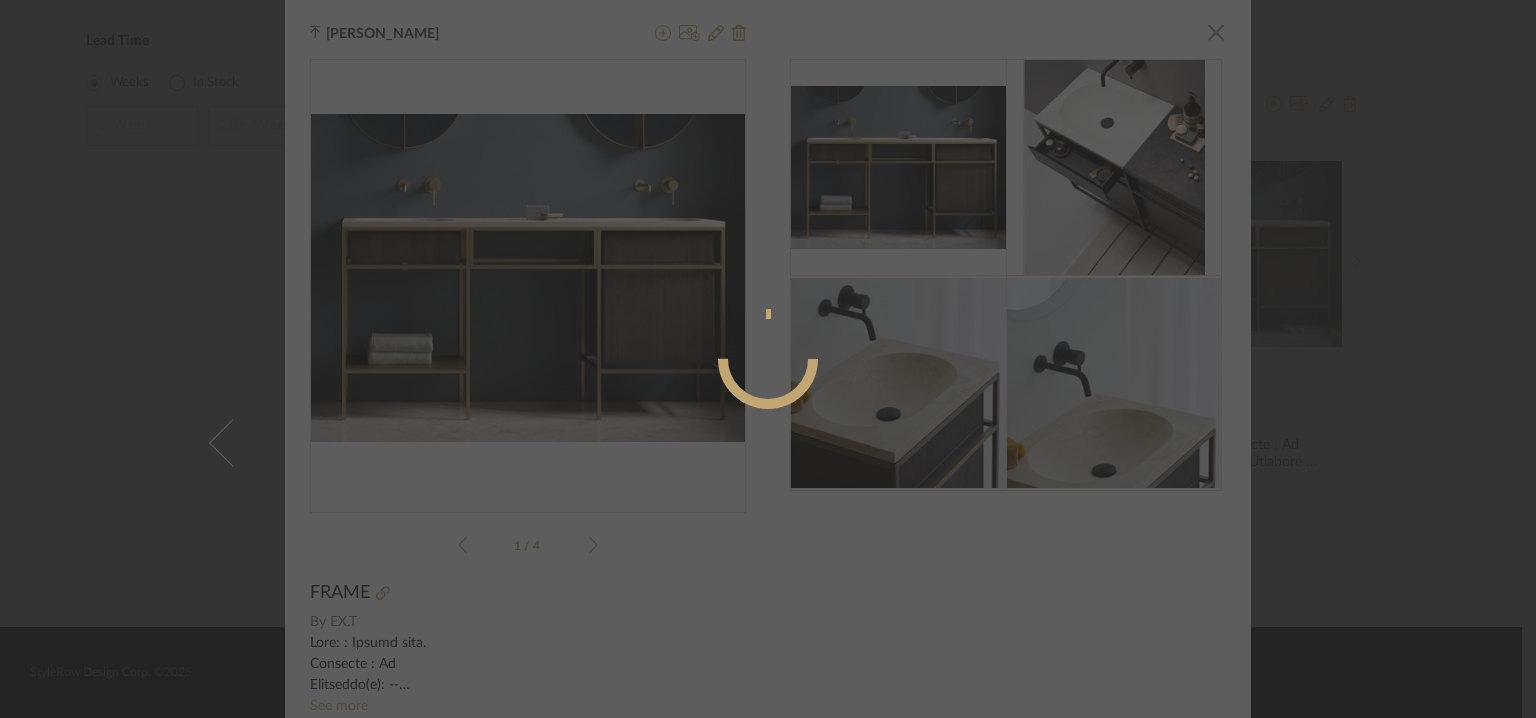 radio on "true" 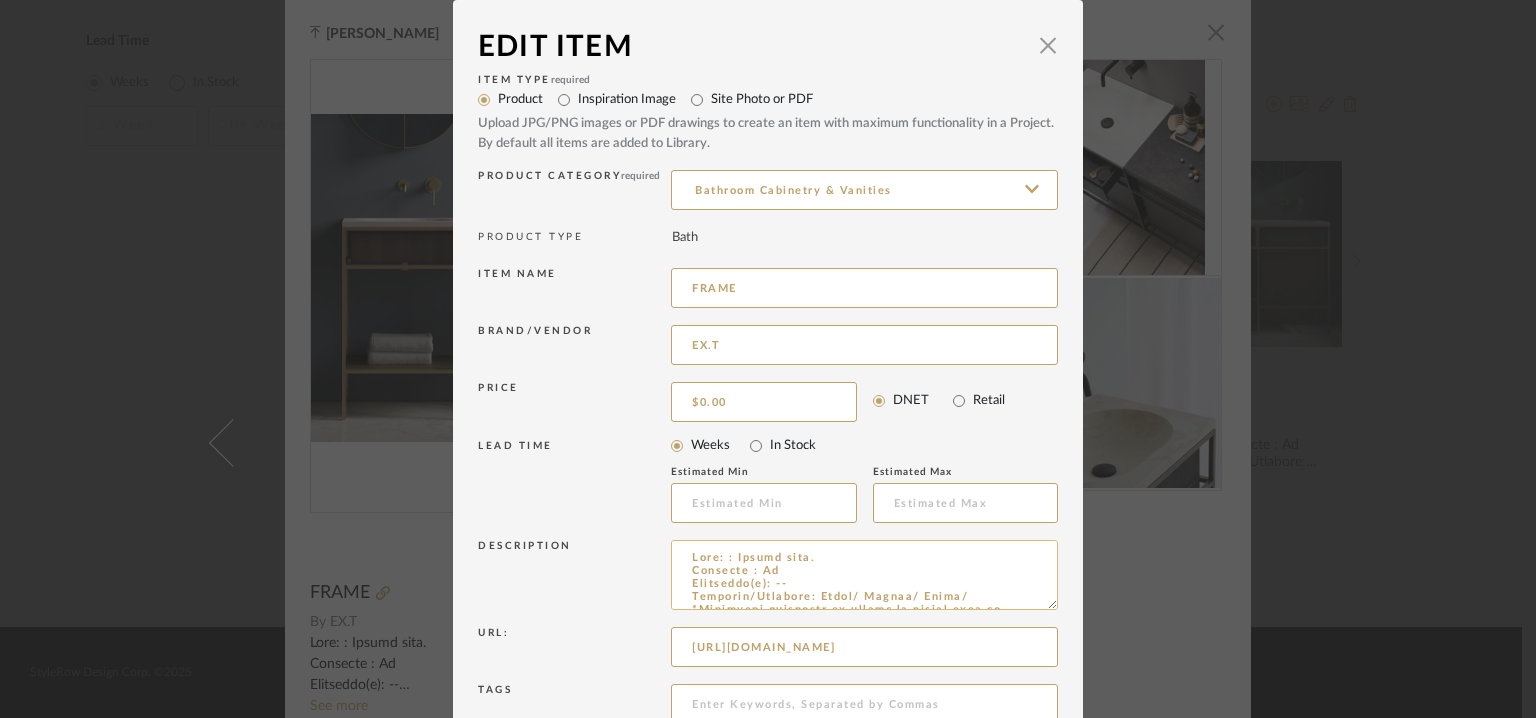 click at bounding box center (864, 575) 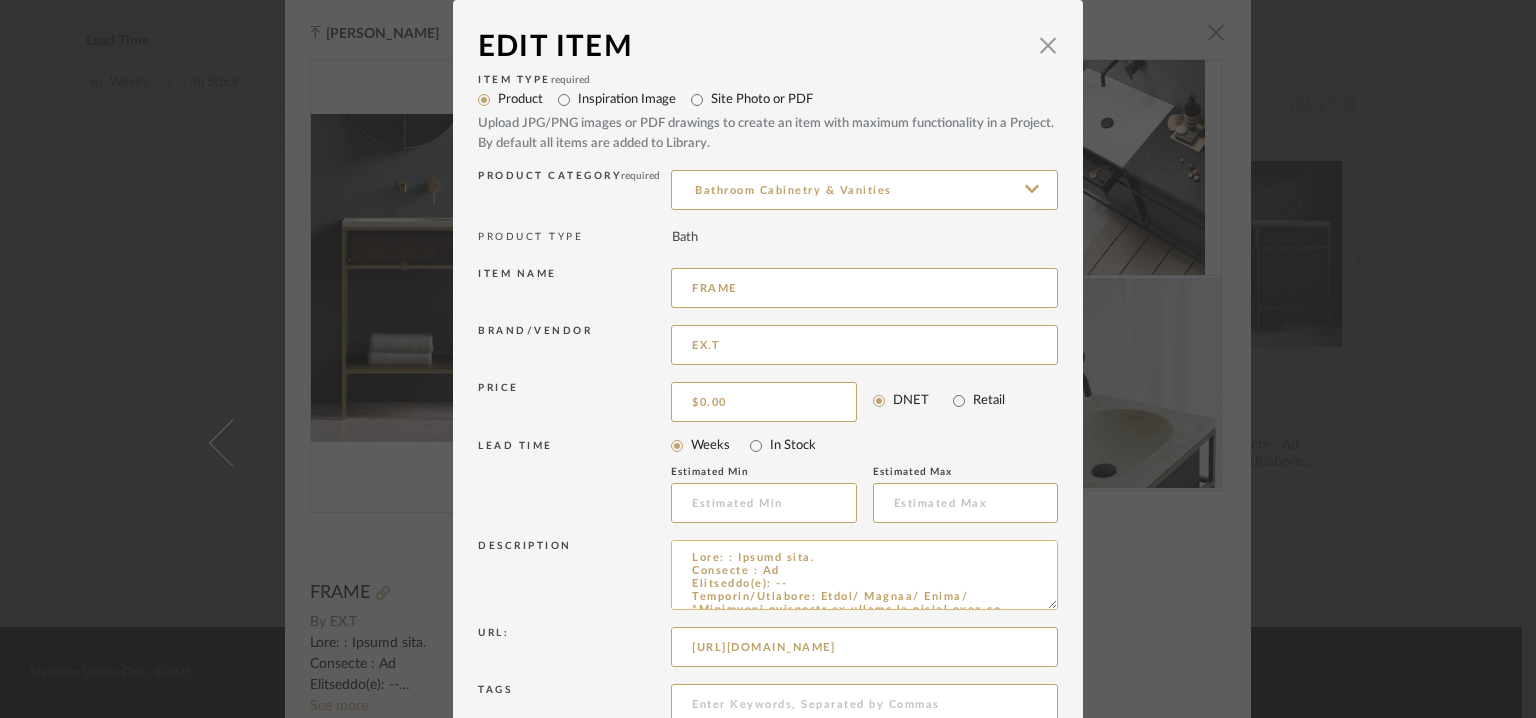 paste on "Norm Architects" 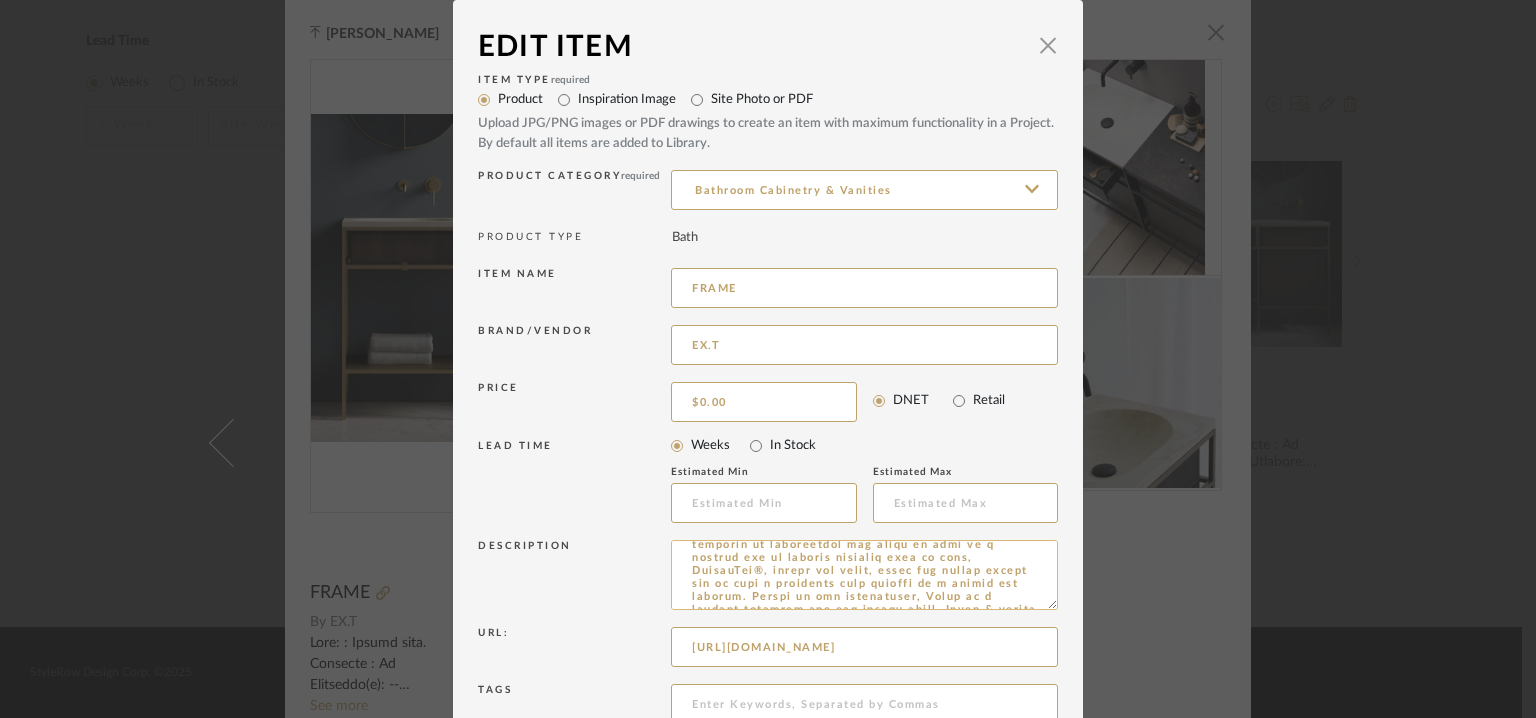 scroll, scrollTop: 492, scrollLeft: 0, axis: vertical 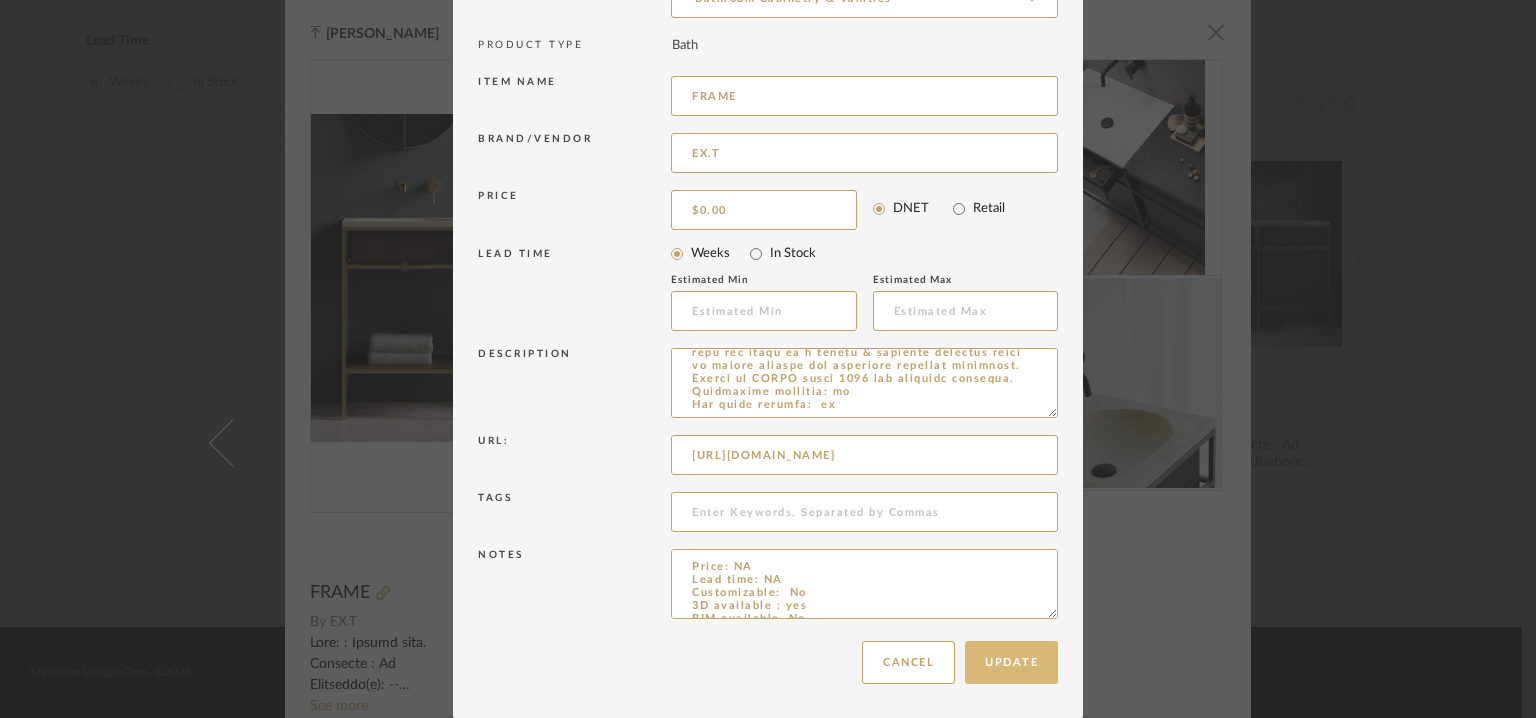 type on "Type: : Vanity unit.
Designer :  Norm Architects
Dimension(s): --
Material/Finishes: Steel/ Marble/ Stone/
*Structure available as single or double grid in black, brass or bronze finish.
*As series washbasins and tops in Livingtec, marble and stone complete the grids turning Frame into a bathroom console or a home piece of furniture depending on needs.
*The system features cabinets and drawers suitable for each structure. Cut at 45 degrees, the edges give lightness and elegance to the designs, both available in black varnished ash and smoked oak.
Mounting type:
Valve type: Na
Installation requirements: NA
Product description : Frame is a modular system of bathroom consoles and furniture.  Featuring a straight and minimalist design, it turns as a delicate graphic piece with a Nordic allure. Frame is a flexible system consisting of a number of graphic frames, customisable depending on your needs and with a functional purpose. The main steel structure is designed to accommodate the basin as well as a counter..." 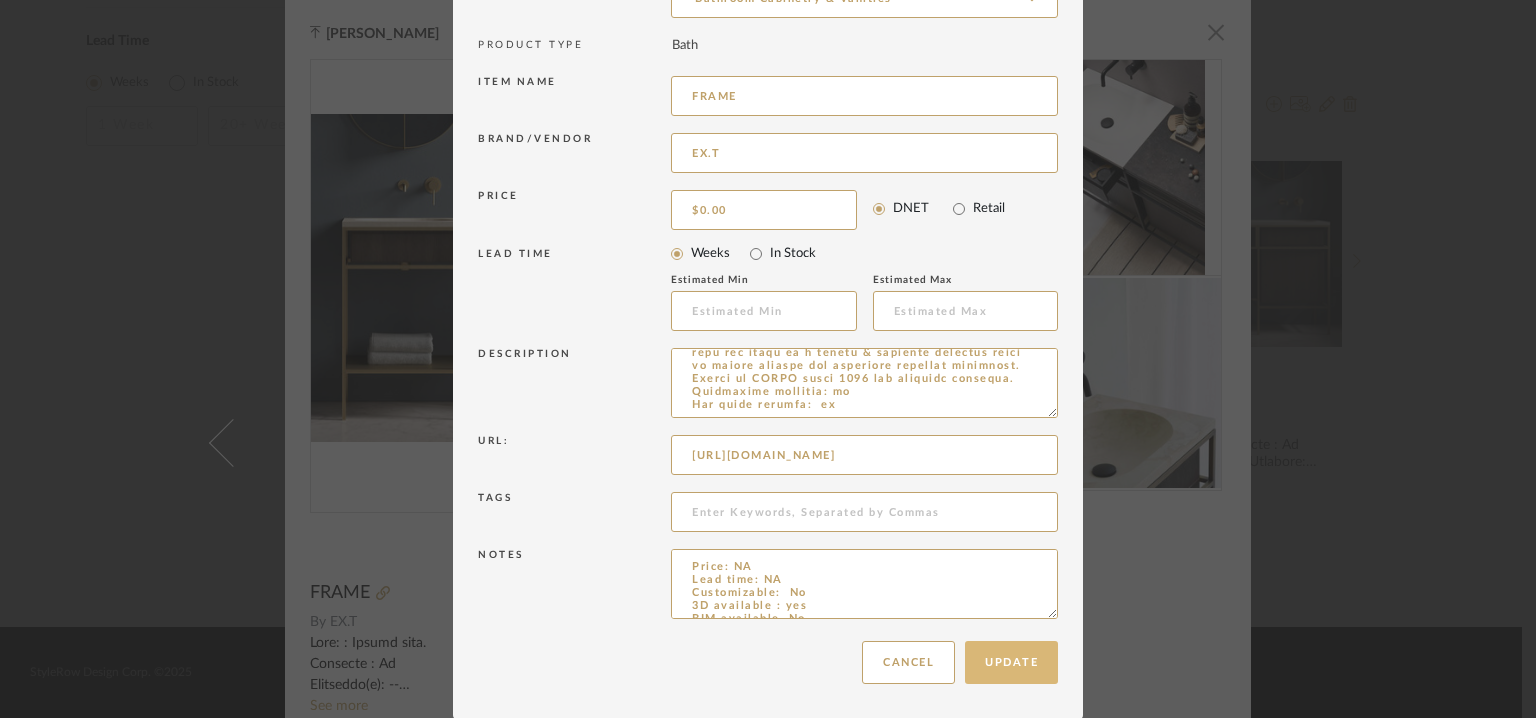 click on "Update" at bounding box center [1011, 662] 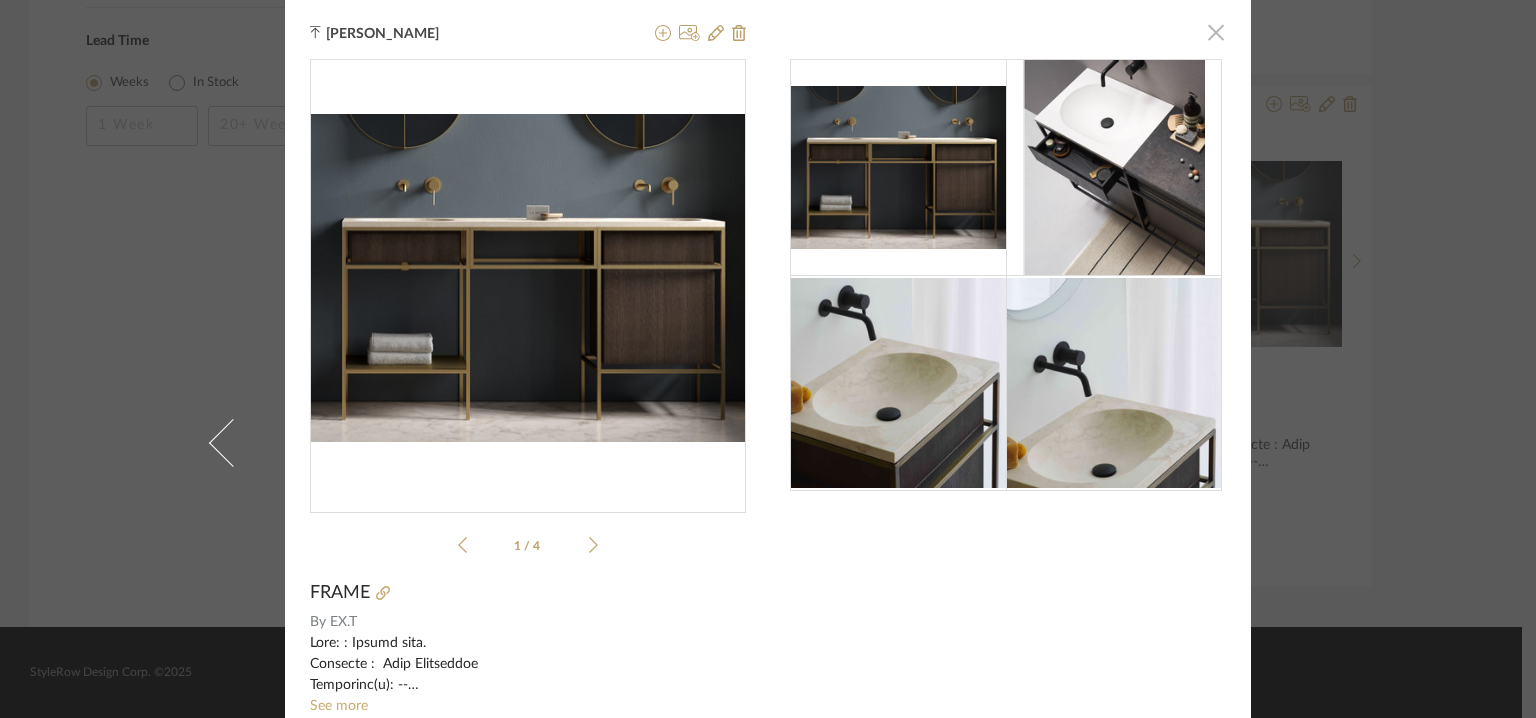 click 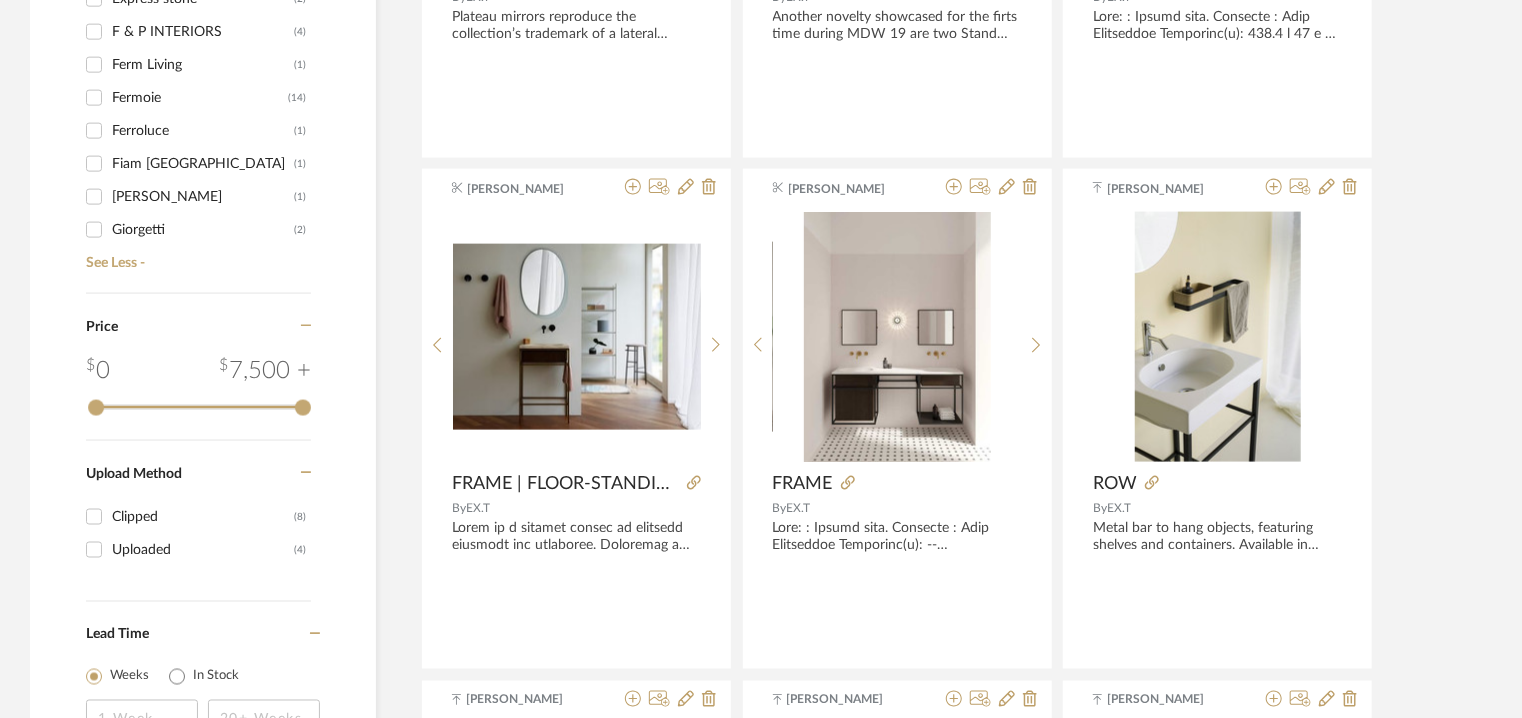scroll, scrollTop: 1300, scrollLeft: 0, axis: vertical 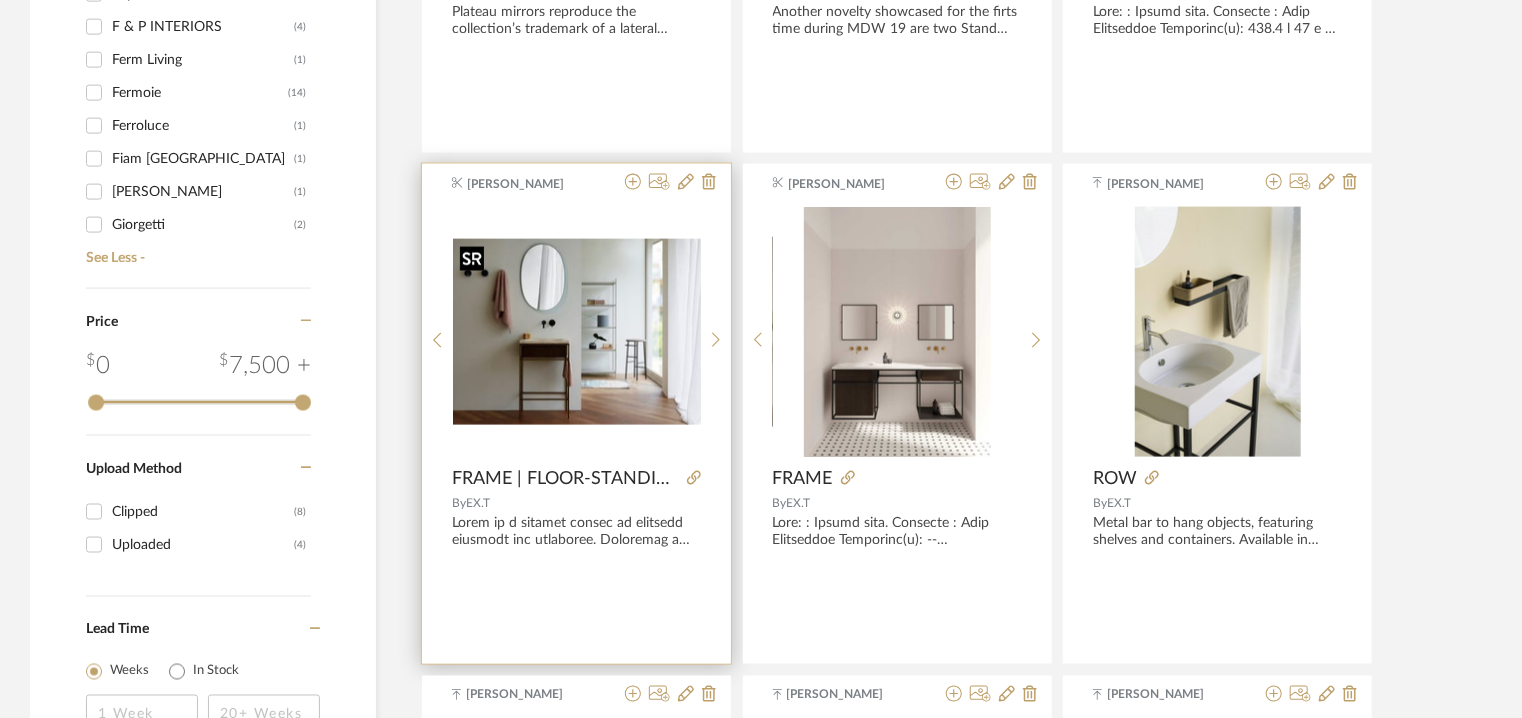 click at bounding box center (577, 332) 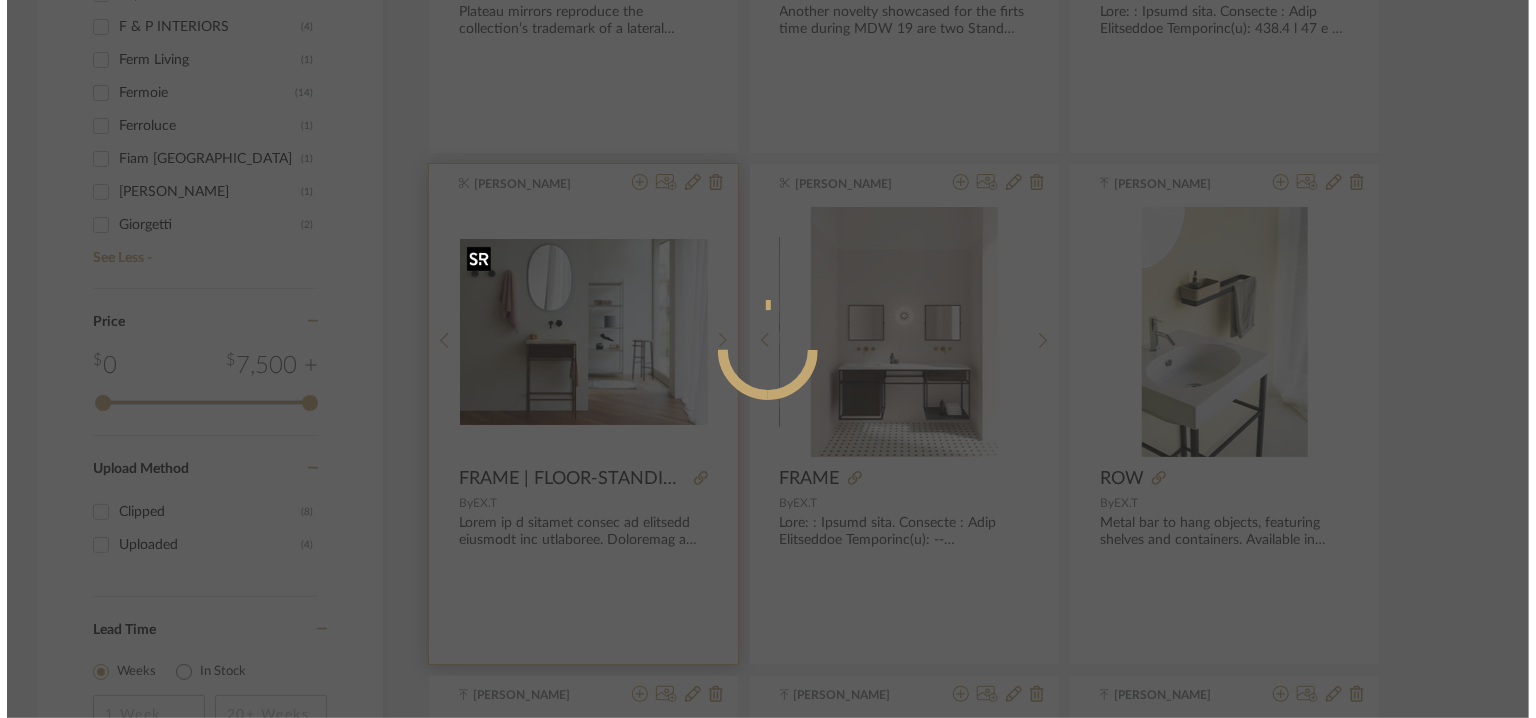 scroll, scrollTop: 0, scrollLeft: 0, axis: both 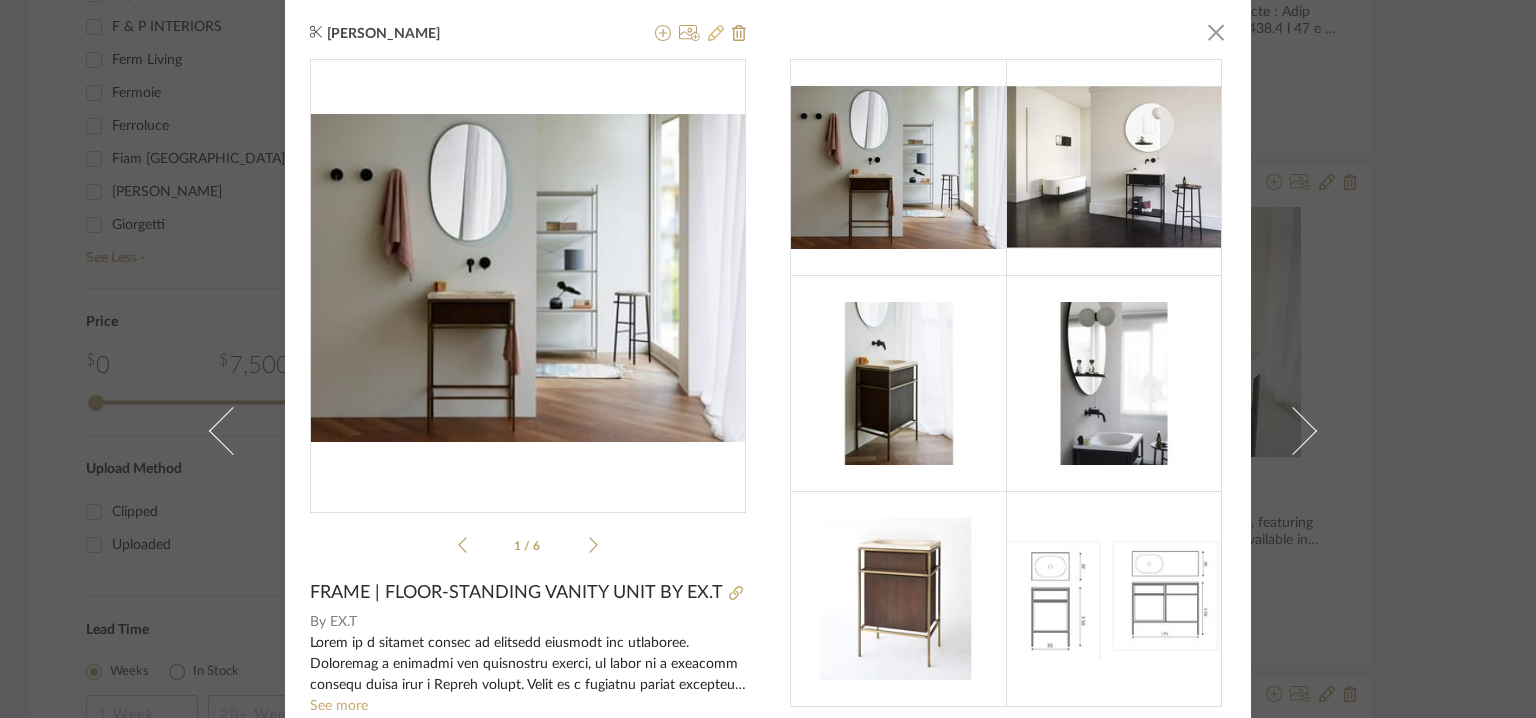 click 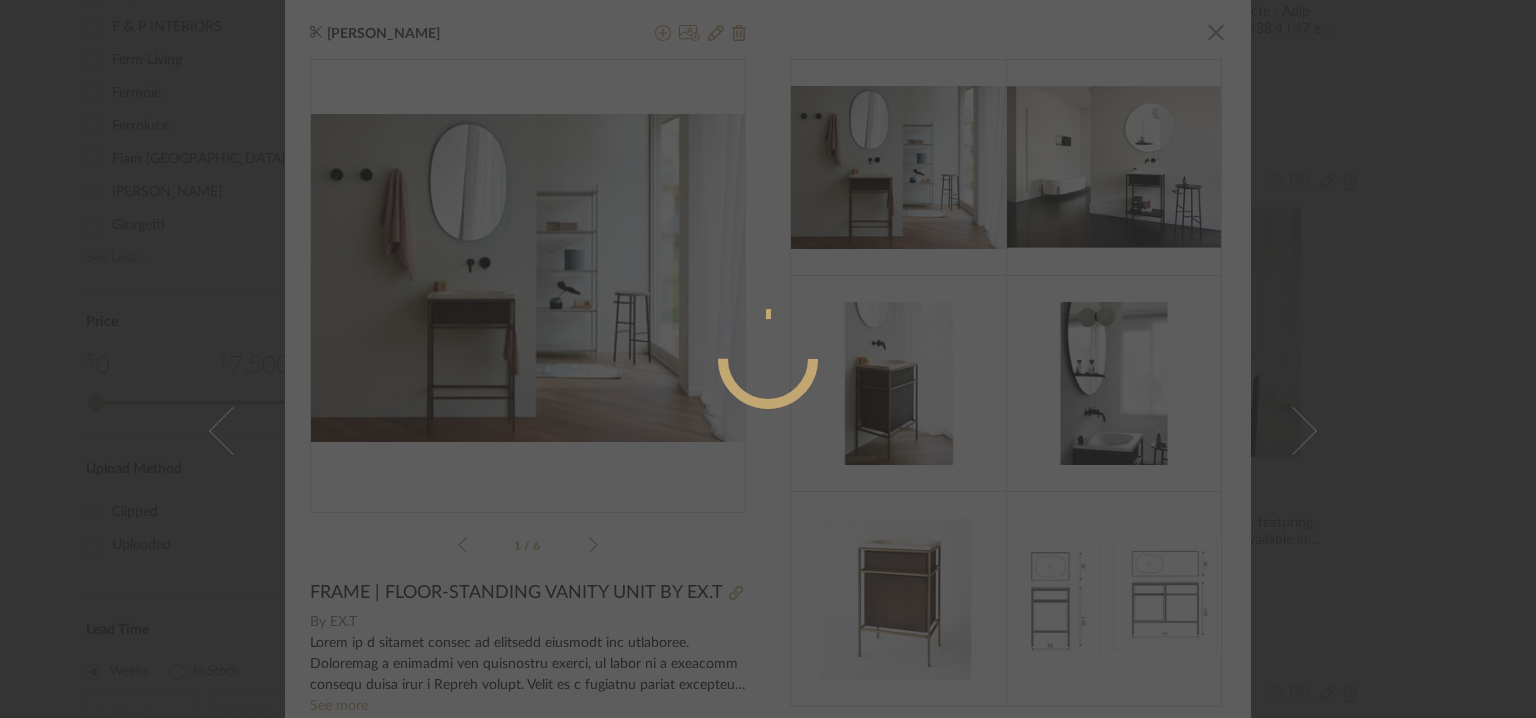 radio on "true" 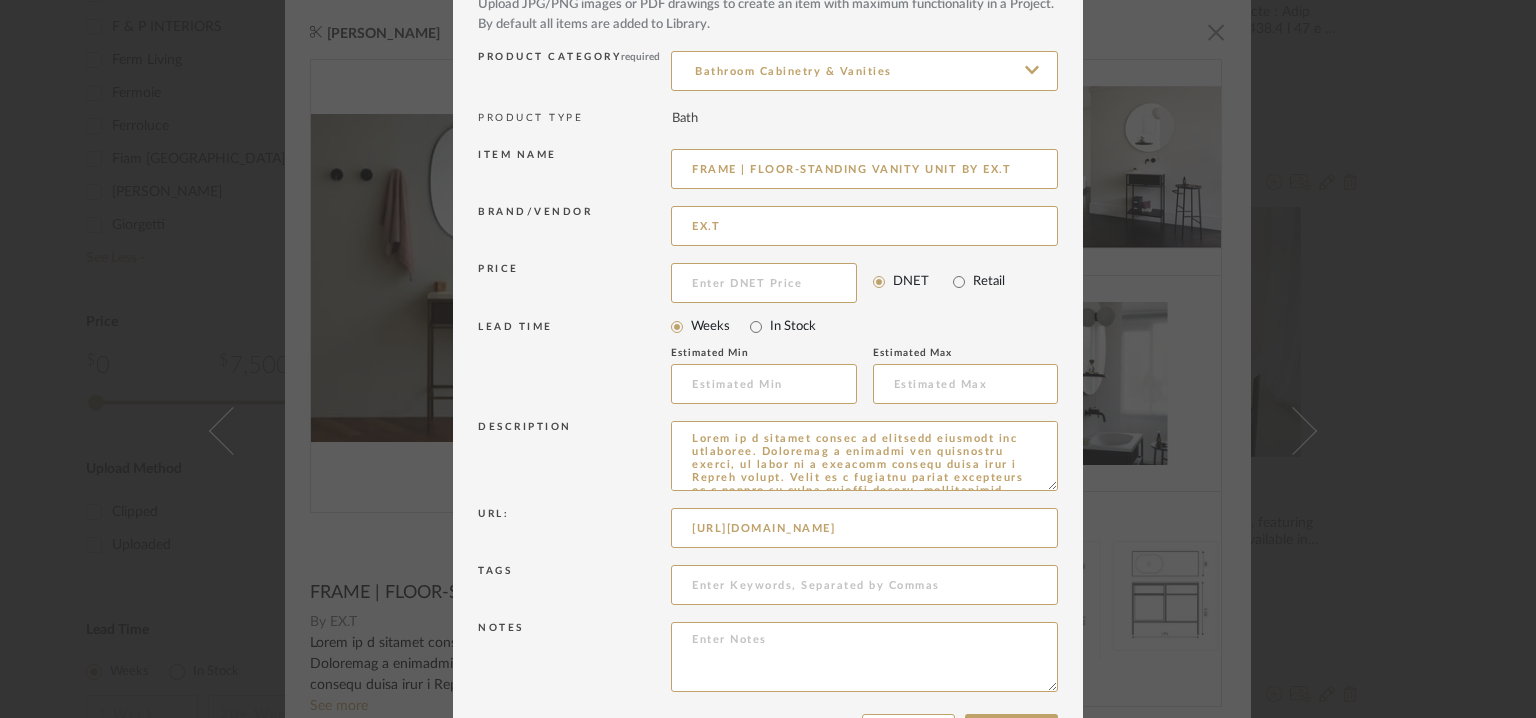 scroll, scrollTop: 192, scrollLeft: 0, axis: vertical 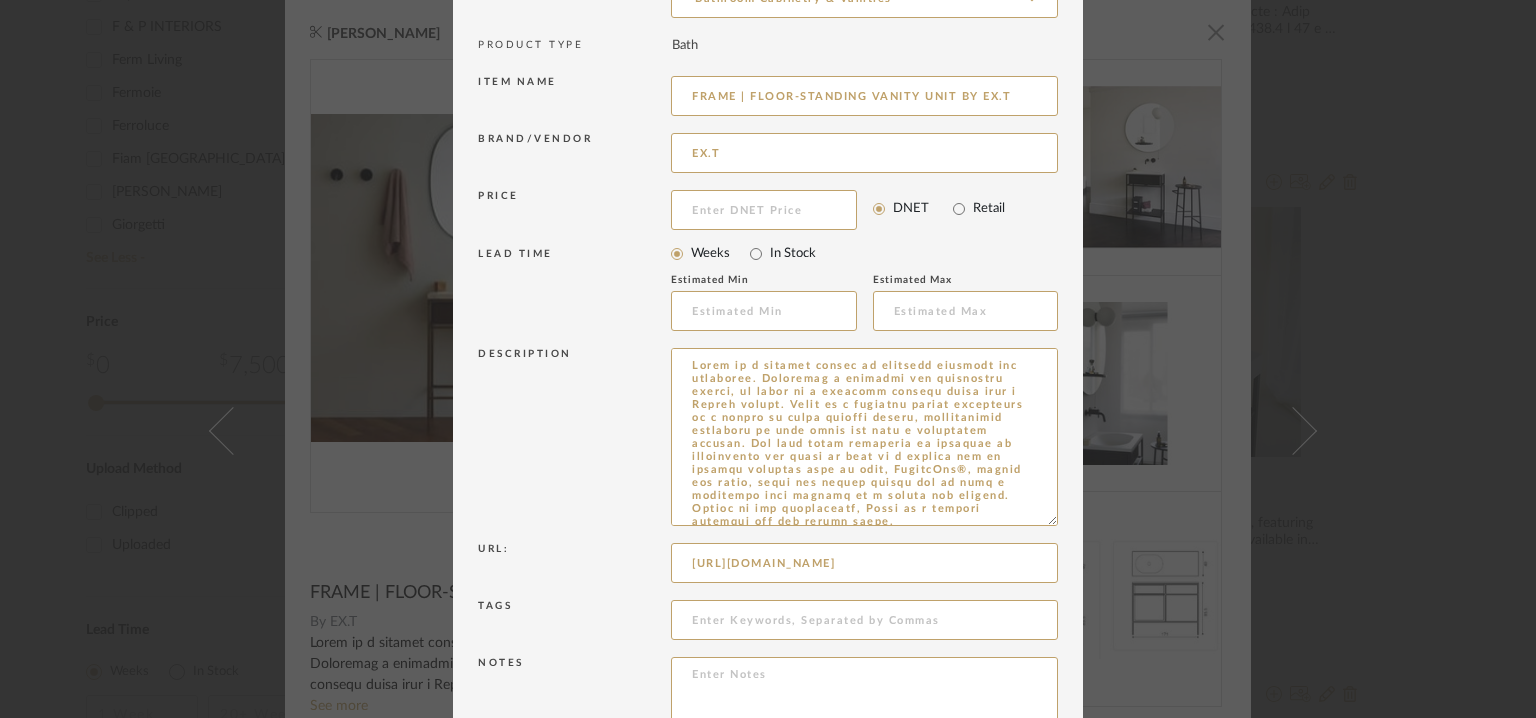 drag, startPoint x: 1042, startPoint y: 412, endPoint x: 1080, endPoint y: 693, distance: 283.55774 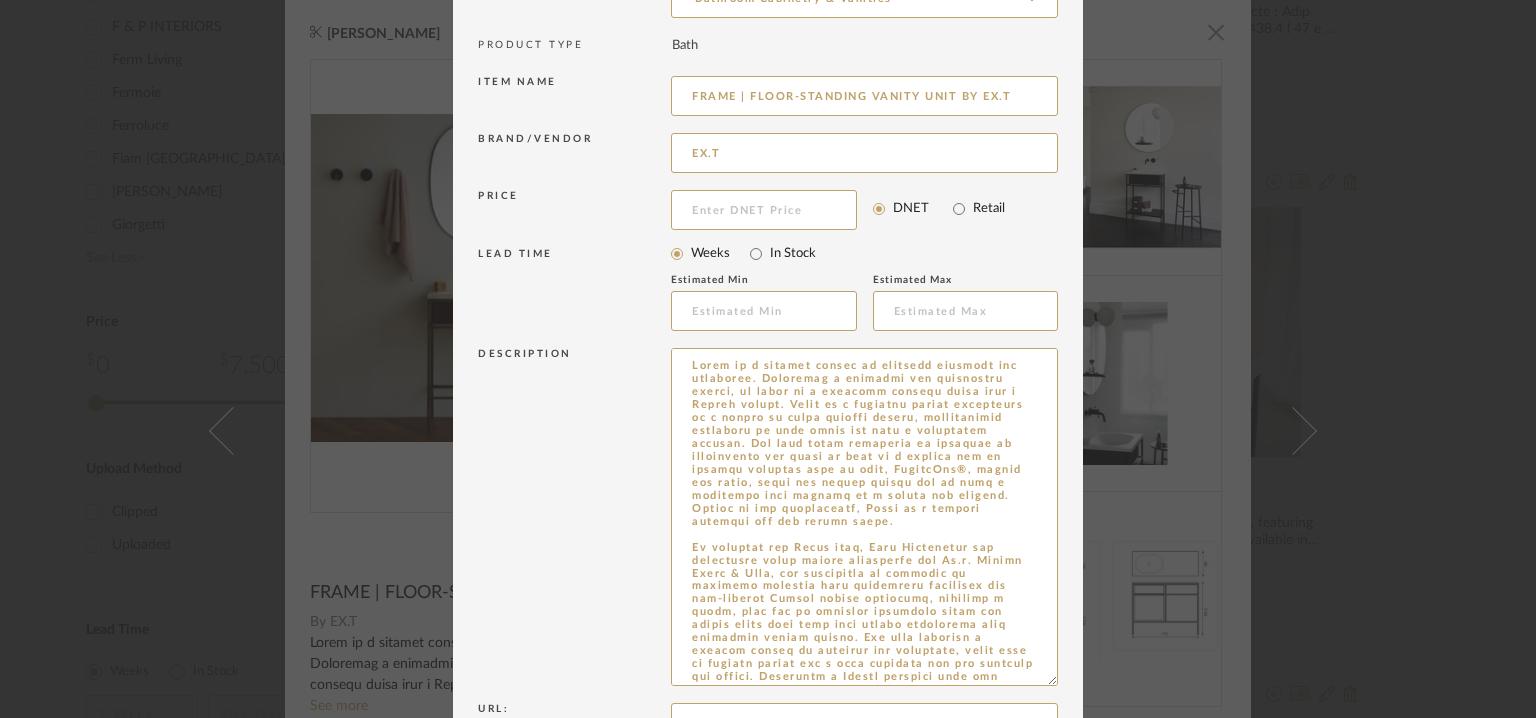 scroll, scrollTop: 81, scrollLeft: 0, axis: vertical 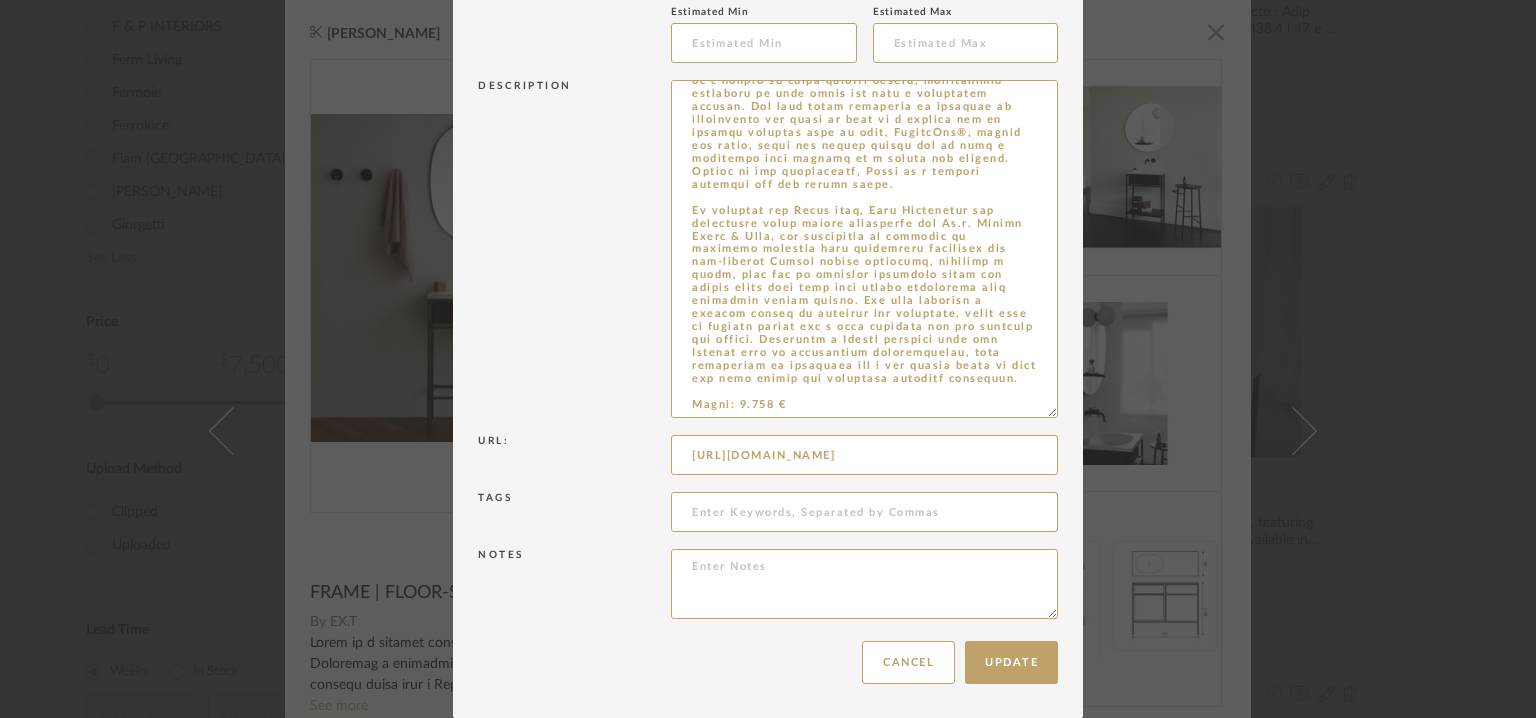 drag, startPoint x: 684, startPoint y: 364, endPoint x: 1196, endPoint y: 776, distance: 657.1819 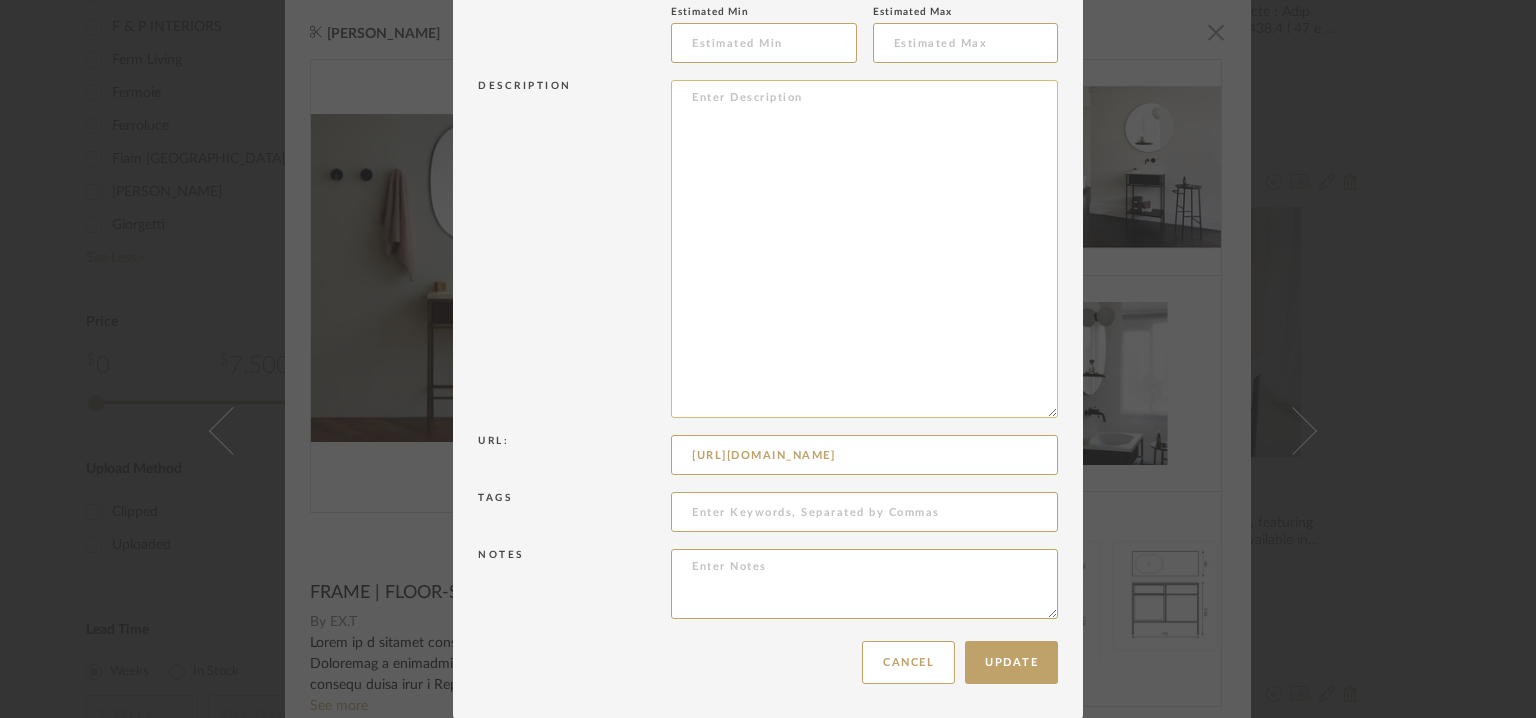 scroll, scrollTop: 0, scrollLeft: 0, axis: both 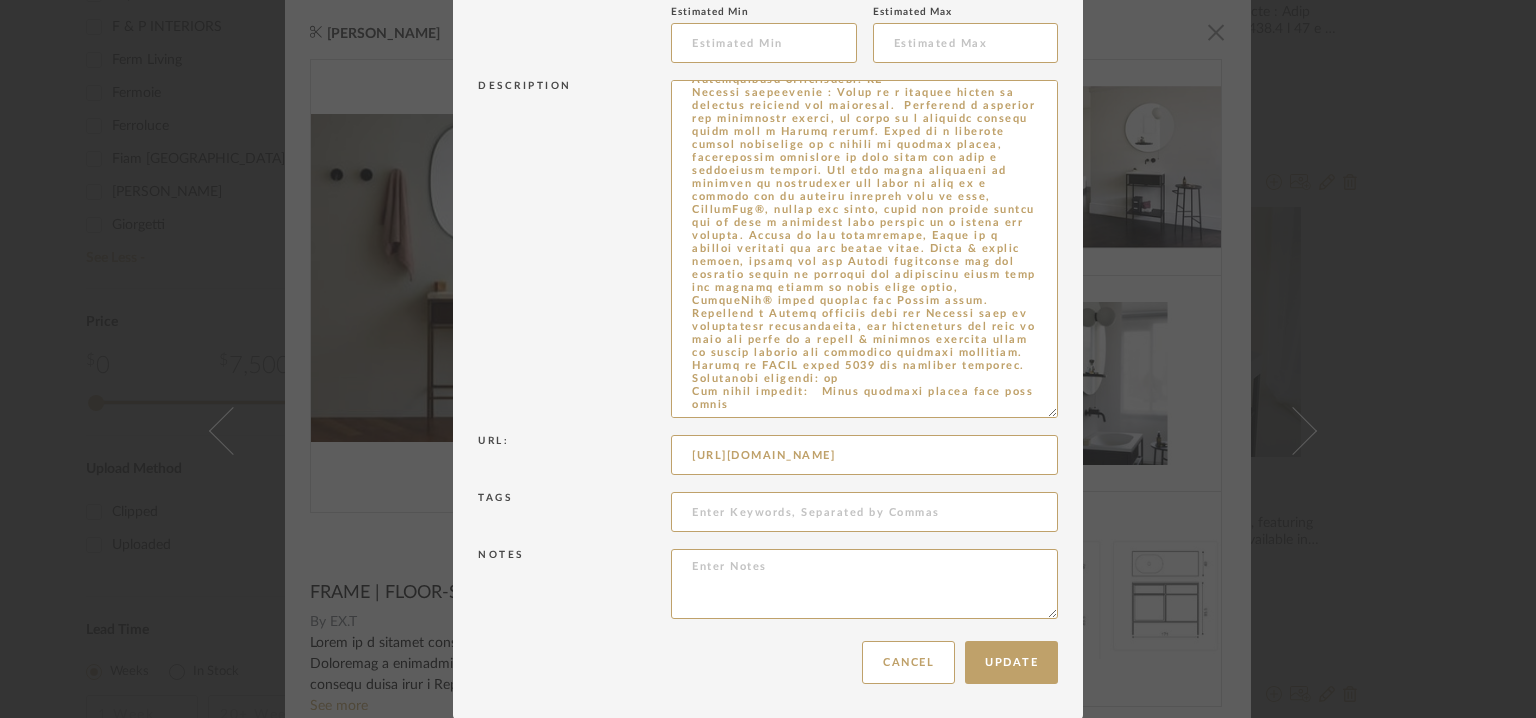 type on "Type: : Vanity unit.
Designer : Norm Architects (2018)
Dimension(s): 55 x 40 x h 85 cm
108.5 x 40 x h 85 cm
Material/Finishes: Steel/ Marble/ Stone/
*Structure available as single or double grid in black, brass or bronze finish.
*As series washbasins and tops in Livingtec, marble and stone complete the grids turning Frame into a bathroom console or a home piece of furniture depending on needs.
*The system features cabinets and drawers suitable for each structure. Cut at 45 degrees, the edges give lightness and elegance to the designs, both available in black varnished ash and smoked oak.
Mounting type:  Floor standing
Valve type: Na
Installation requirements: NA
Product description : Frame is a modular system of bathroom consoles and furniture.  Featuring a straight and minimalist design, it turns as a delicate graphic piece with a Nordic allure. Frame is a flexible system consisting of a number of graphic frames, customisable depending on your needs and with a functional purpose. The main steel structure ..." 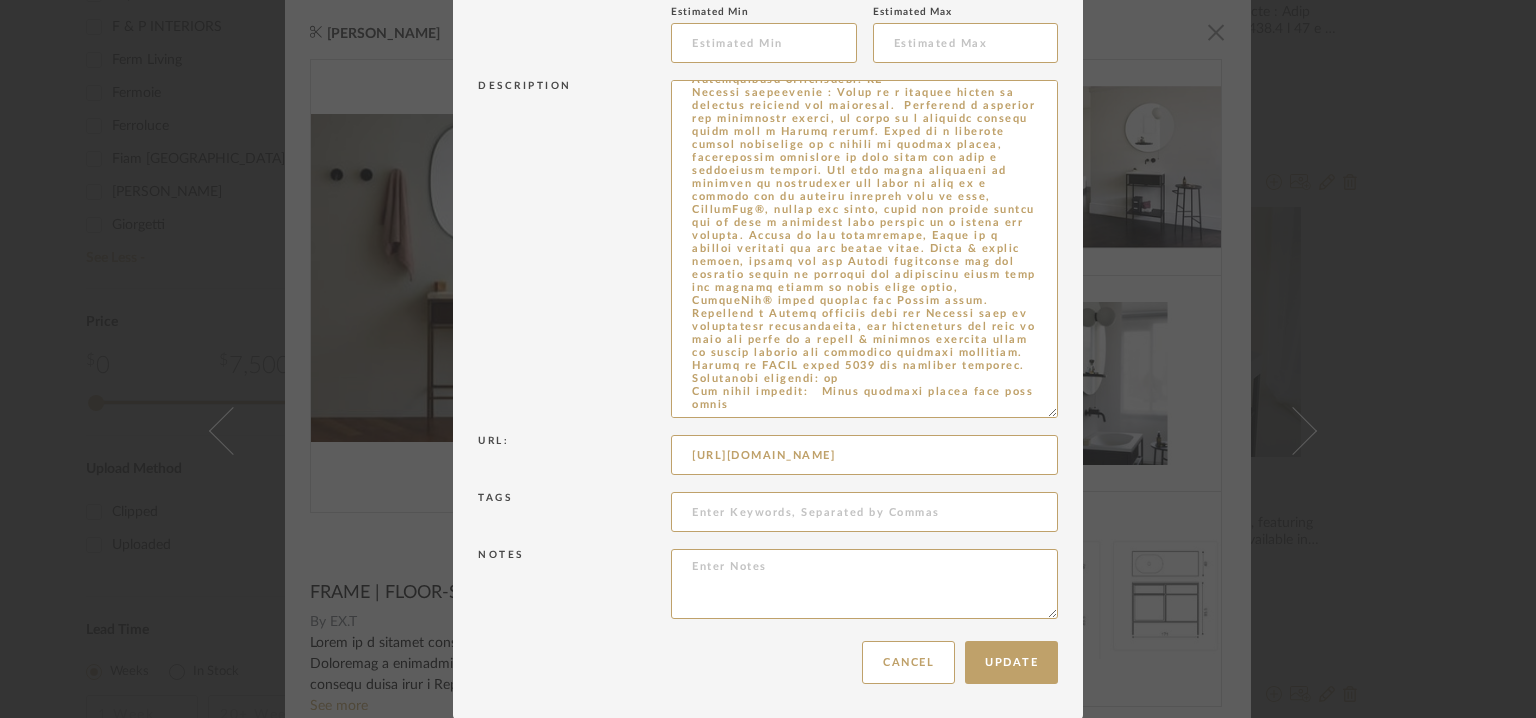 scroll, scrollTop: 250, scrollLeft: 0, axis: vertical 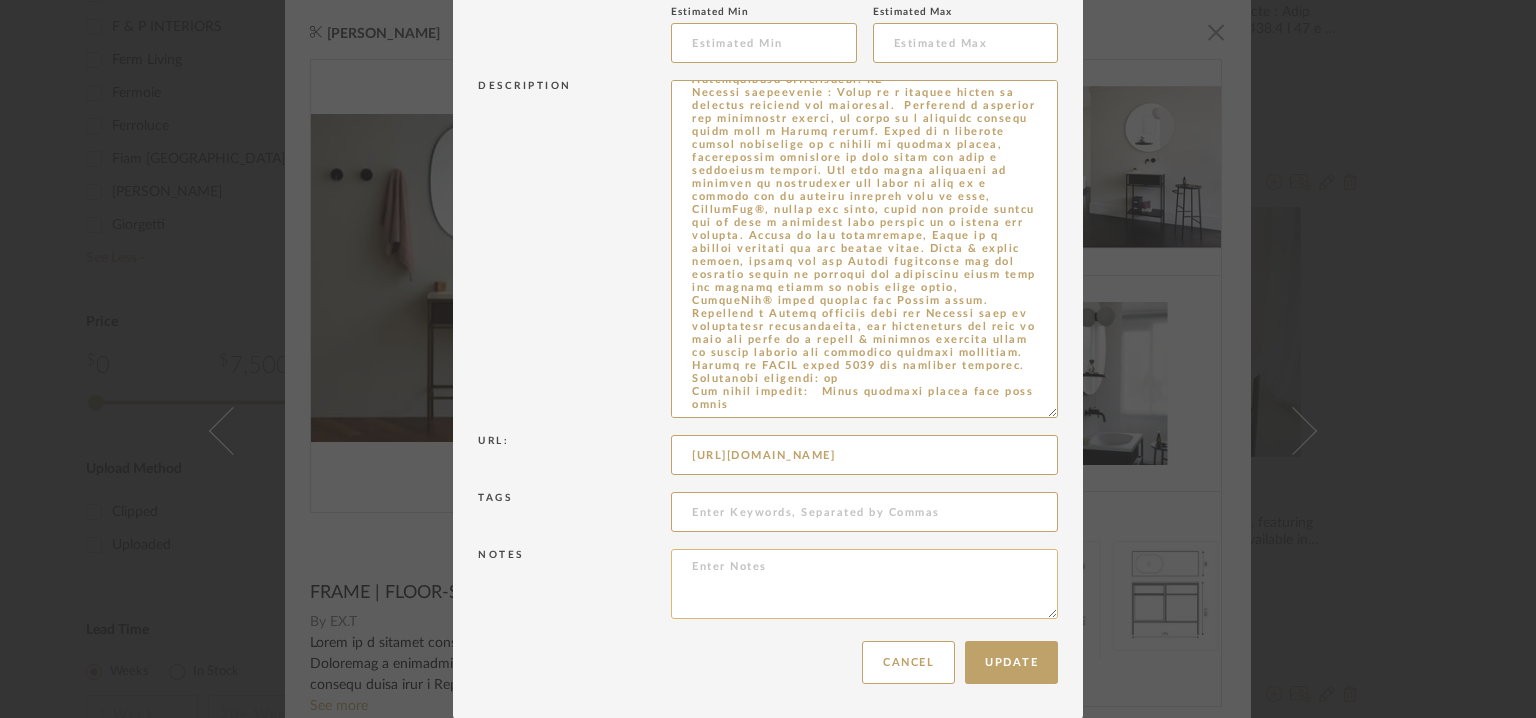 click at bounding box center [864, 584] 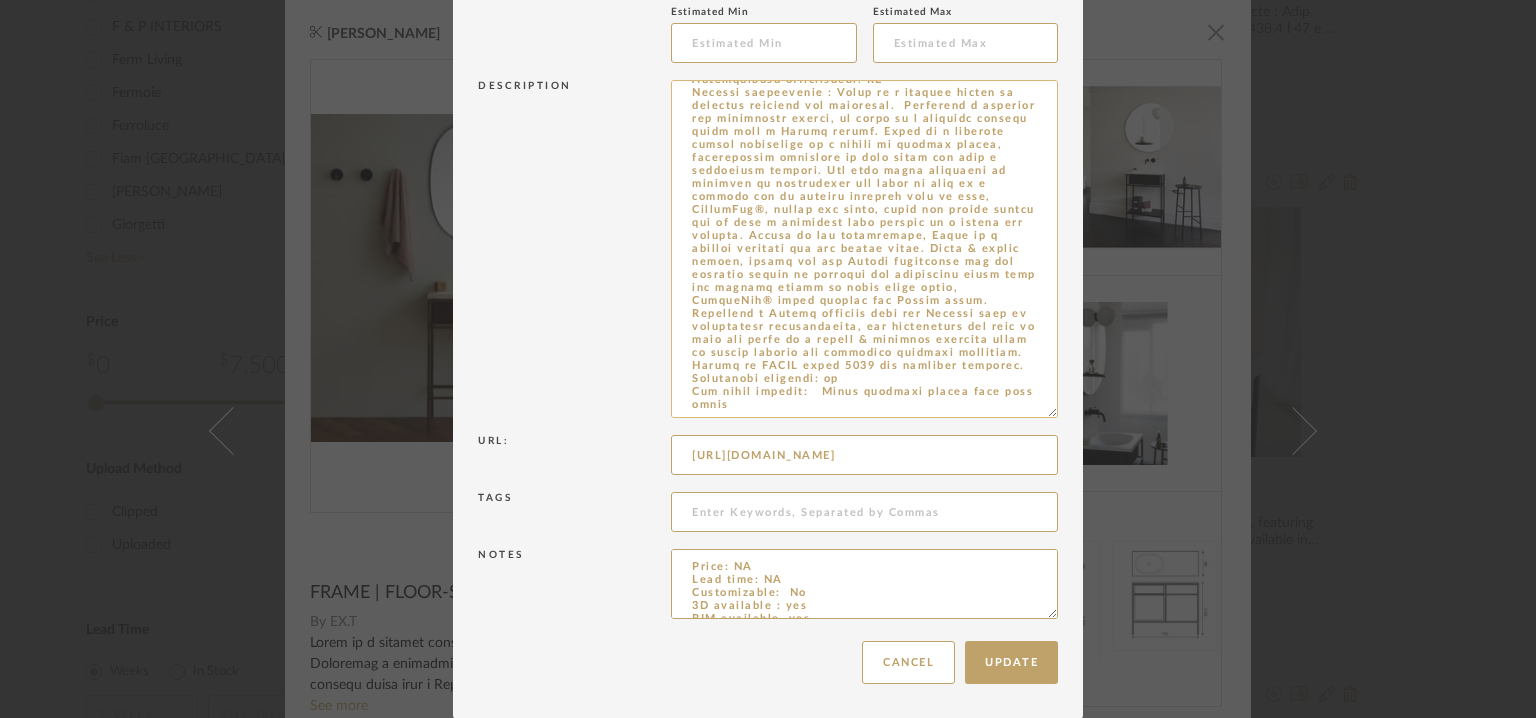 scroll, scrollTop: 123, scrollLeft: 0, axis: vertical 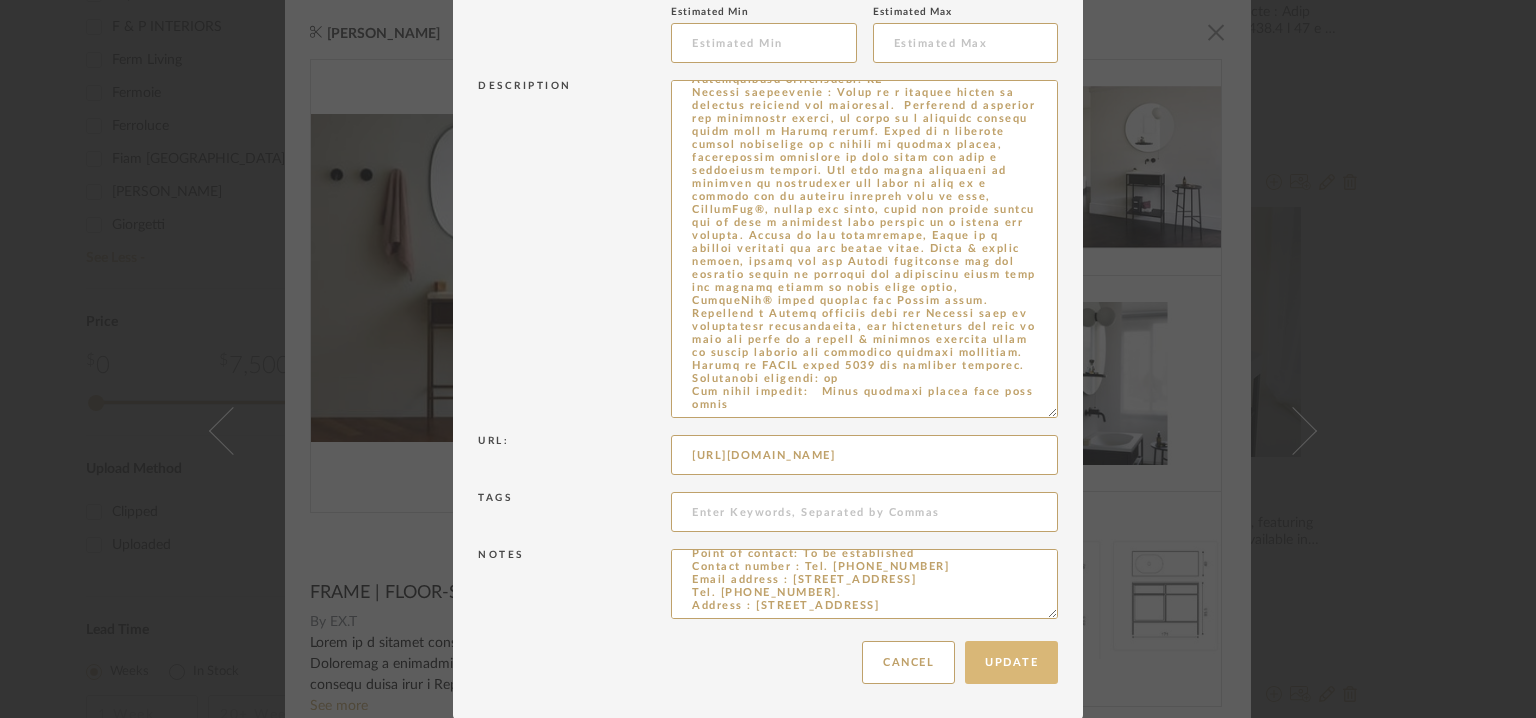 type on "Price: NA
Lead time: NA
Customizable:  No
3D available : yes
BIM available. yes
Point of contact: To be established
Contact number : Tel. +39 02 83660854
Email address : Milano
Via Tortona 34 - 20144
Tel. +39 02 83660854.
Address : Milano
Via Tortona 34 - 20144" 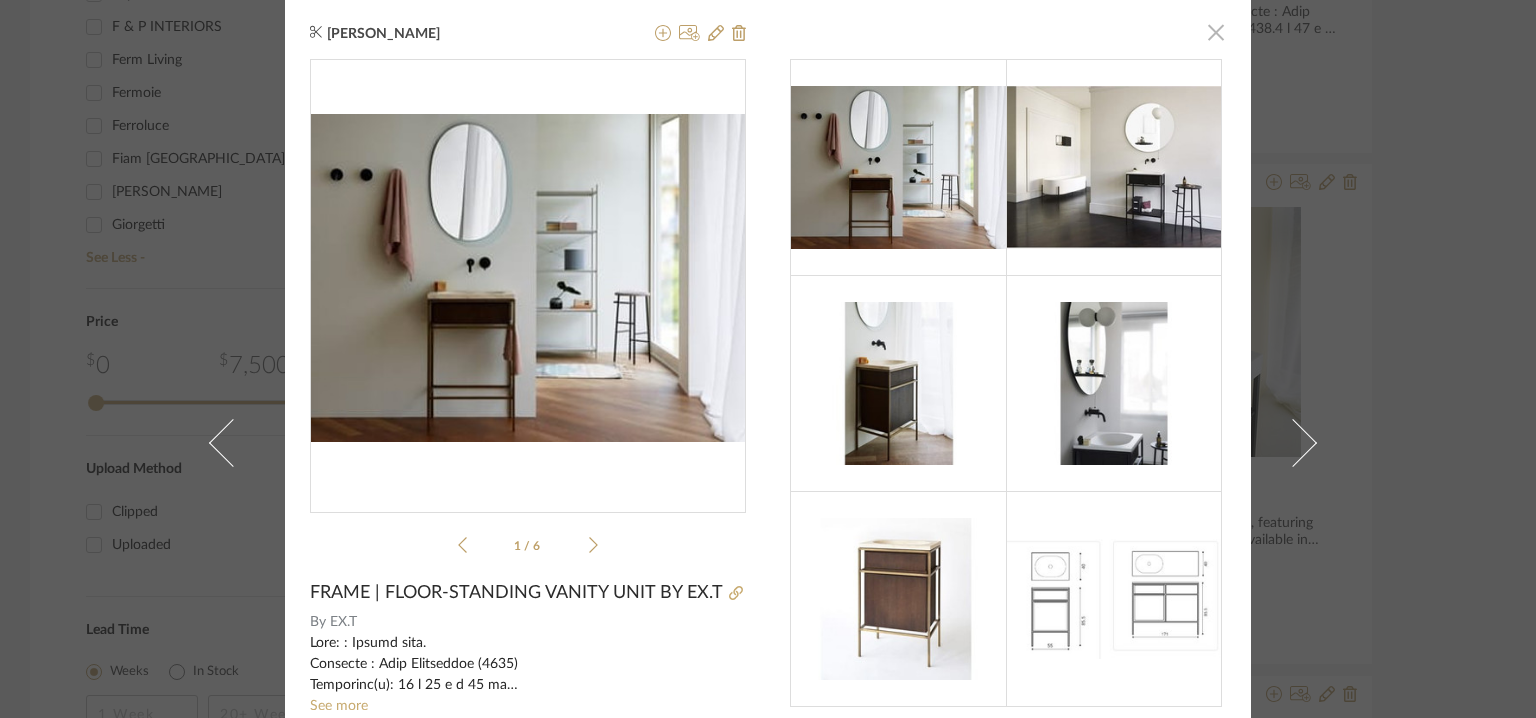 click 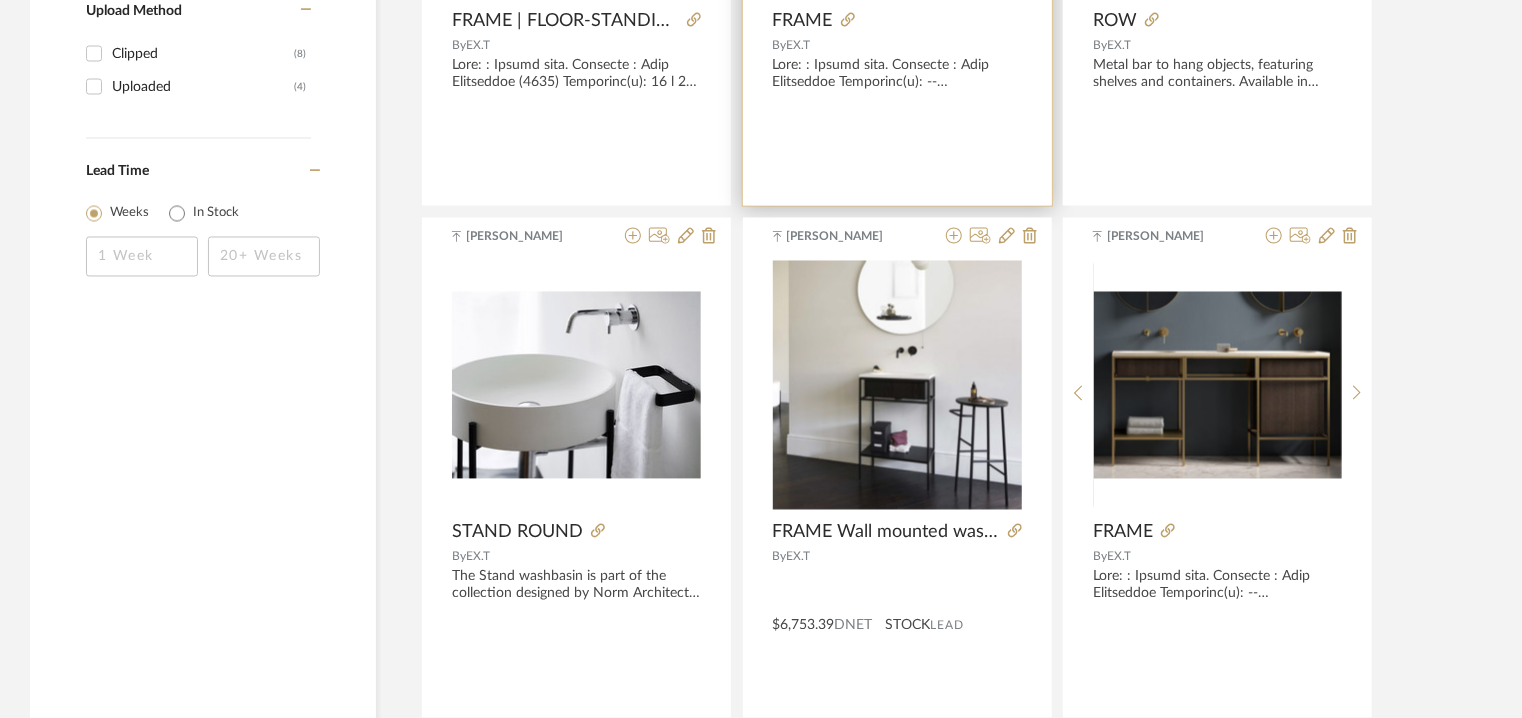 scroll, scrollTop: 1800, scrollLeft: 0, axis: vertical 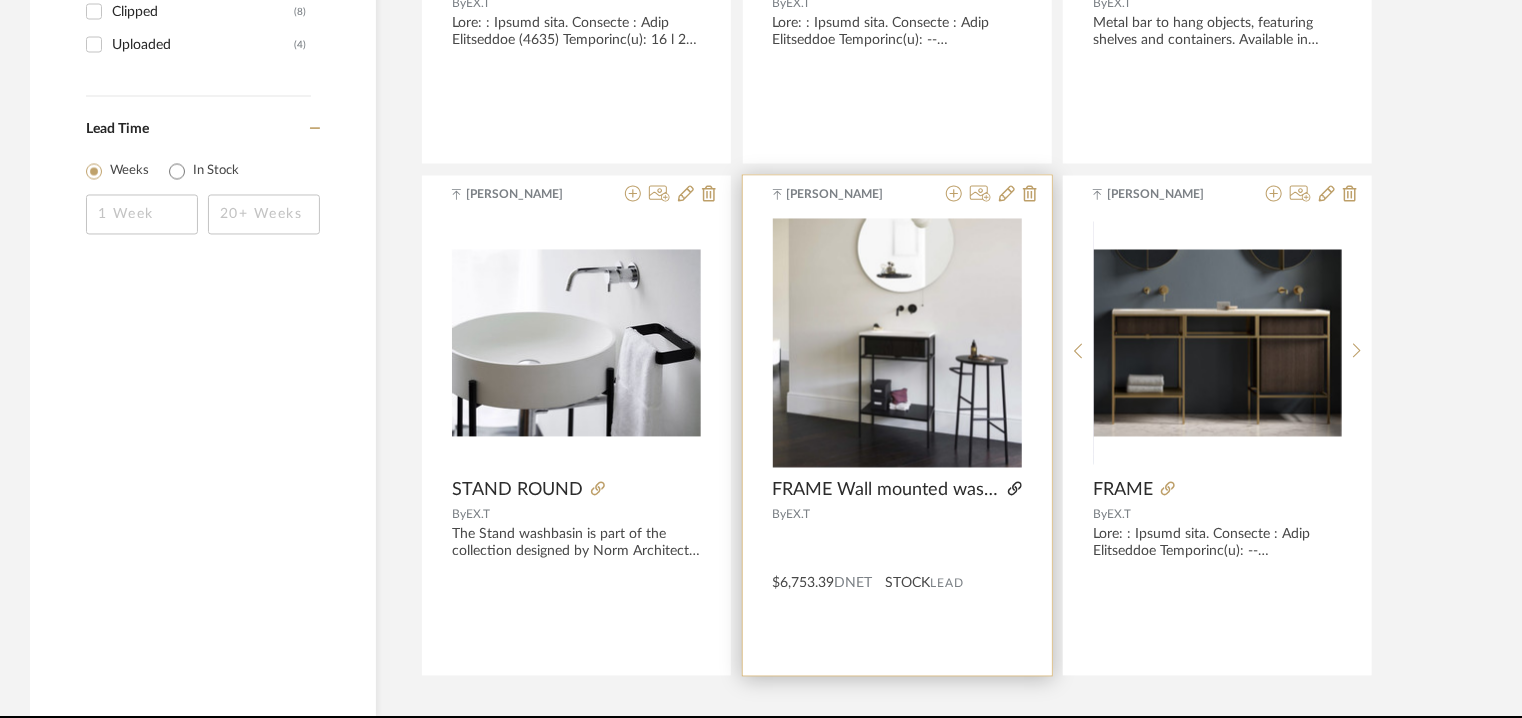 click 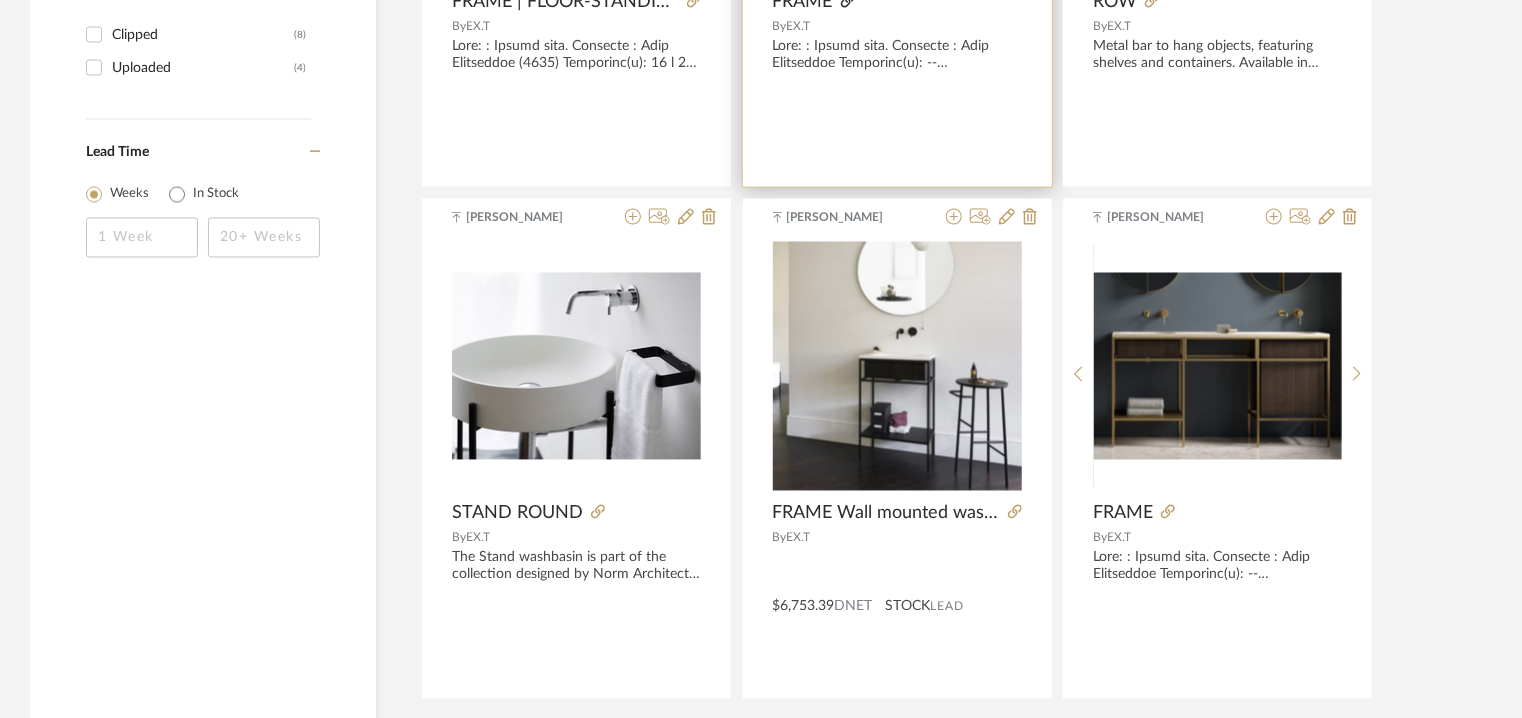scroll, scrollTop: 1800, scrollLeft: 0, axis: vertical 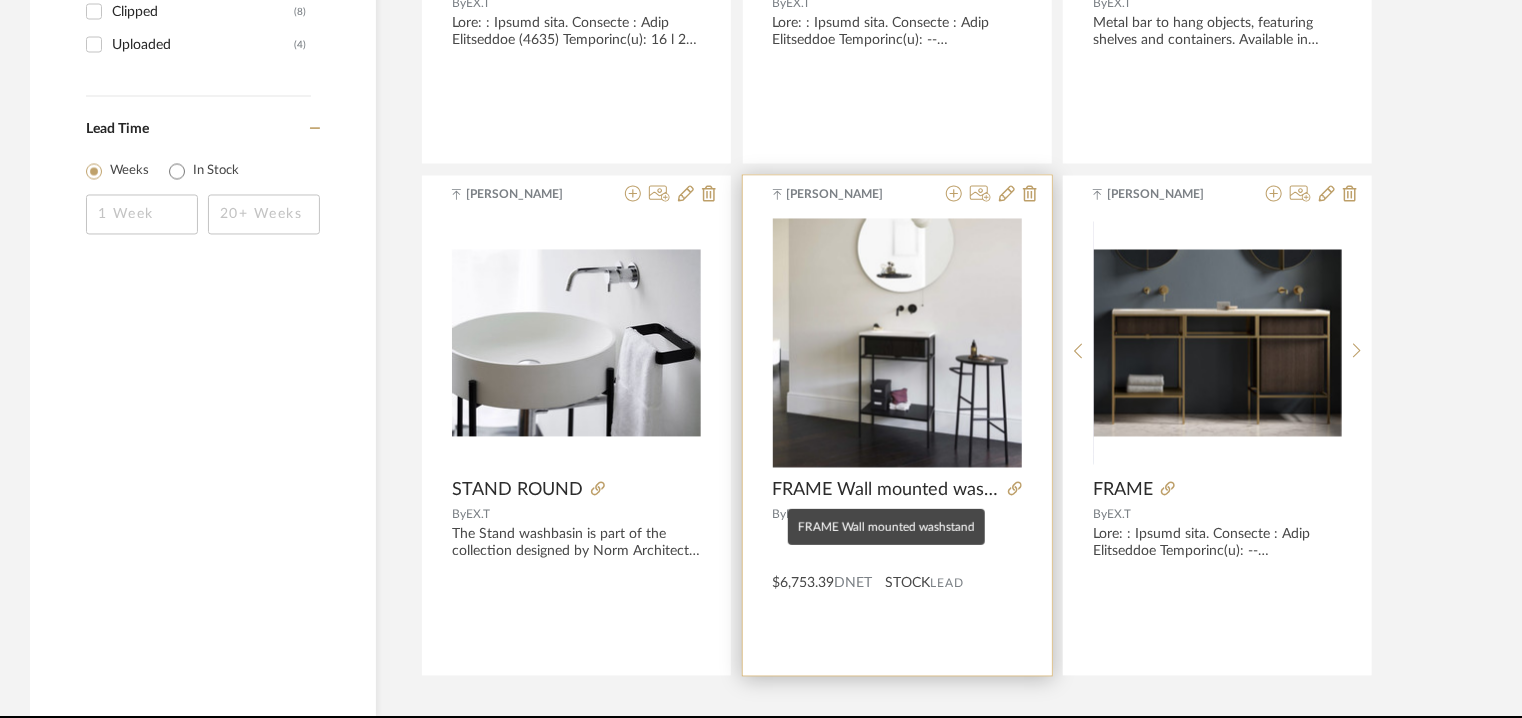 click on "FRAME Wall mounted washstand" at bounding box center (886, 491) 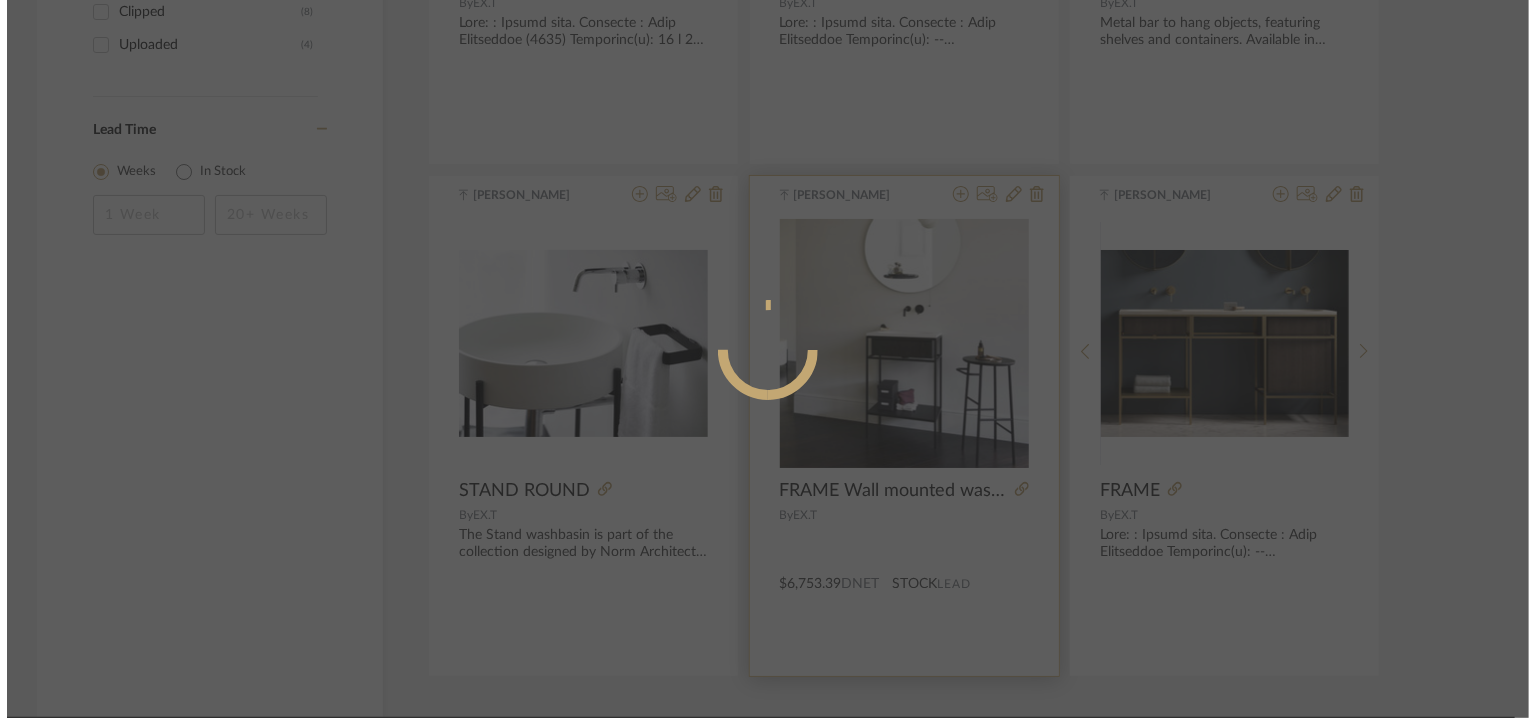 scroll, scrollTop: 0, scrollLeft: 0, axis: both 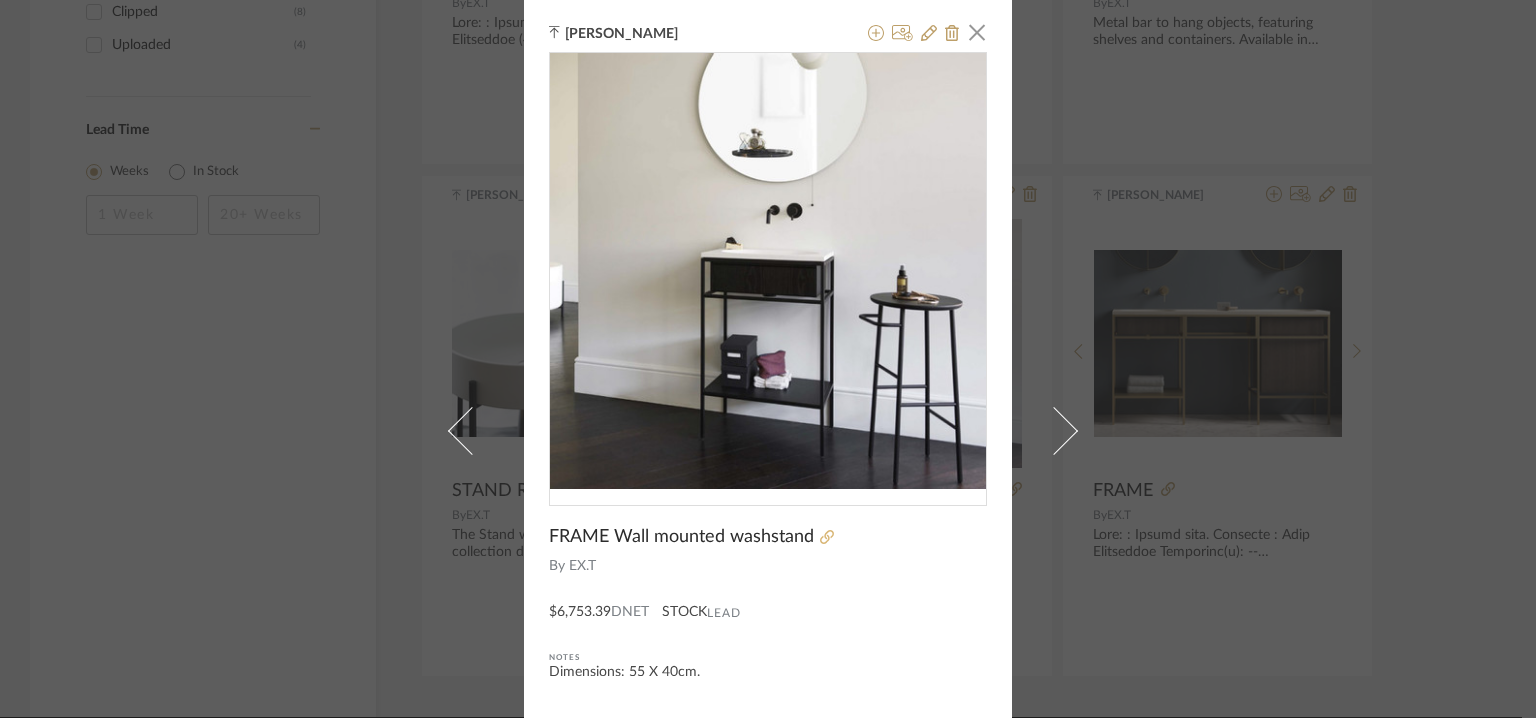 click 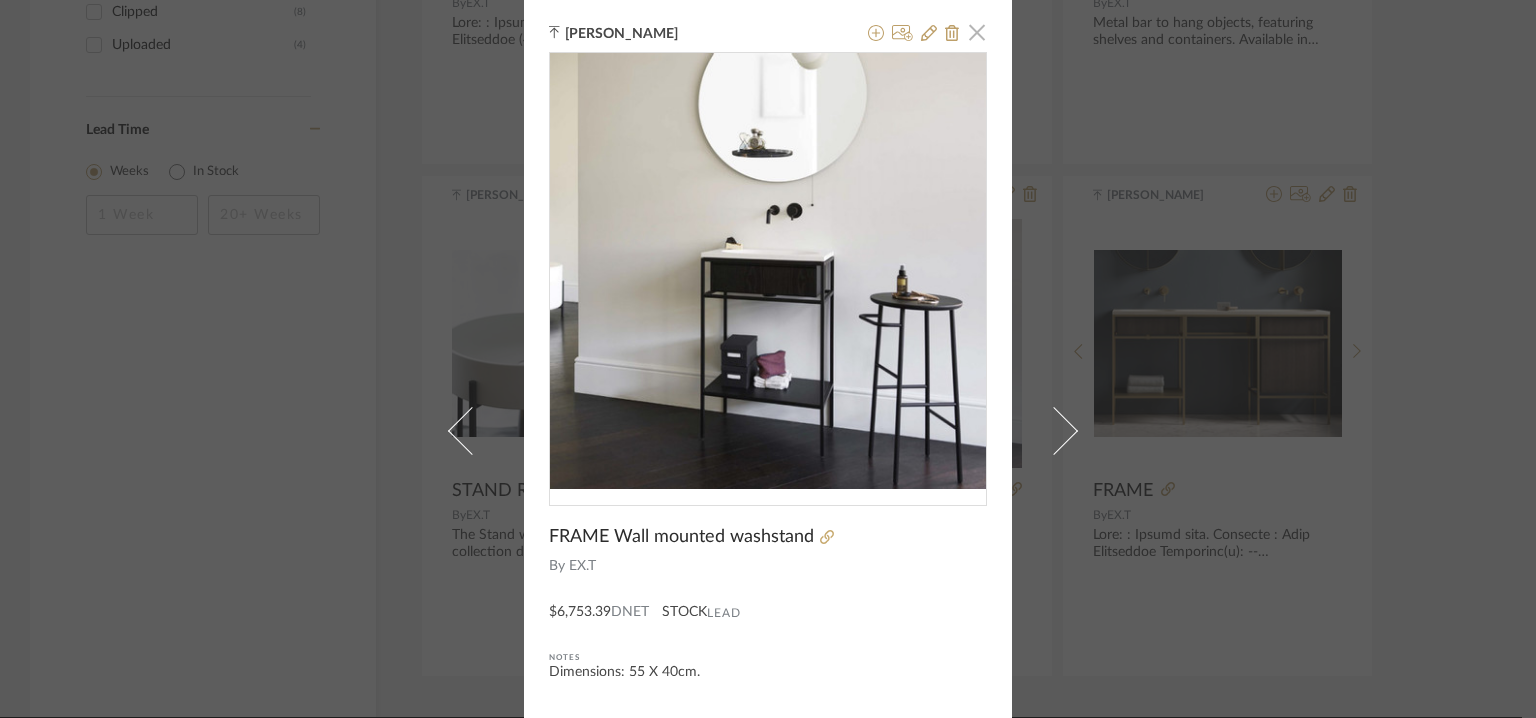 click 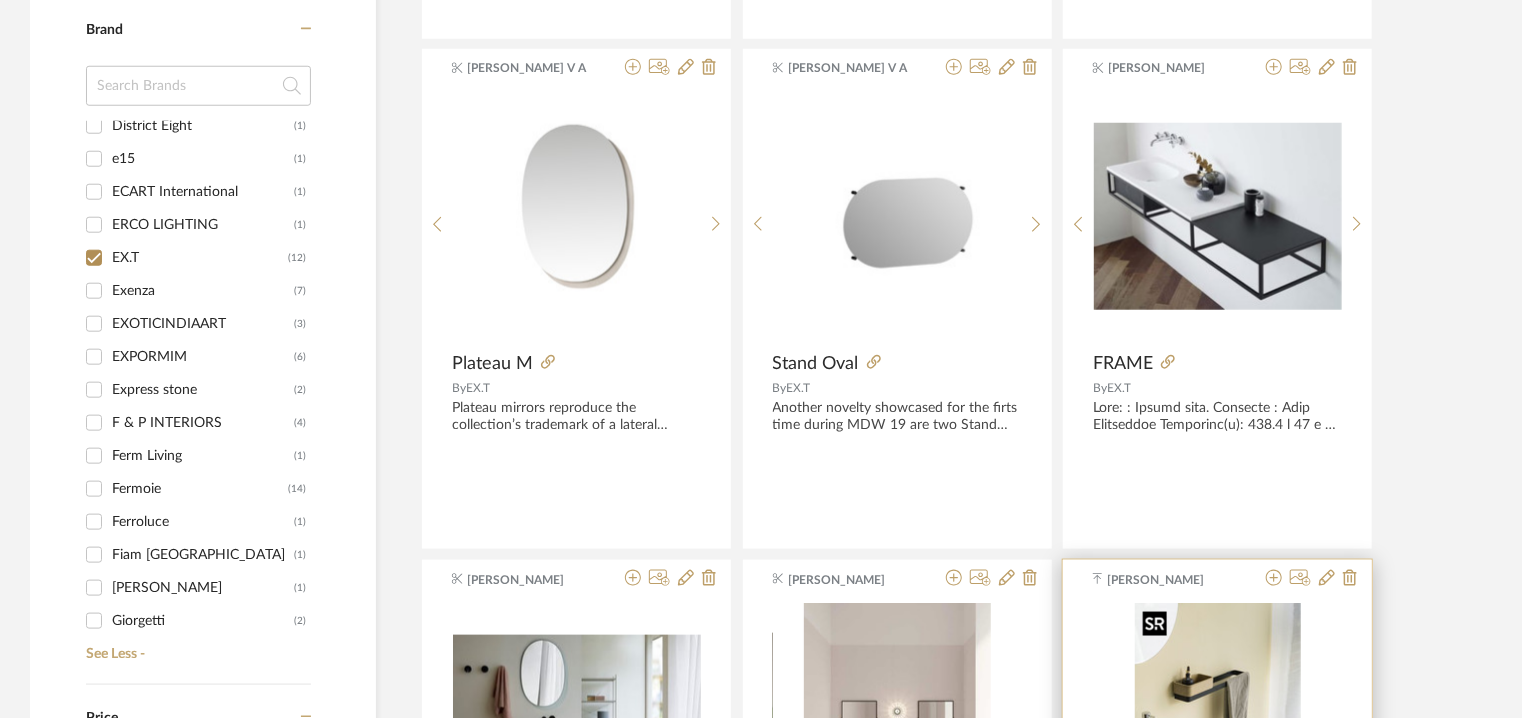 scroll, scrollTop: 900, scrollLeft: 0, axis: vertical 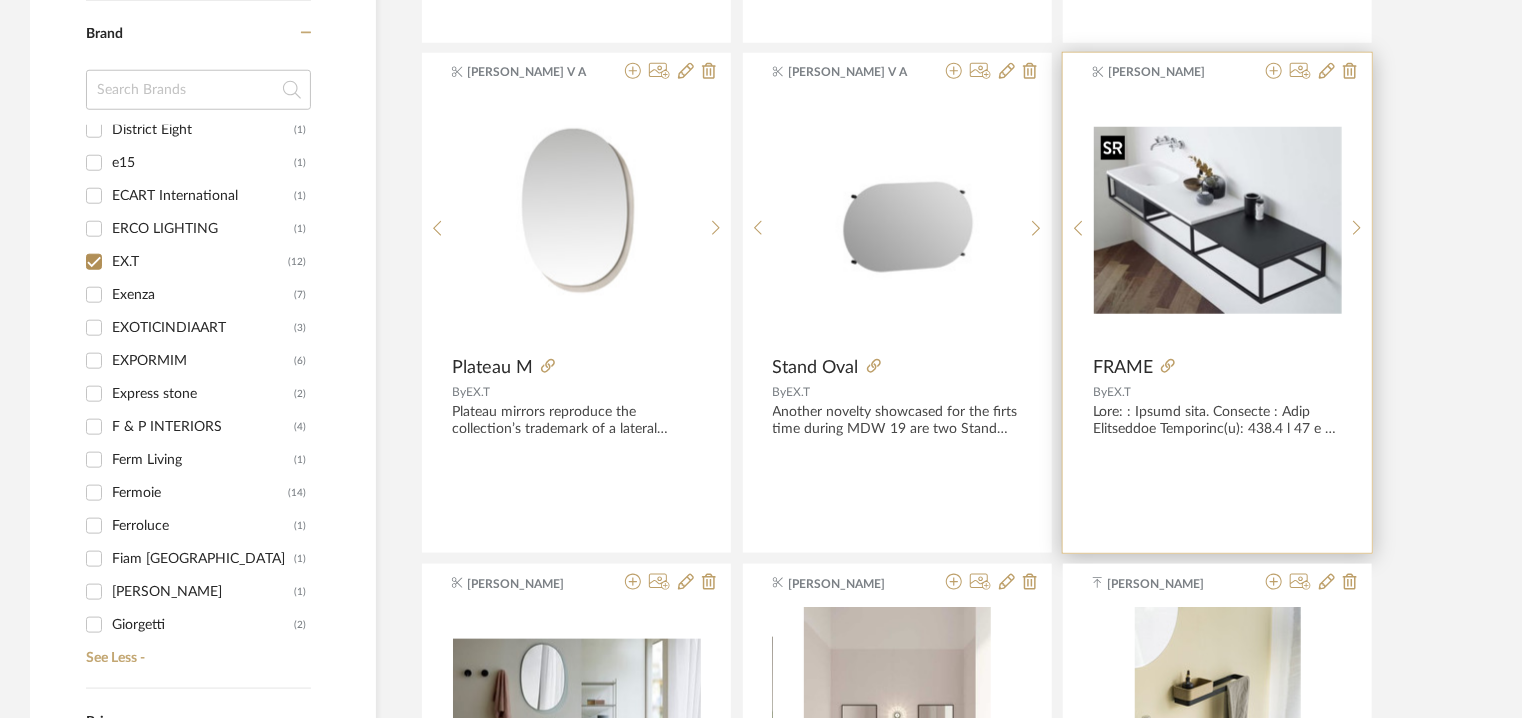 click at bounding box center (1218, 220) 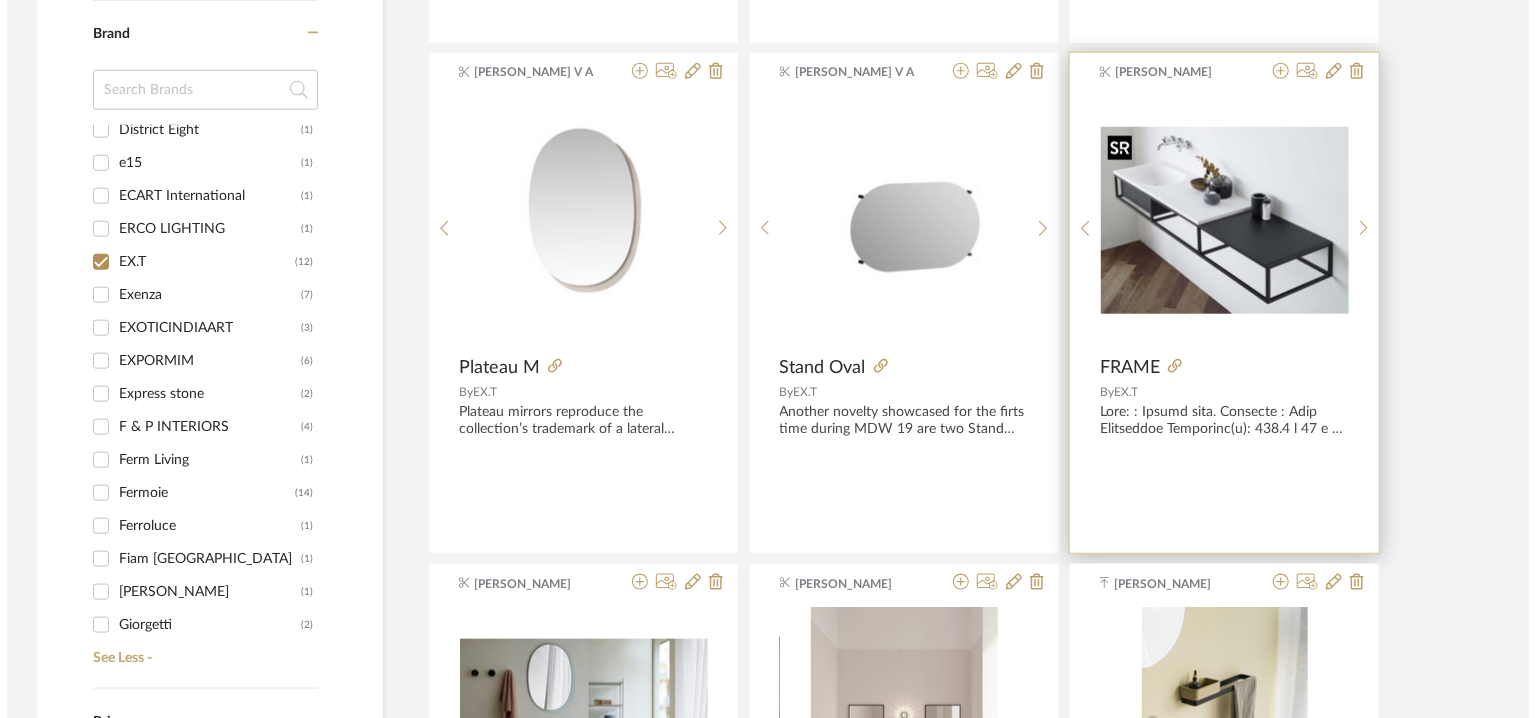 scroll, scrollTop: 0, scrollLeft: 0, axis: both 